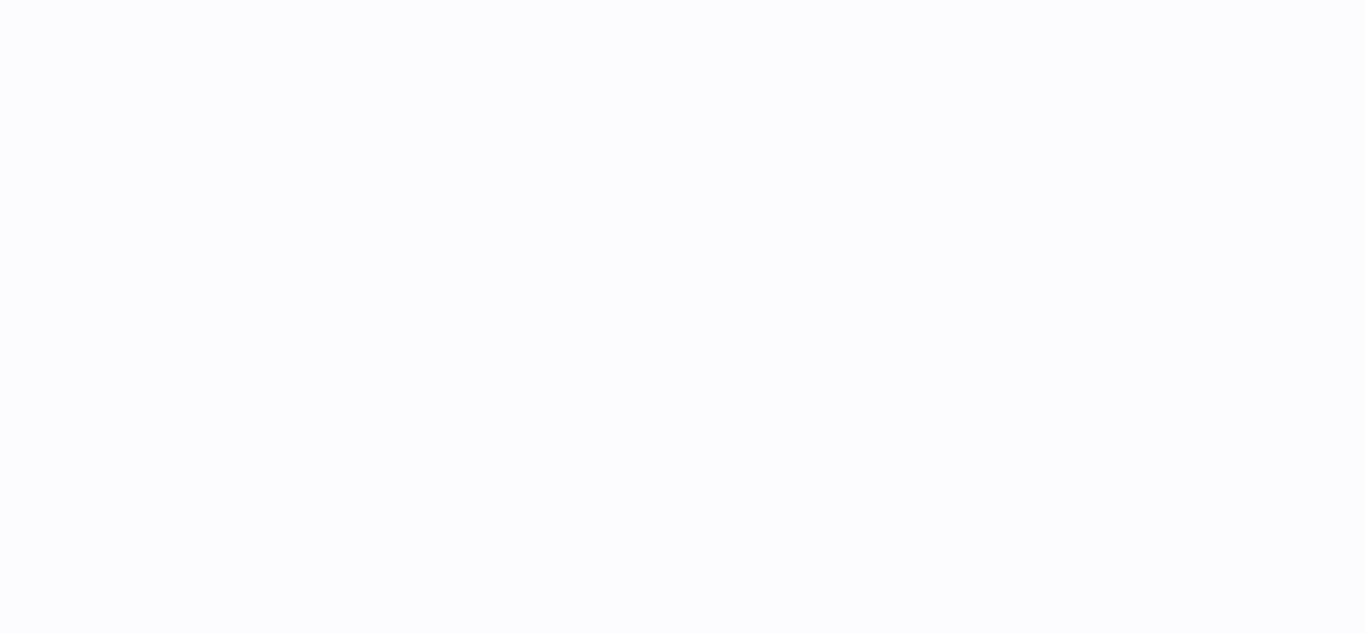 scroll, scrollTop: 0, scrollLeft: 0, axis: both 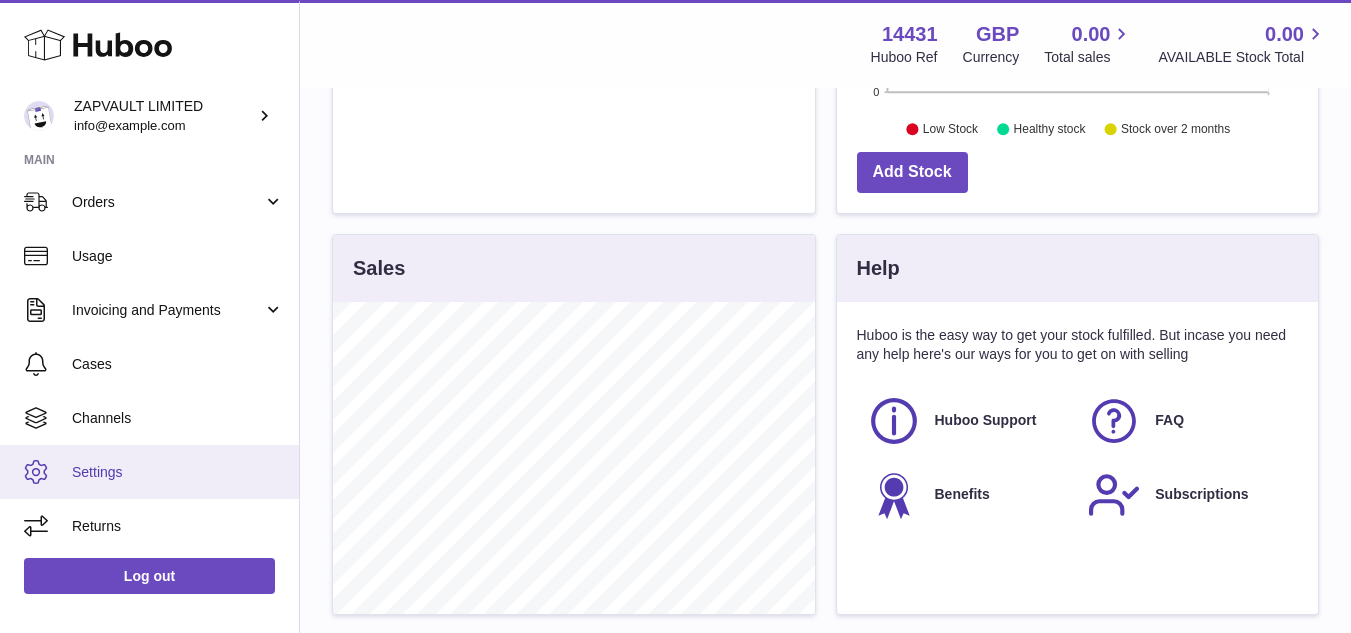 click on "Settings" at bounding box center (178, 472) 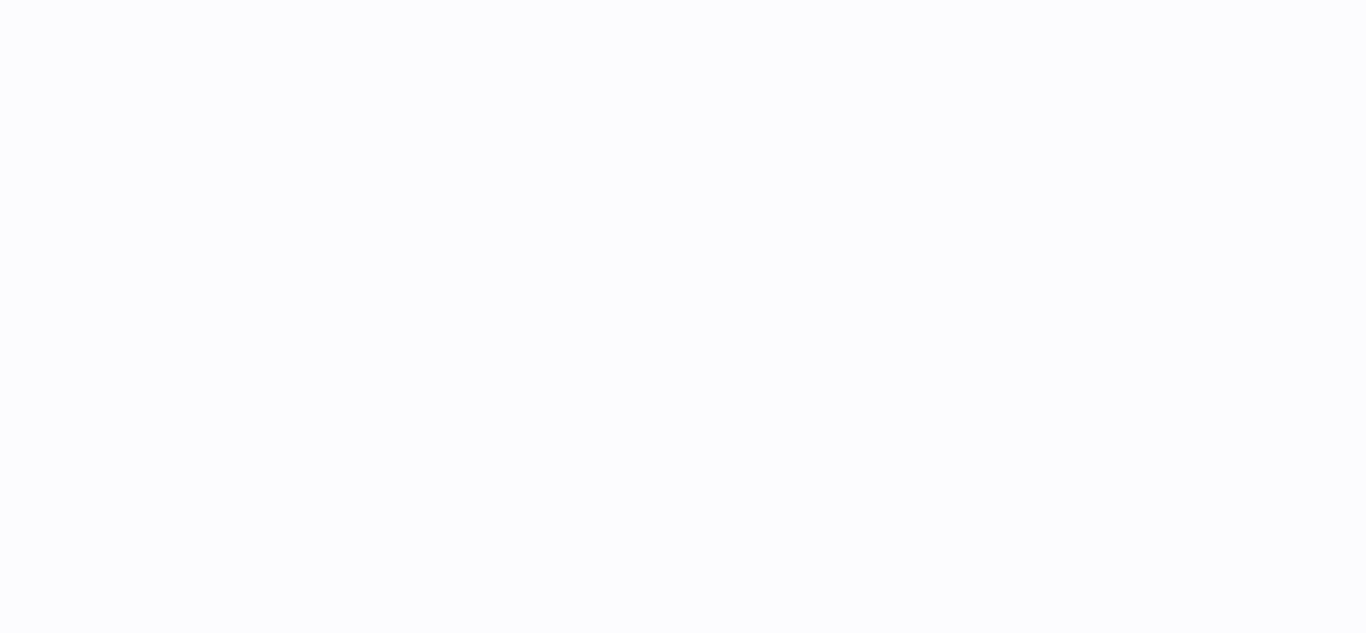 scroll, scrollTop: 0, scrollLeft: 0, axis: both 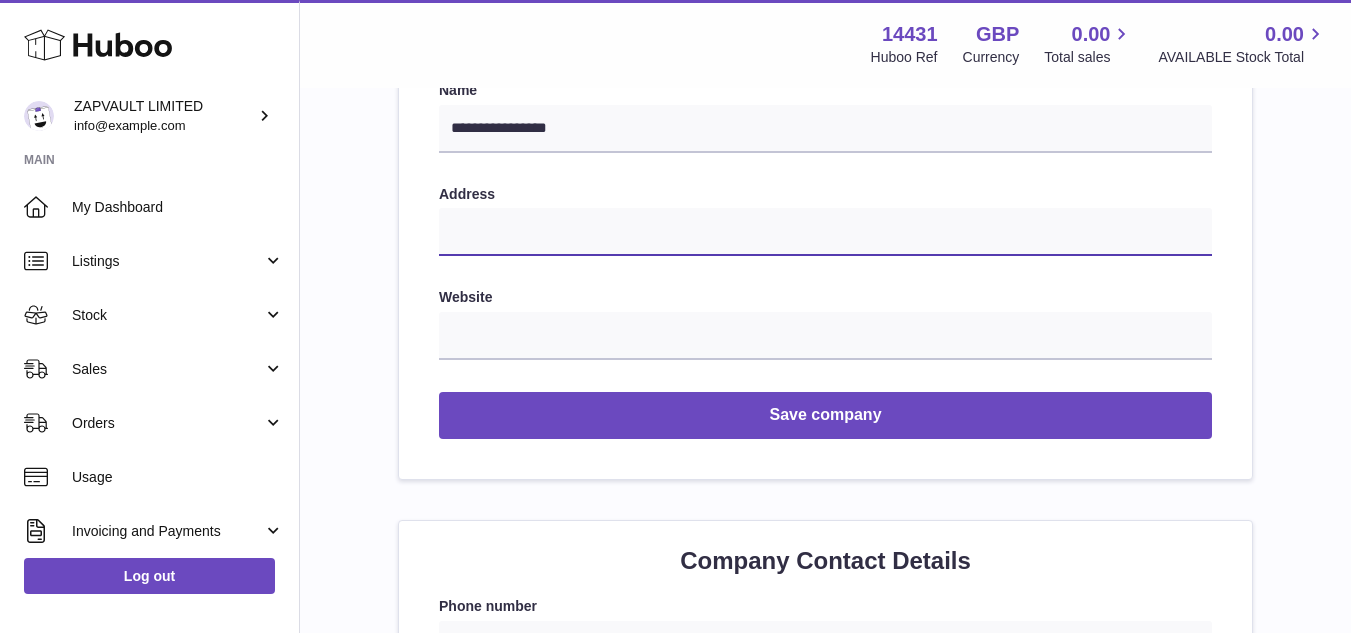 click at bounding box center (825, 232) 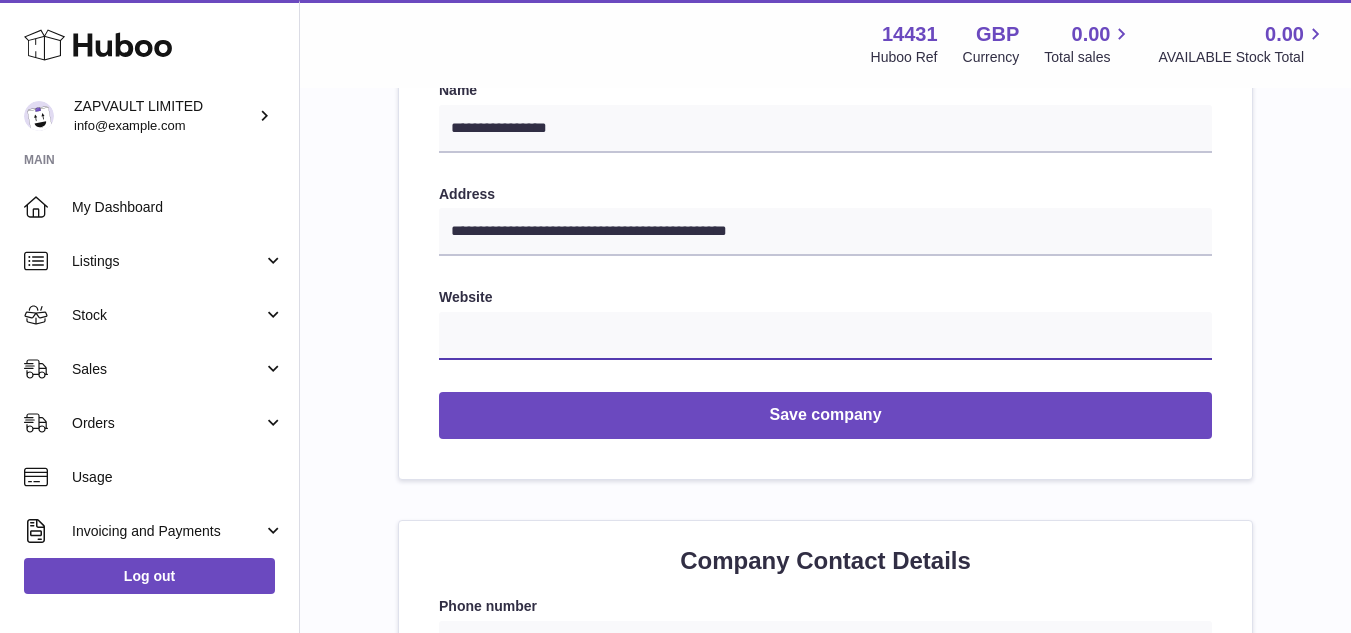 click at bounding box center [825, 336] 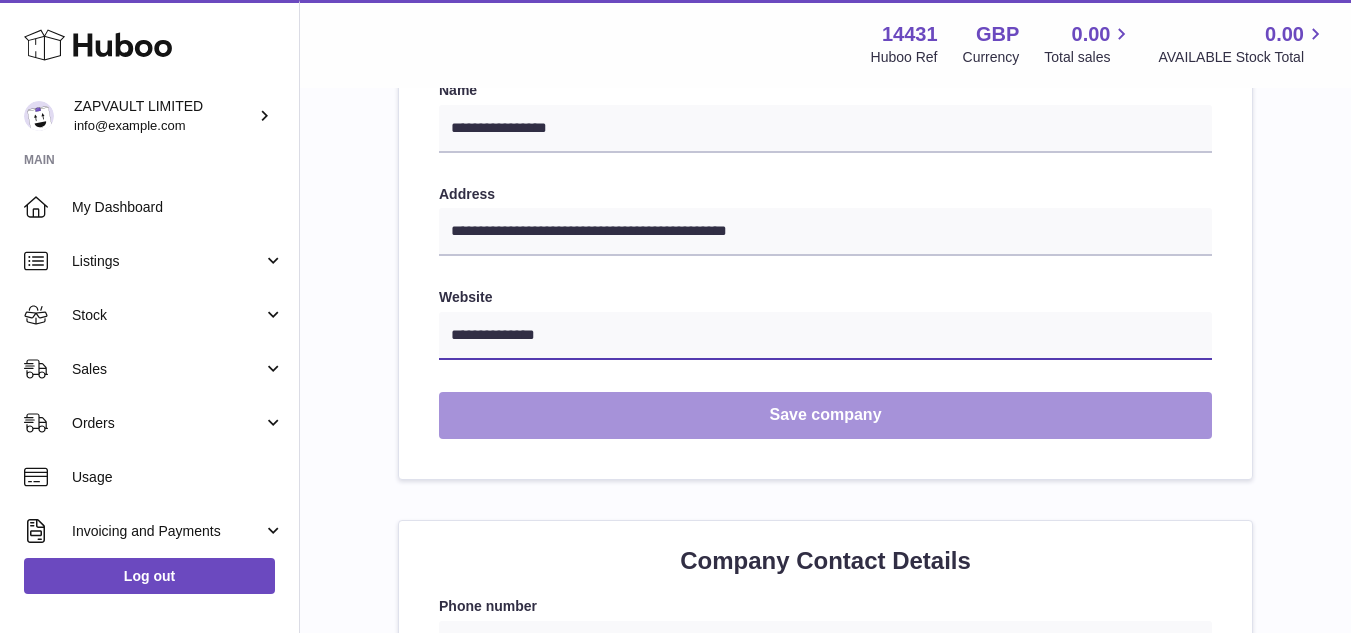 type on "**********" 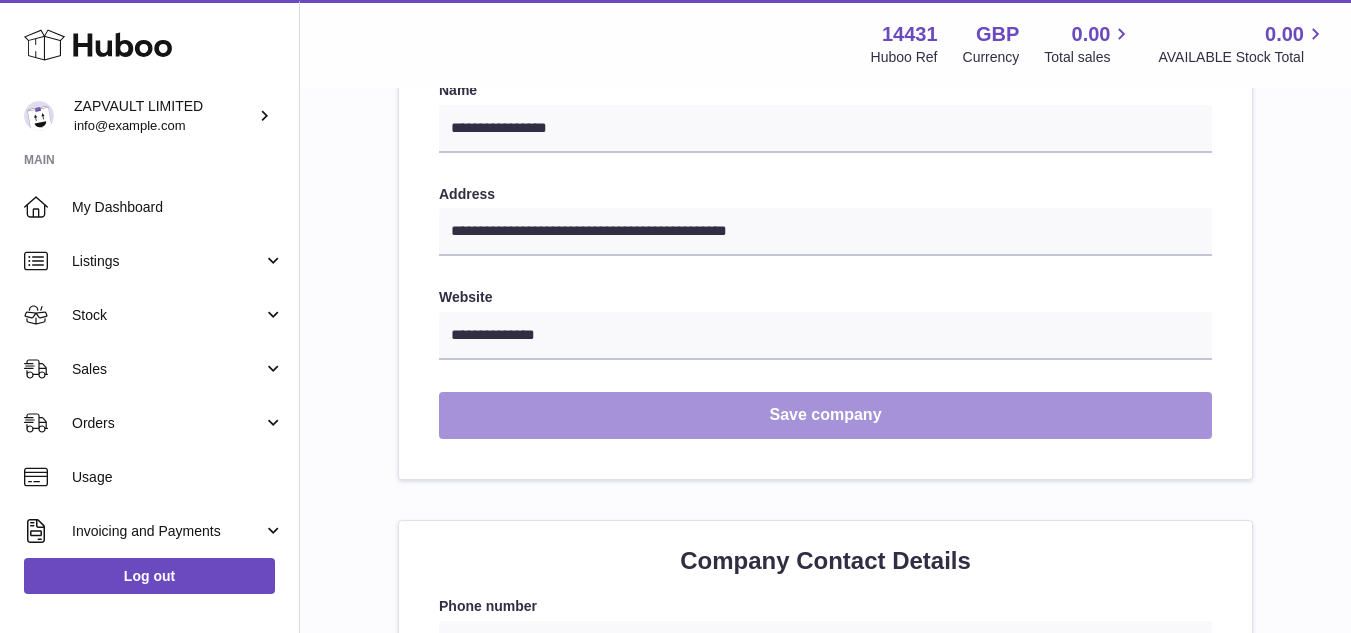 click on "Save company" at bounding box center (825, 415) 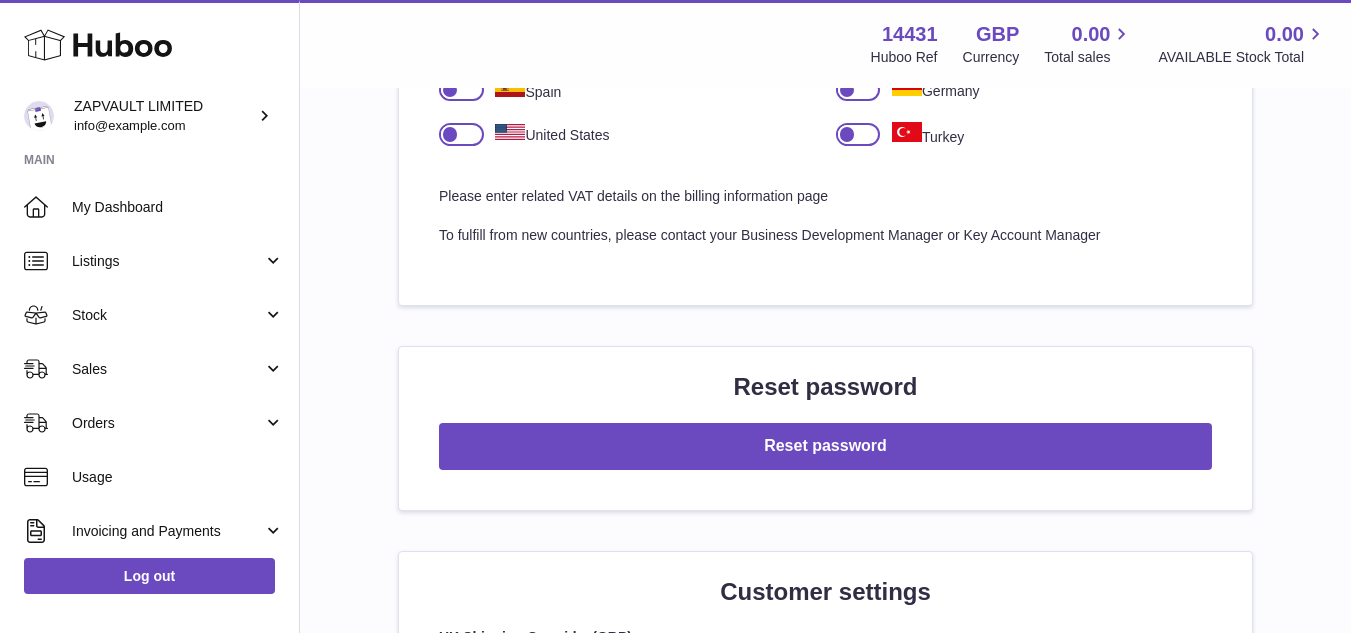 scroll, scrollTop: 1553, scrollLeft: 0, axis: vertical 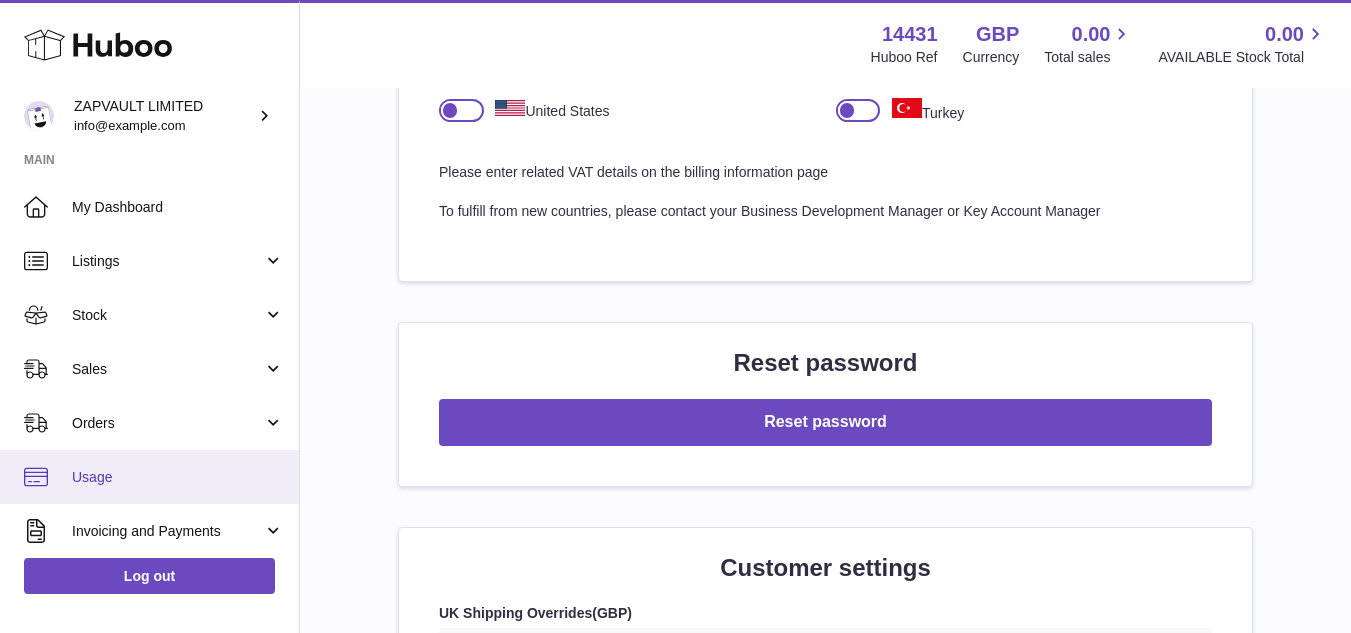 click on "Usage" at bounding box center [178, 477] 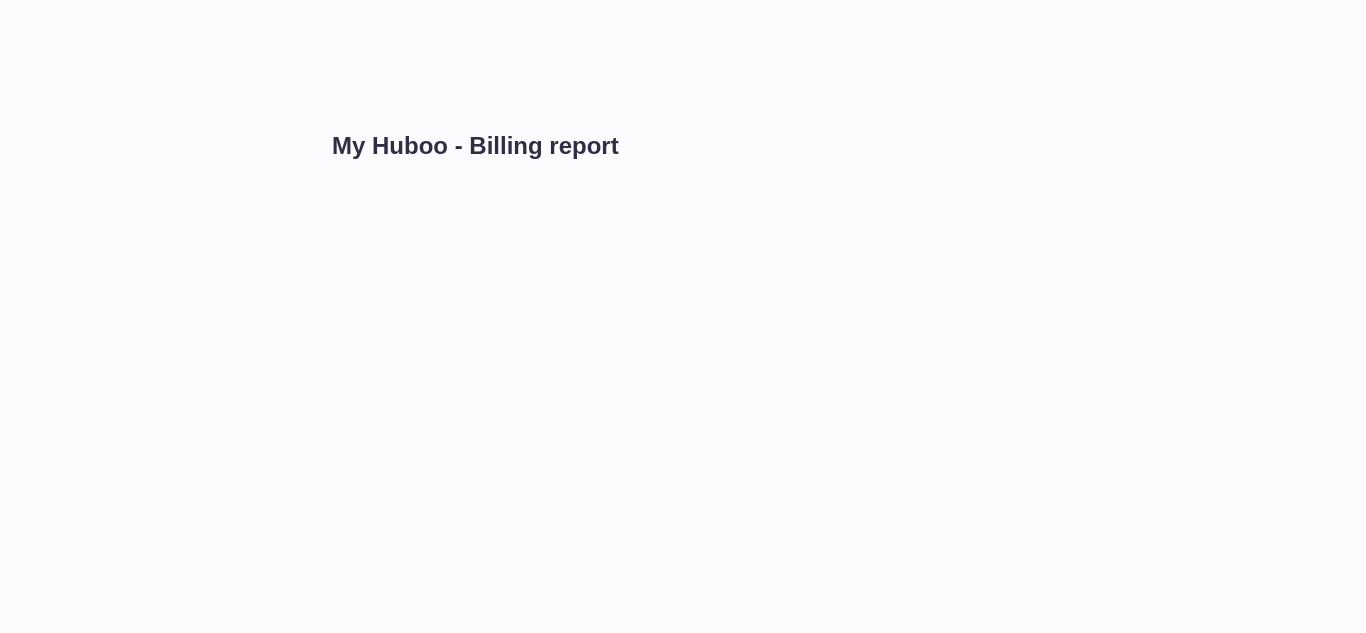 scroll, scrollTop: 0, scrollLeft: 0, axis: both 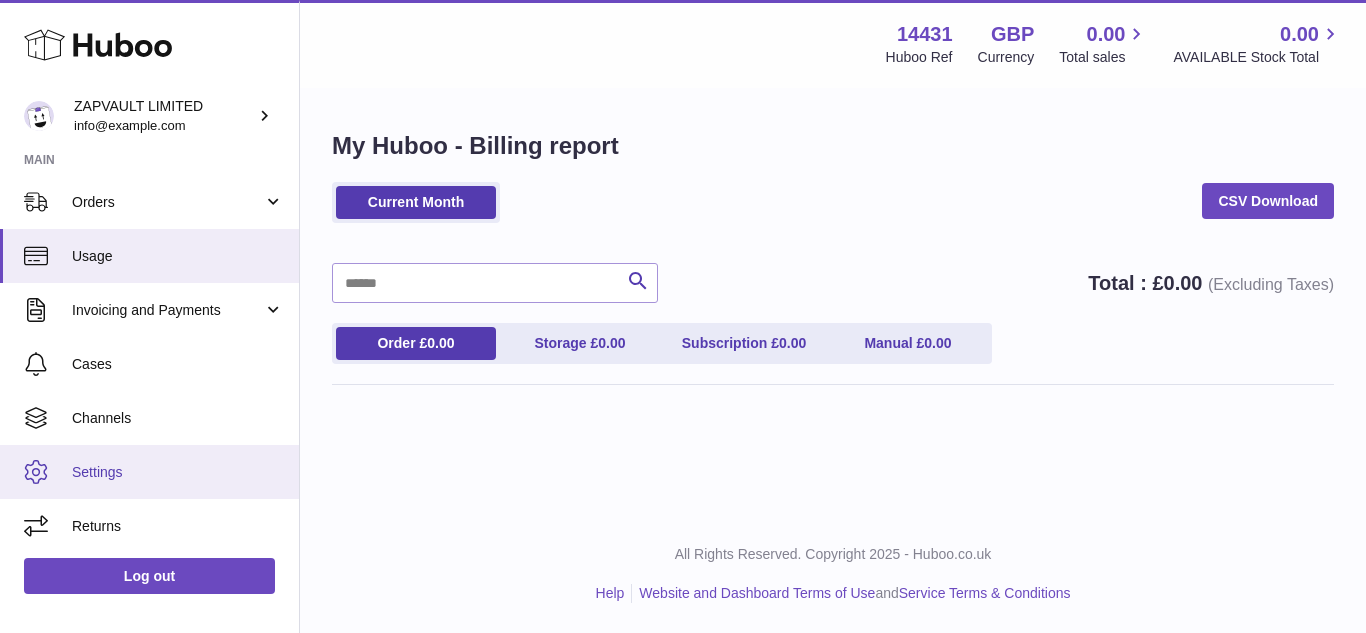 click on "Settings" at bounding box center [178, 472] 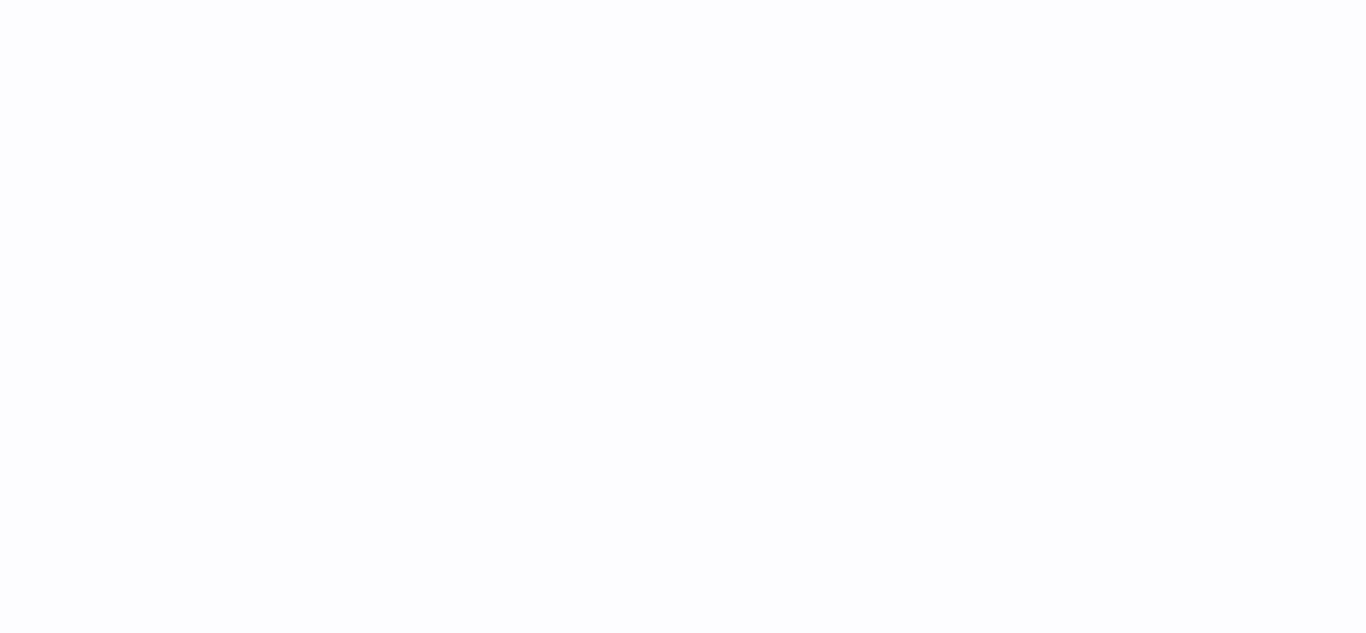 scroll, scrollTop: 0, scrollLeft: 0, axis: both 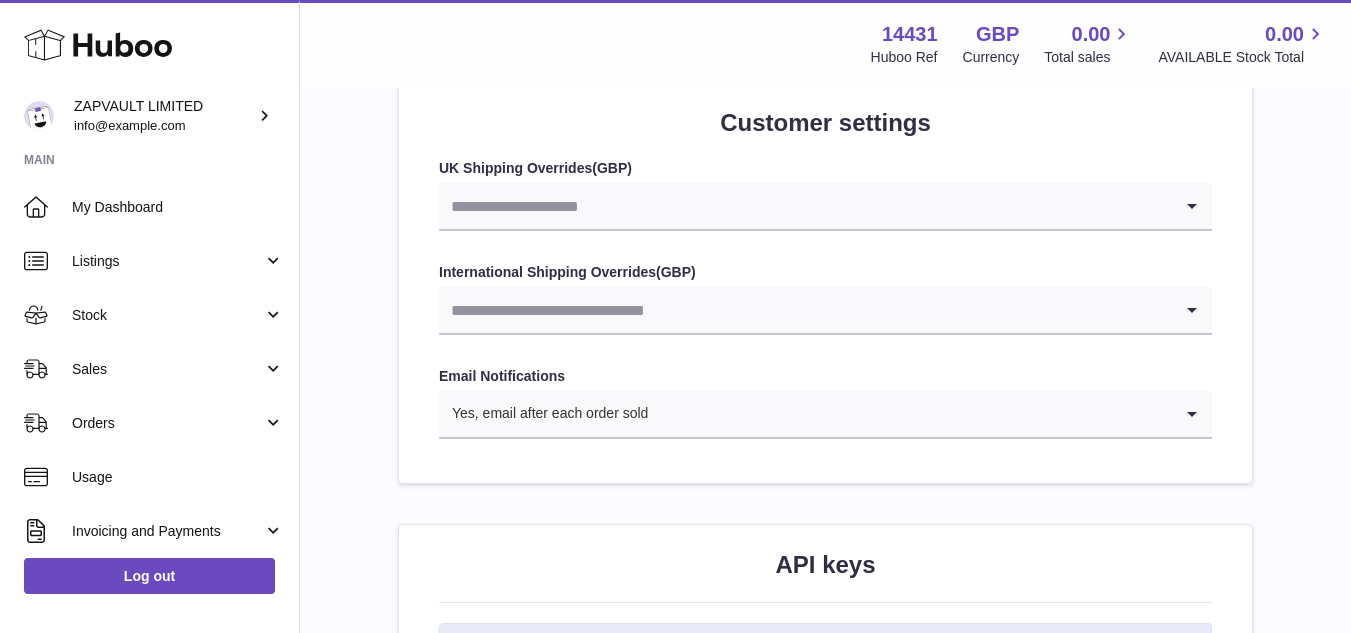 click at bounding box center [805, 206] 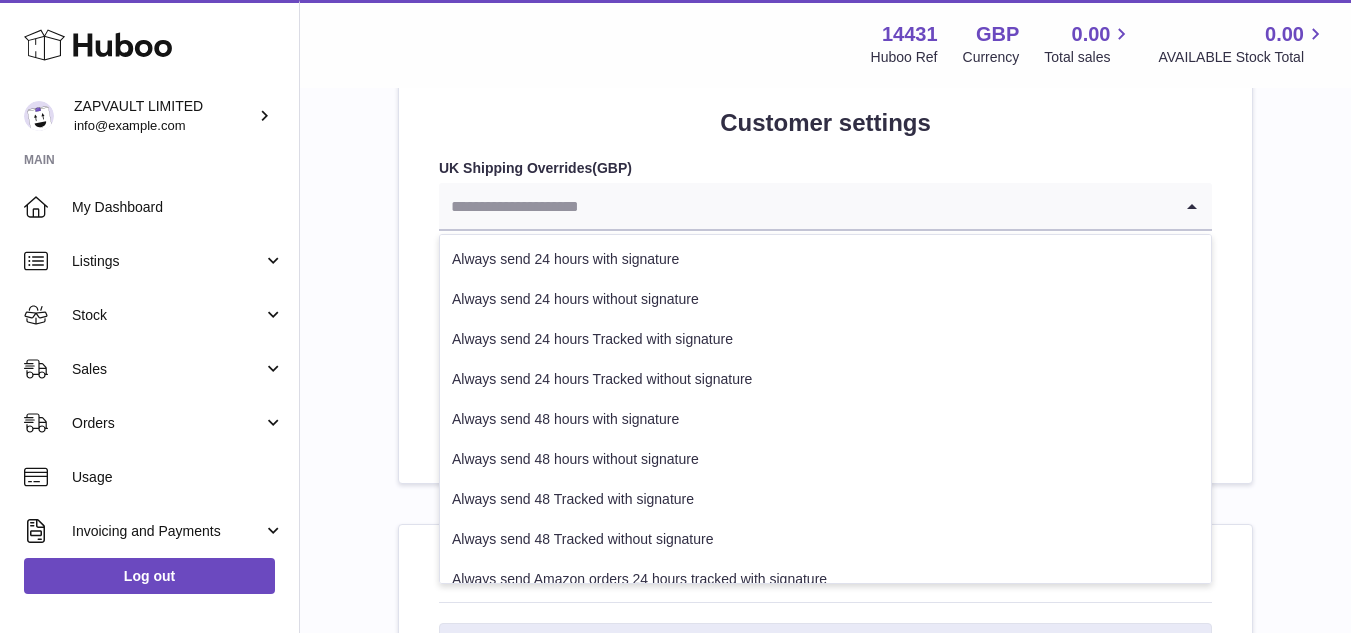 click on "Customer settings
UK Shipping Overrides   ( GBP )               Loading...
Always send 24 hours with signature
Always send 24 hours without signature
Always send 24 hours Tracked with signature
Always send 24 hours Tracked without signature
Always send 48 hours with signature
Always send 48 hours without signature
Always send 48 Tracked with signature
Always send 48 Tracked without signature
Always send Amazon orders 24 hours tracked with signature
Upgrade to 24 hours with signature above 100
Upgrade to 24 hours with signature above 30
Upgrade to 24 hours with signature above 20
Upgrade to 24 hours with signature above 50
Always send with DPD
( GBP )" at bounding box center (825, 283) 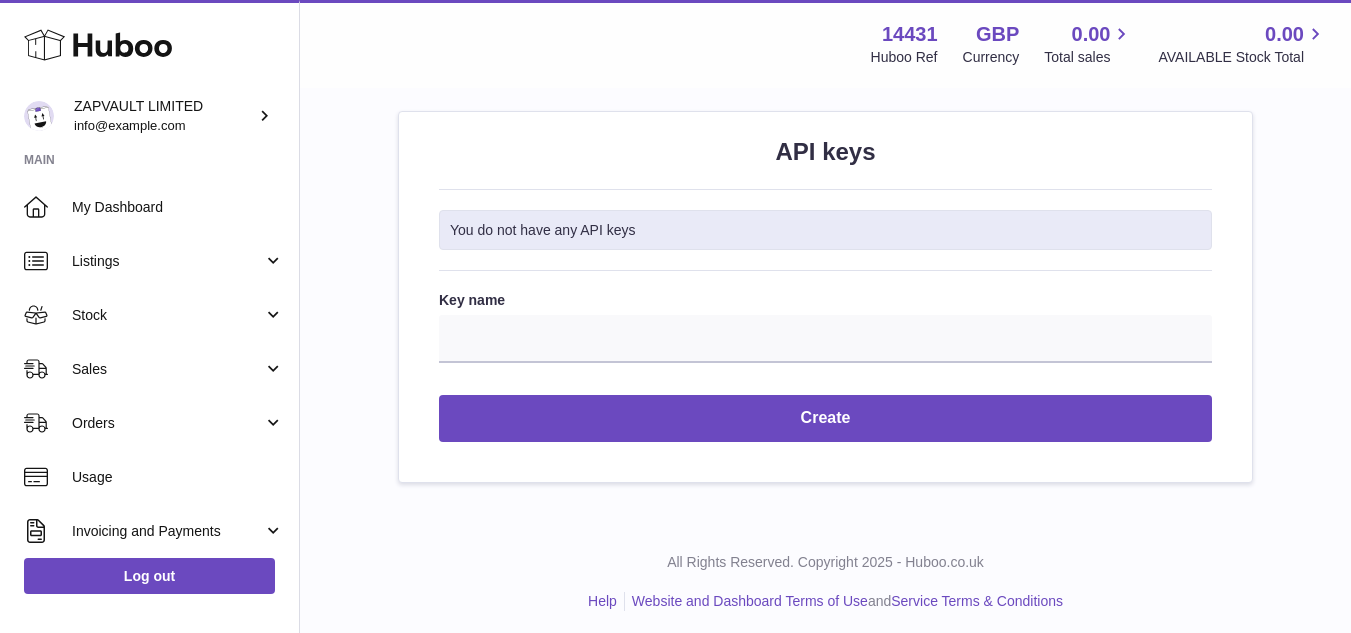 scroll, scrollTop: 2419, scrollLeft: 0, axis: vertical 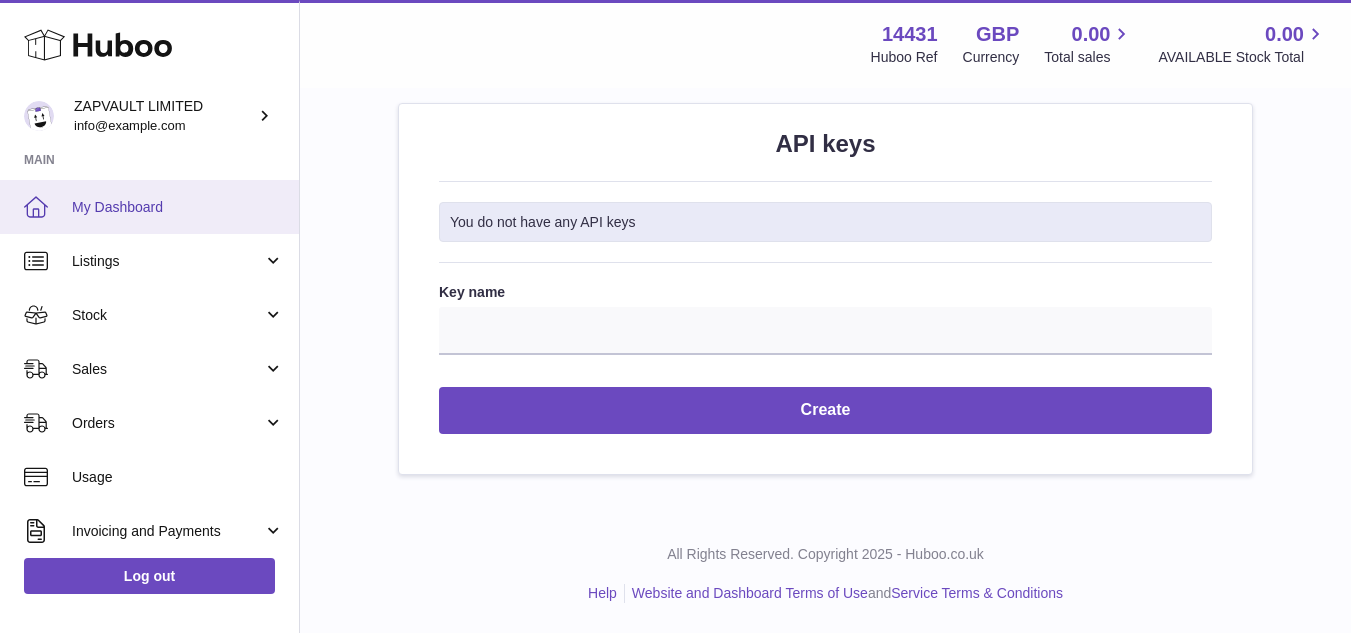click on "My Dashboard" at bounding box center (178, 207) 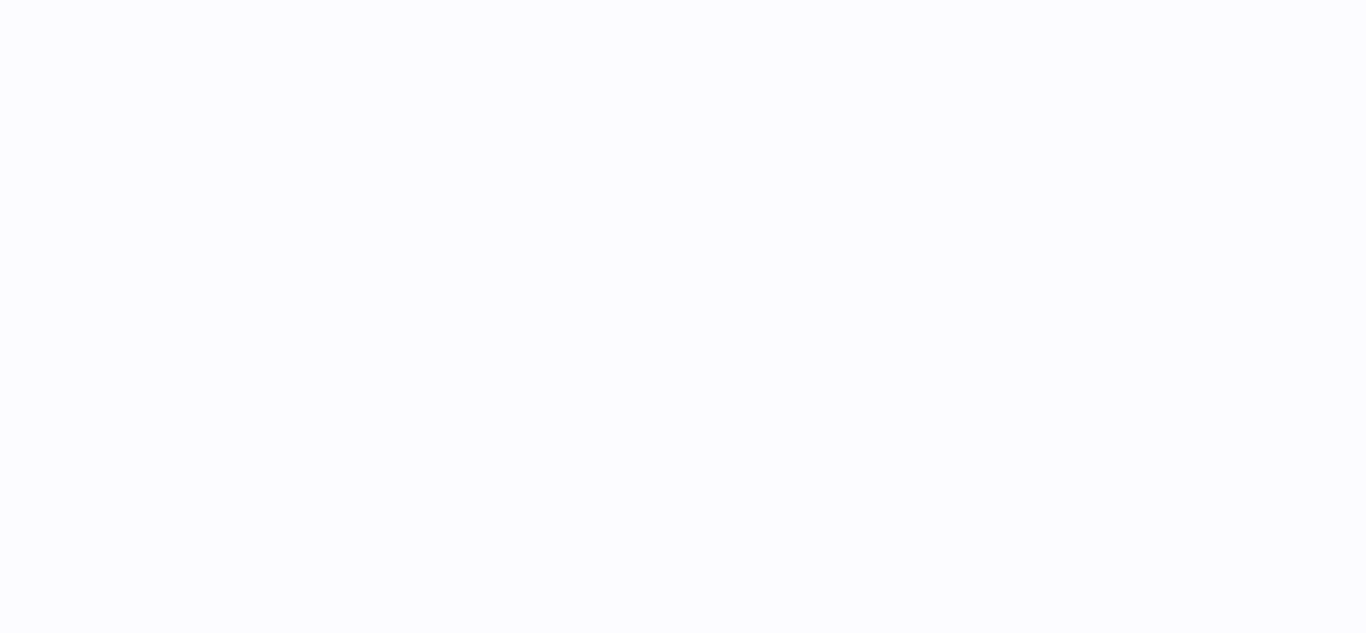 scroll, scrollTop: 0, scrollLeft: 0, axis: both 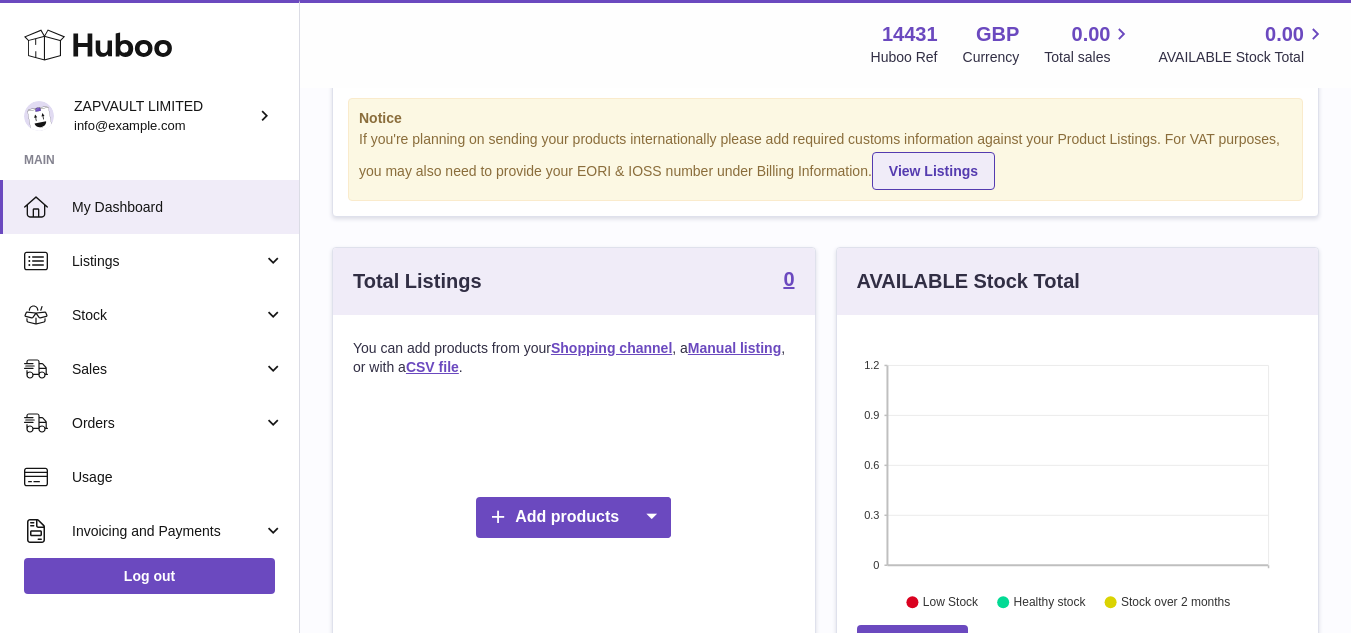 click on "View Listings" at bounding box center (933, 171) 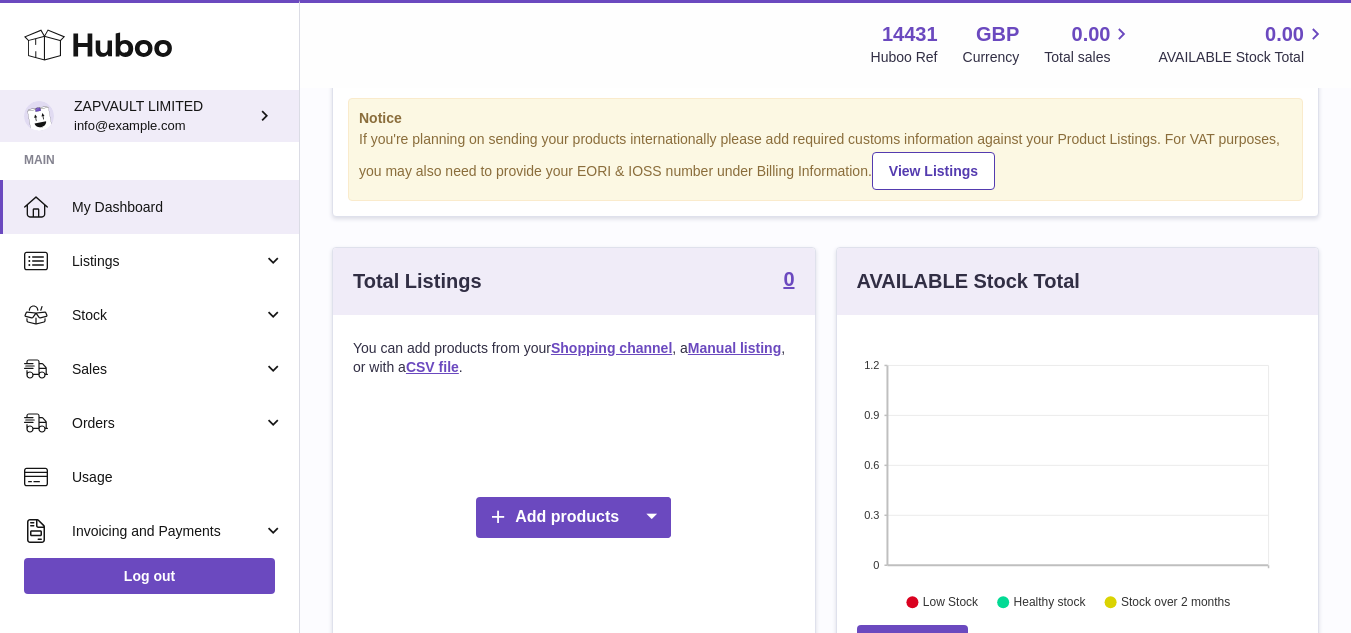 click on "ZAPVAULT LIMITED
info@example.com" at bounding box center [164, 116] 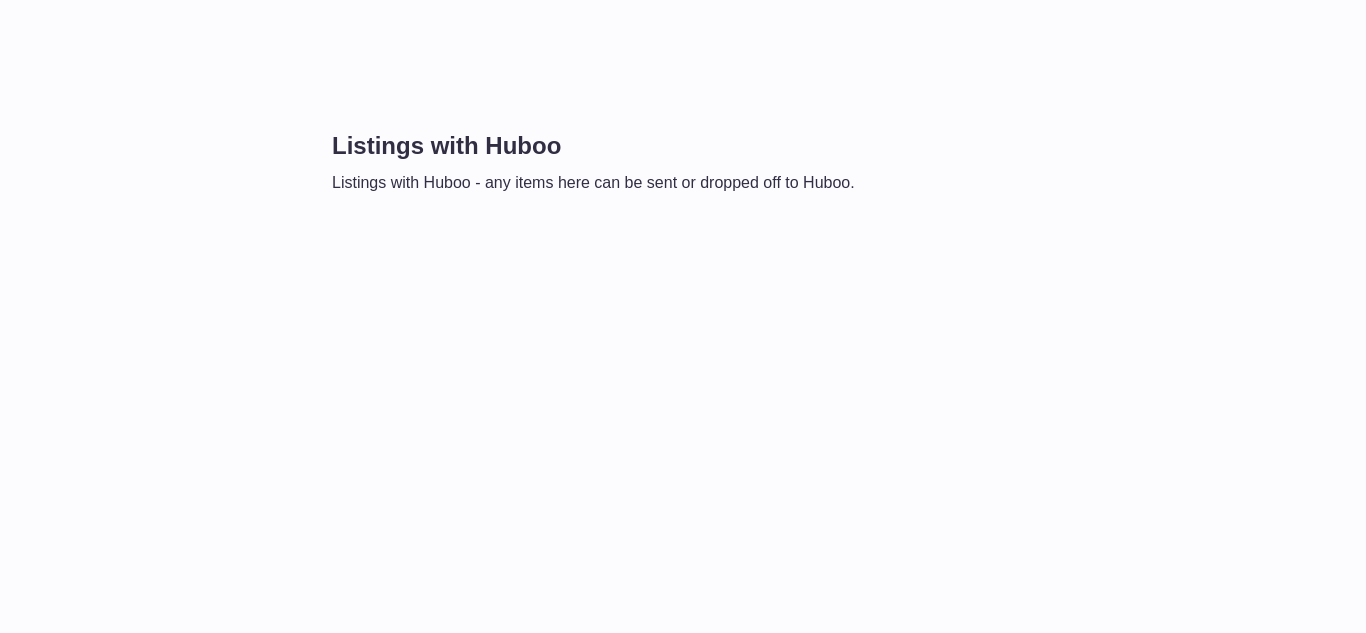 scroll, scrollTop: 0, scrollLeft: 0, axis: both 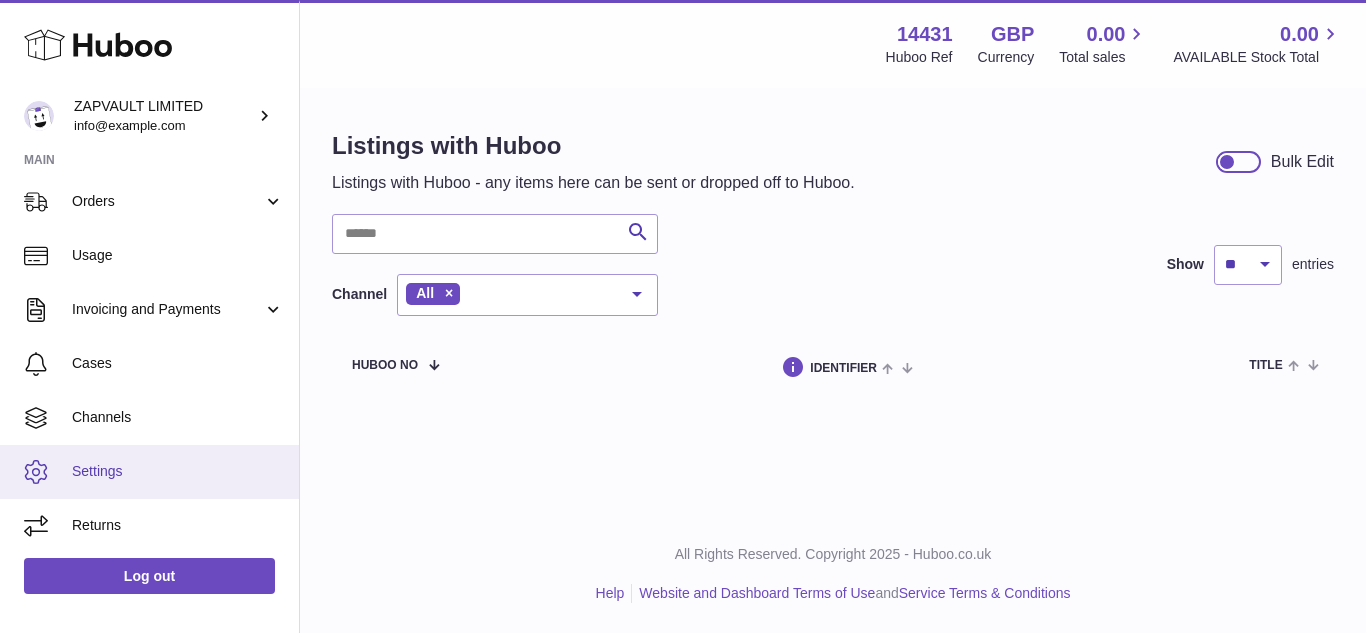 click on "Settings" at bounding box center (178, 471) 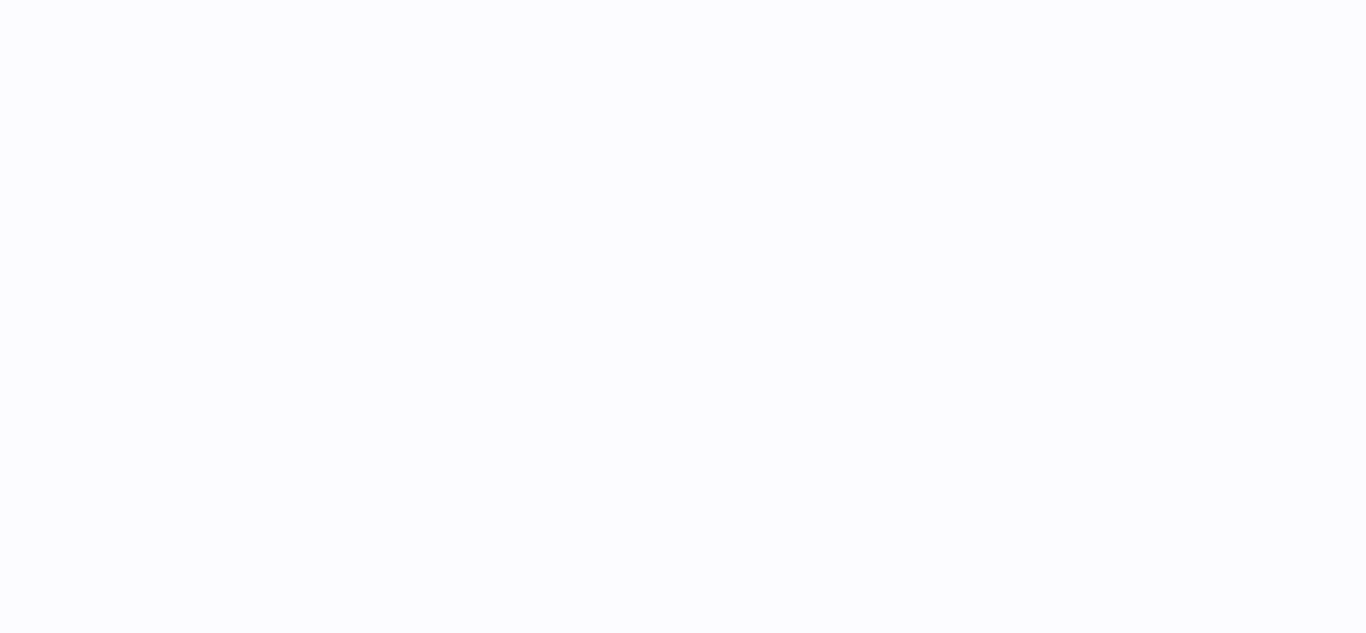 scroll, scrollTop: 0, scrollLeft: 0, axis: both 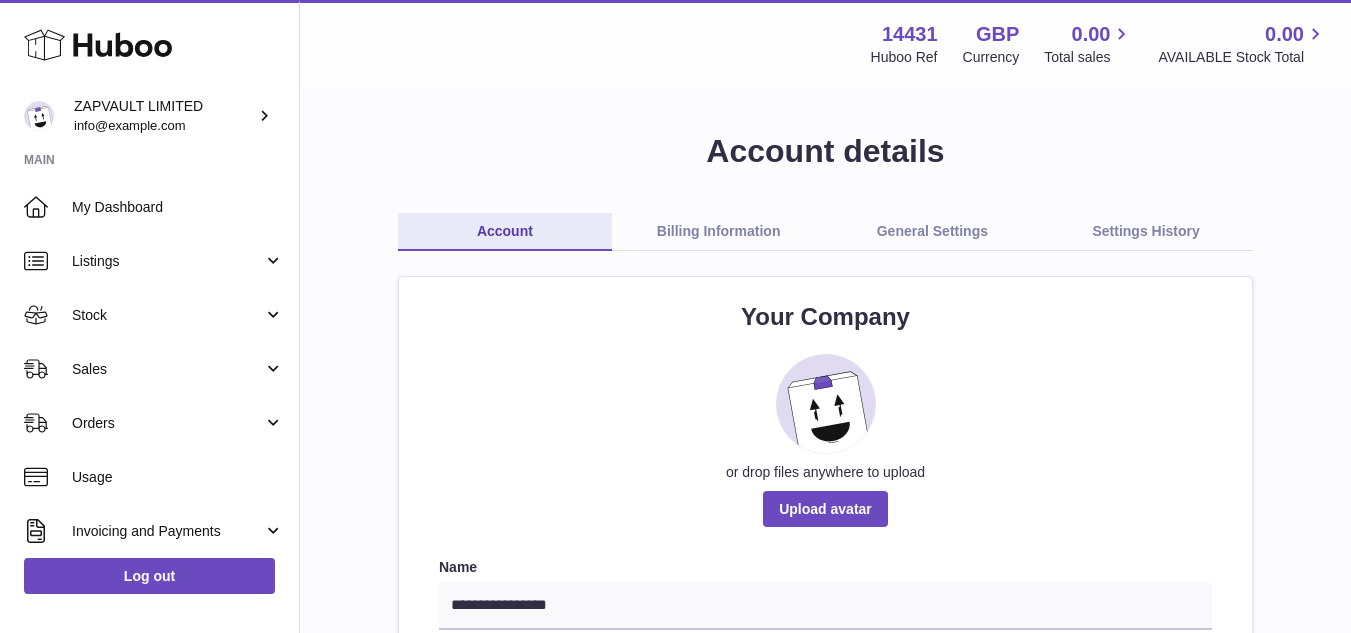 click on "Billing Information" at bounding box center (719, 232) 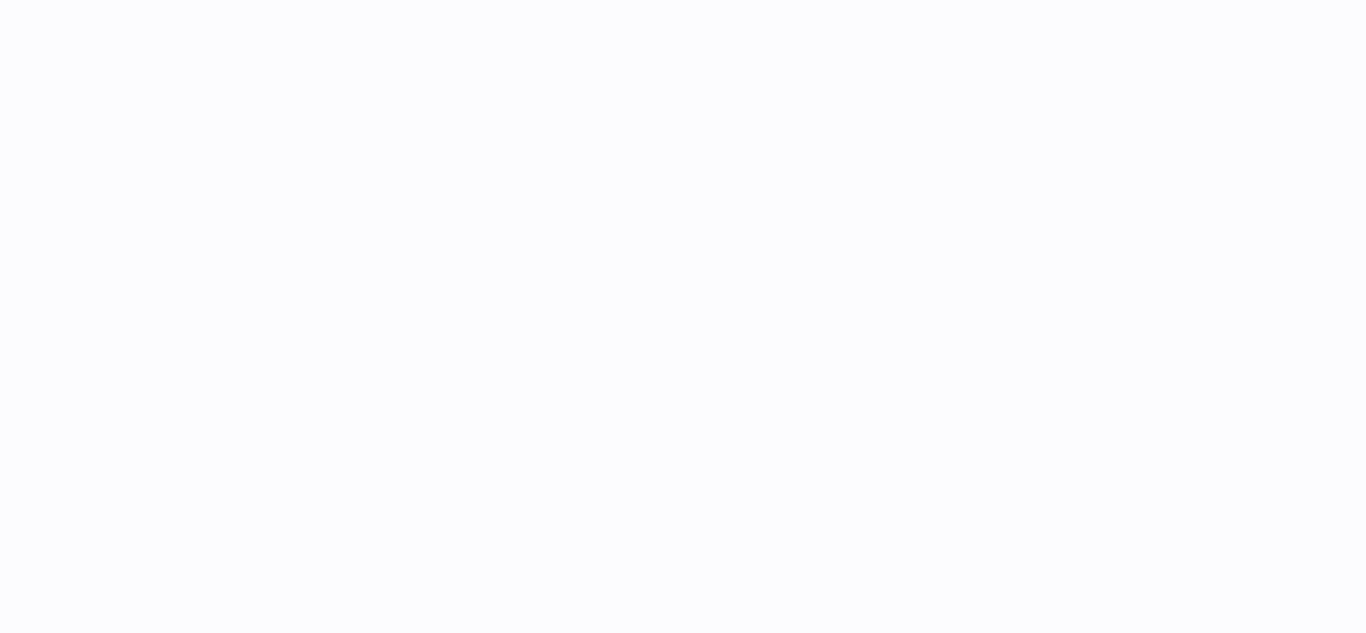 scroll, scrollTop: 0, scrollLeft: 0, axis: both 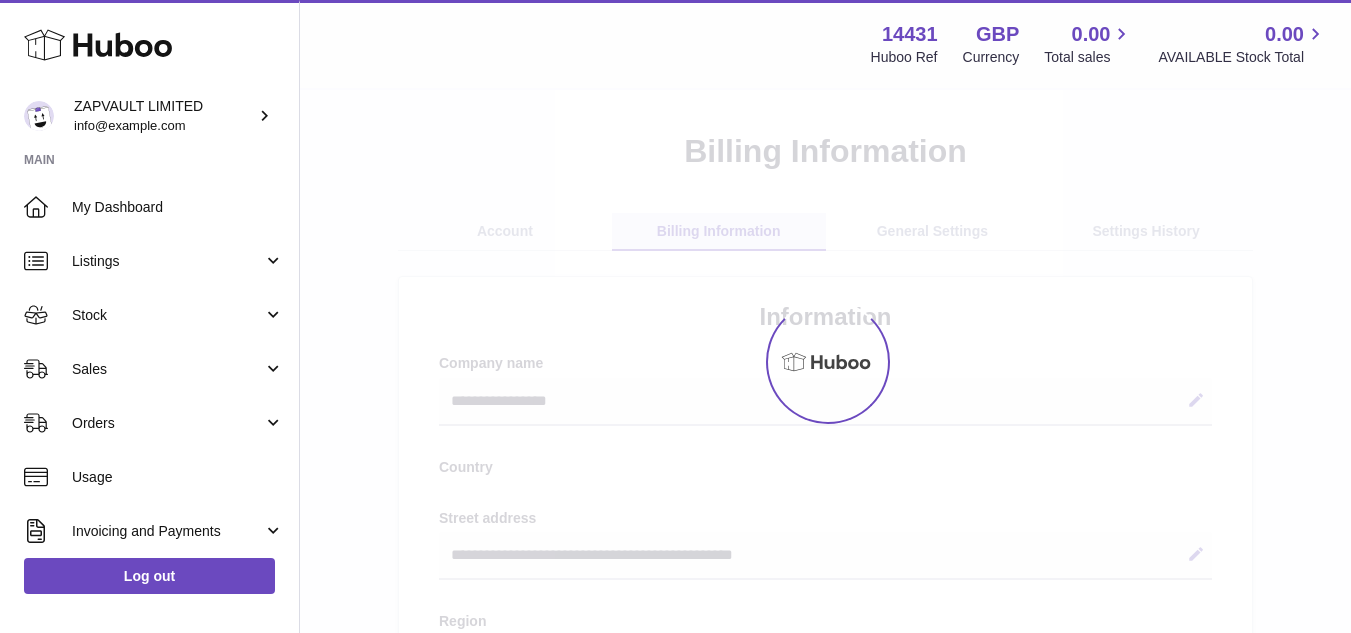 select on "**" 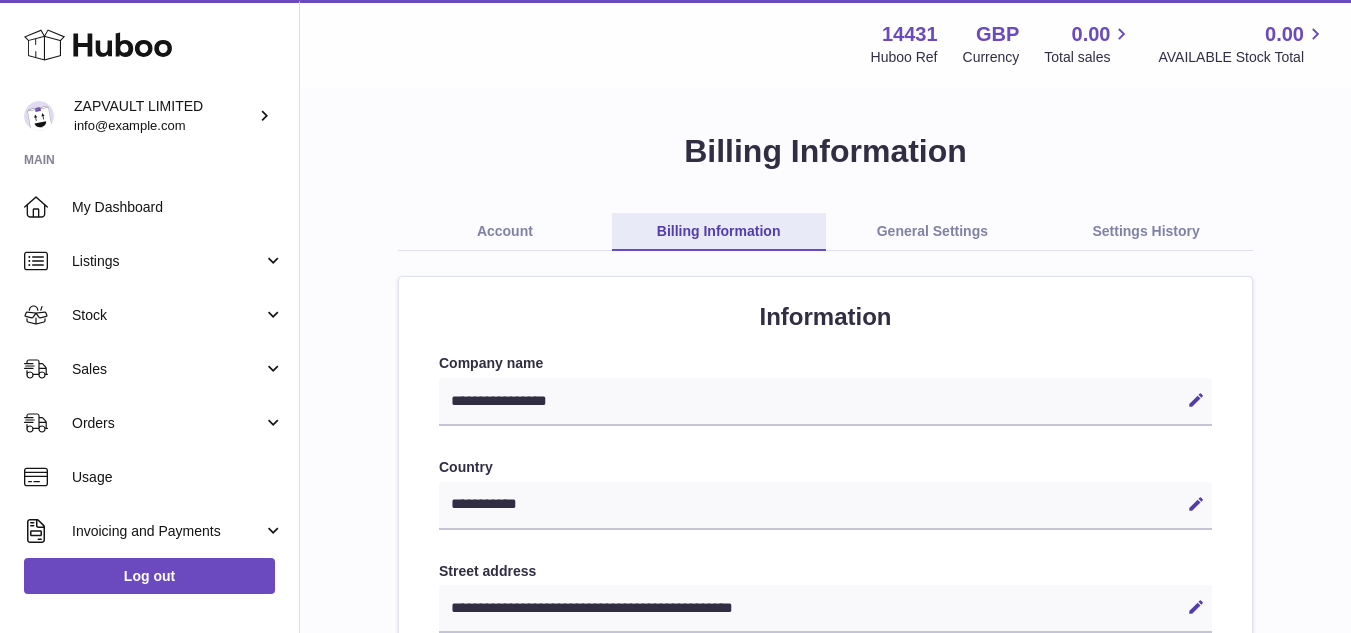 click on "Account" at bounding box center (505, 232) 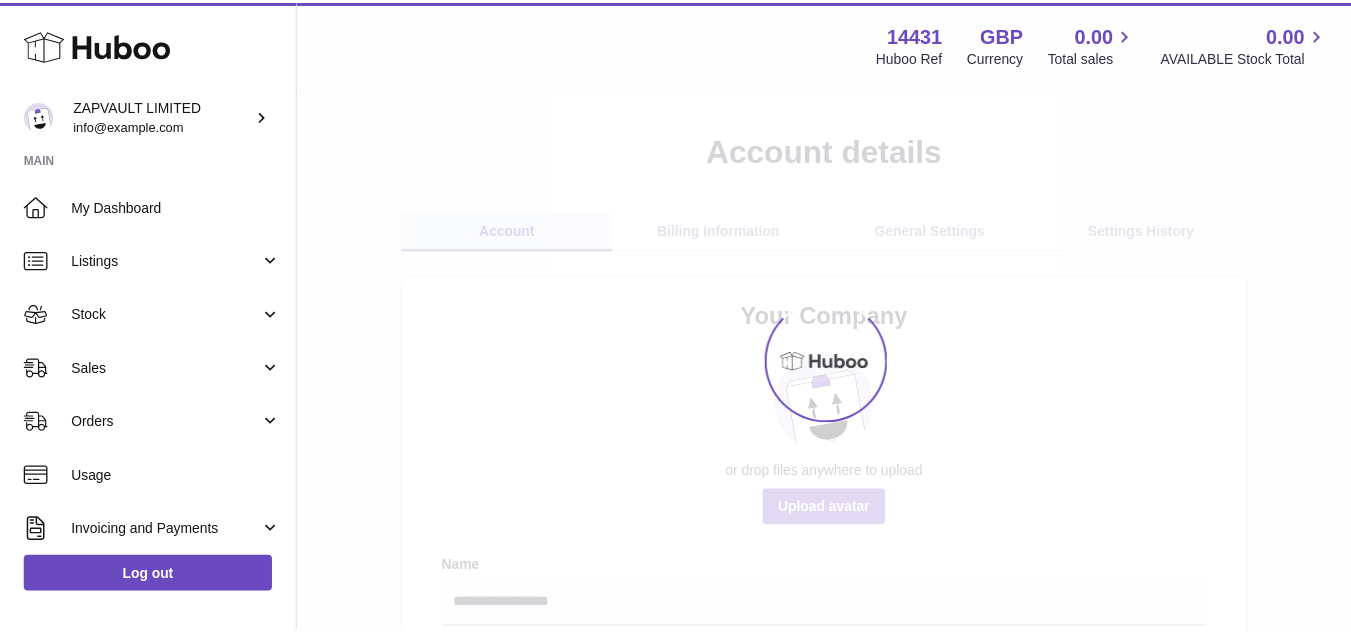 scroll, scrollTop: 0, scrollLeft: 0, axis: both 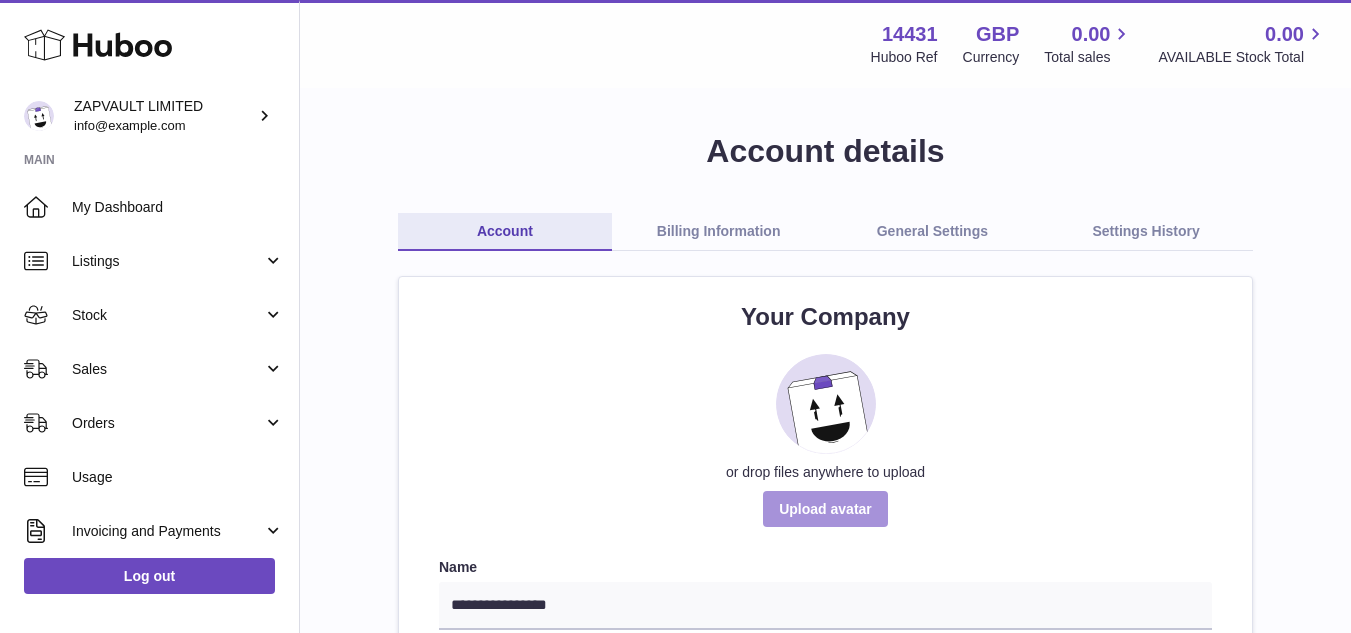 click at bounding box center (825, 509) 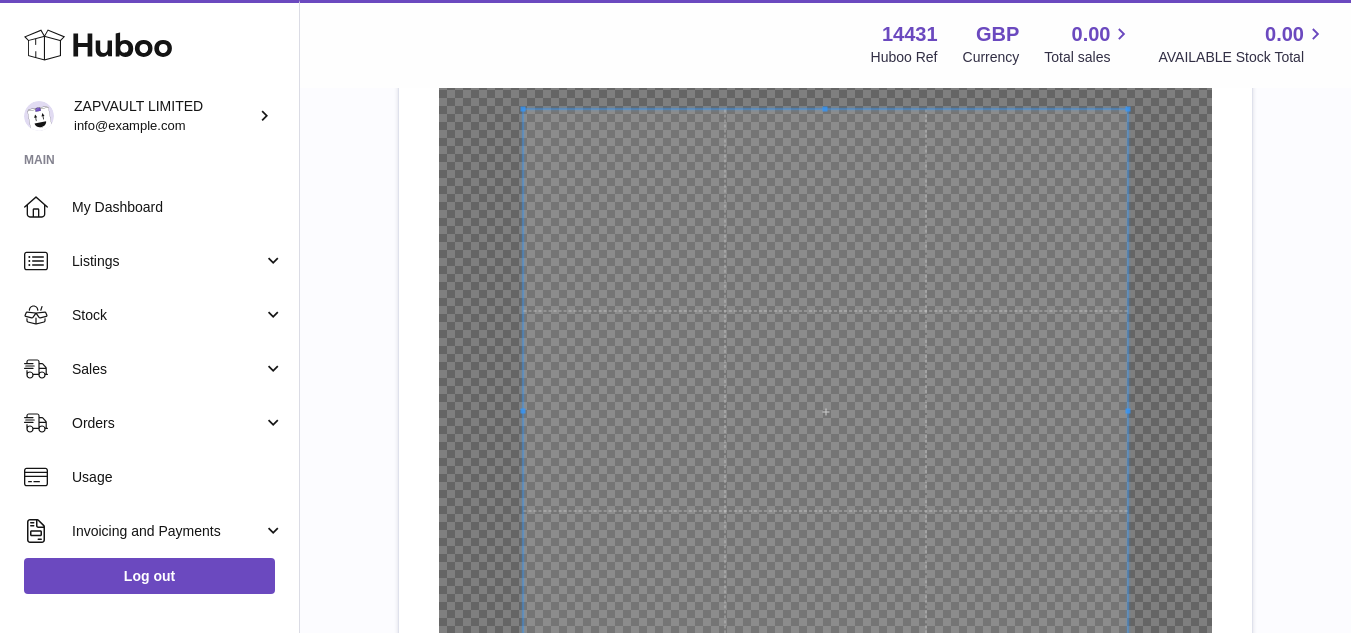 scroll, scrollTop: 322, scrollLeft: 0, axis: vertical 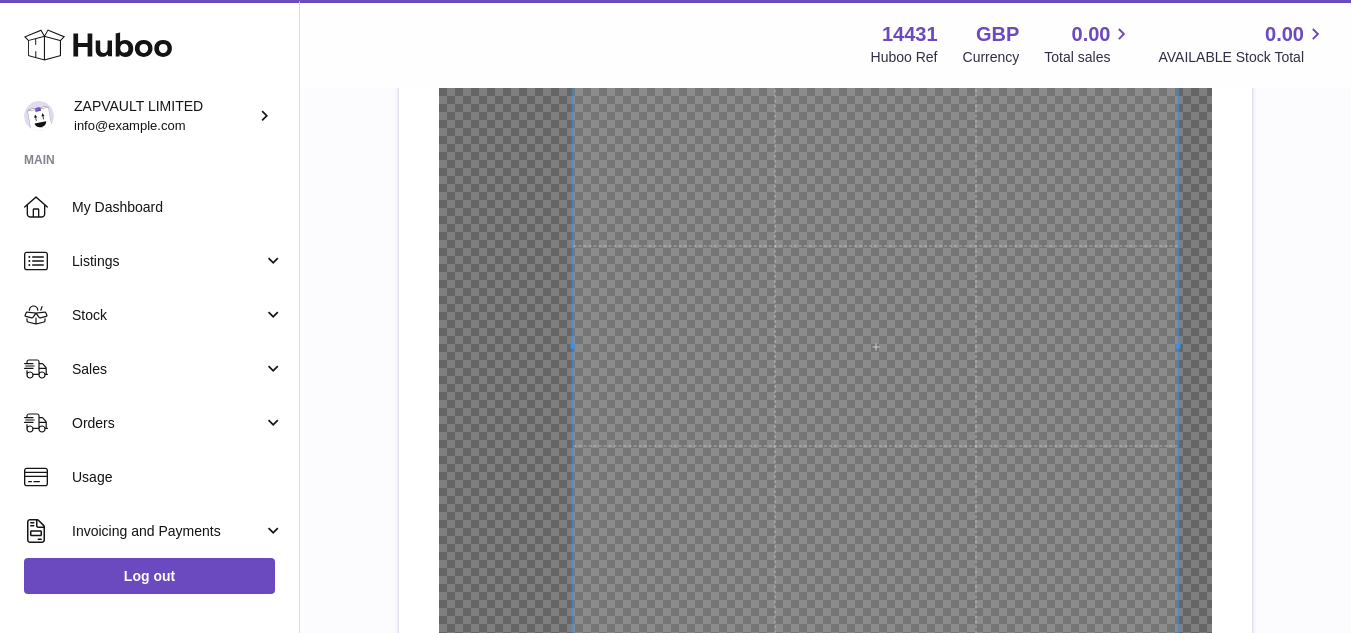 click at bounding box center (876, 346) 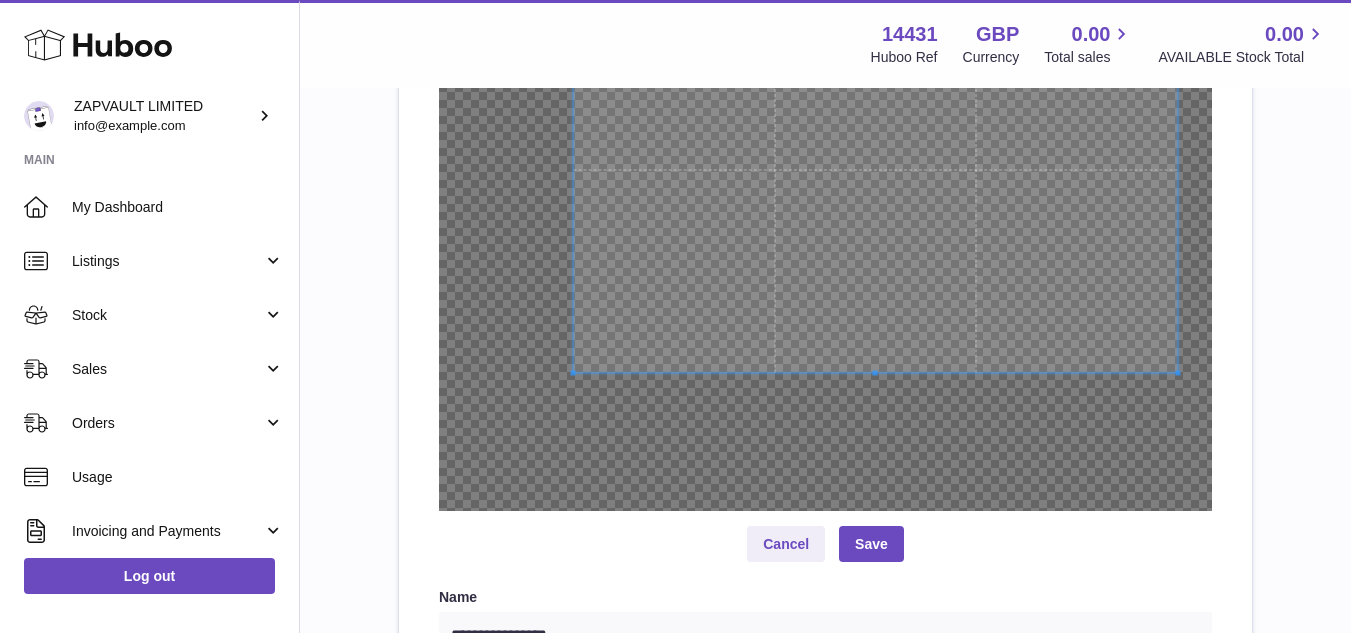 scroll, scrollTop: 599, scrollLeft: 0, axis: vertical 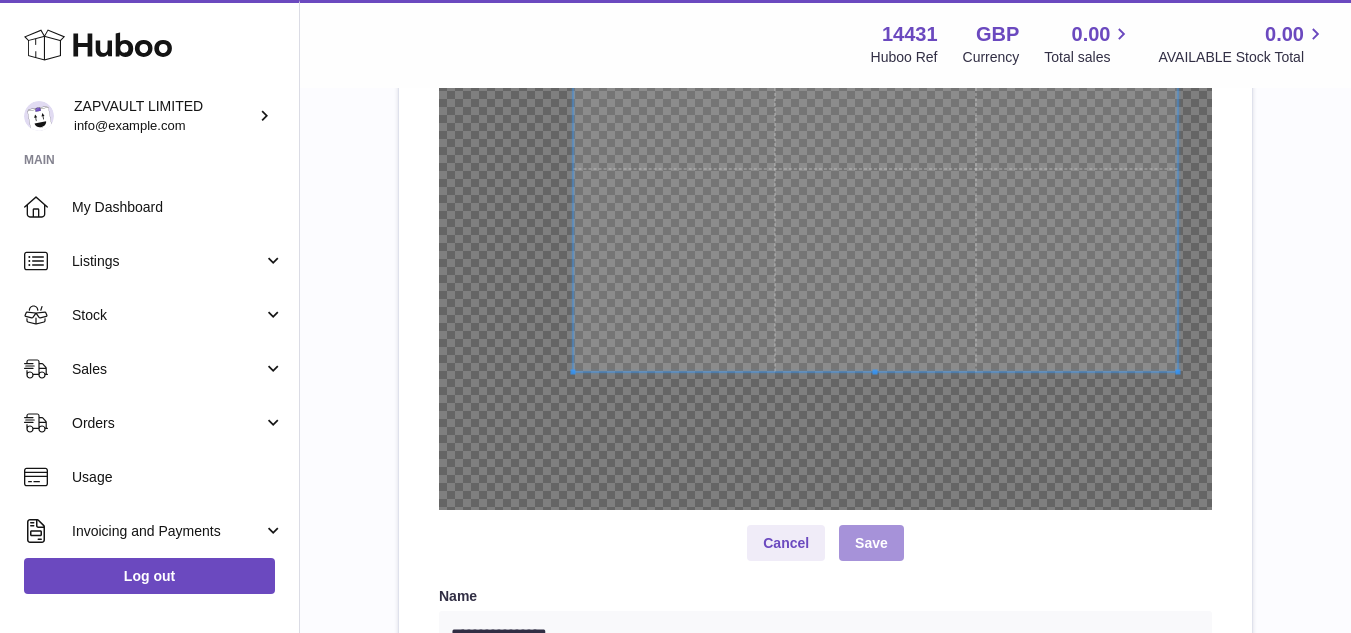 click on "Save" at bounding box center (871, 543) 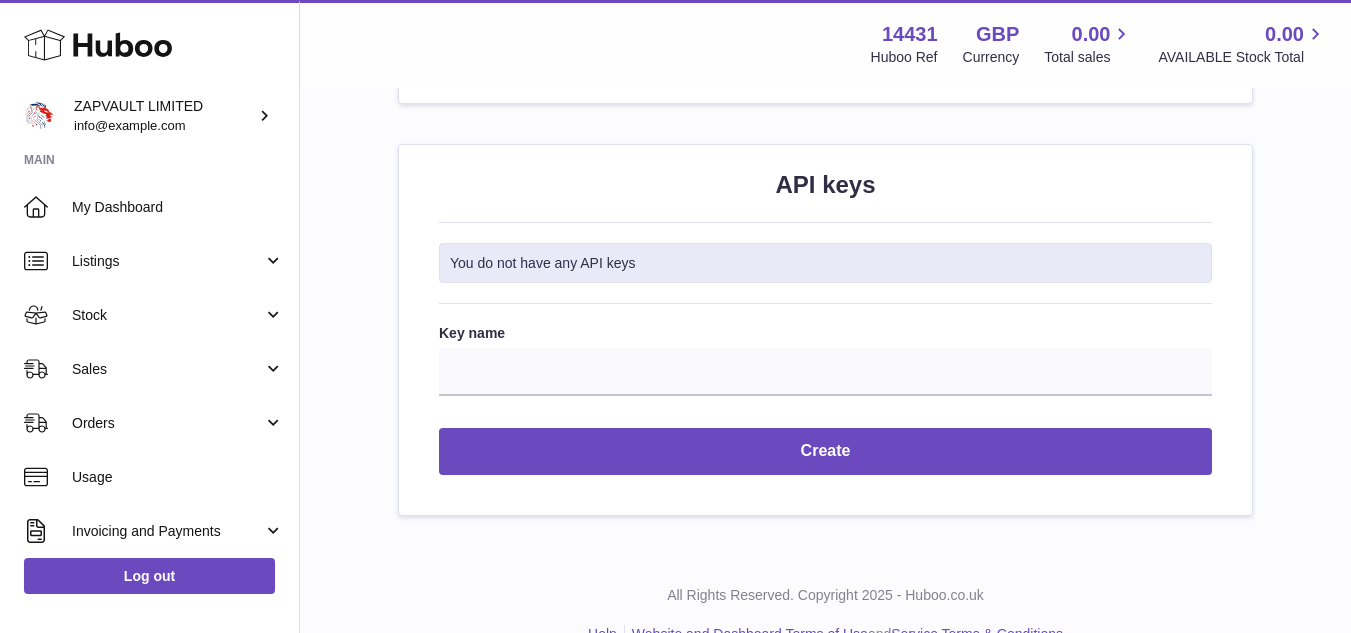 scroll, scrollTop: 2419, scrollLeft: 0, axis: vertical 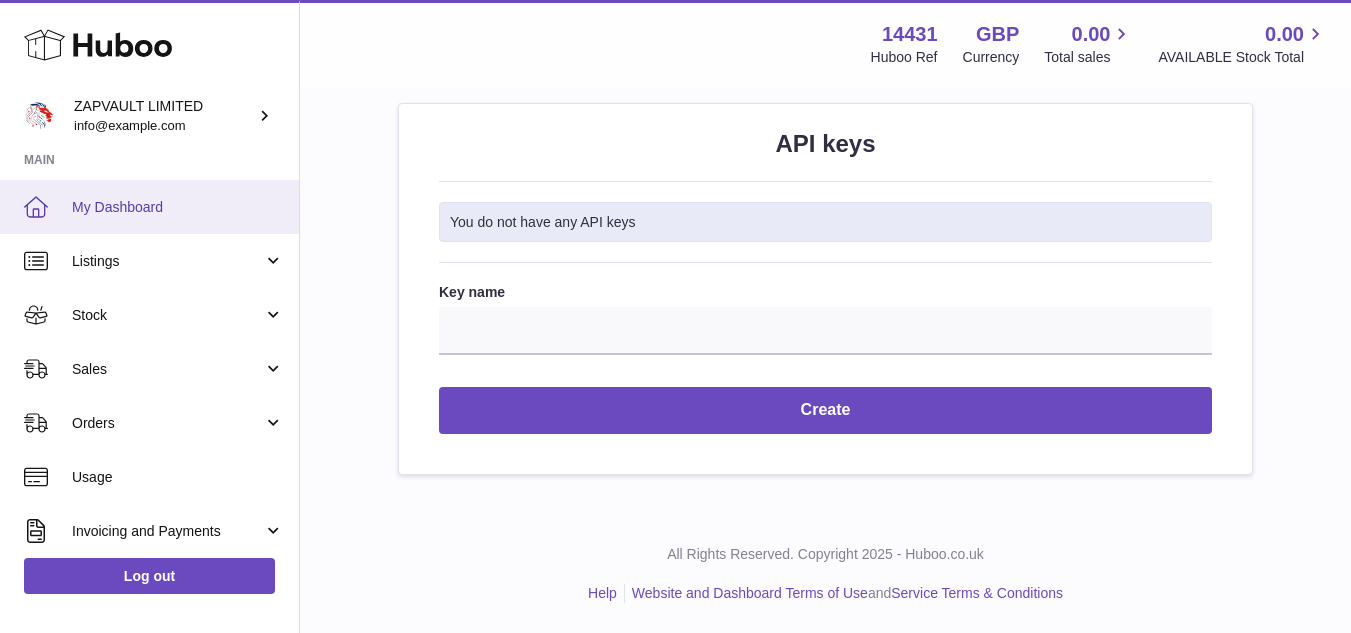 click on "My Dashboard" at bounding box center (178, 207) 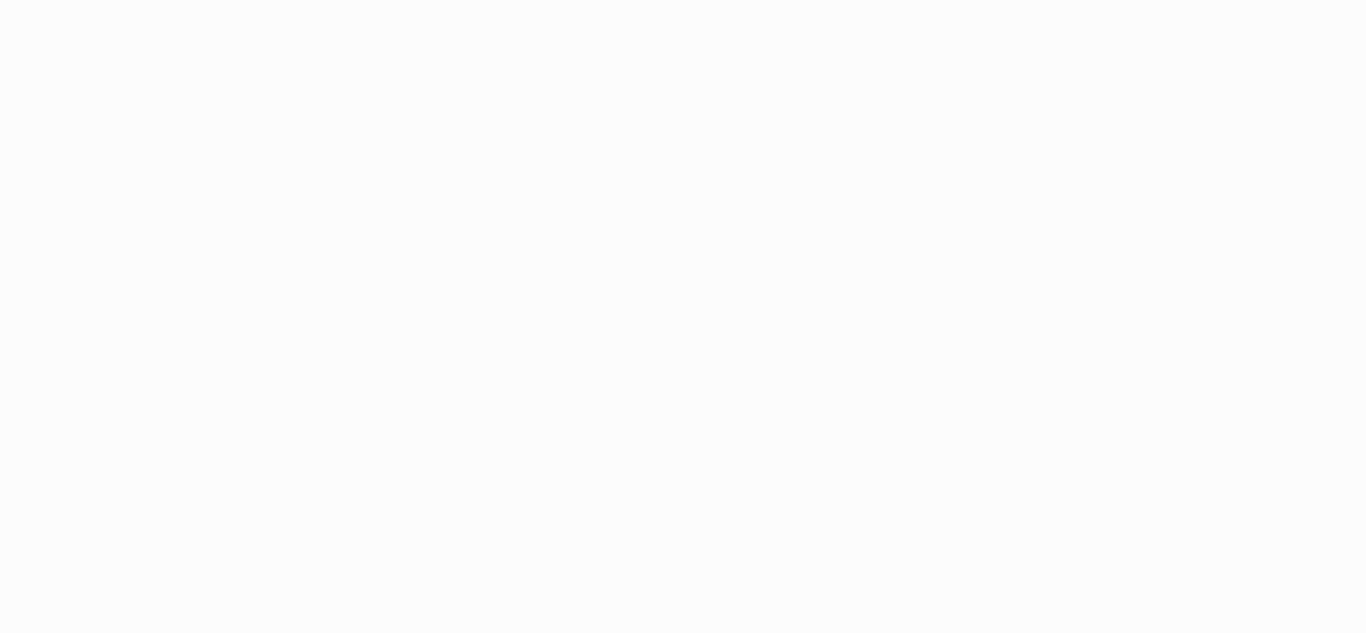 scroll, scrollTop: 0, scrollLeft: 0, axis: both 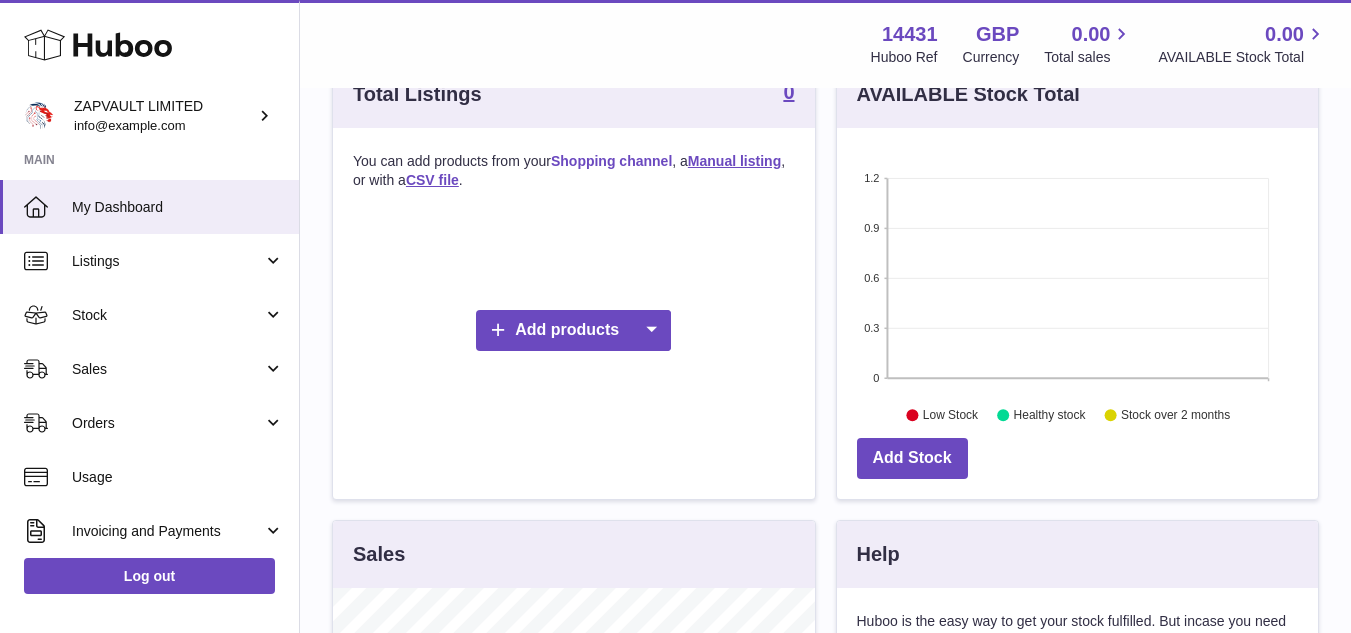 click on "Shopping channel" at bounding box center (611, 161) 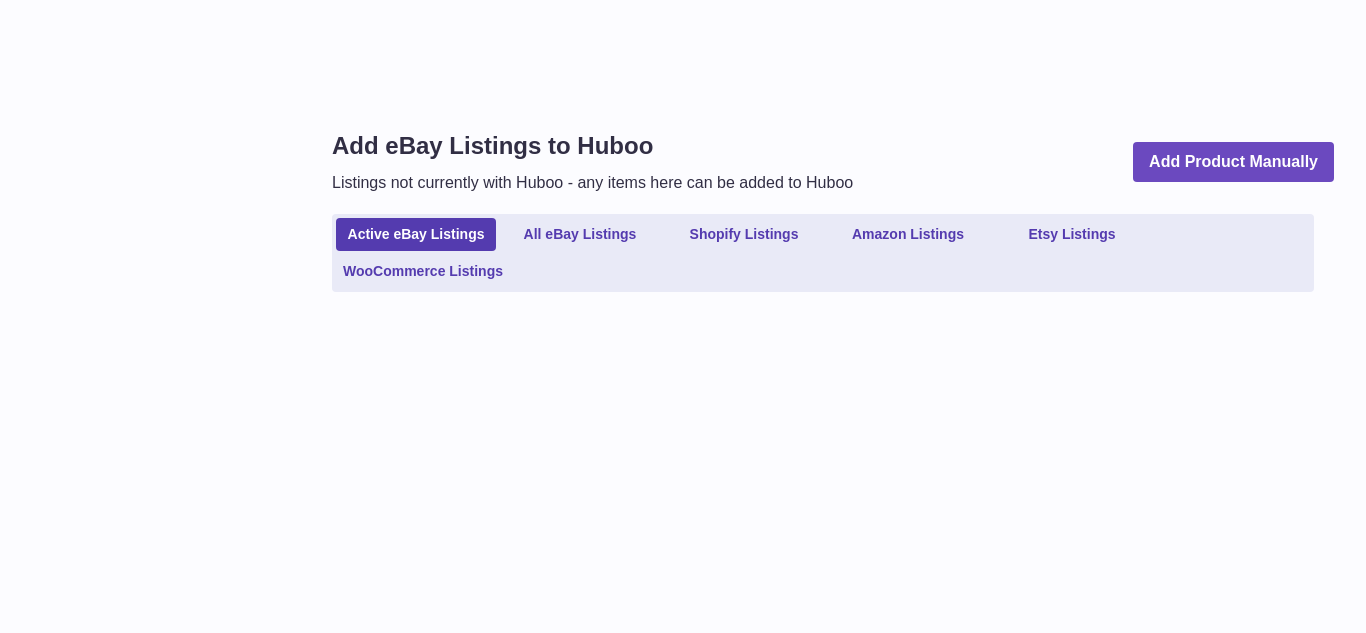 scroll, scrollTop: 0, scrollLeft: 0, axis: both 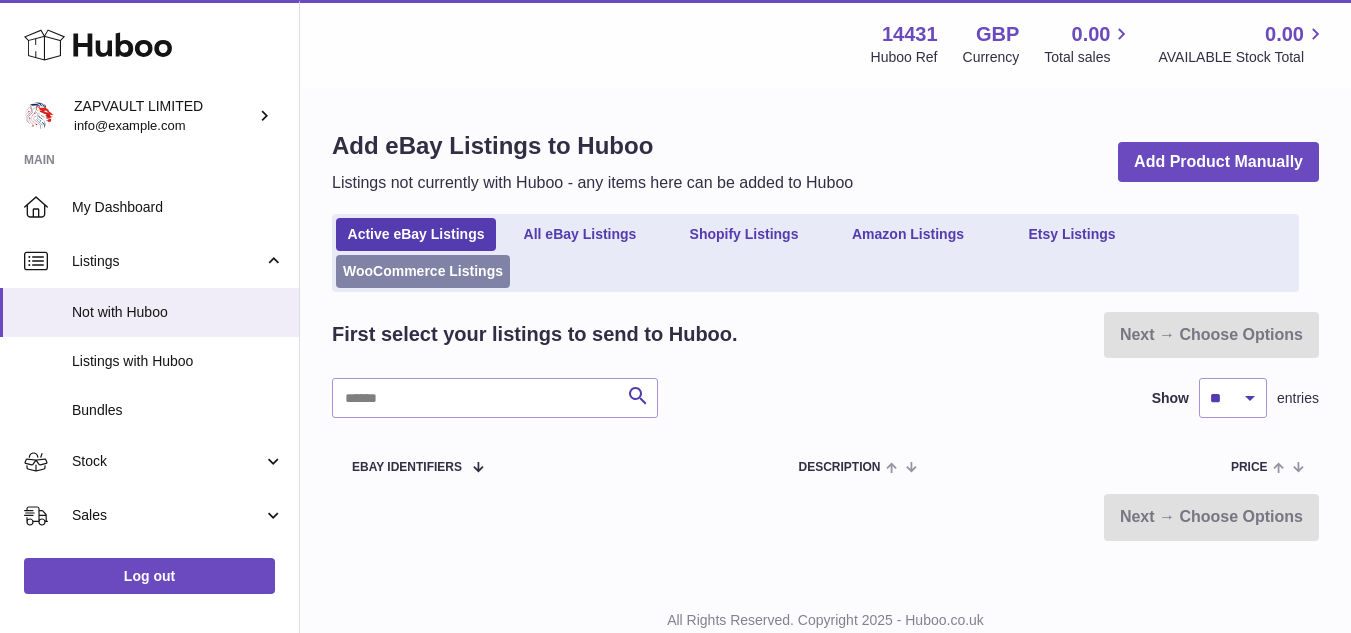 click on "WooCommerce Listings" at bounding box center [423, 271] 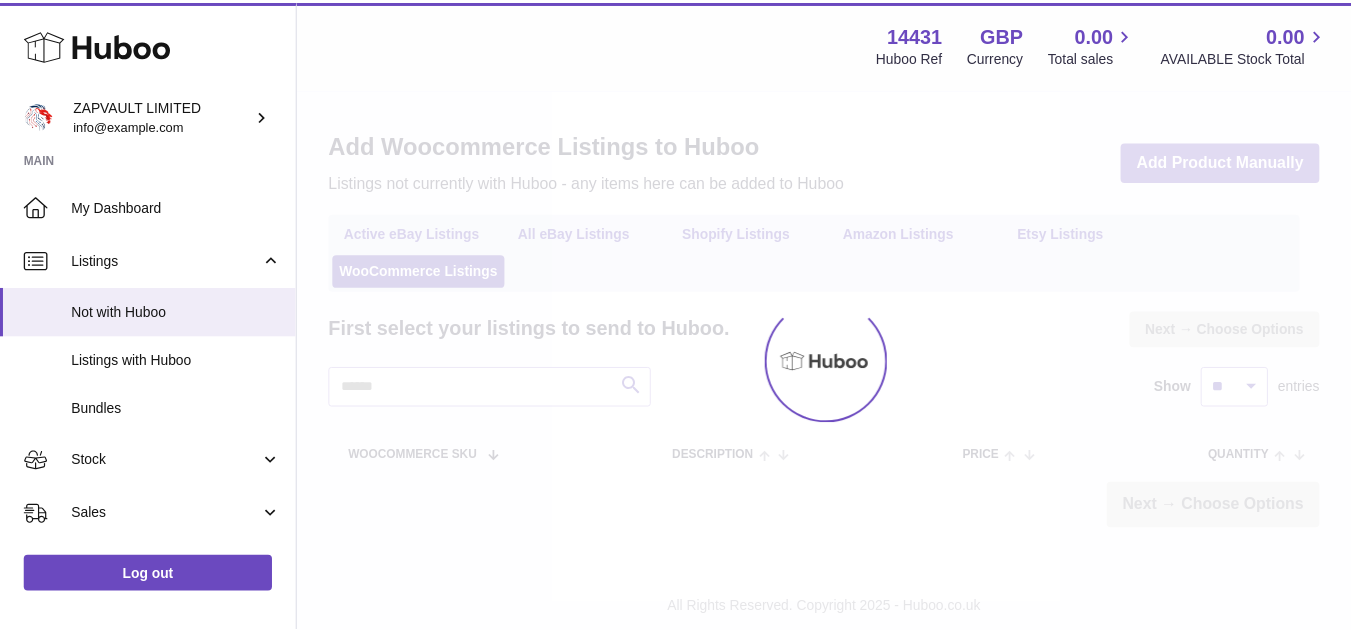 scroll, scrollTop: 0, scrollLeft: 0, axis: both 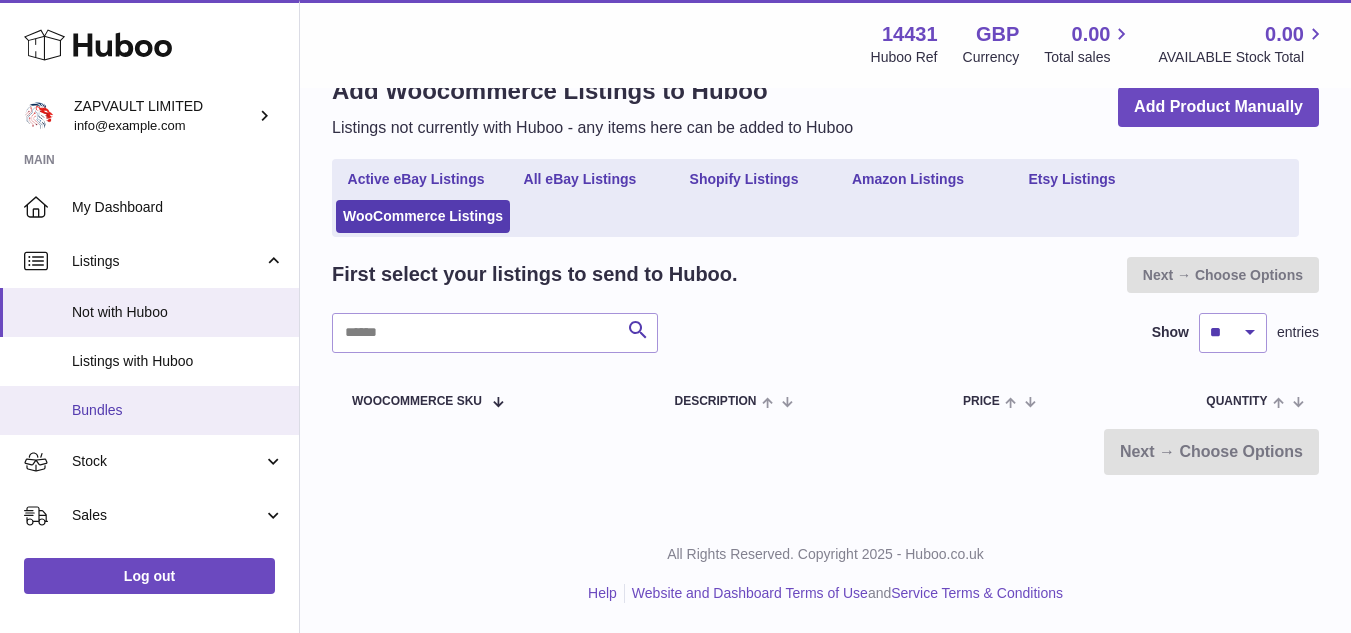 click on "Bundles" at bounding box center (149, 410) 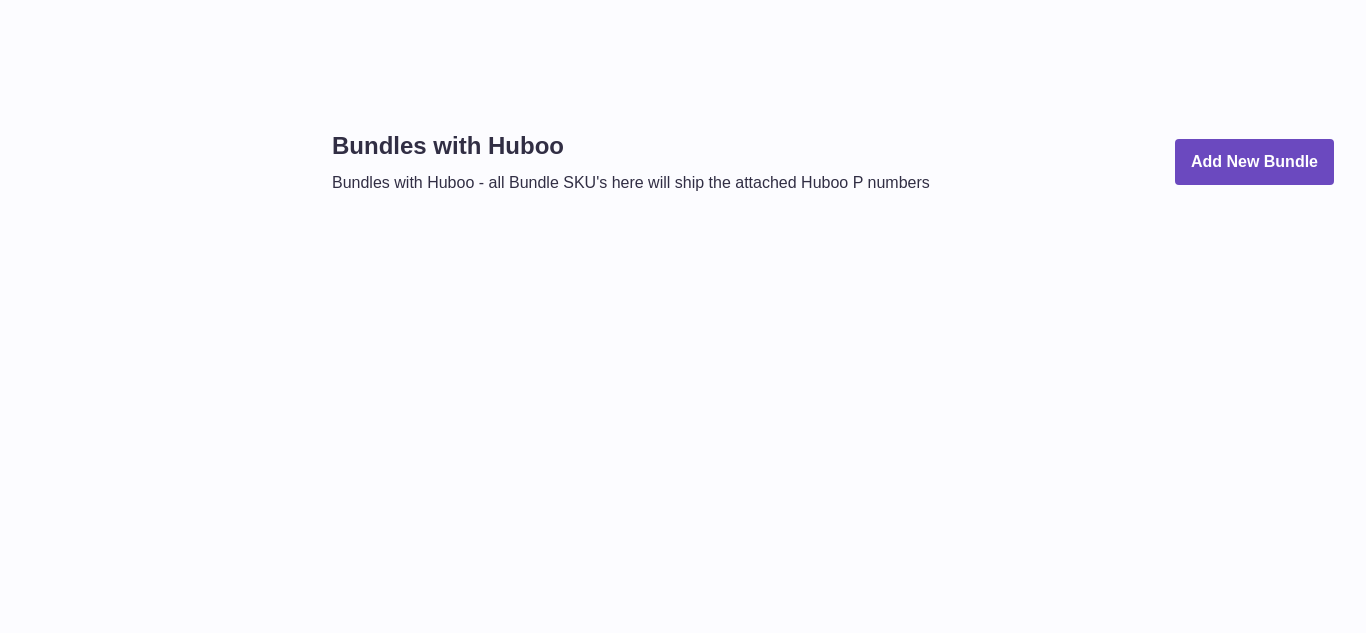scroll, scrollTop: 0, scrollLeft: 0, axis: both 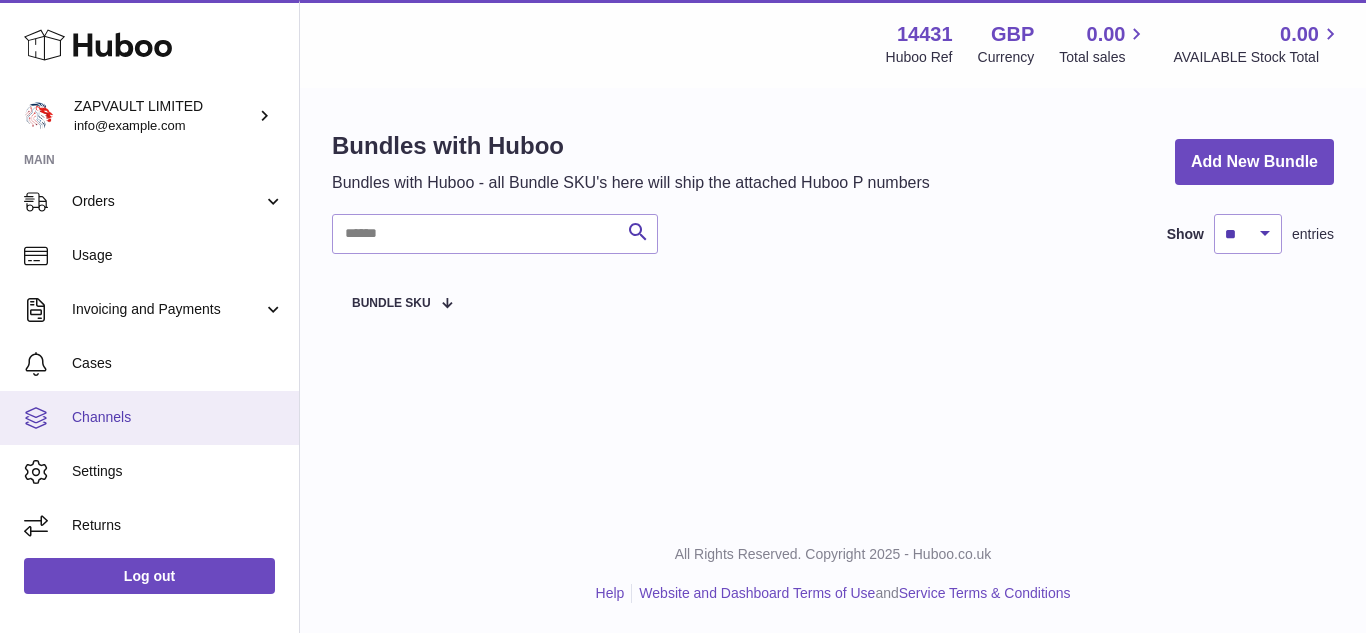click on "Channels" at bounding box center (149, 418) 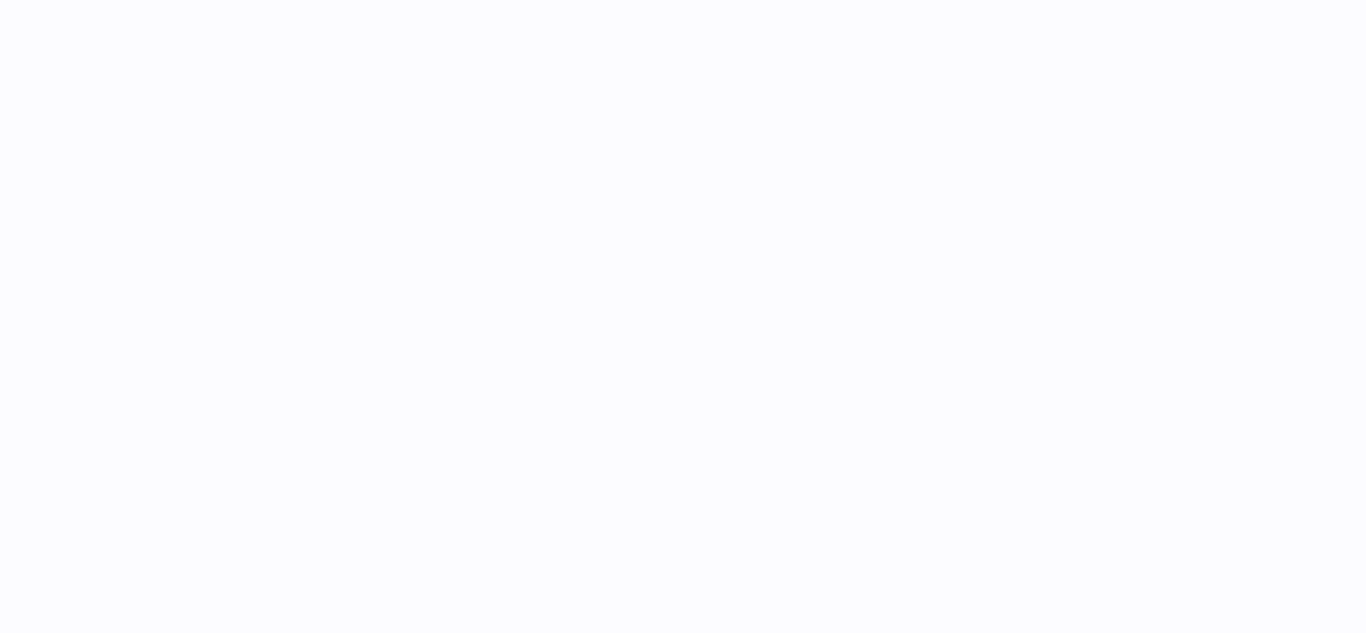 scroll, scrollTop: 0, scrollLeft: 0, axis: both 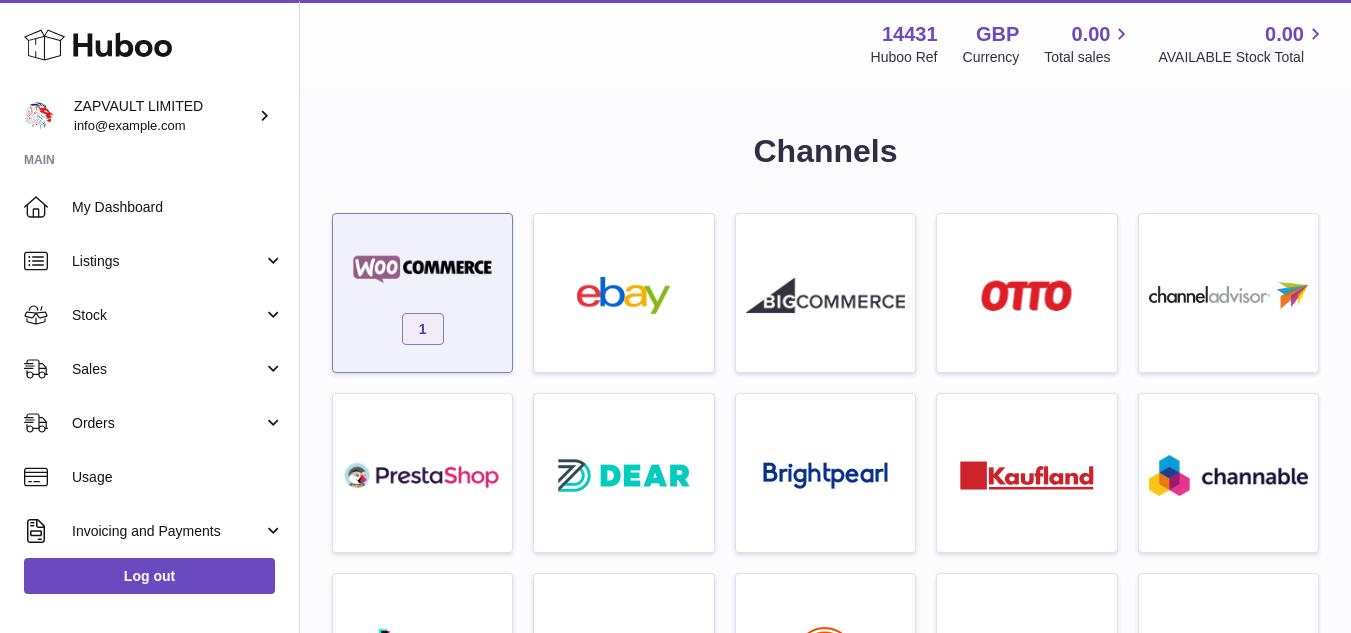 click on "1" at bounding box center [422, 298] 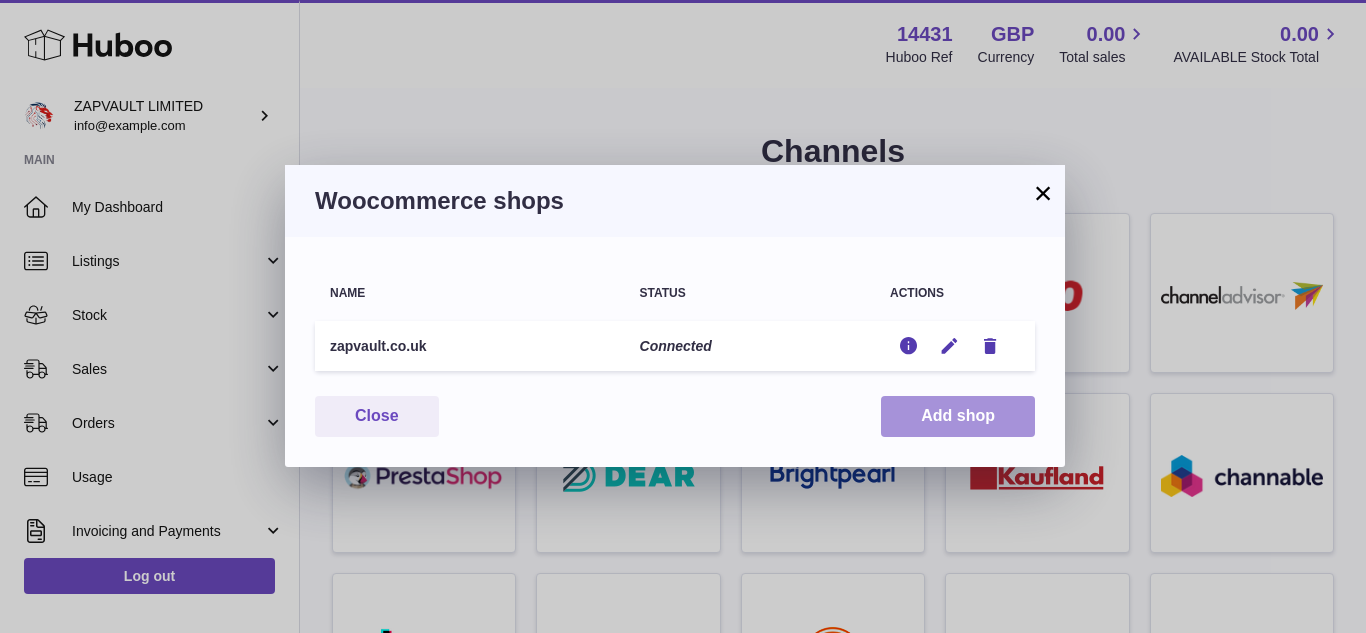 click on "Add shop" at bounding box center [958, 416] 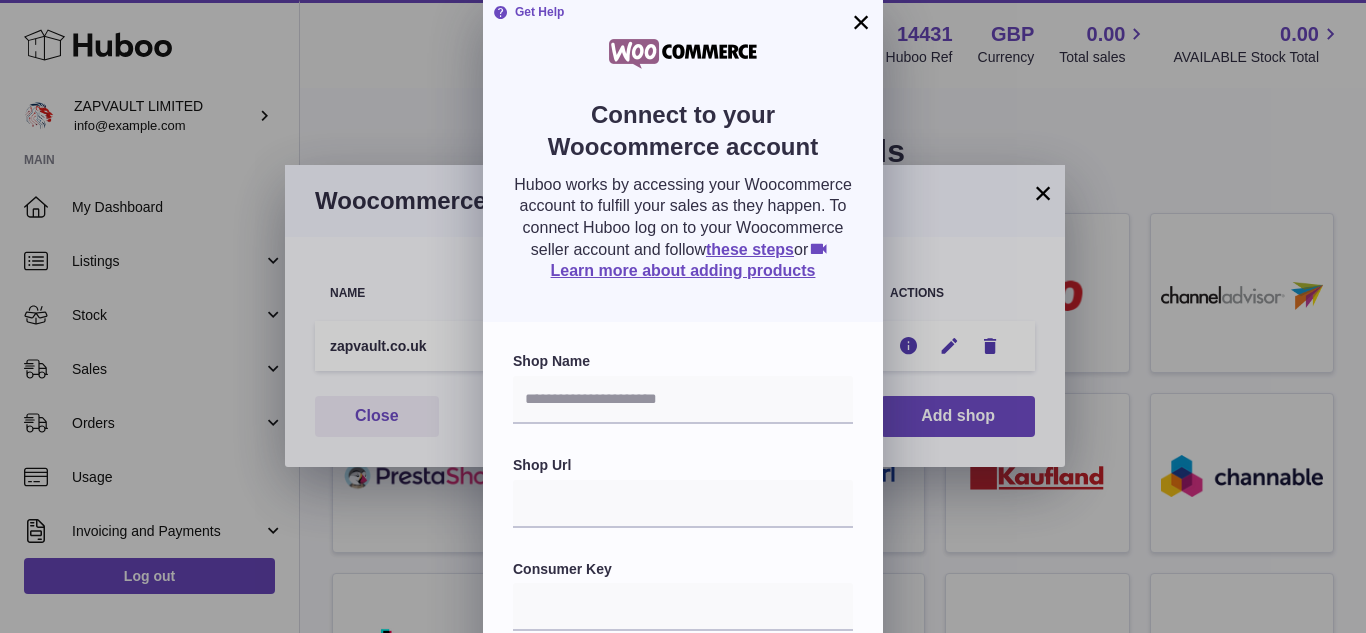 scroll, scrollTop: 0, scrollLeft: 0, axis: both 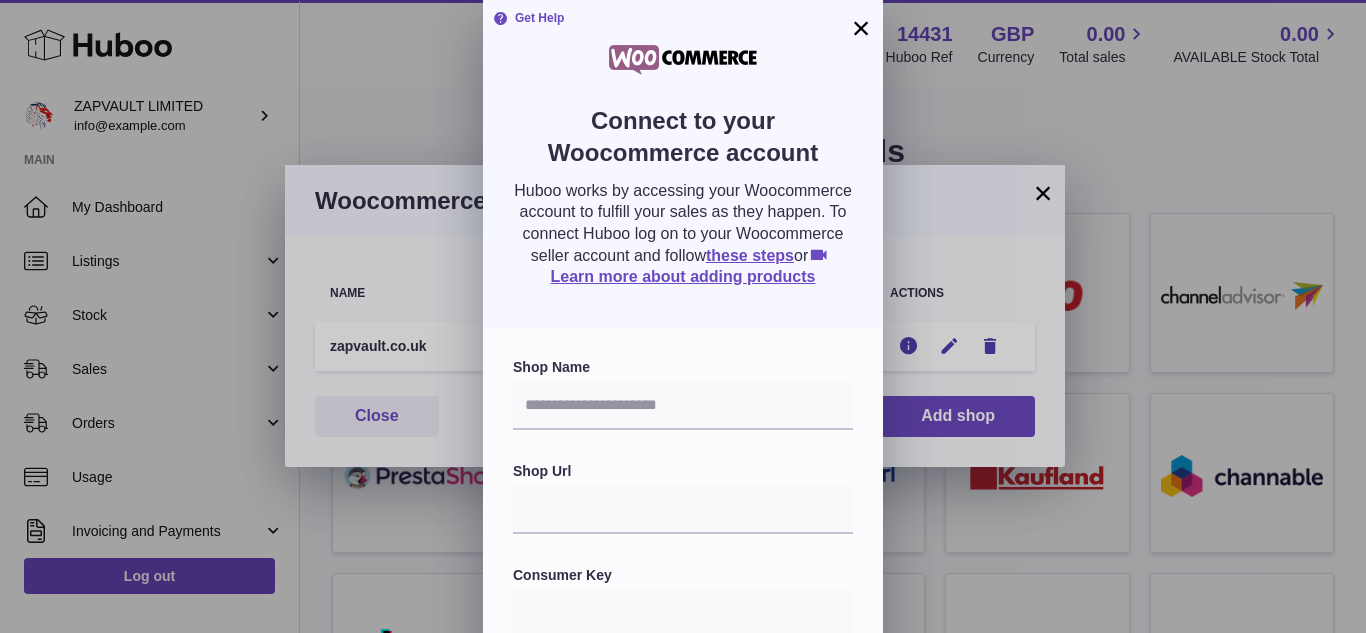 click on "×" at bounding box center [861, 28] 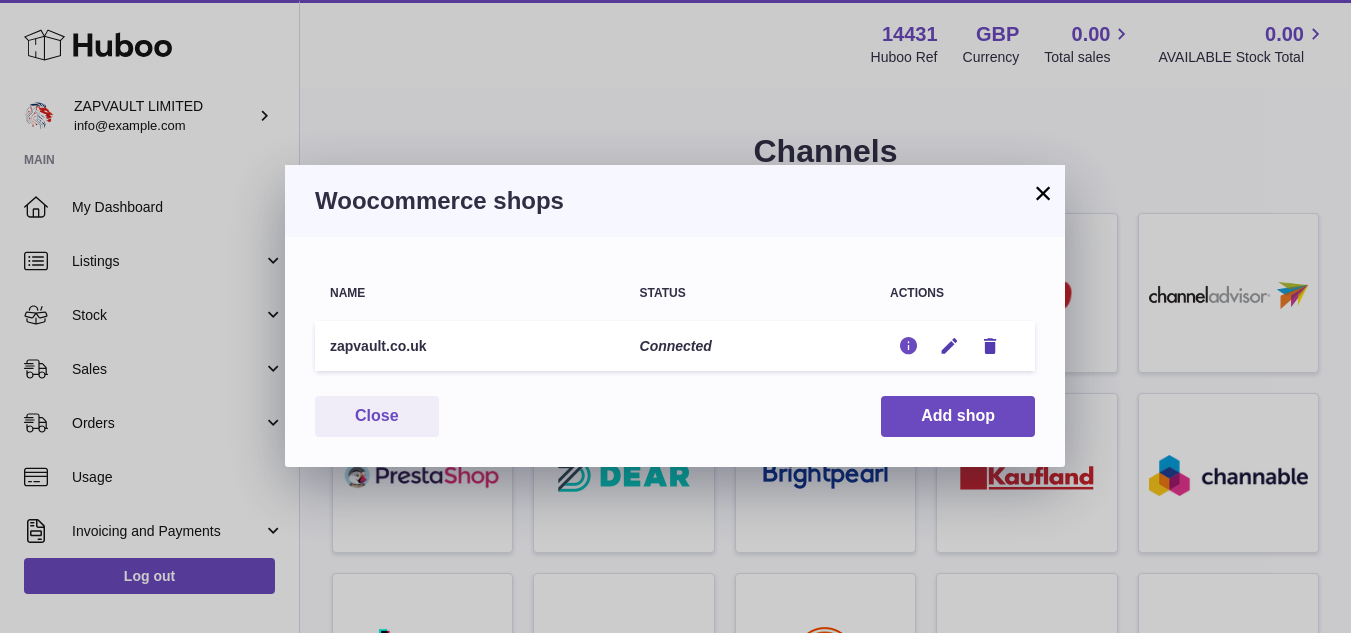 click at bounding box center (908, 346) 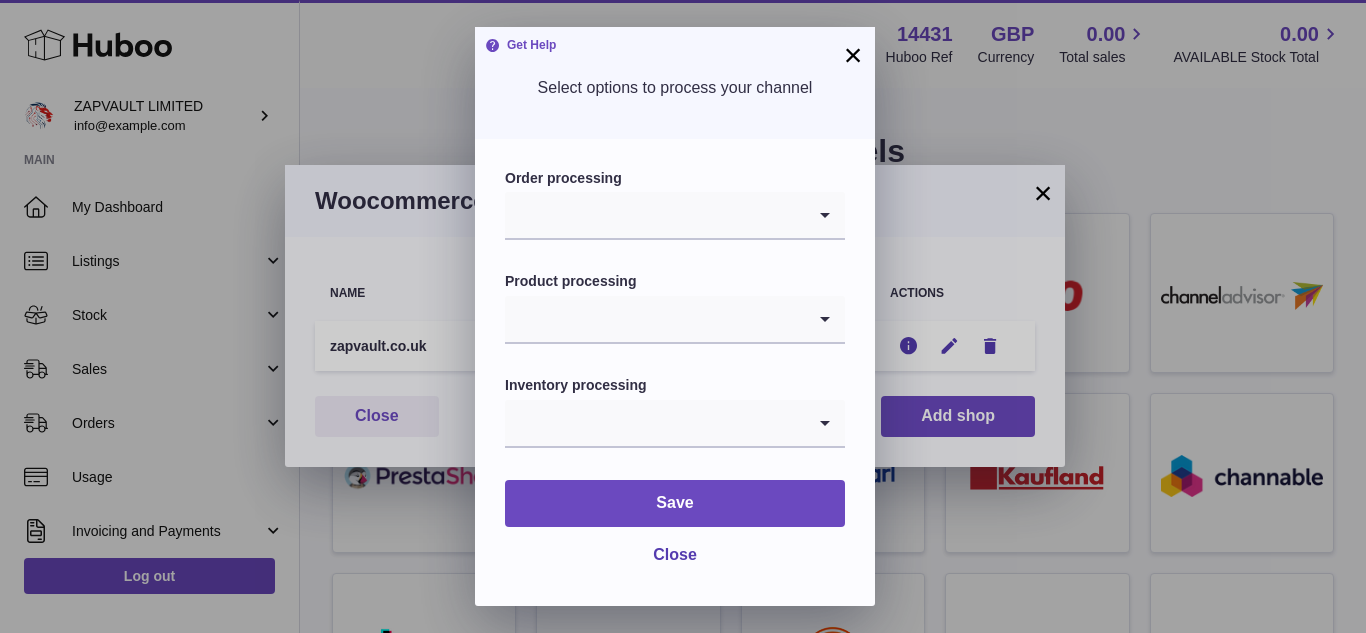 click at bounding box center [655, 215] 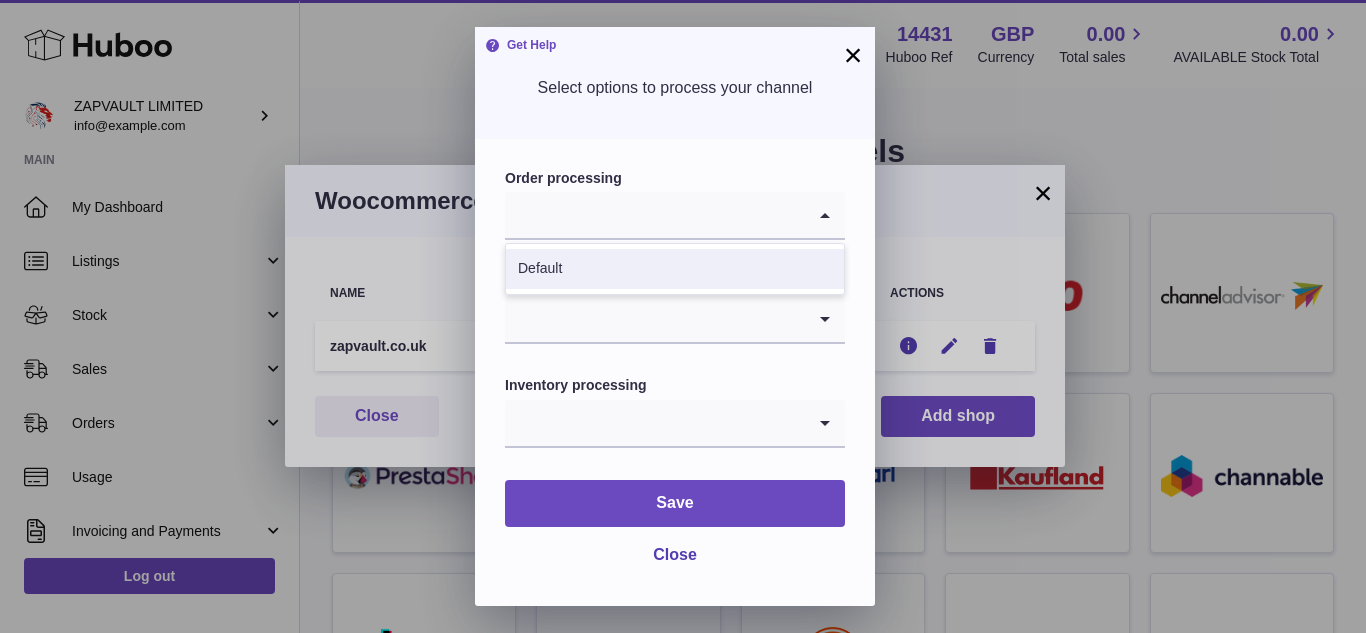 click on "Default" at bounding box center [675, 269] 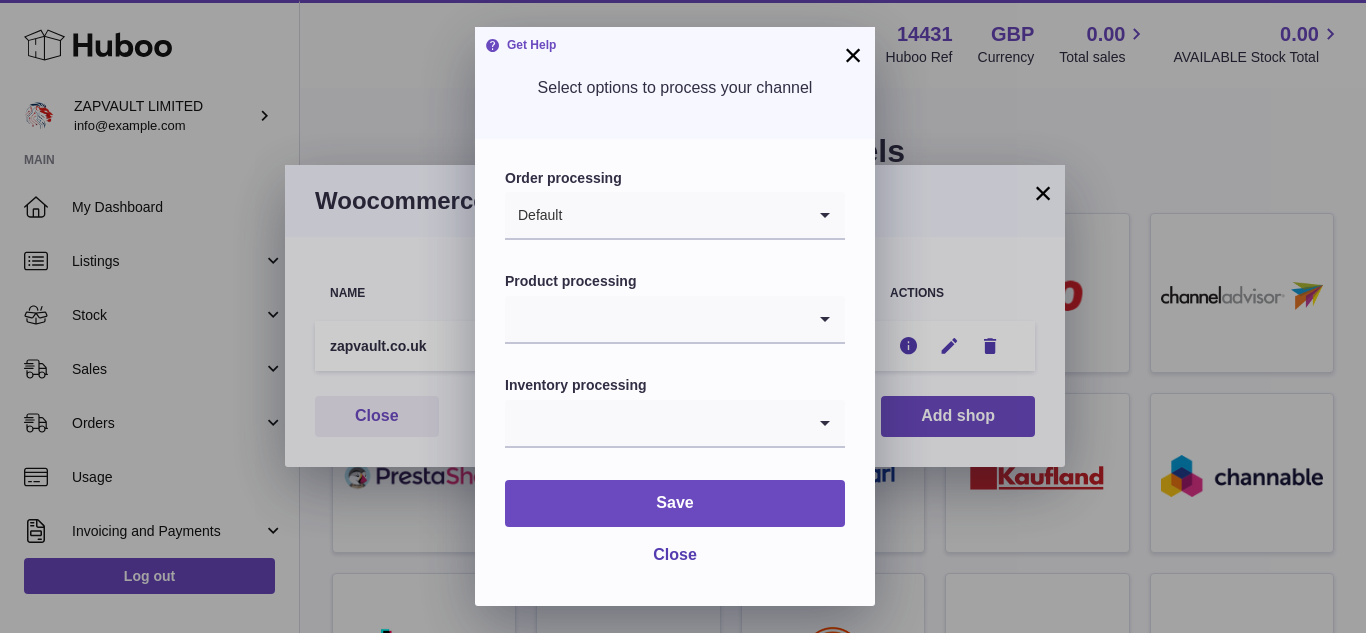 click at bounding box center [655, 319] 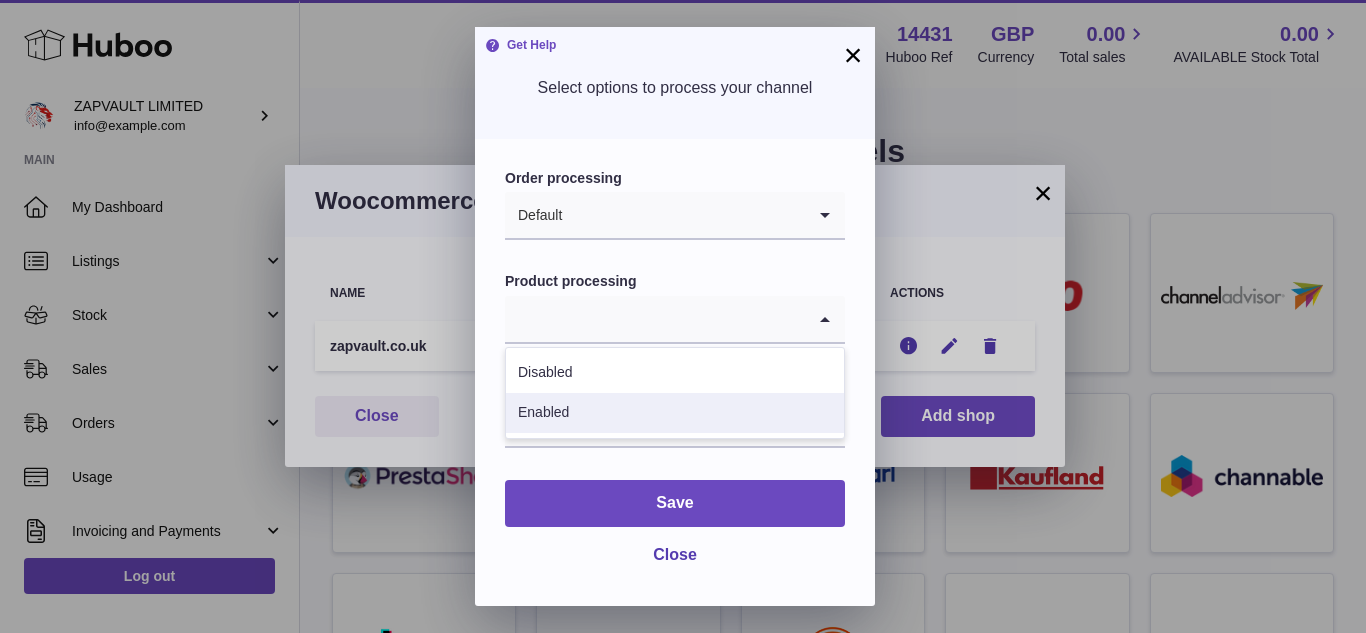 click on "Enabled" at bounding box center [675, 413] 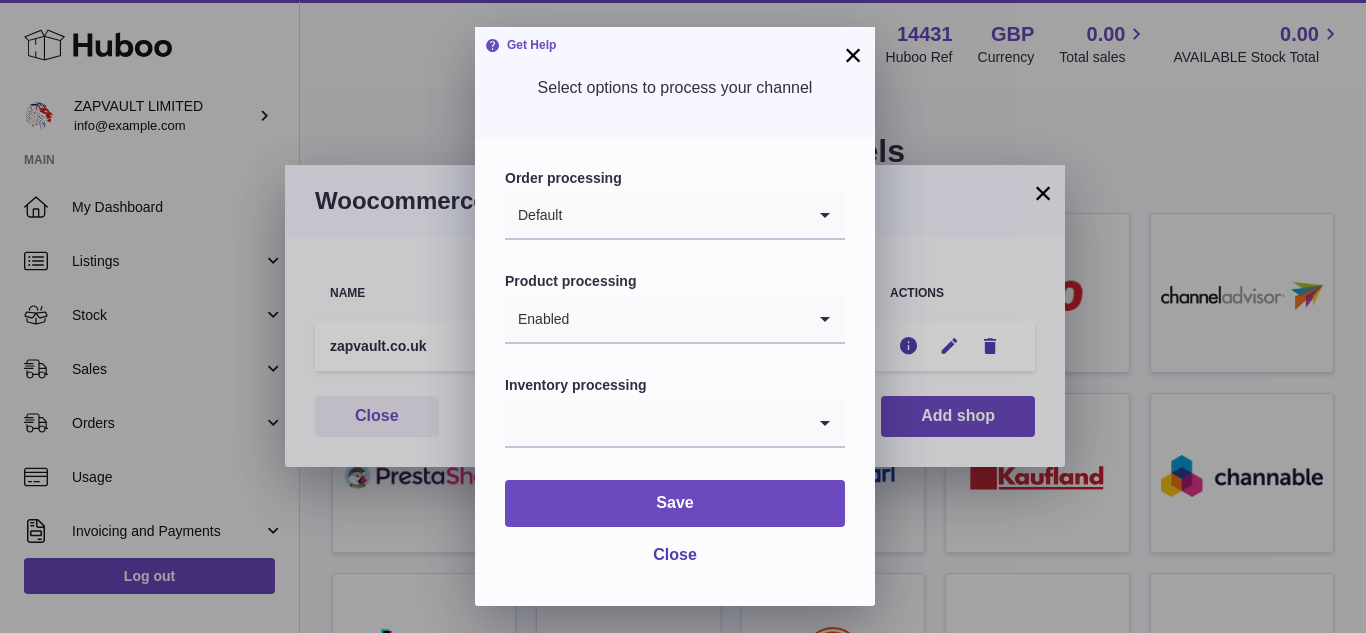 click at bounding box center (655, 423) 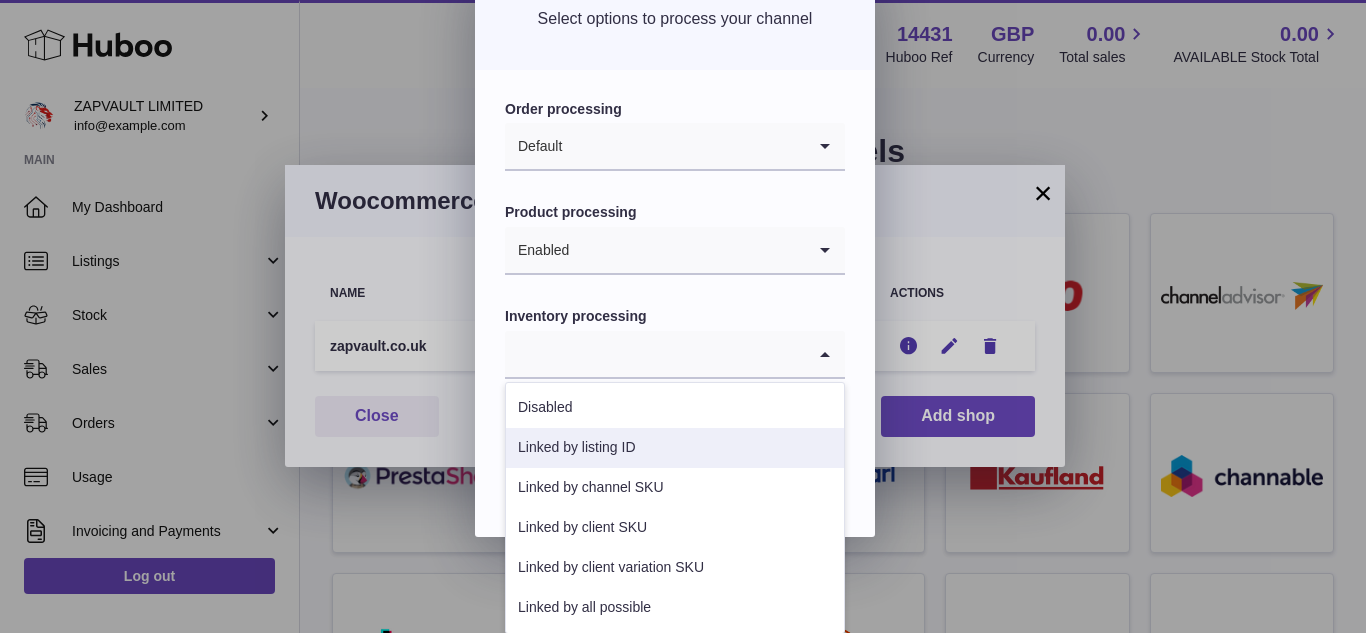 scroll, scrollTop: 70, scrollLeft: 0, axis: vertical 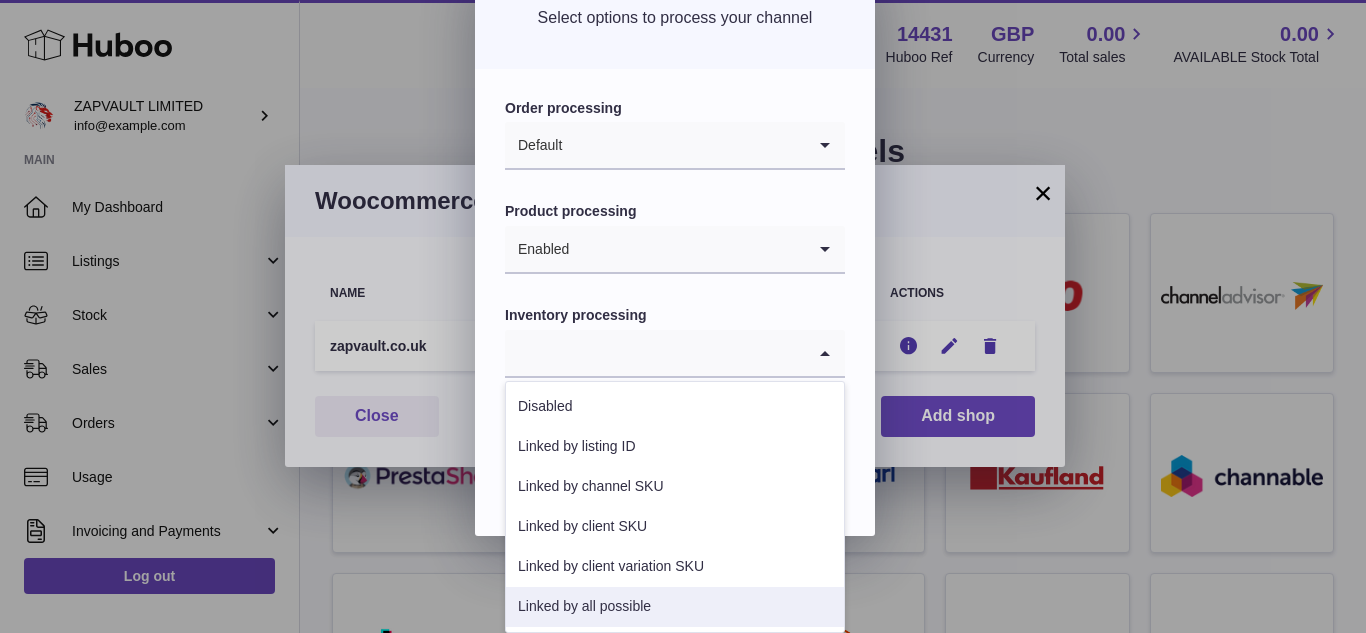 click on "Linked by all possible" at bounding box center (675, 607) 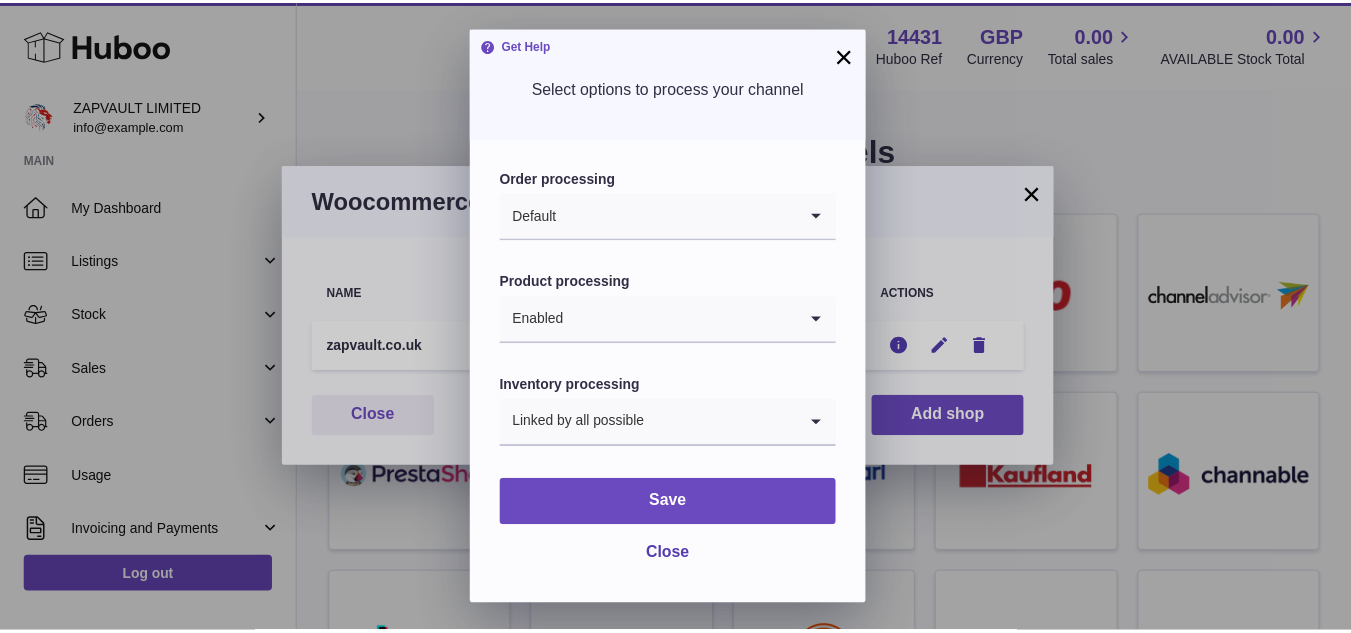 scroll, scrollTop: 0, scrollLeft: 0, axis: both 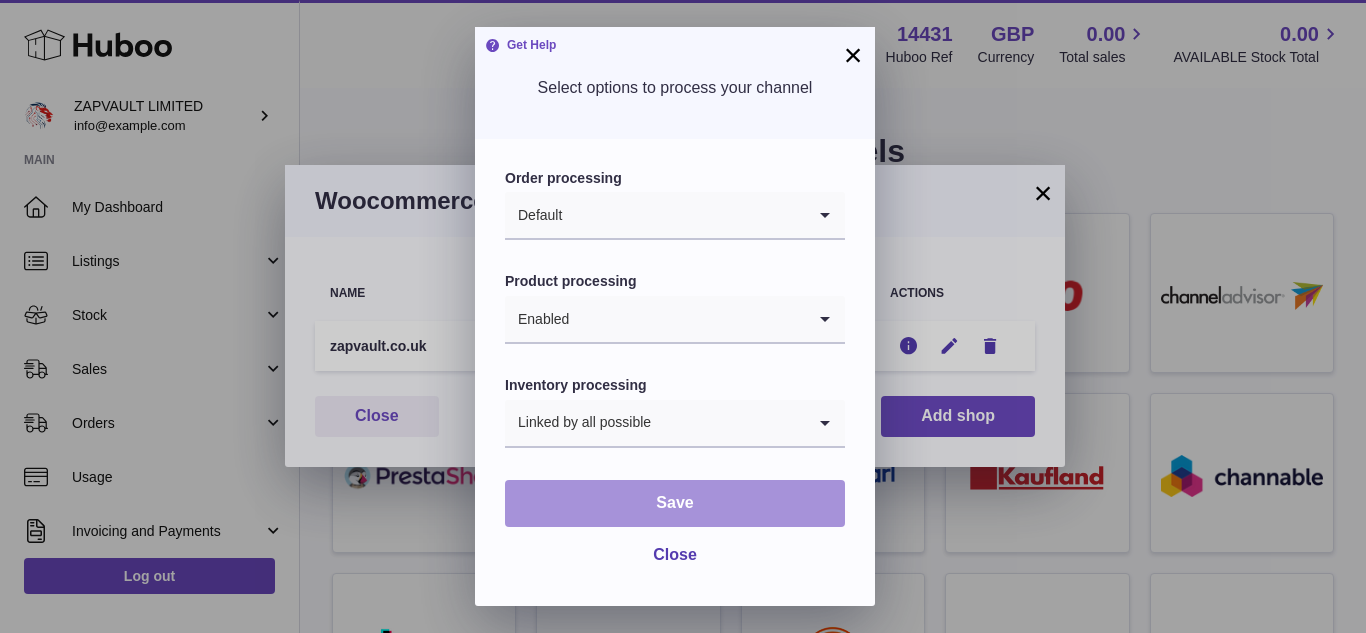 click on "Save" at bounding box center [674, 502] 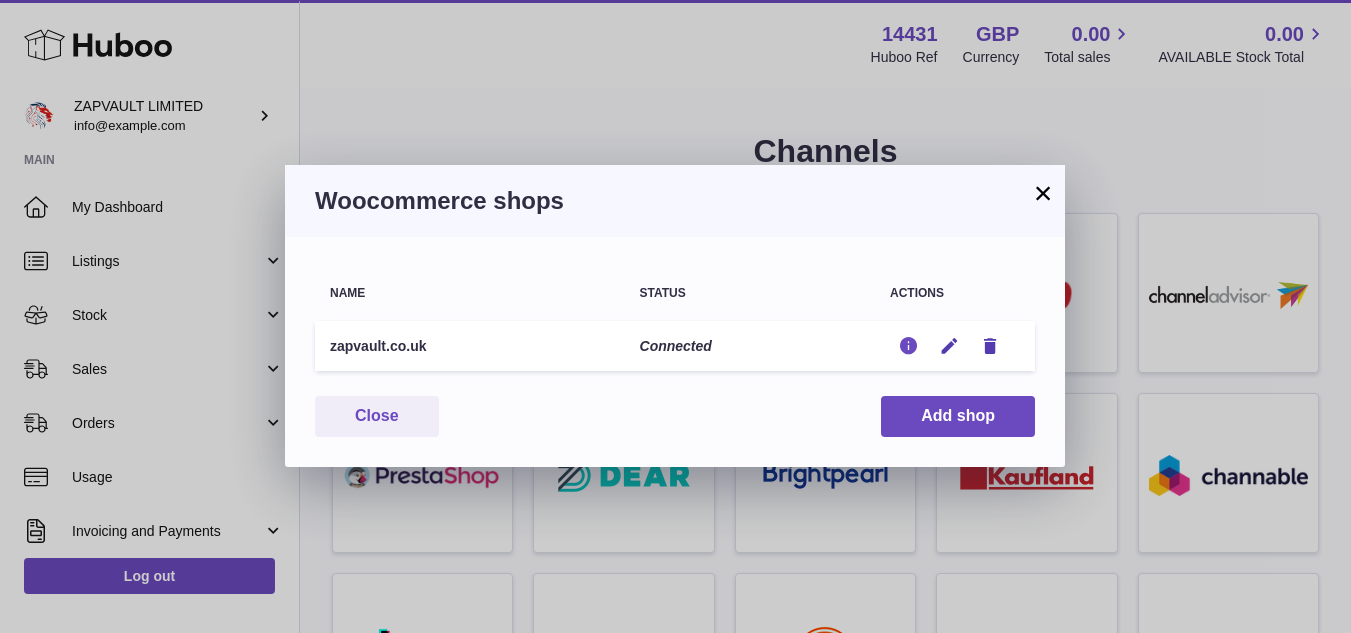 click at bounding box center [908, 346] 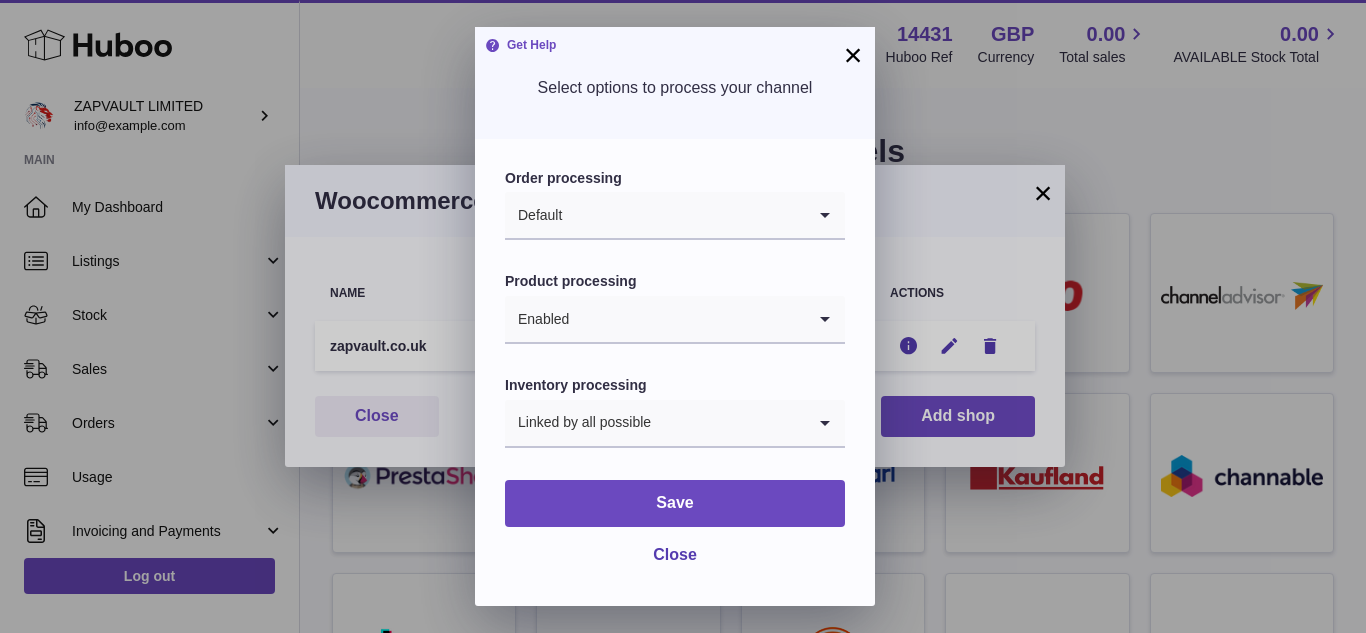 click on "×" at bounding box center [853, 55] 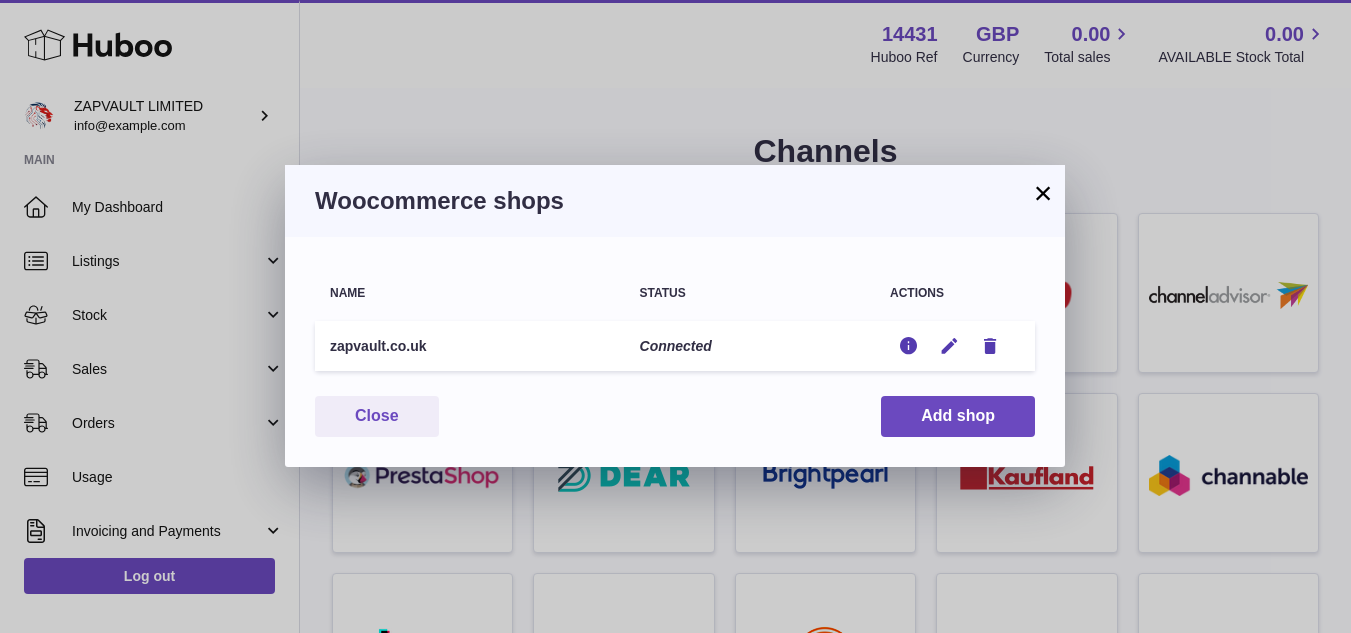 click on "×" at bounding box center [1043, 193] 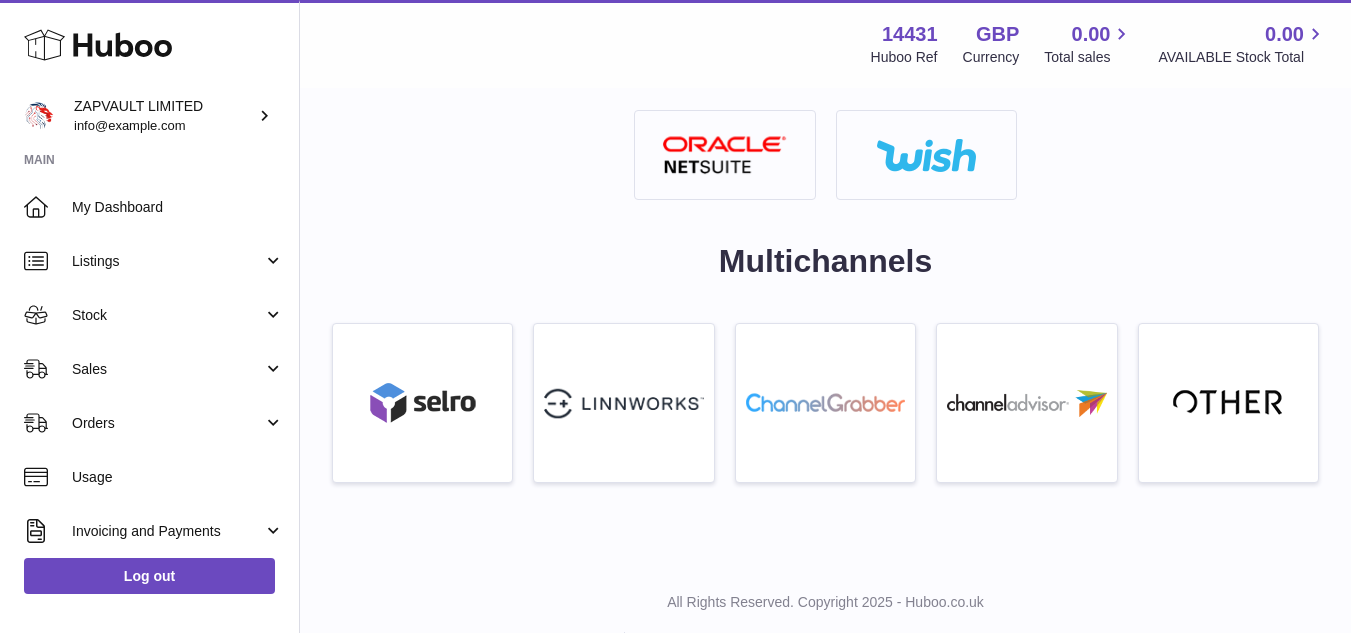 scroll, scrollTop: 1118, scrollLeft: 0, axis: vertical 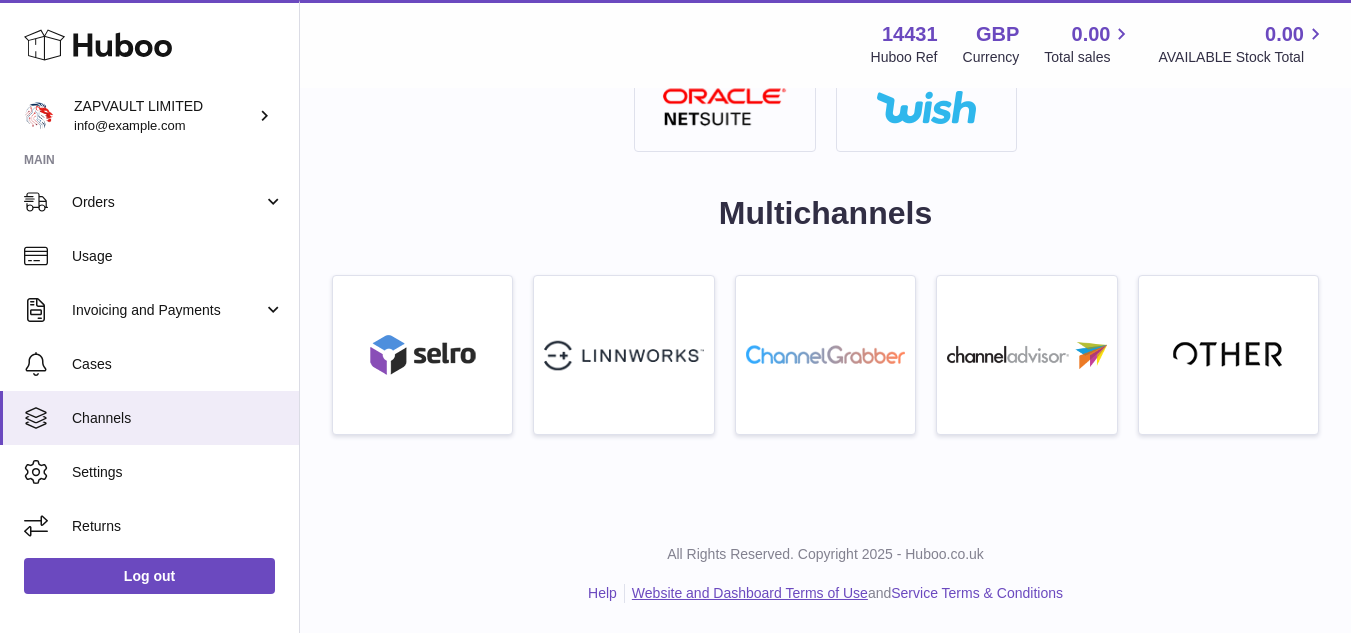 drag, startPoint x: 547, startPoint y: 629, endPoint x: 678, endPoint y: 598, distance: 134.61798 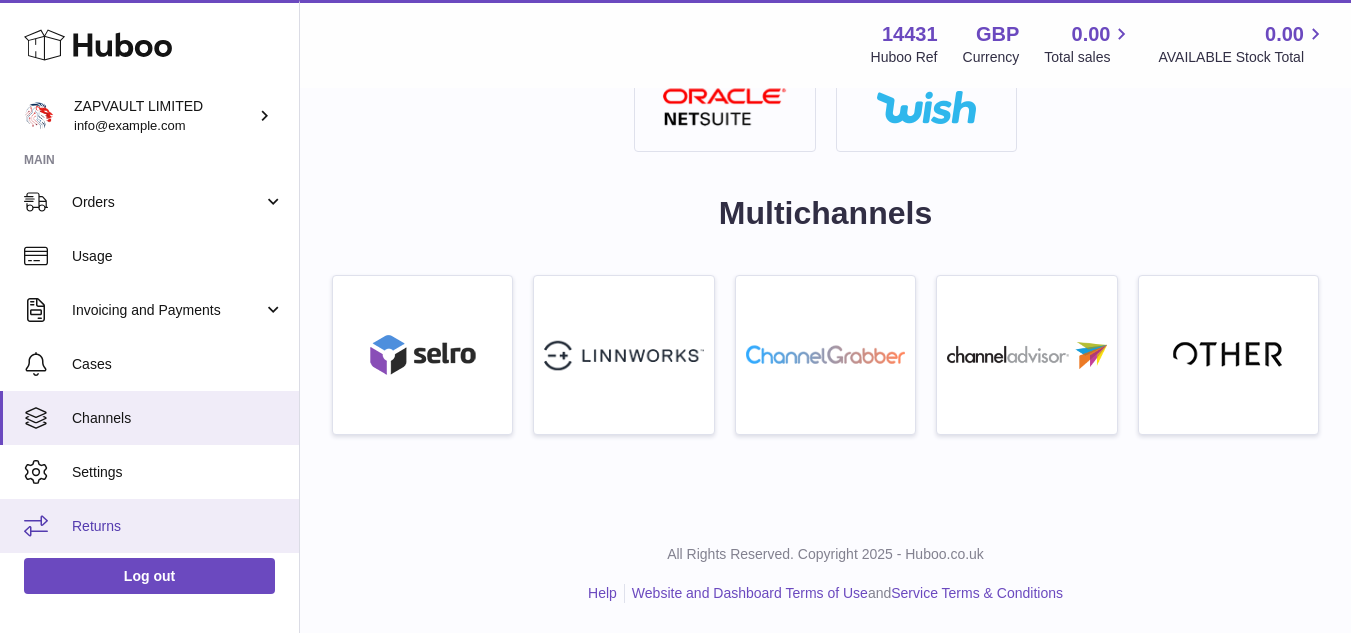 click on "Returns" at bounding box center [178, 526] 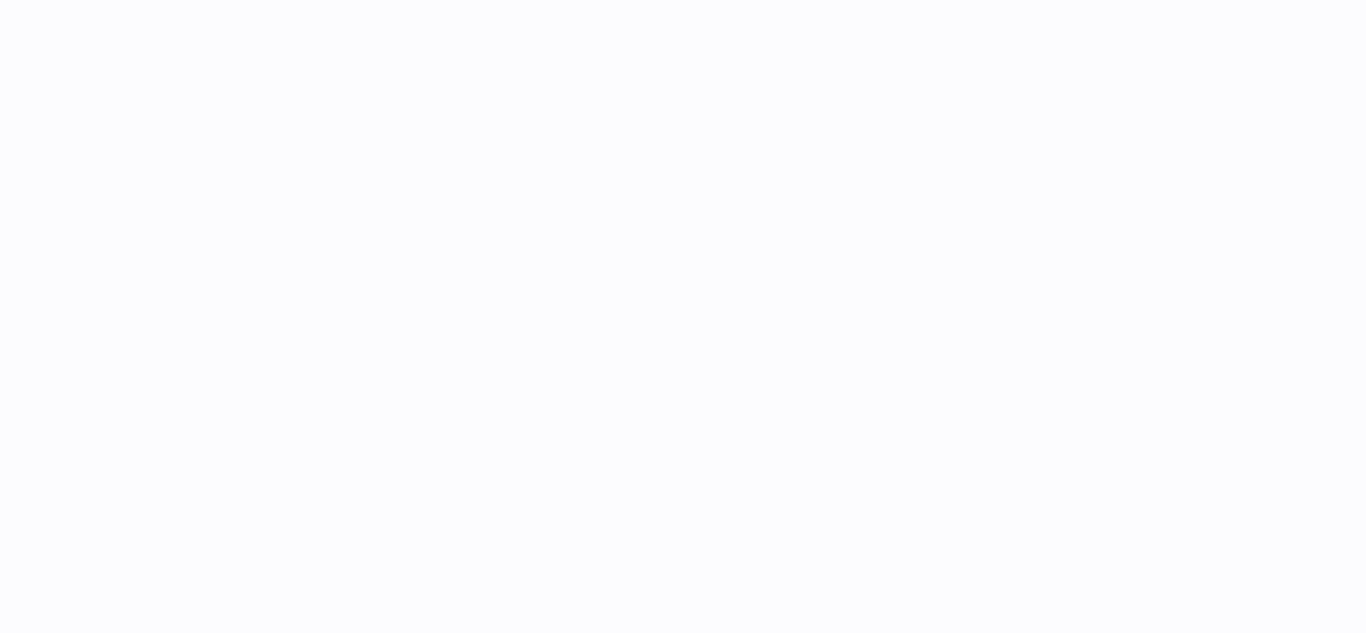 scroll, scrollTop: 0, scrollLeft: 0, axis: both 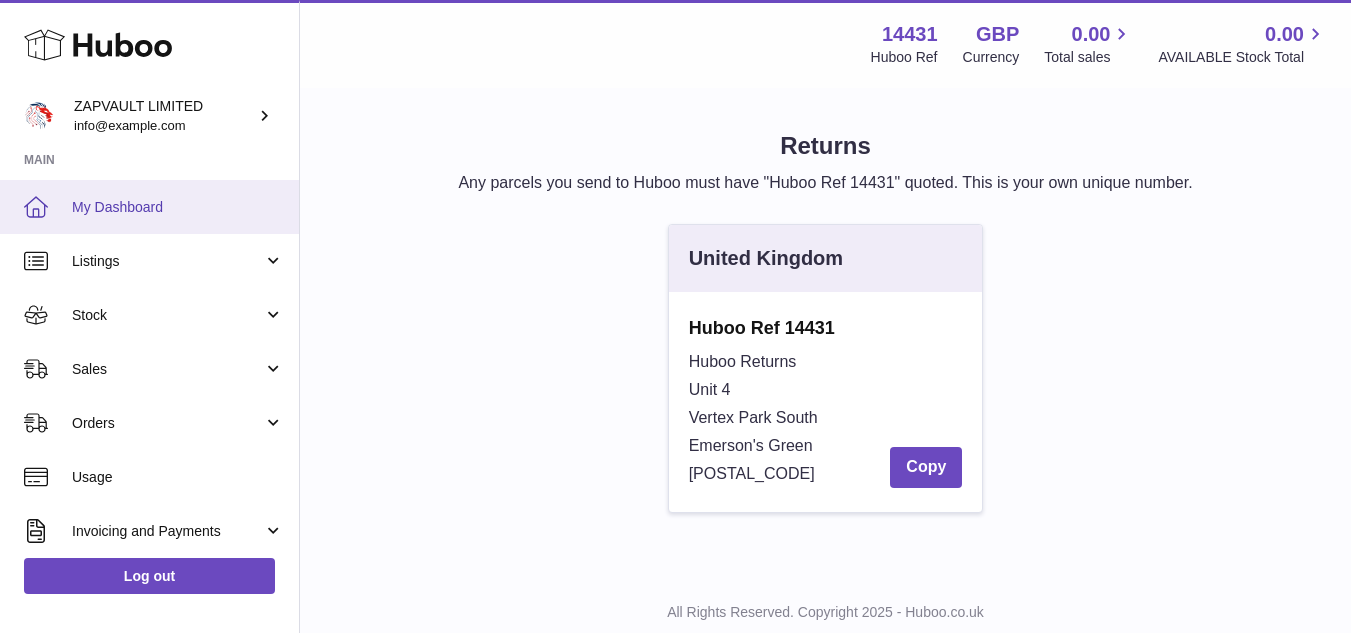 click on "My Dashboard" at bounding box center [149, 207] 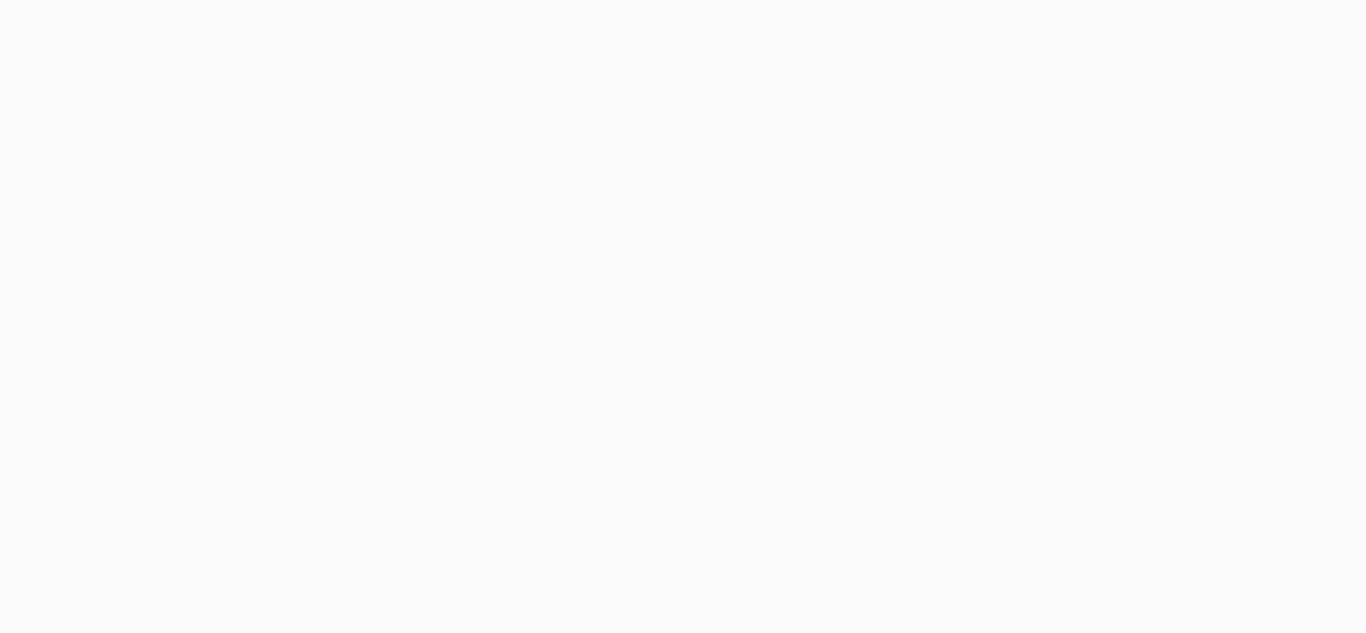 scroll, scrollTop: 0, scrollLeft: 0, axis: both 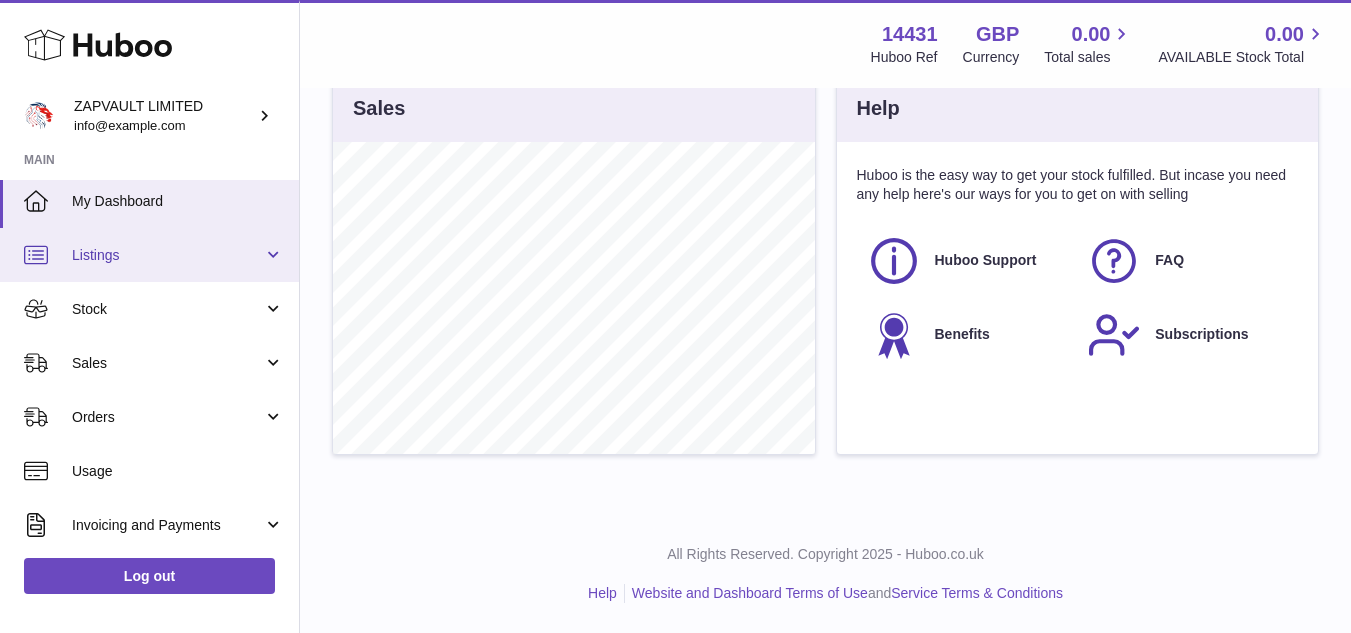 click on "Listings" at bounding box center (149, 255) 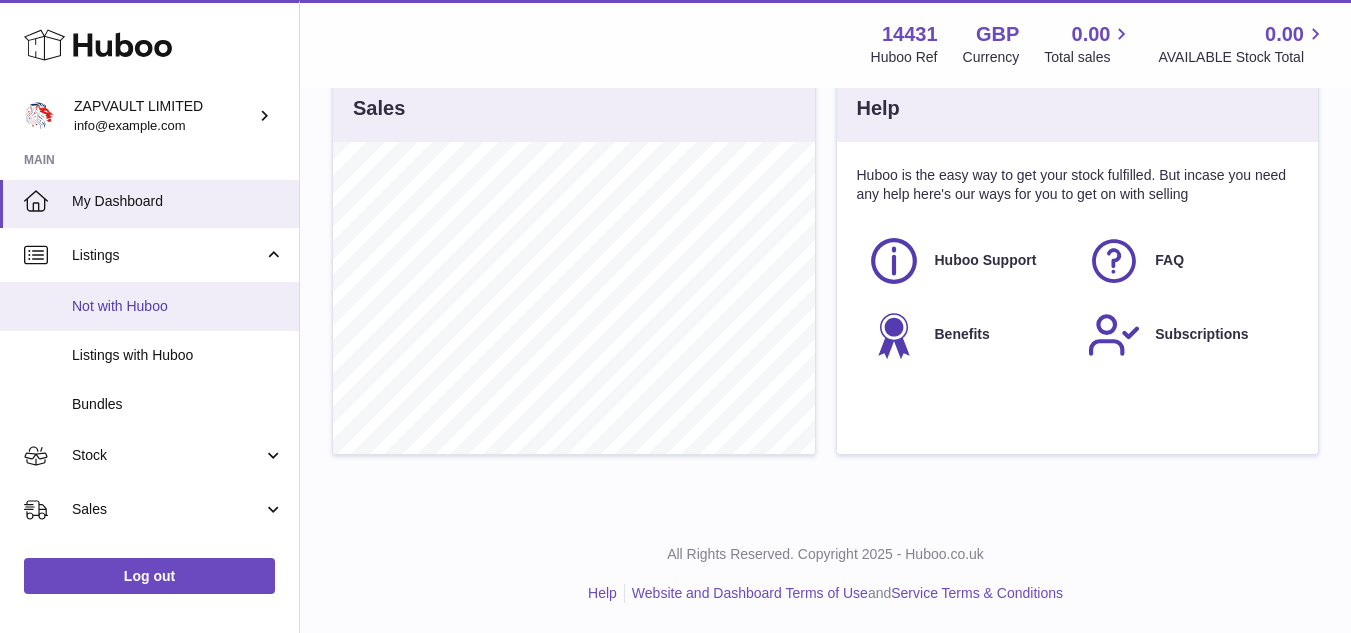 click on "Not with Huboo" at bounding box center [178, 306] 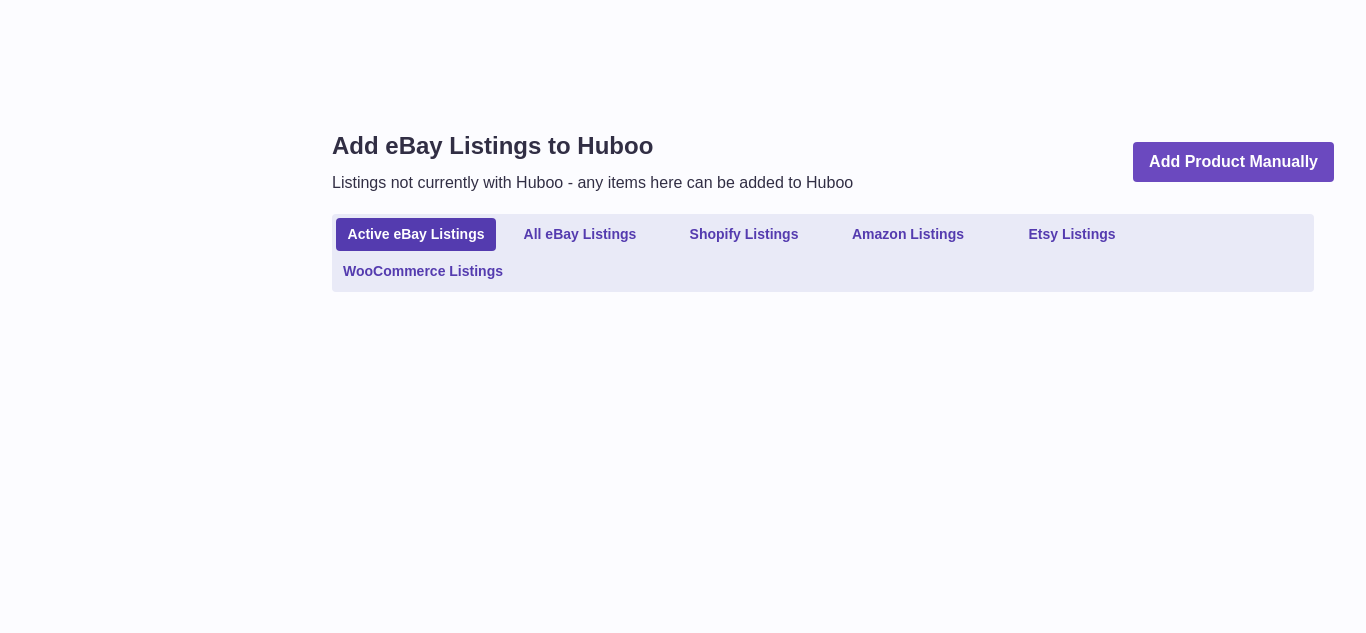 scroll, scrollTop: 0, scrollLeft: 0, axis: both 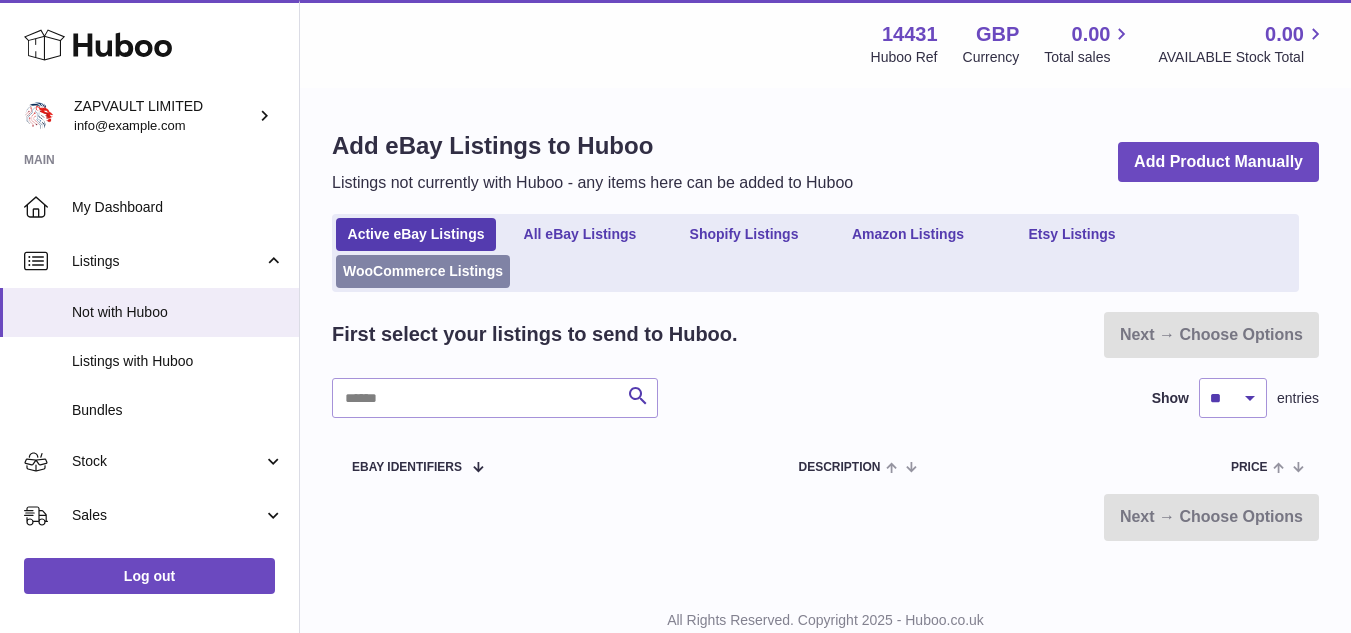 click on "WooCommerce Listings" at bounding box center (423, 271) 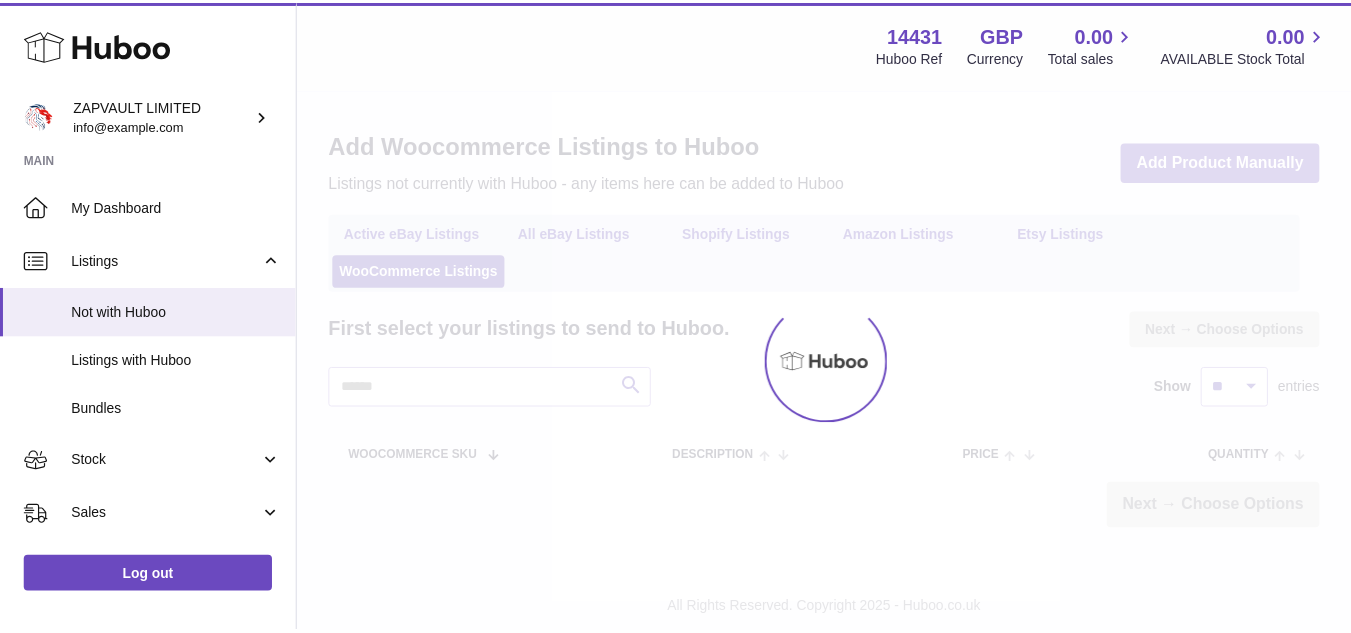 scroll, scrollTop: 0, scrollLeft: 0, axis: both 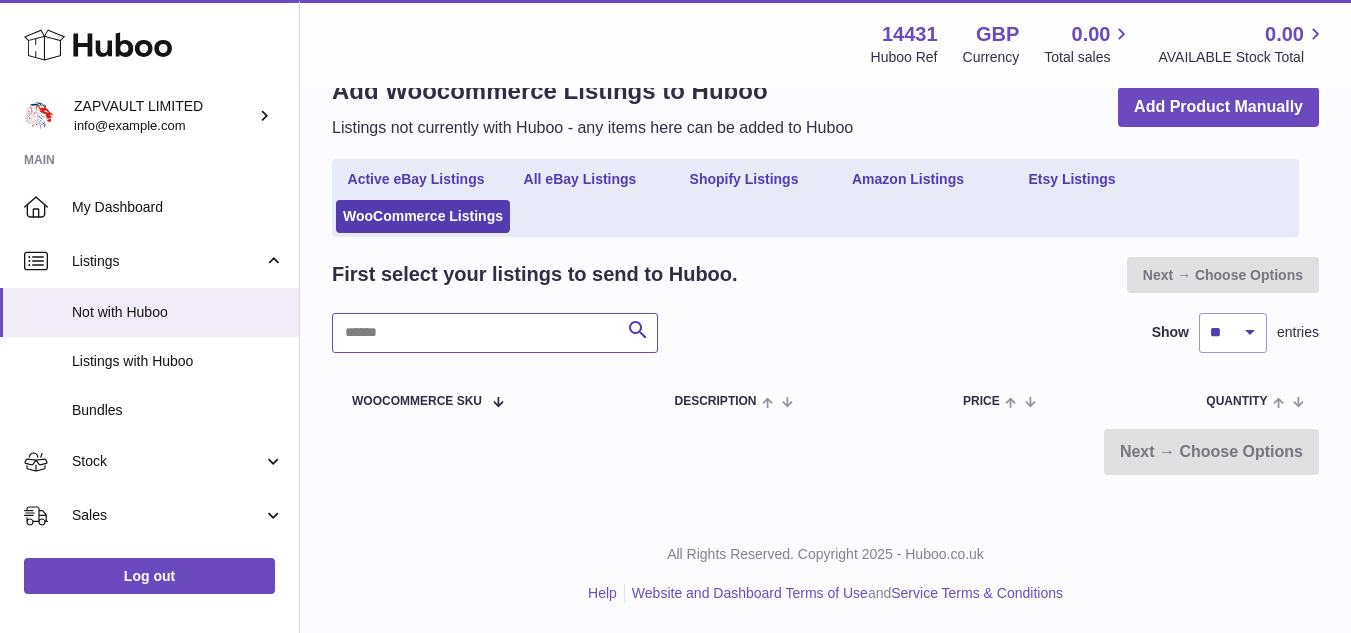 click at bounding box center [495, 333] 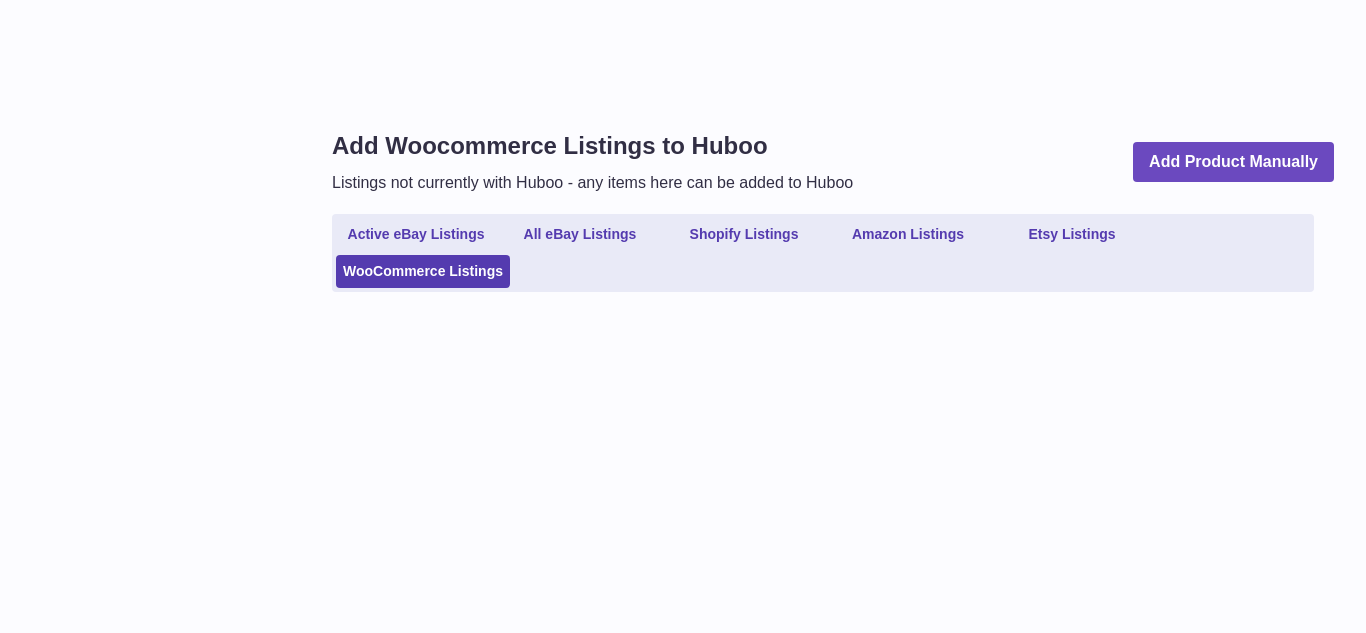 scroll, scrollTop: 0, scrollLeft: 0, axis: both 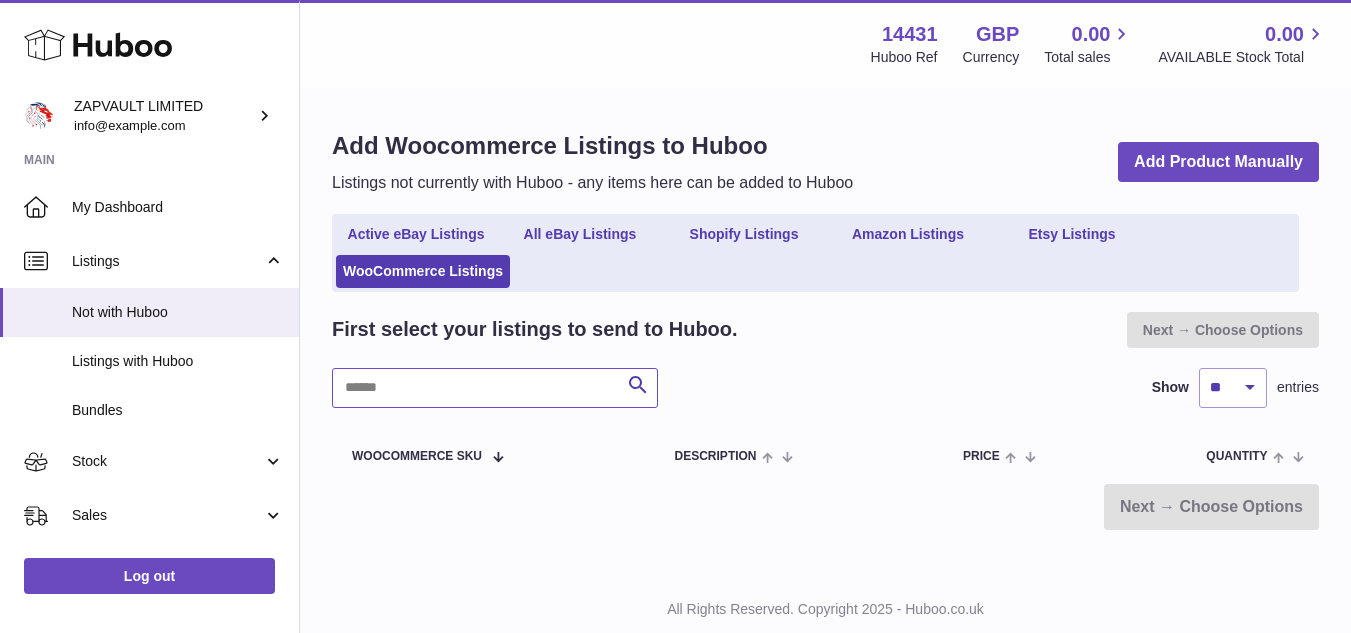 click at bounding box center (495, 388) 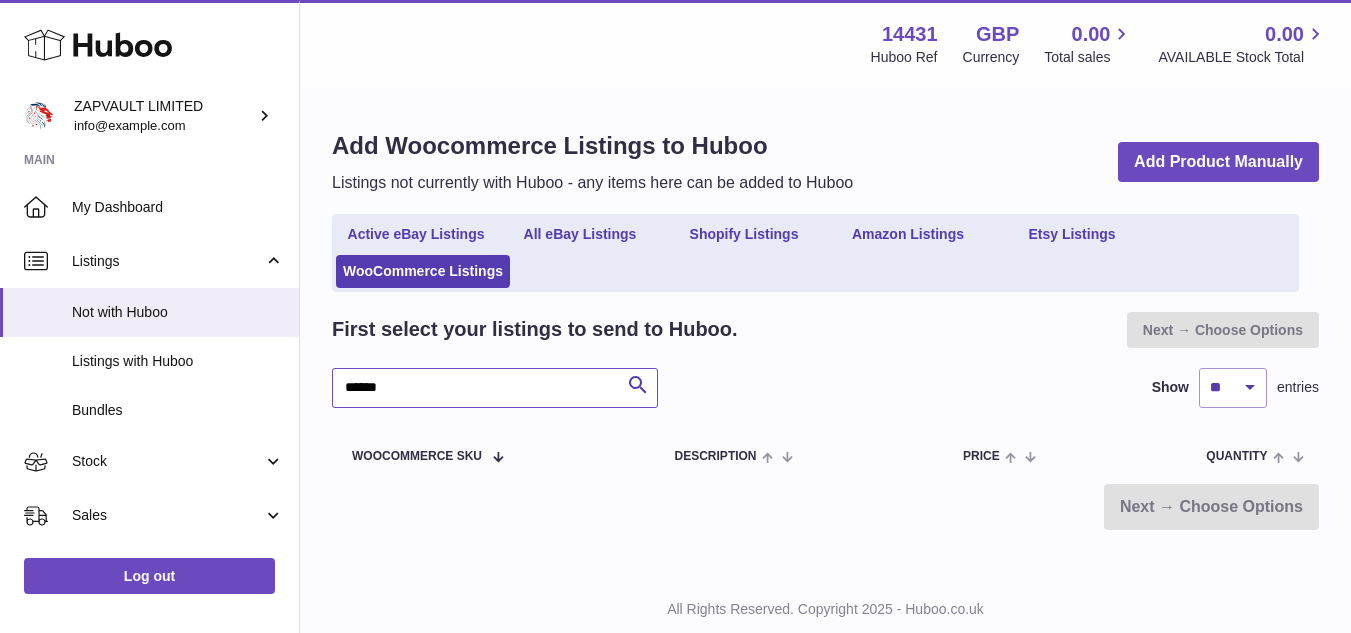type on "******" 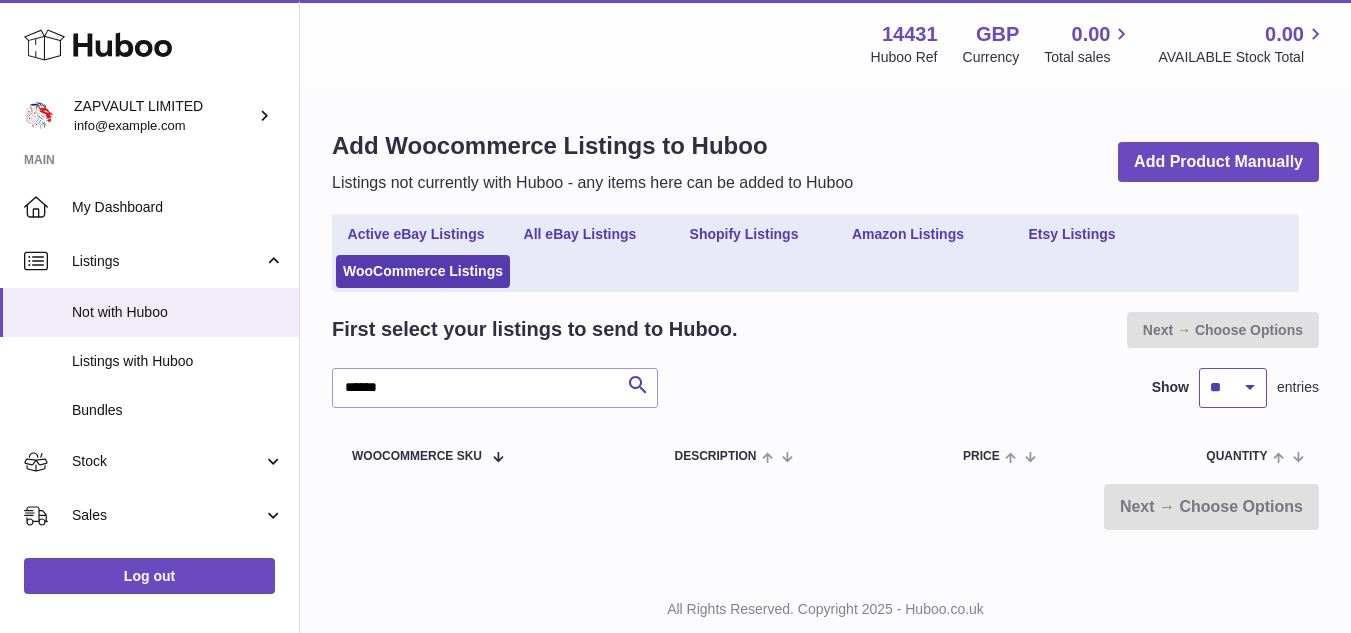 click on "** ** ** ***" at bounding box center [1233, 388] 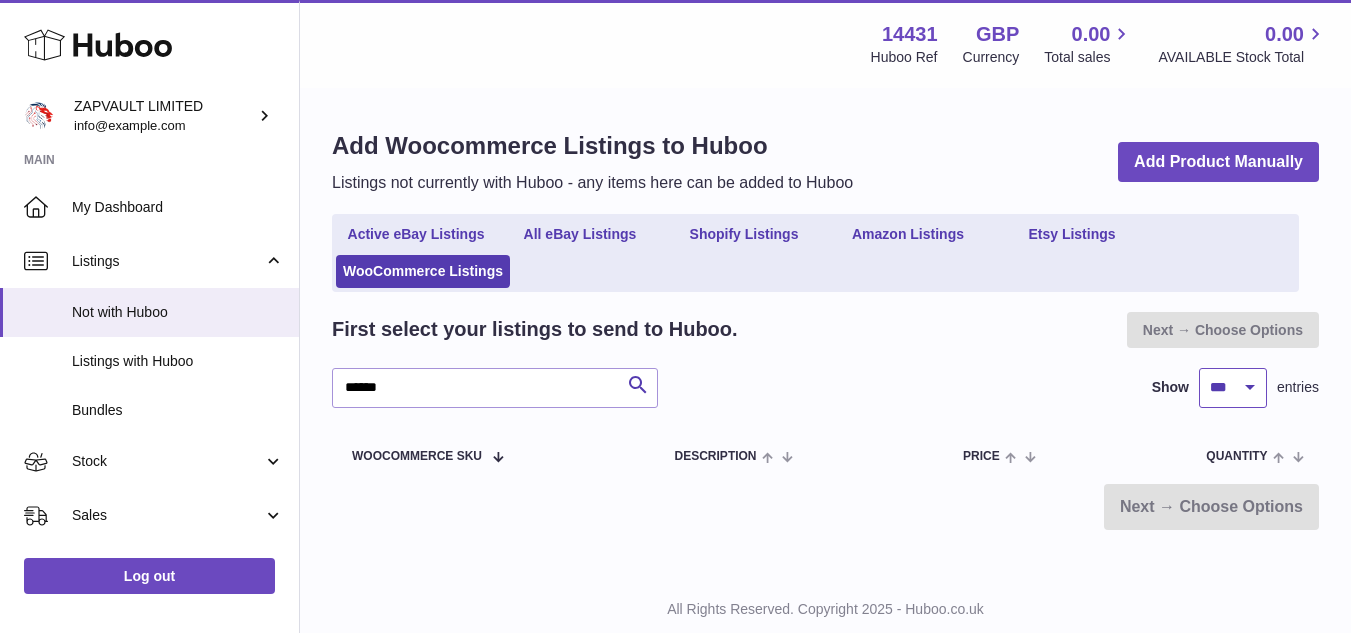 click on "** ** ** ***" at bounding box center [1233, 388] 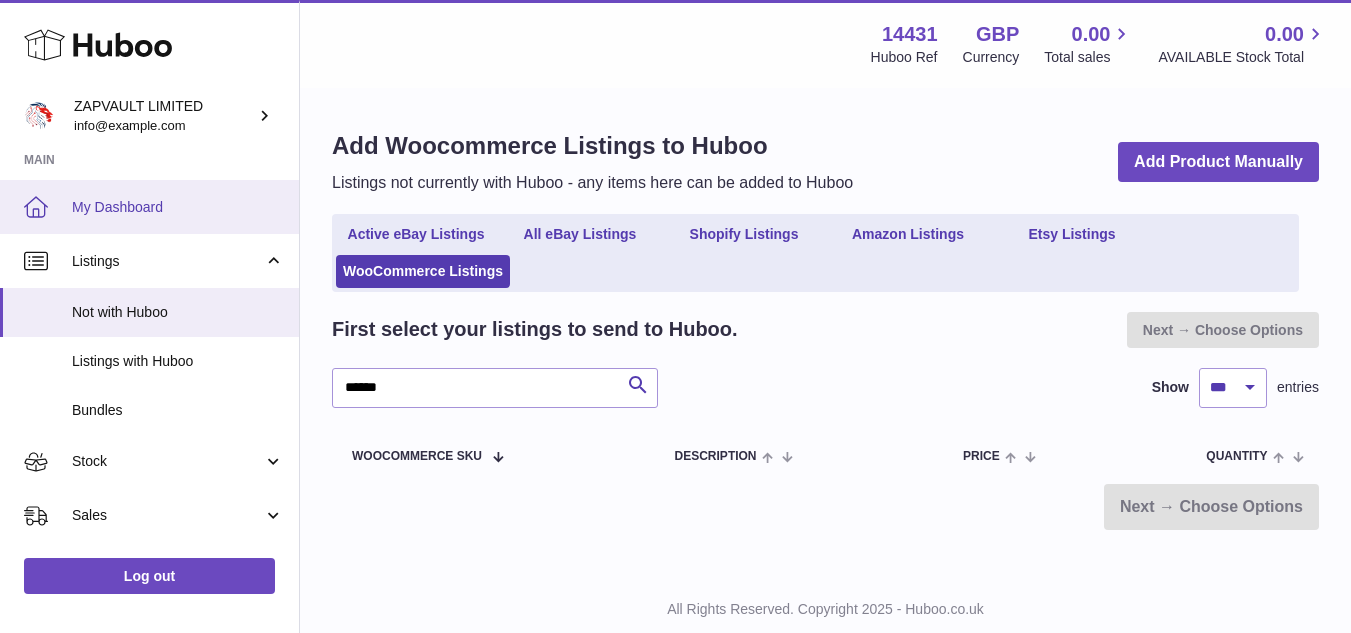 click on "My Dashboard" at bounding box center [178, 207] 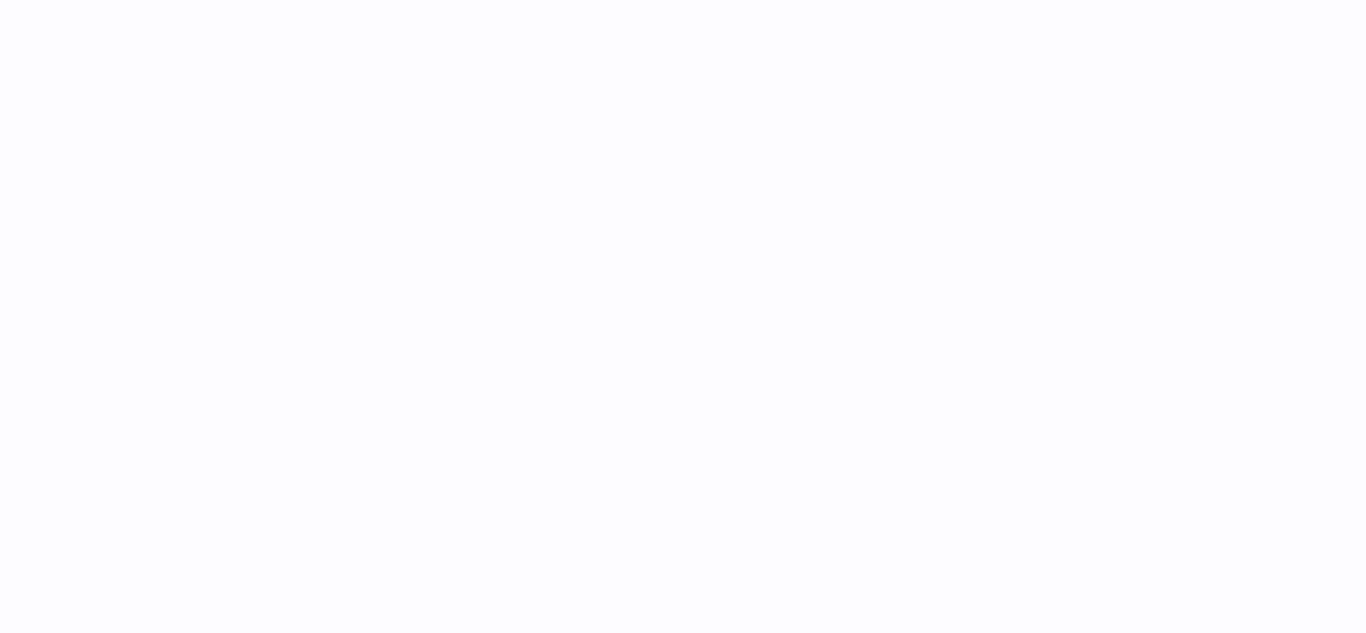 scroll, scrollTop: 0, scrollLeft: 0, axis: both 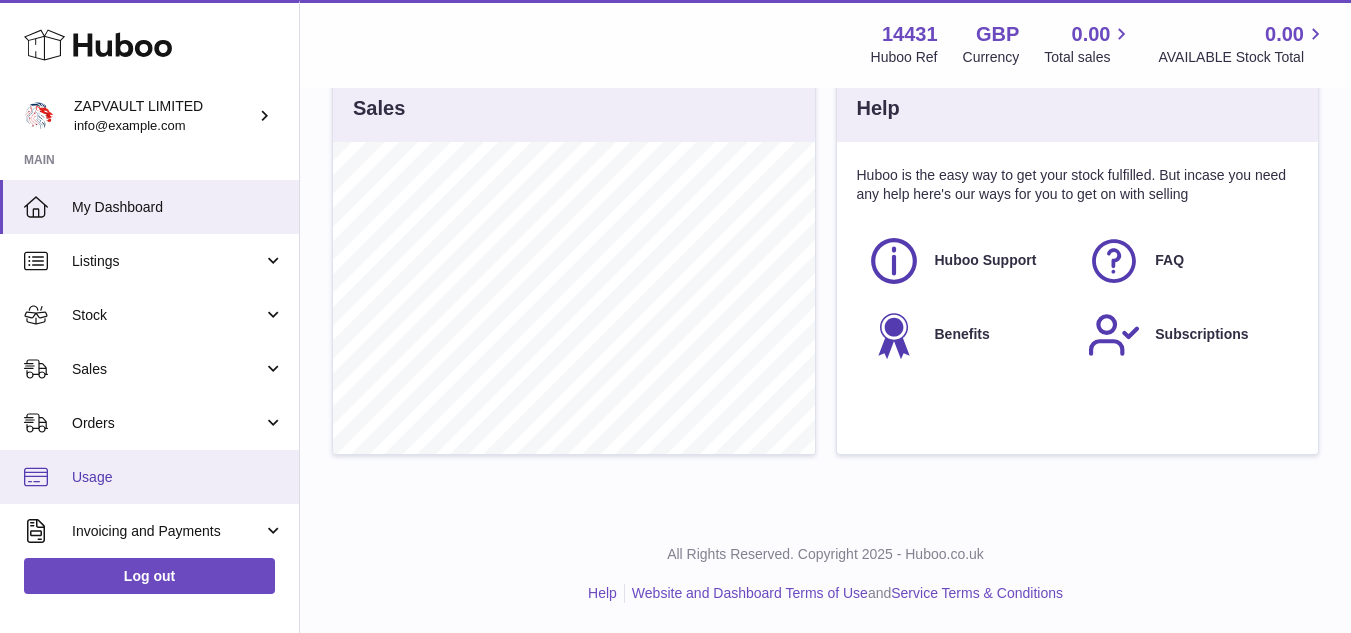 click on "Usage" at bounding box center (178, 477) 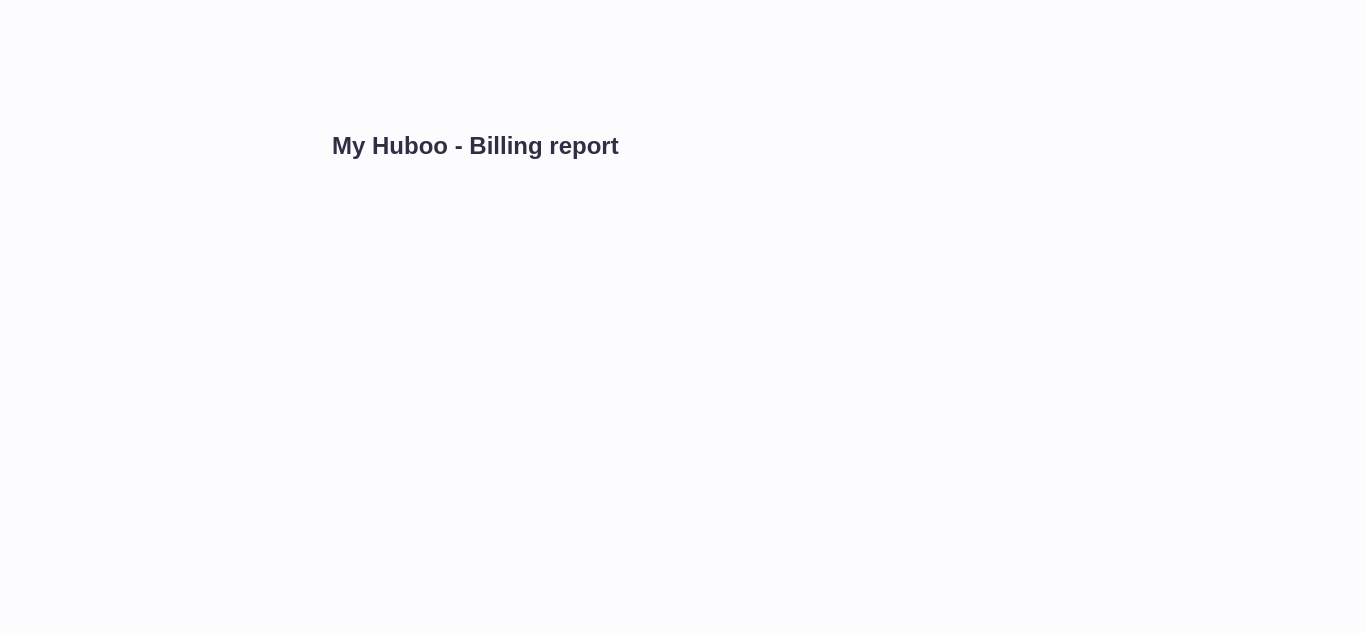 scroll, scrollTop: 0, scrollLeft: 0, axis: both 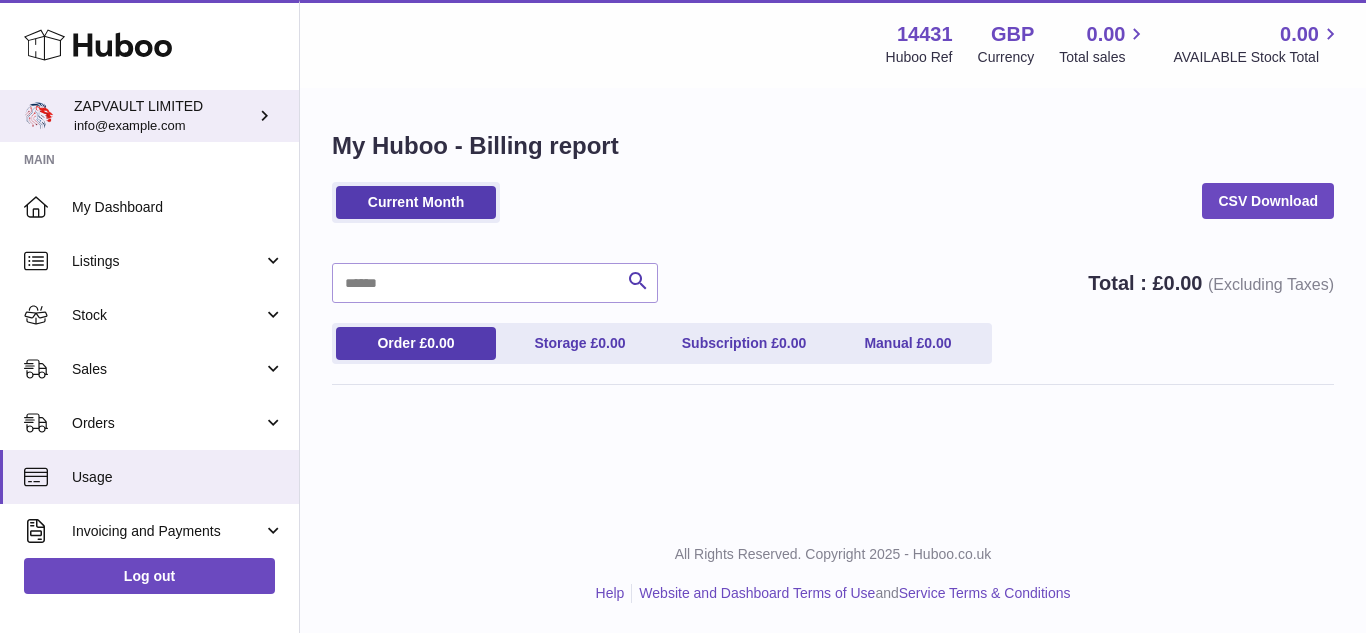 click on "info@example.com" at bounding box center [129, 125] 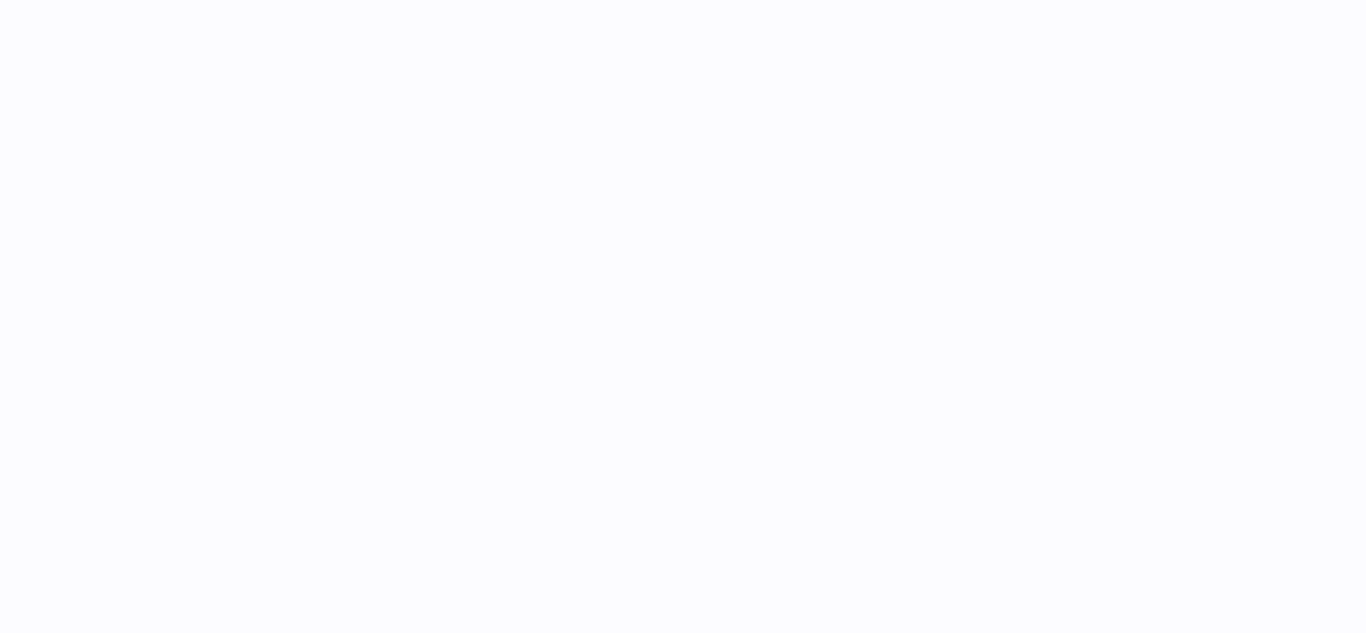 scroll, scrollTop: 0, scrollLeft: 0, axis: both 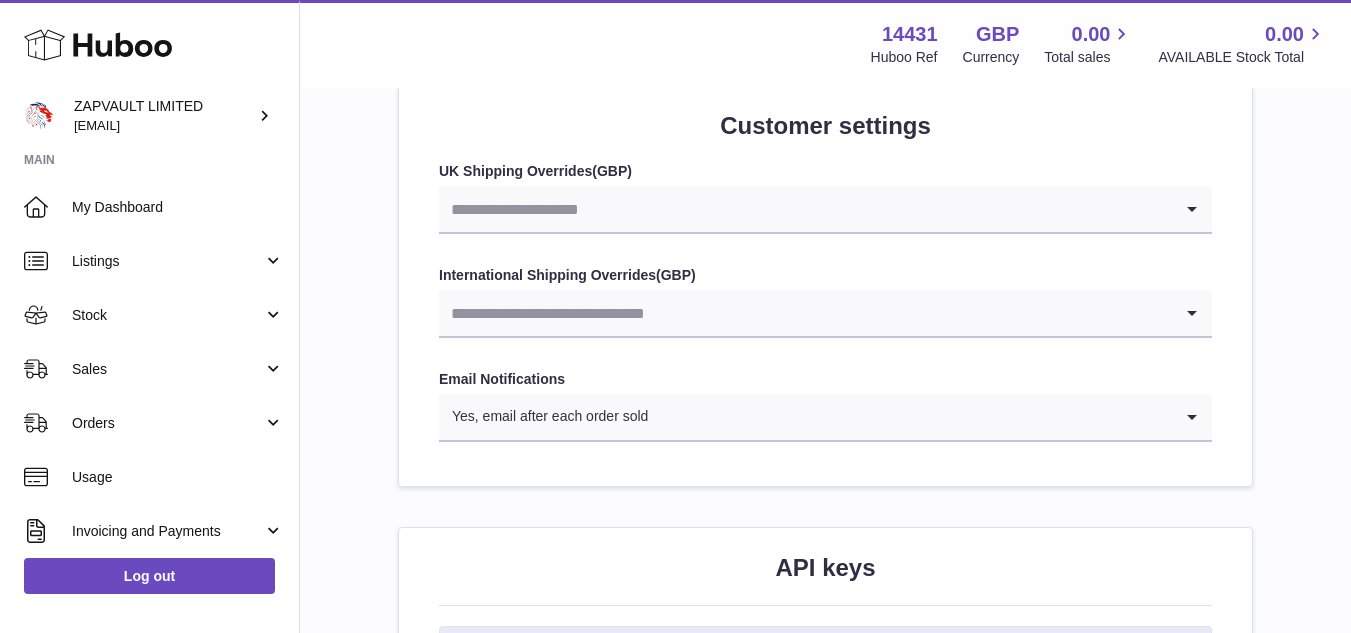 click on "**********" at bounding box center (825, -483) 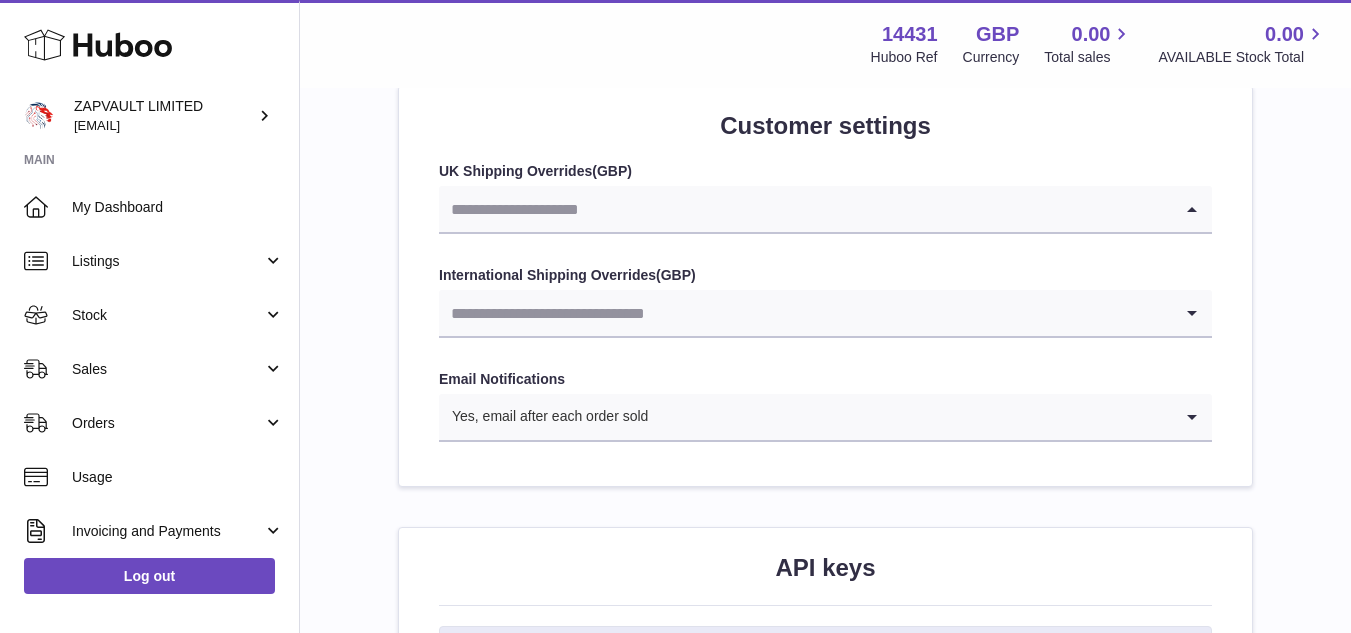 click 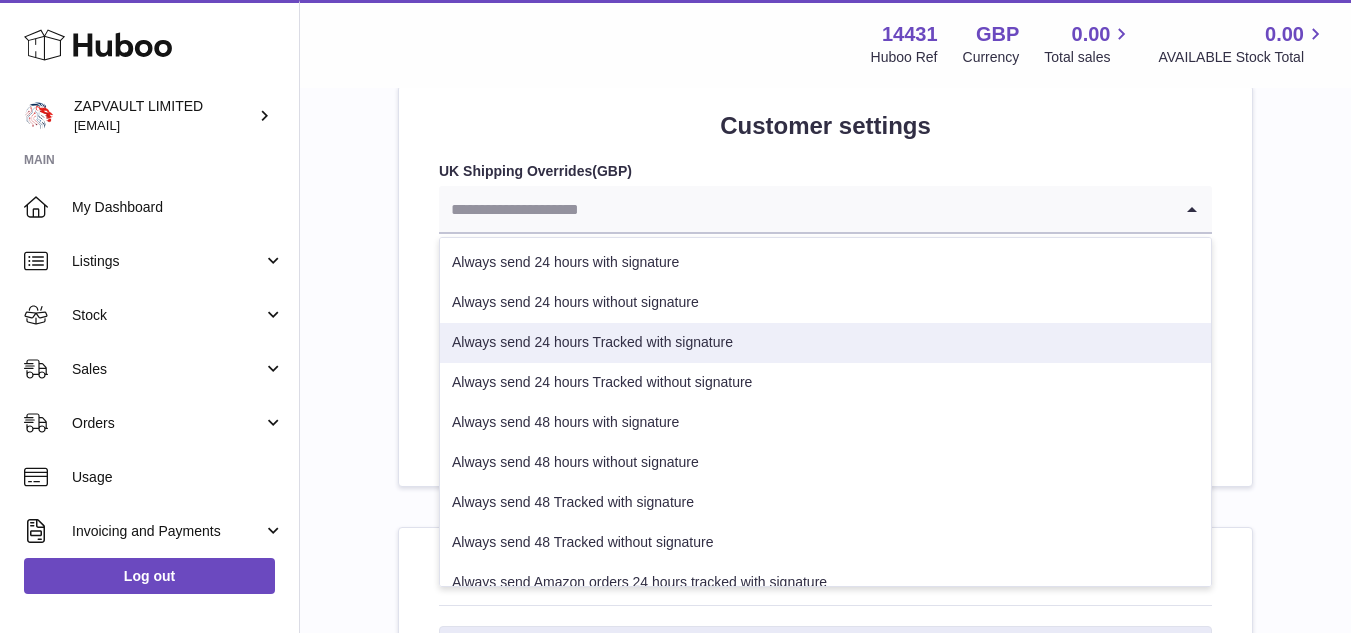 click on "Always send 24 hours Tracked with signature" at bounding box center [825, 343] 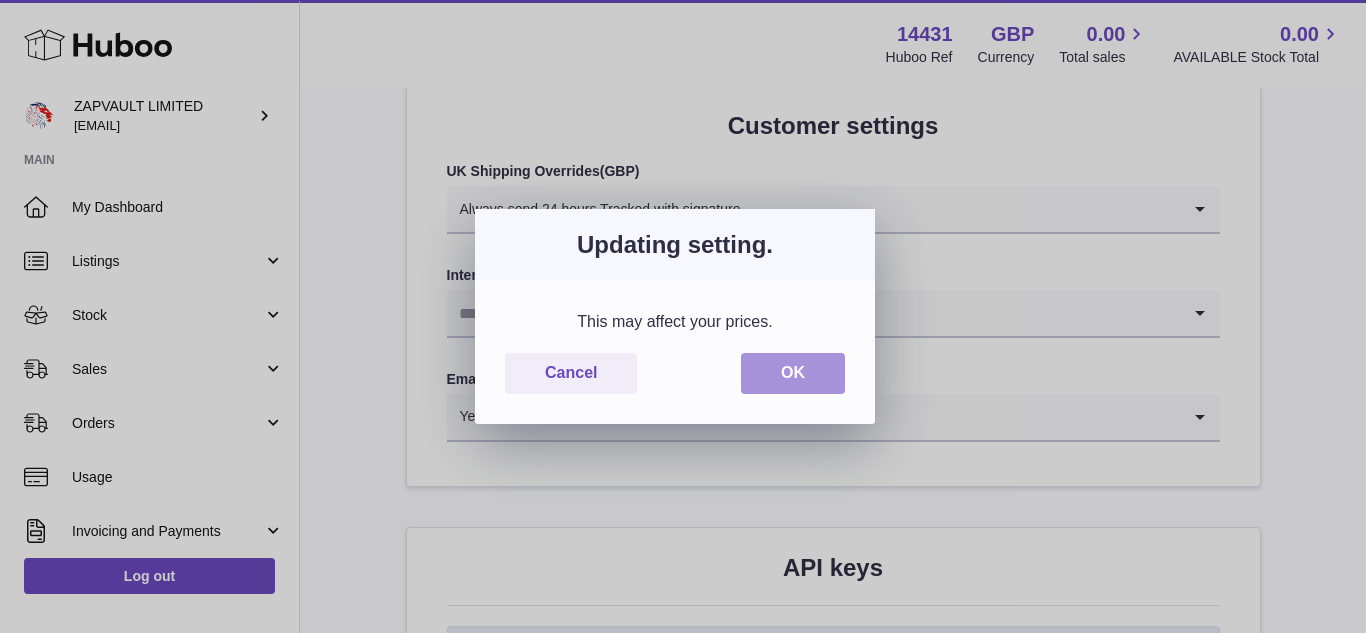 click on "OK" at bounding box center [793, 373] 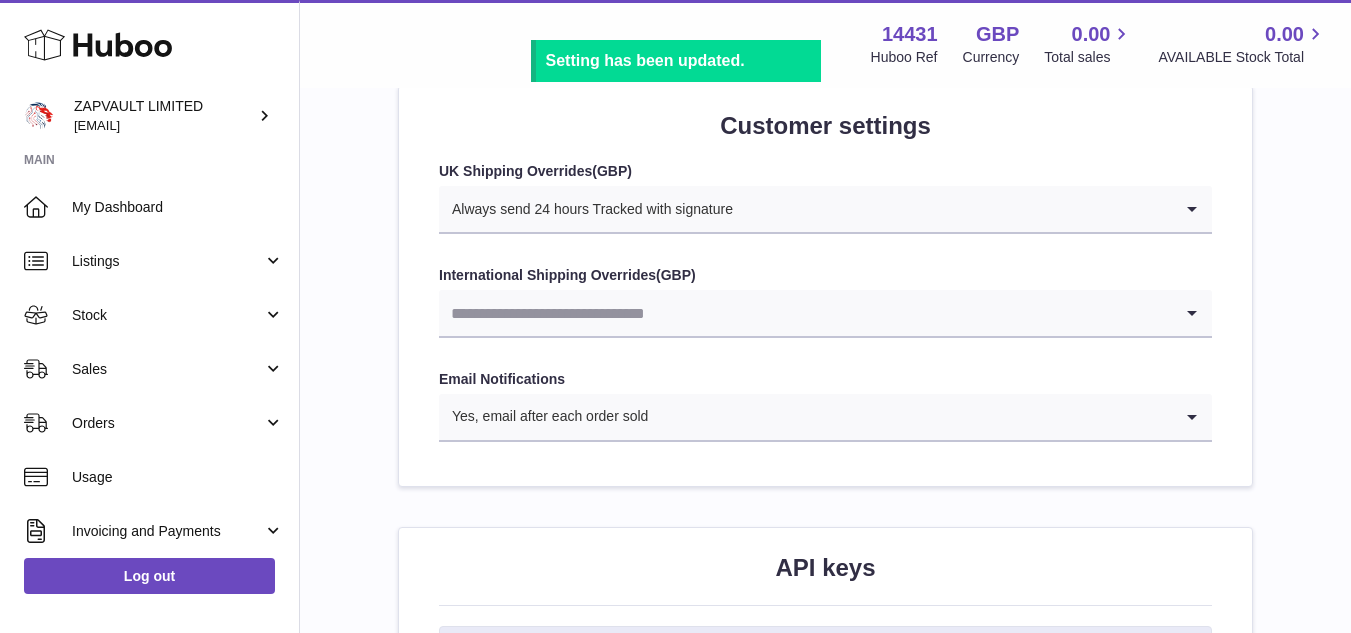 click at bounding box center [805, 313] 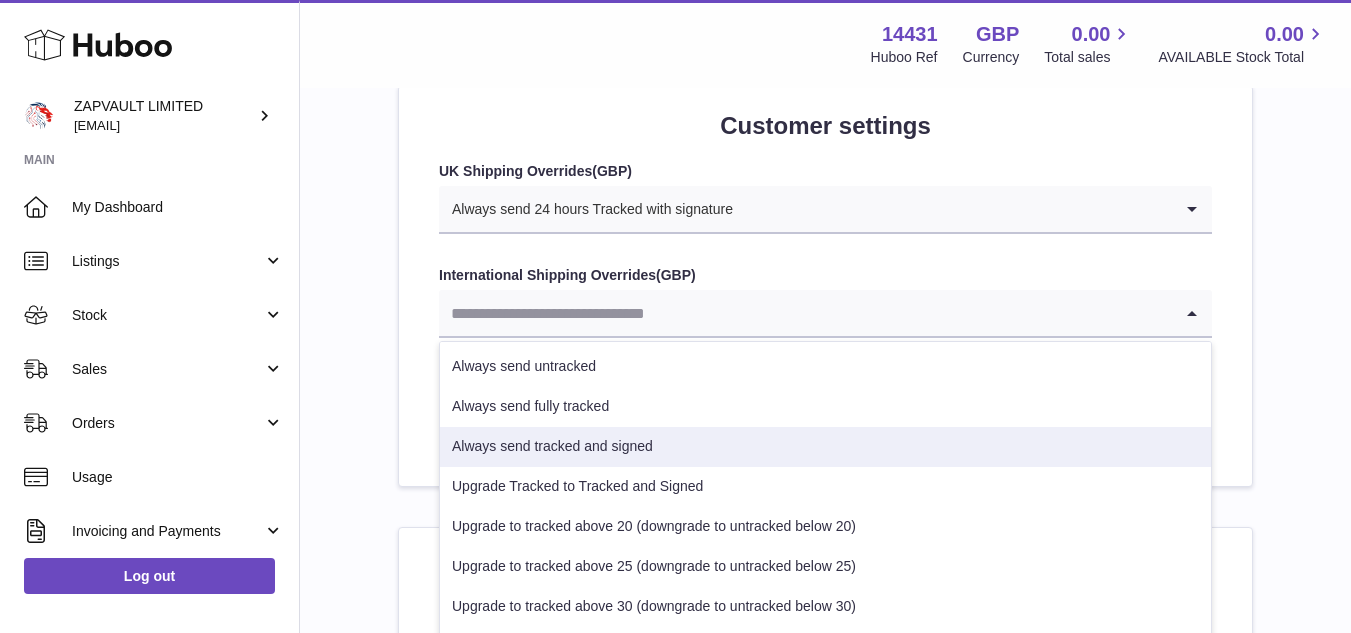 click on "Always send tracked and signed" at bounding box center (825, 447) 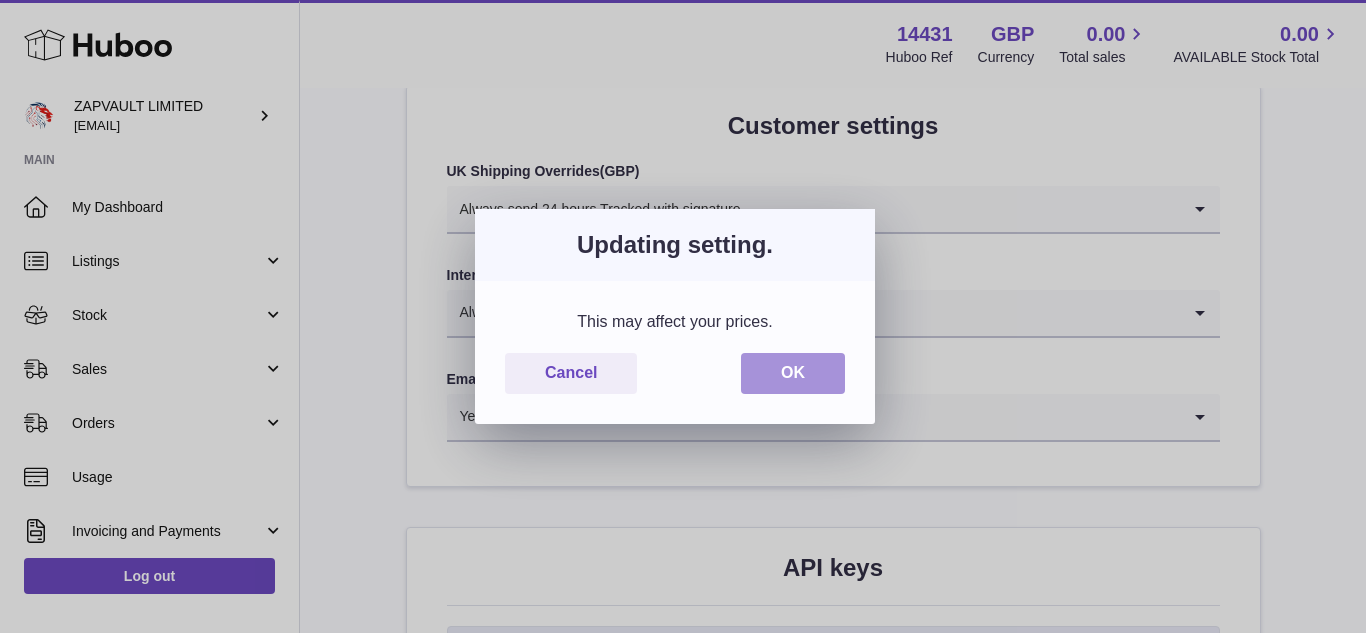 click on "OK" at bounding box center (793, 373) 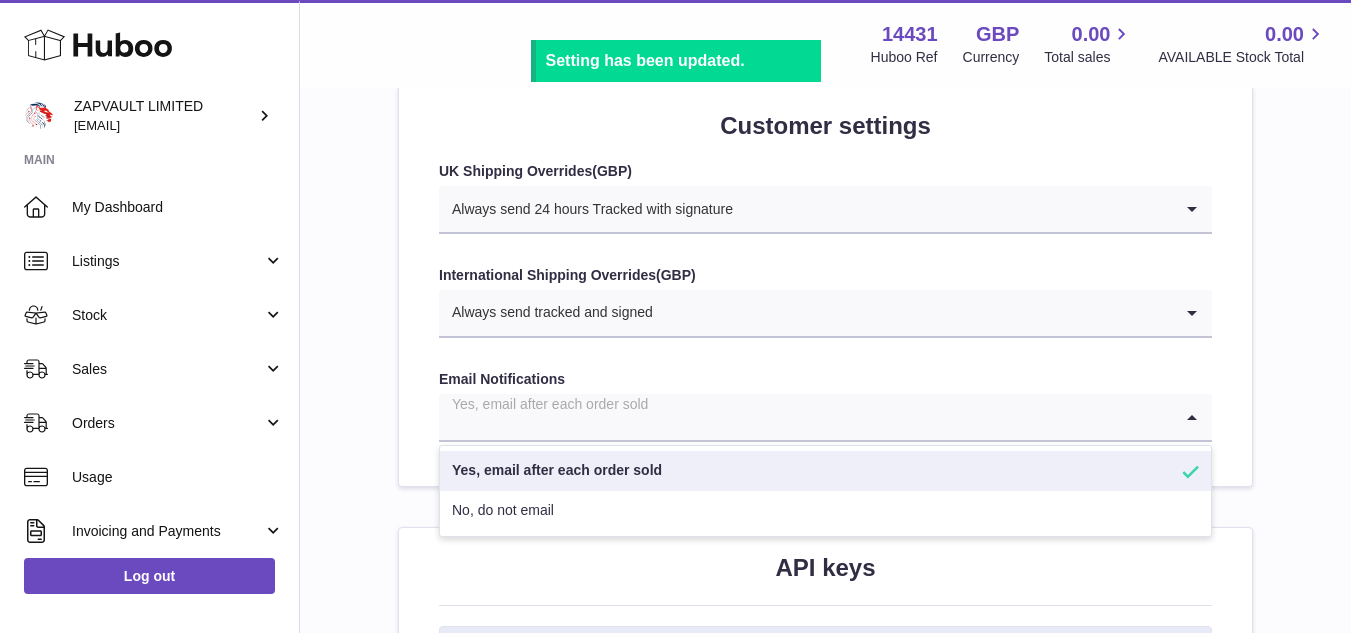 click at bounding box center (805, 417) 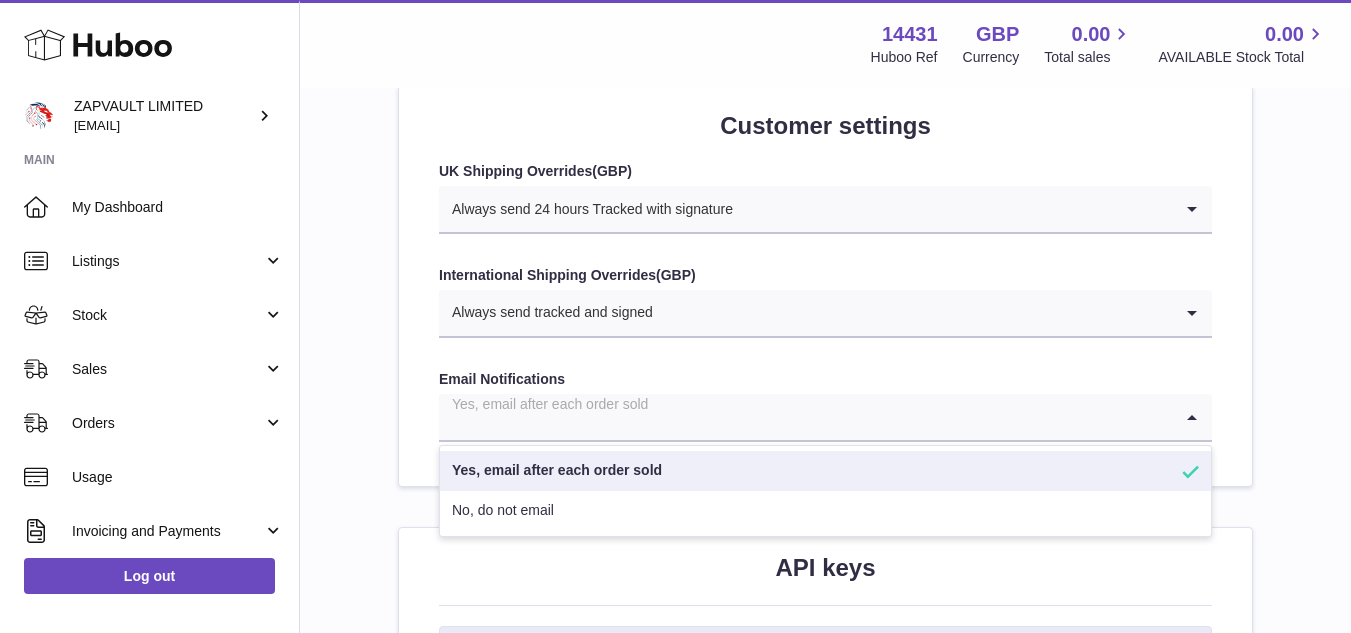 click on "Yes, email after each order sold" at bounding box center (825, 471) 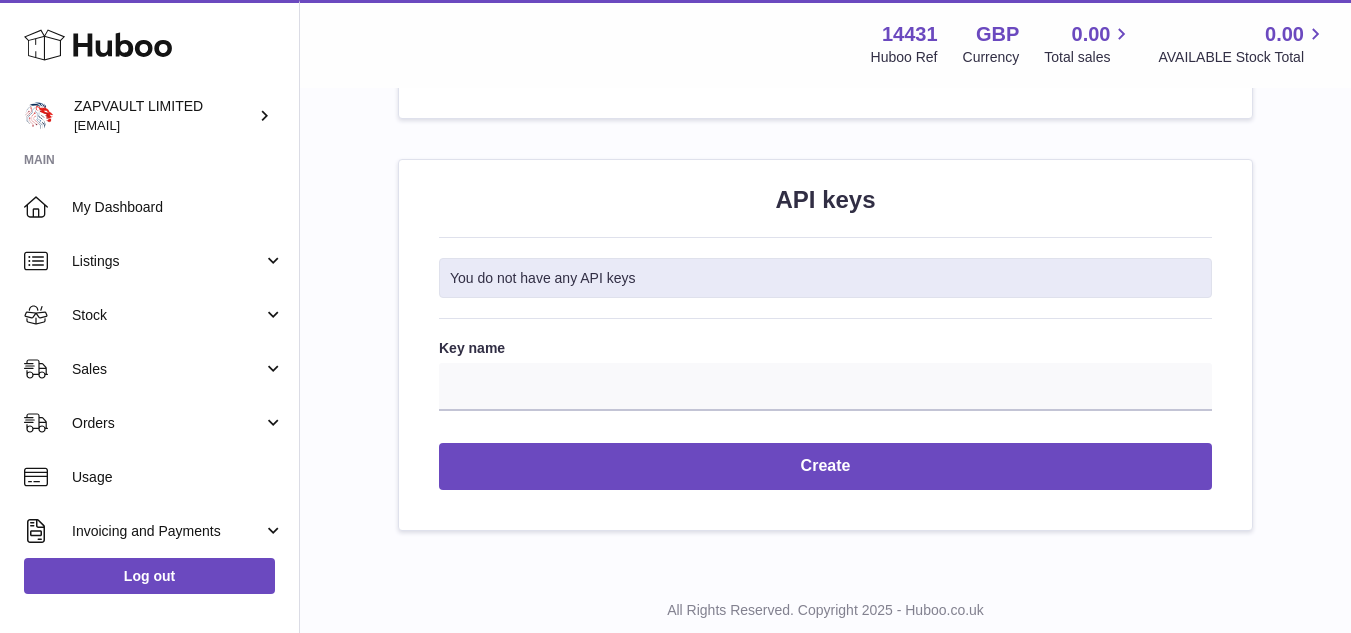 scroll, scrollTop: 2366, scrollLeft: 0, axis: vertical 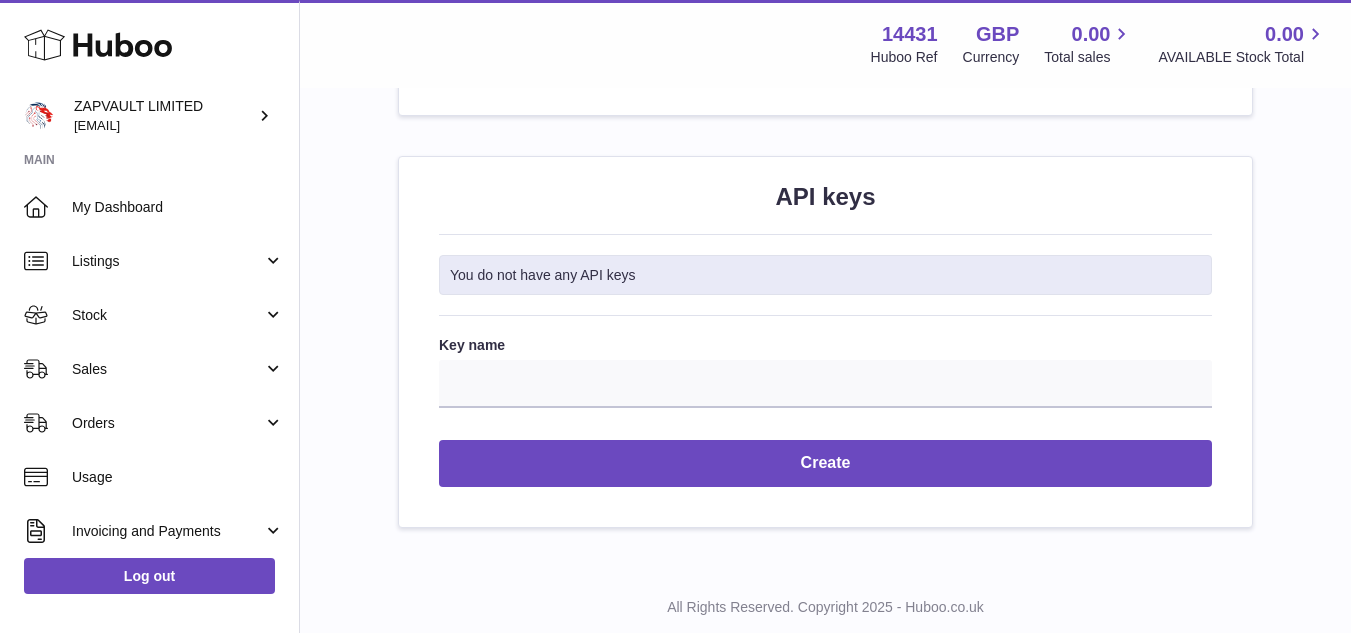 click on "Key name
Create" at bounding box center (825, 411) 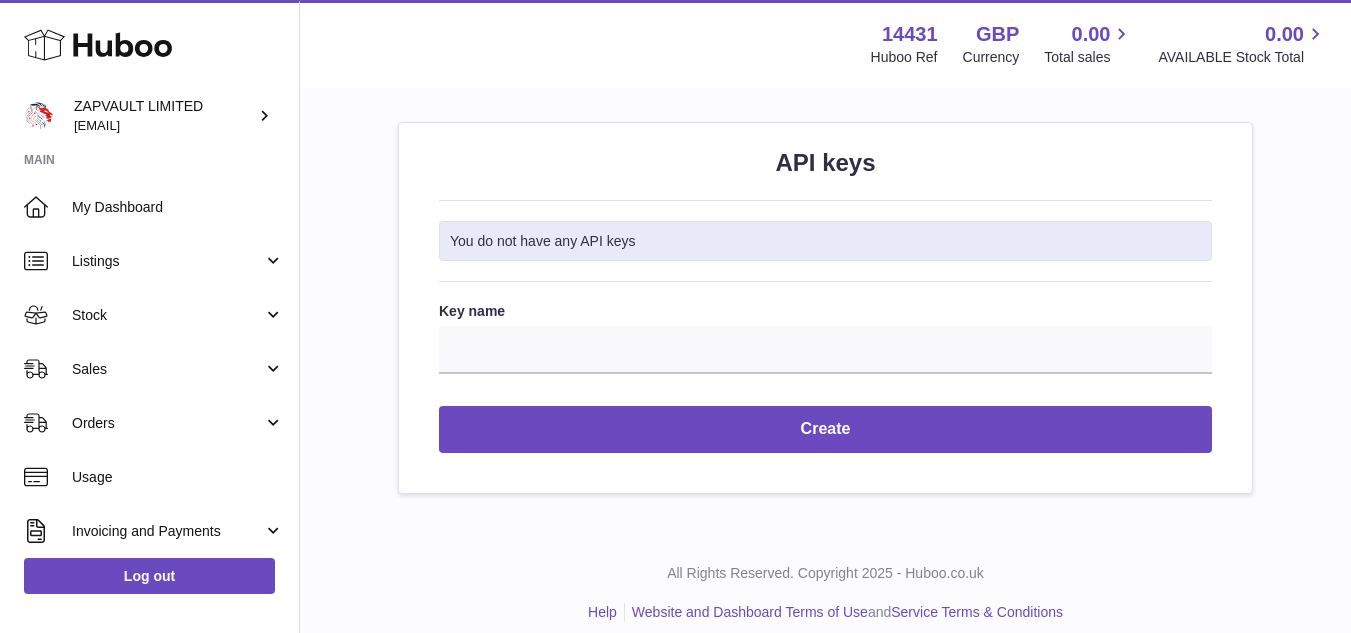 scroll, scrollTop: 2419, scrollLeft: 0, axis: vertical 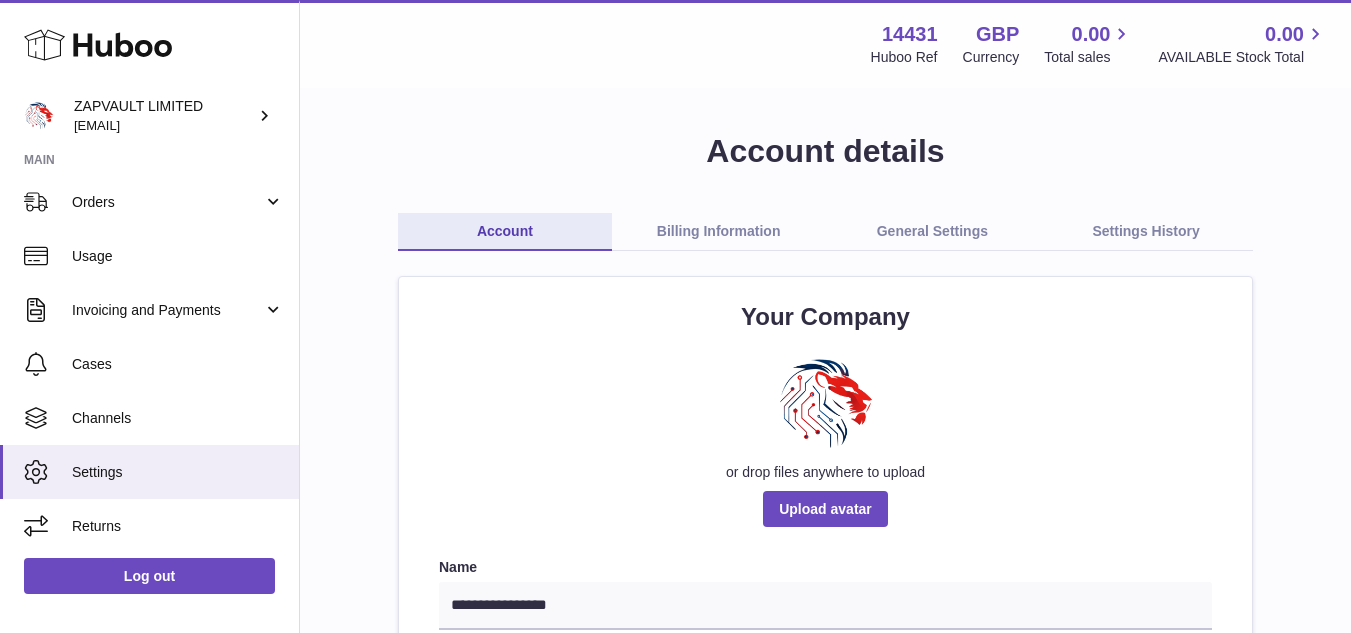 click on "General Settings" at bounding box center [933, 232] 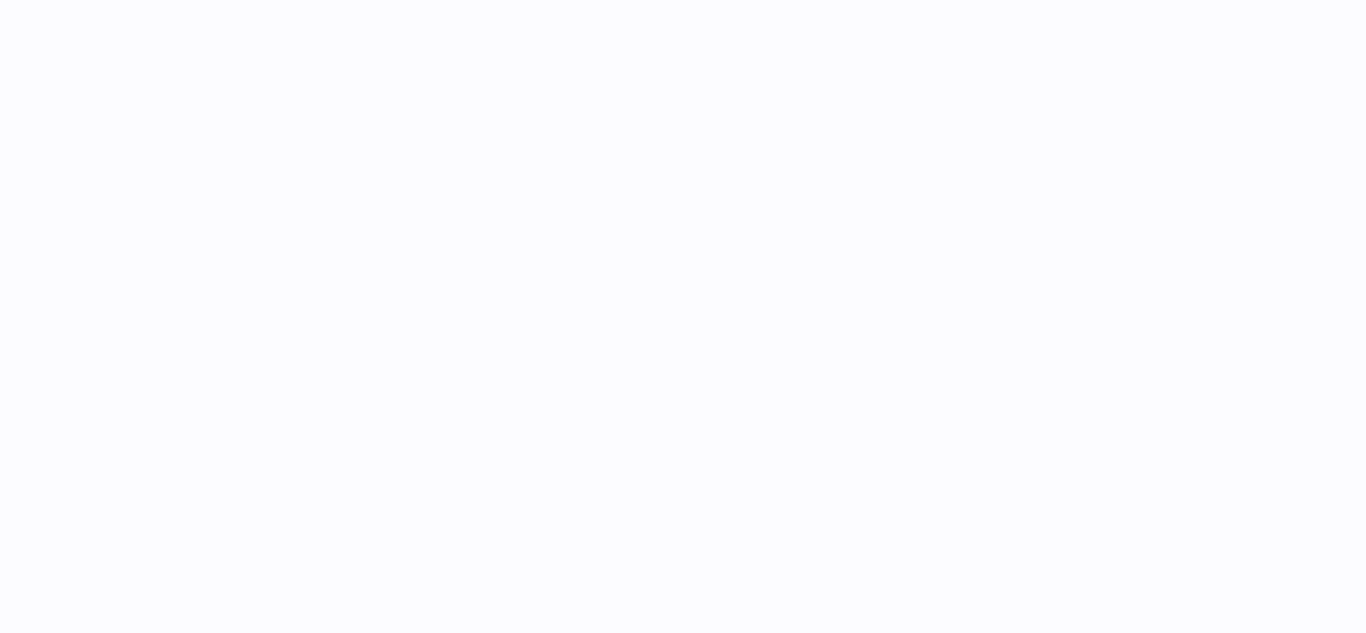 scroll, scrollTop: 0, scrollLeft: 0, axis: both 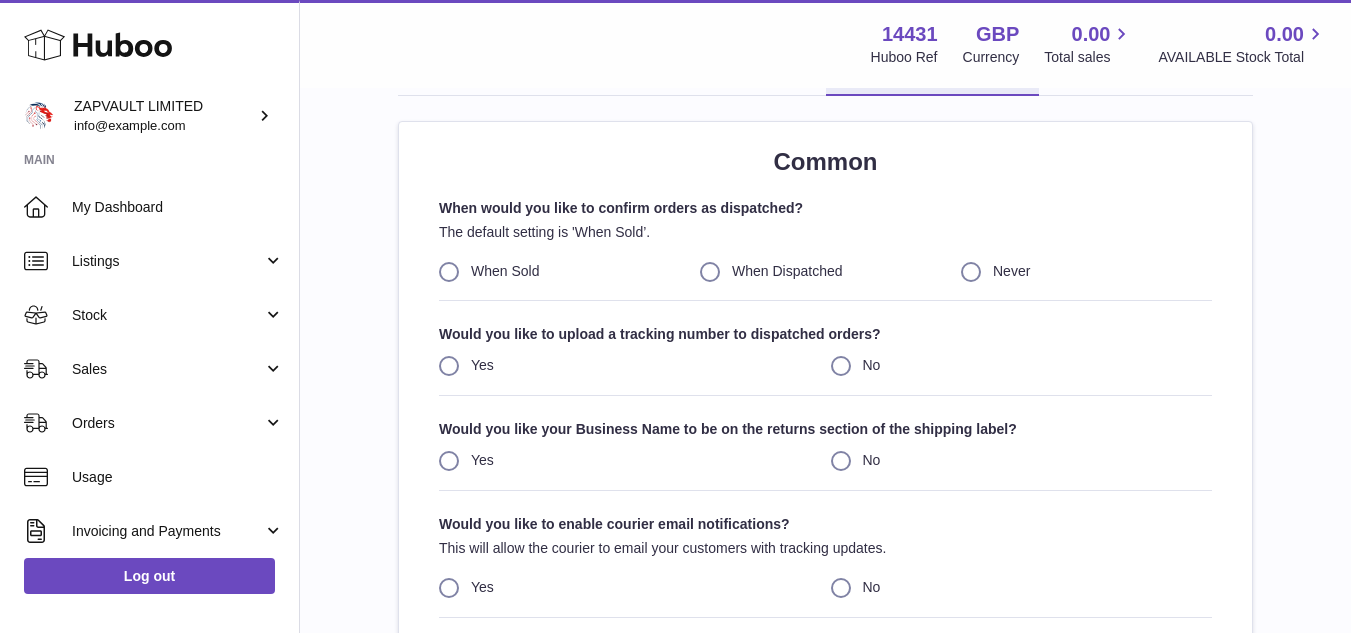click on "When Dispatched" at bounding box center [825, 271] 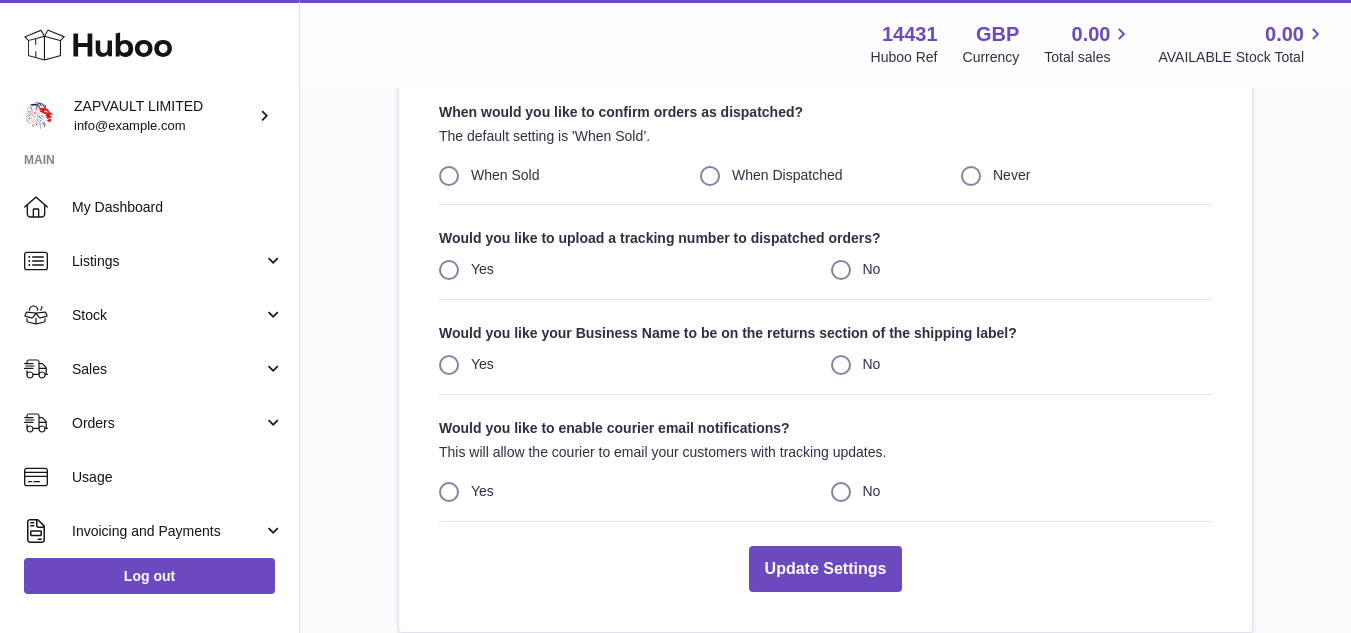 scroll, scrollTop: 256, scrollLeft: 0, axis: vertical 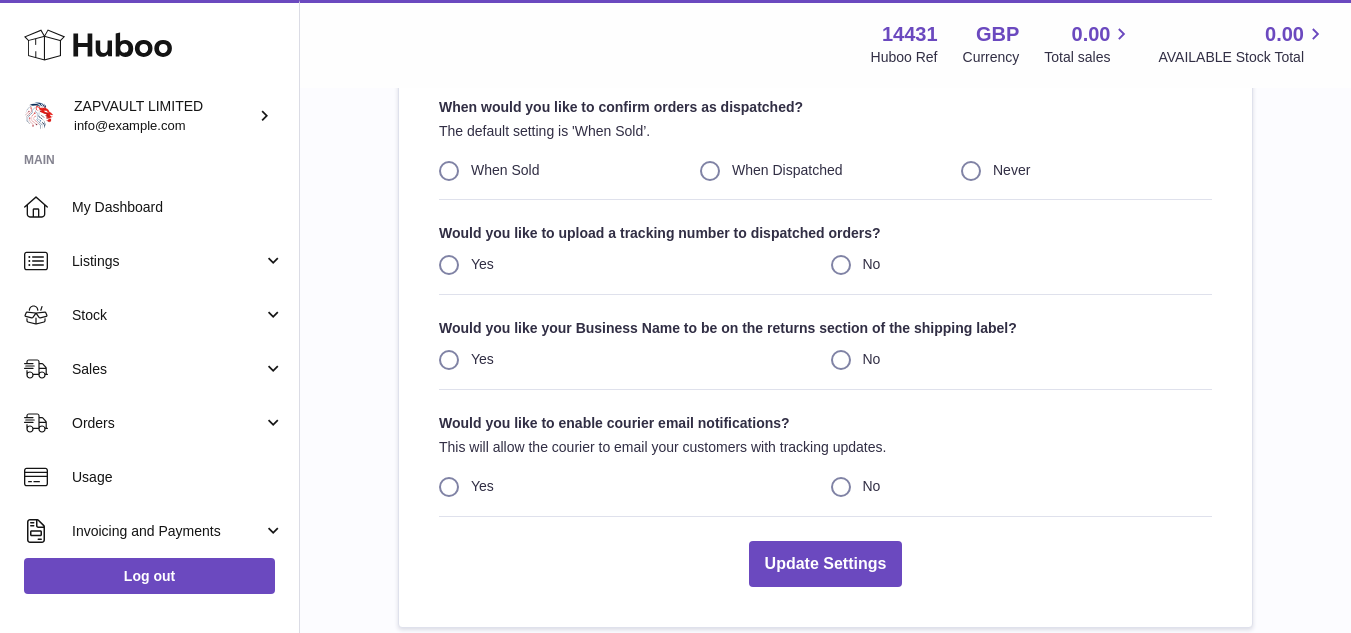 click on "Yes" at bounding box center (630, 359) 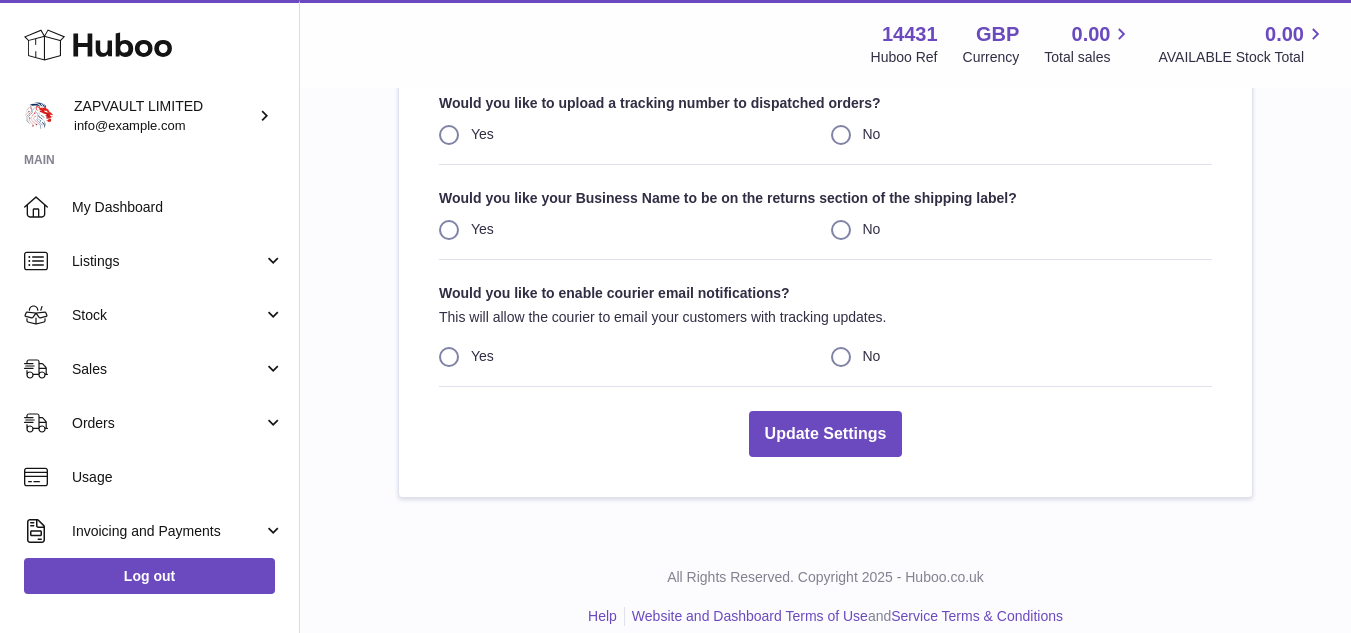 scroll, scrollTop: 409, scrollLeft: 0, axis: vertical 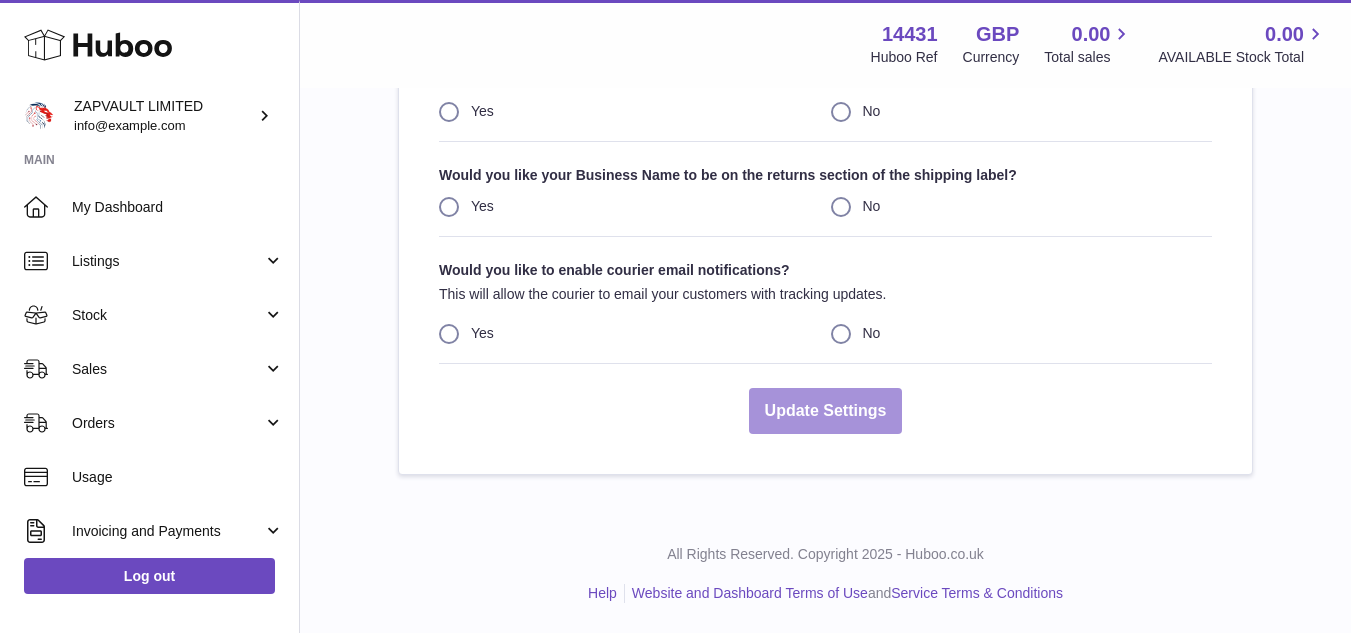 click on "Update Settings" at bounding box center (826, 411) 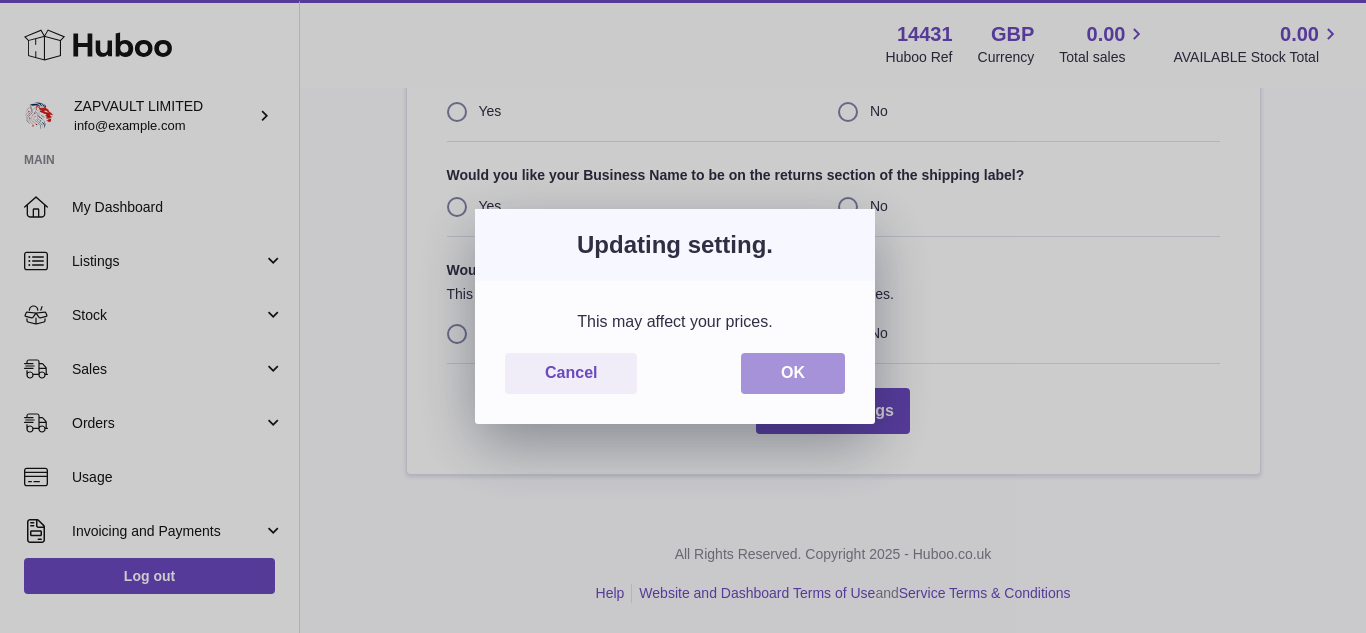 click on "OK" at bounding box center (793, 373) 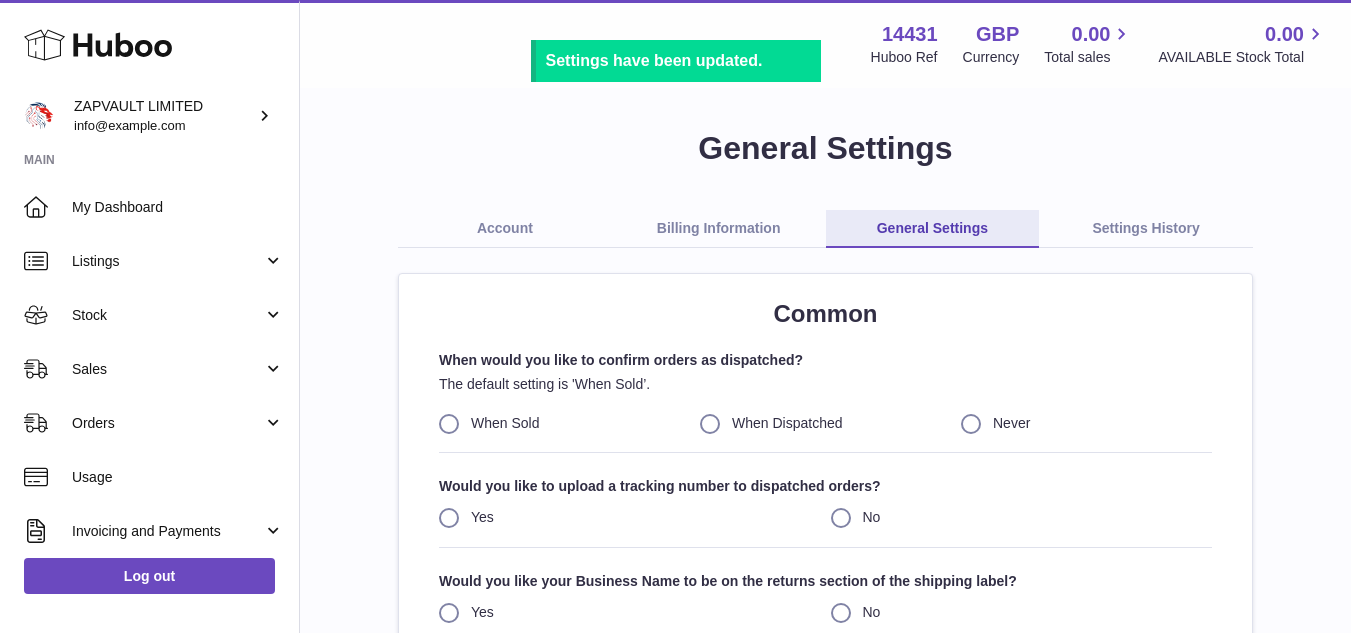scroll, scrollTop: 0, scrollLeft: 0, axis: both 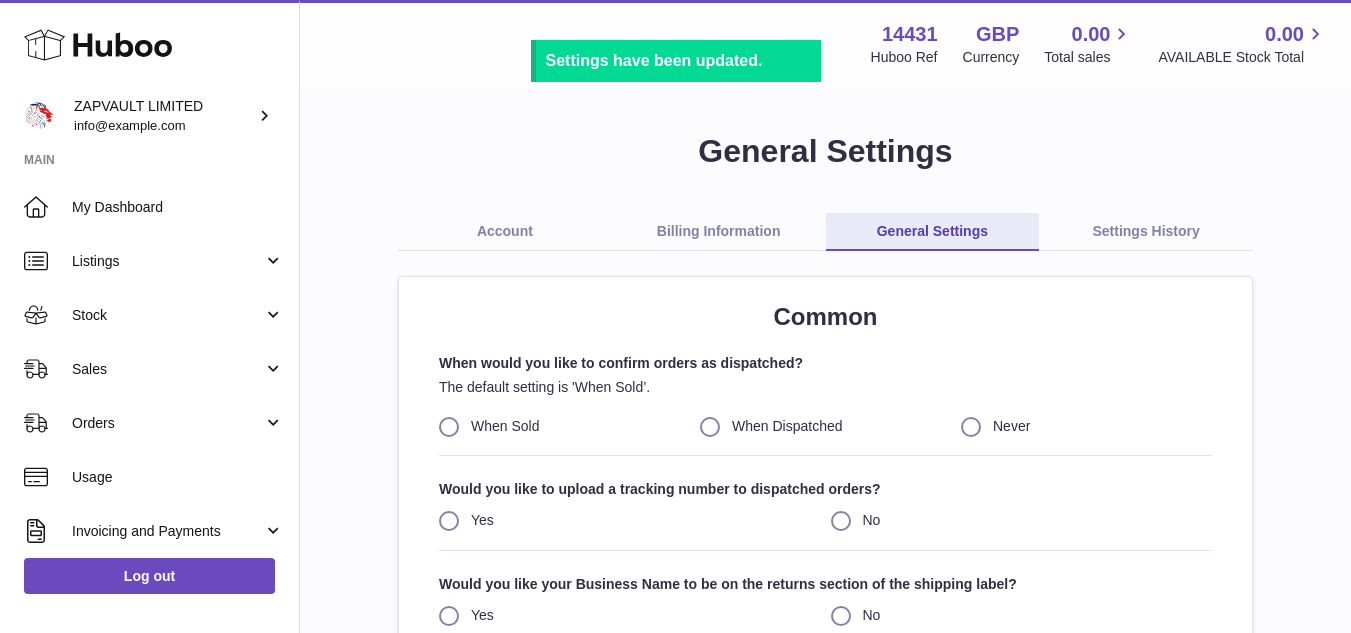 click on "Settings History" at bounding box center (1146, 232) 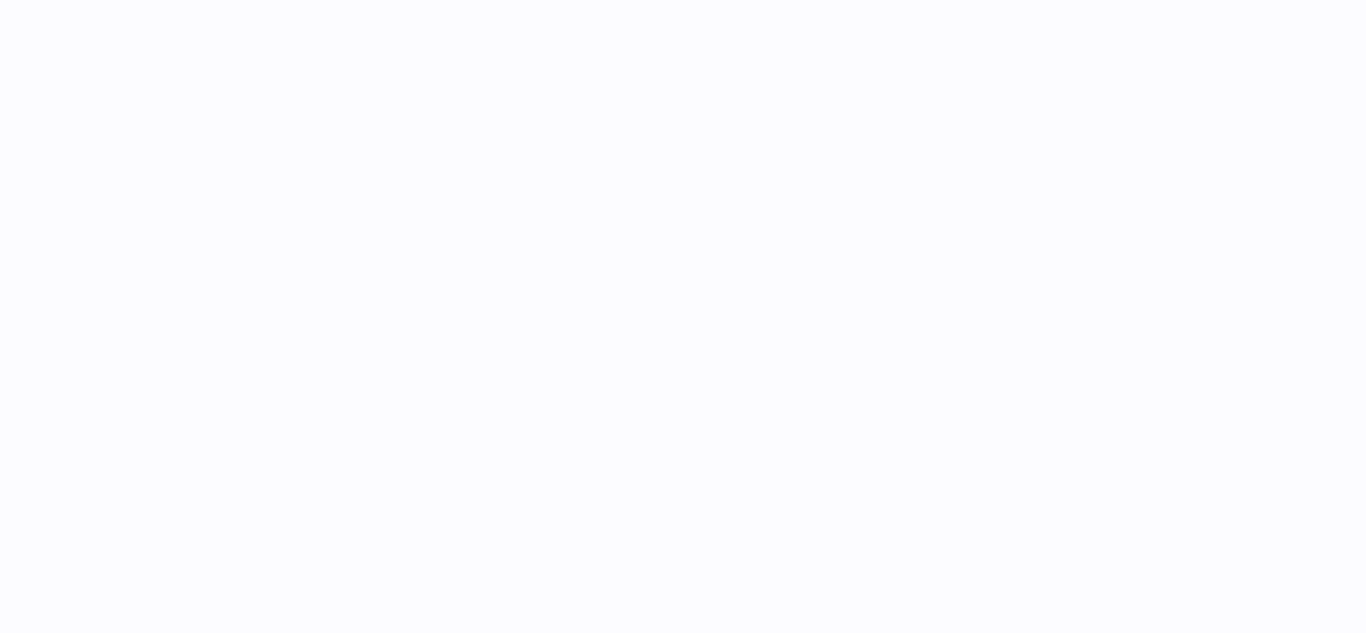 scroll, scrollTop: 0, scrollLeft: 0, axis: both 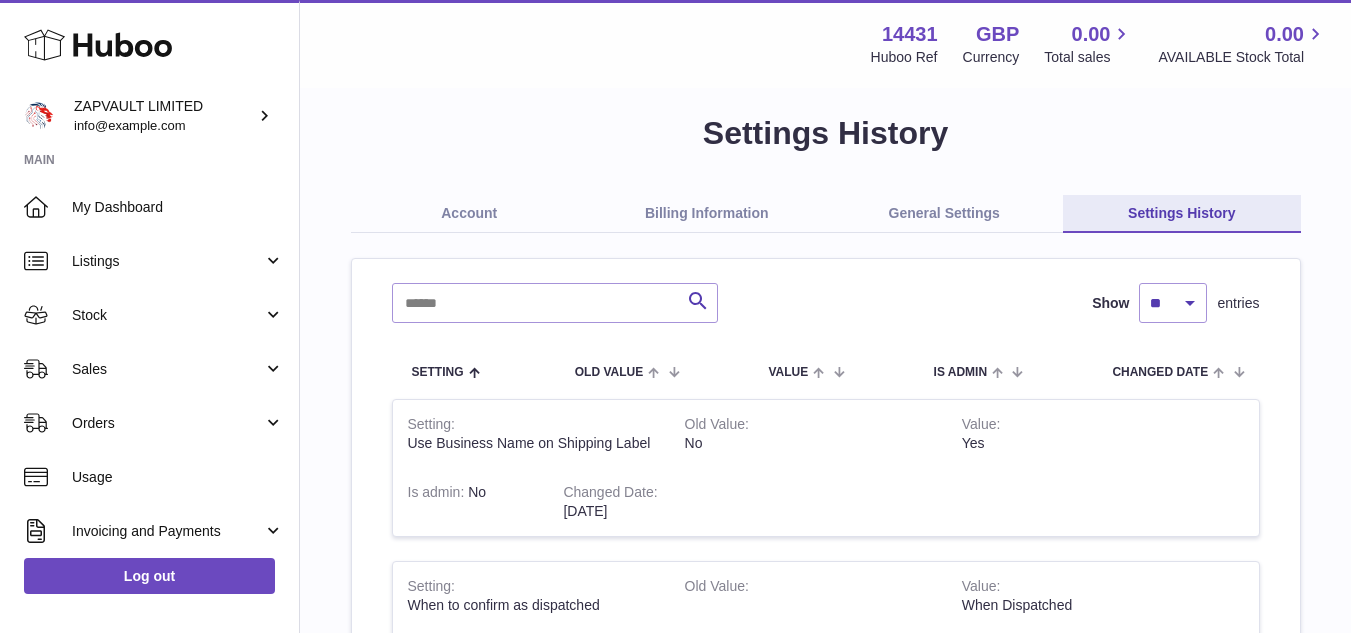 click on "General Settings" at bounding box center [945, 214] 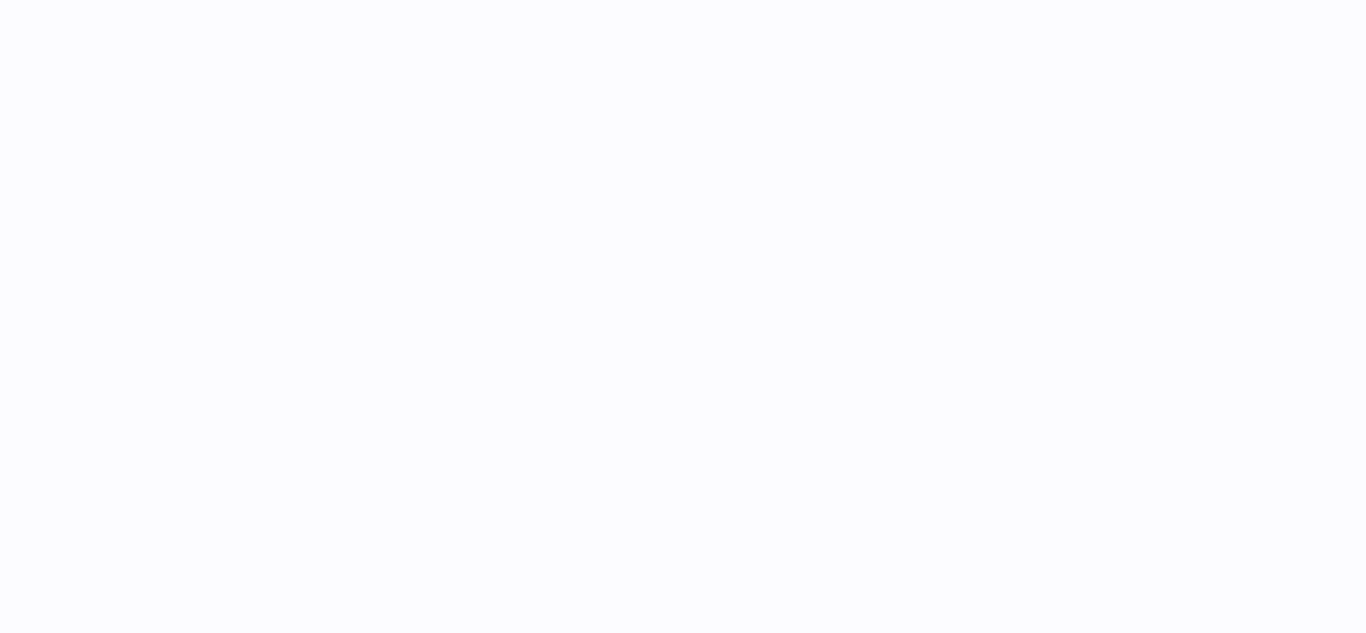 scroll, scrollTop: 0, scrollLeft: 0, axis: both 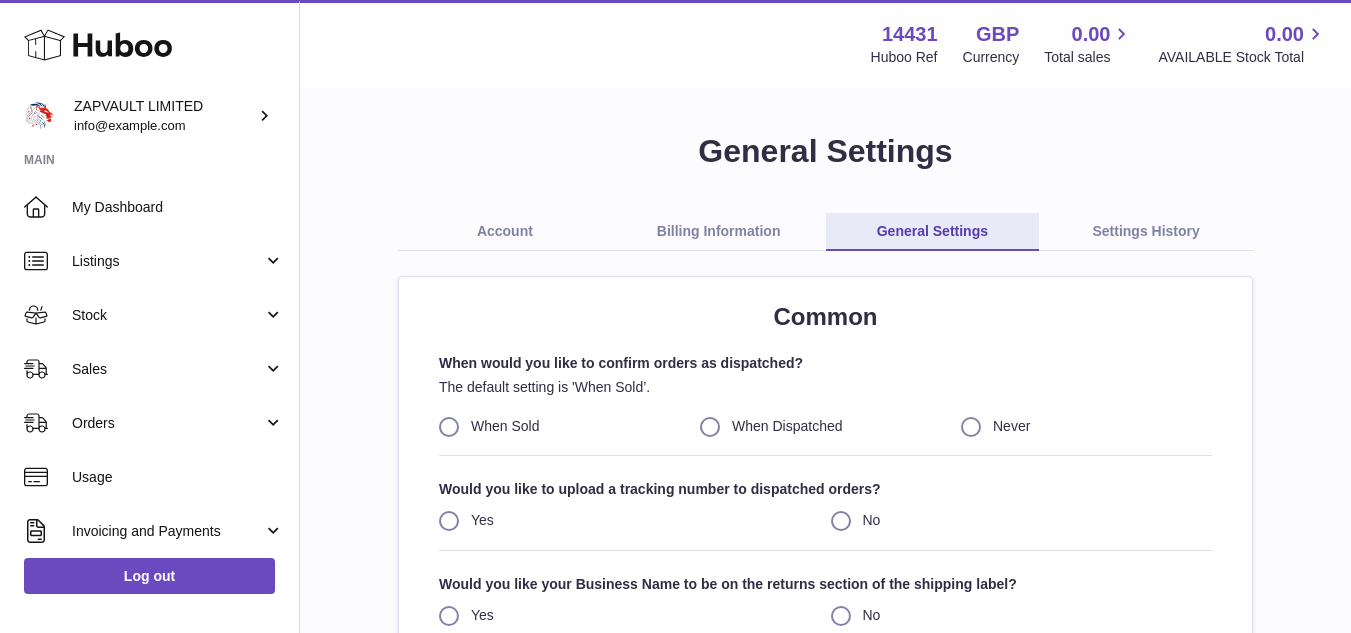 click on "Account" at bounding box center [505, 232] 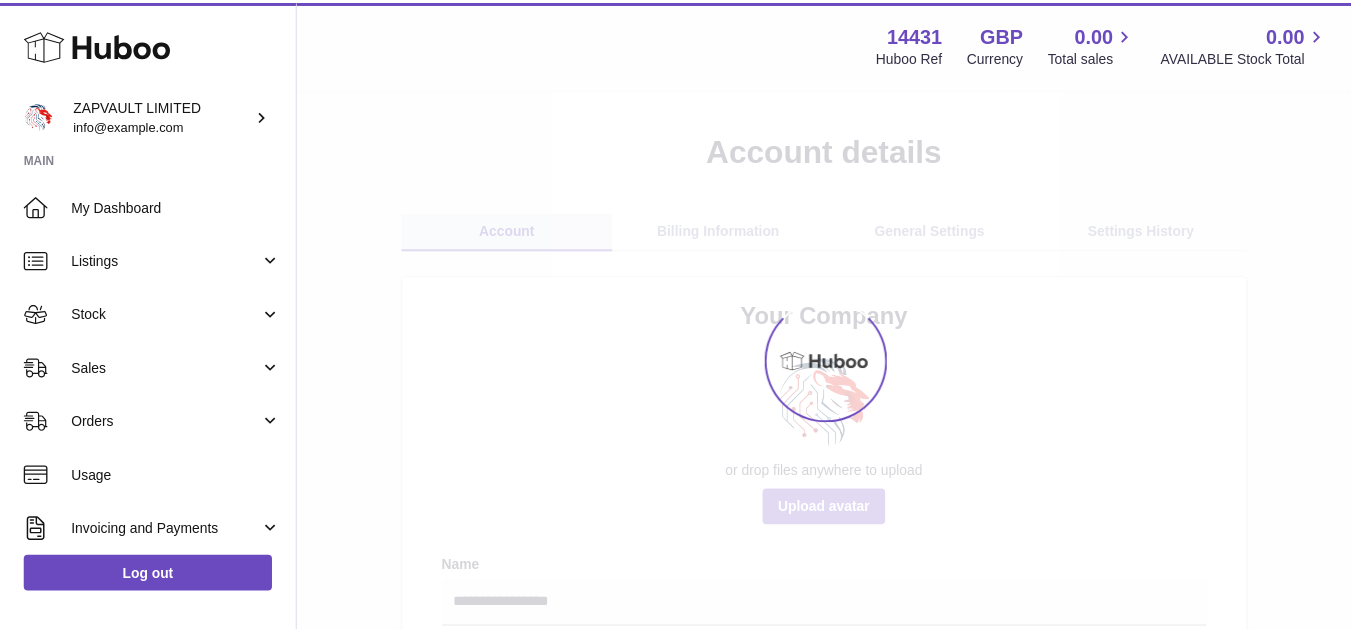 scroll, scrollTop: 0, scrollLeft: 0, axis: both 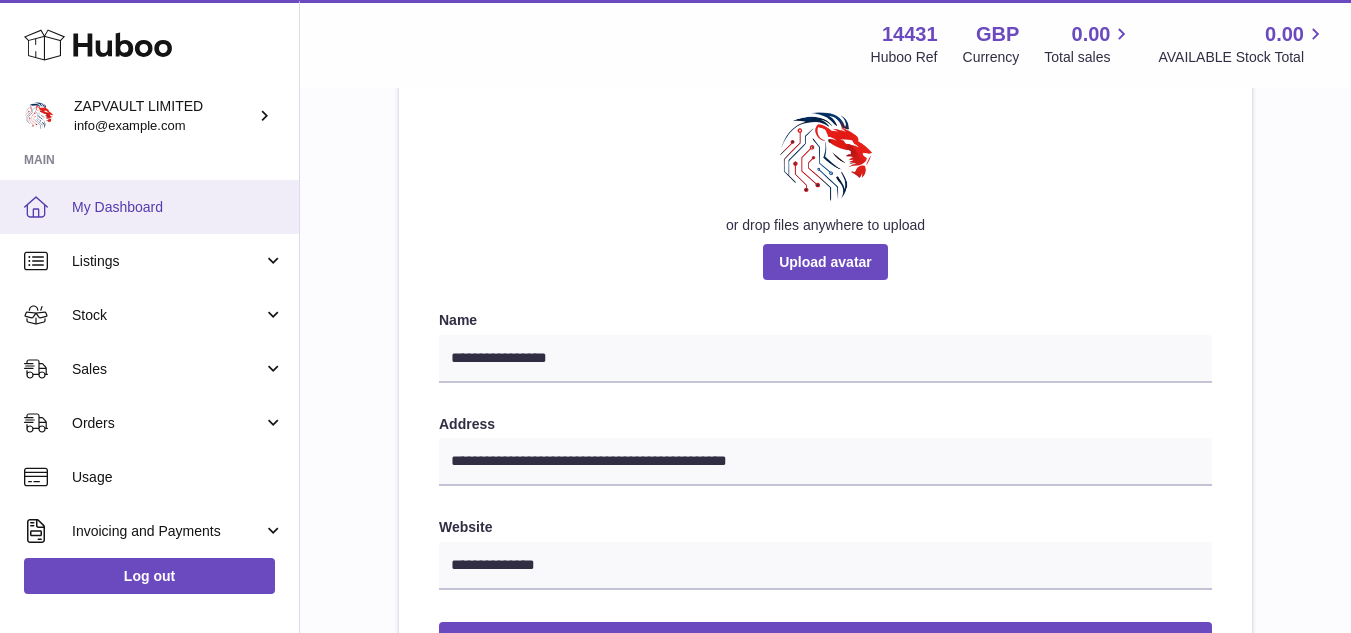 click on "My Dashboard" at bounding box center (149, 207) 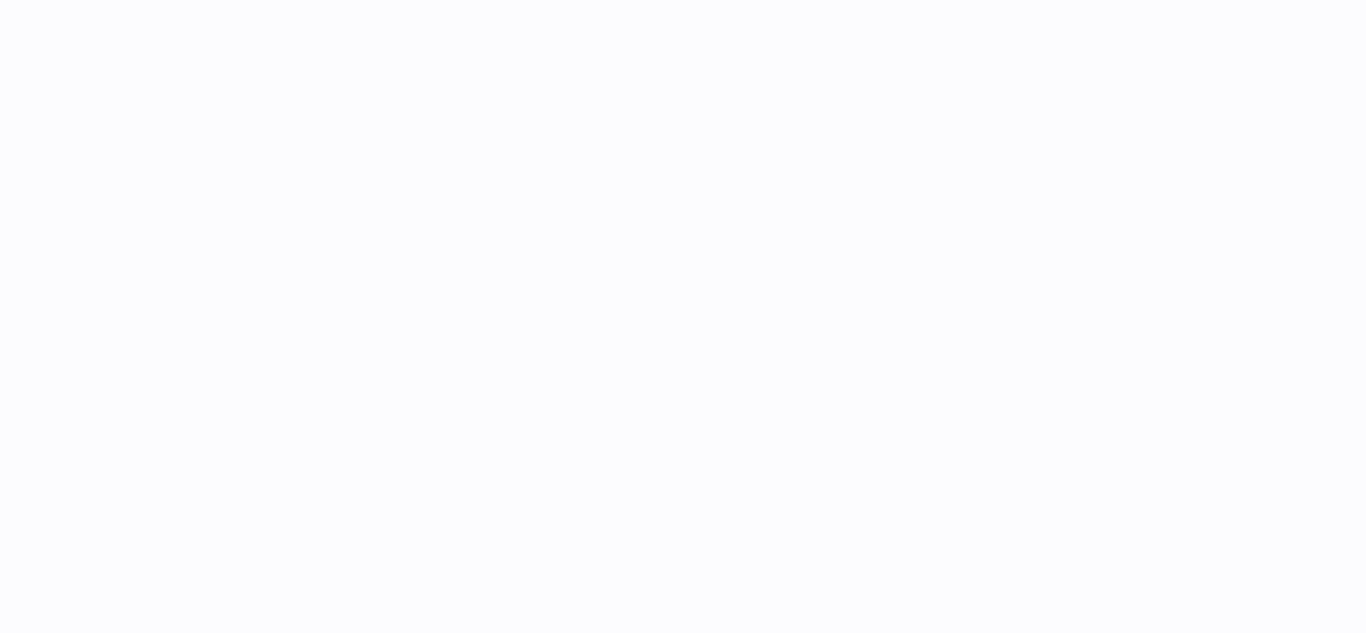 scroll, scrollTop: 0, scrollLeft: 0, axis: both 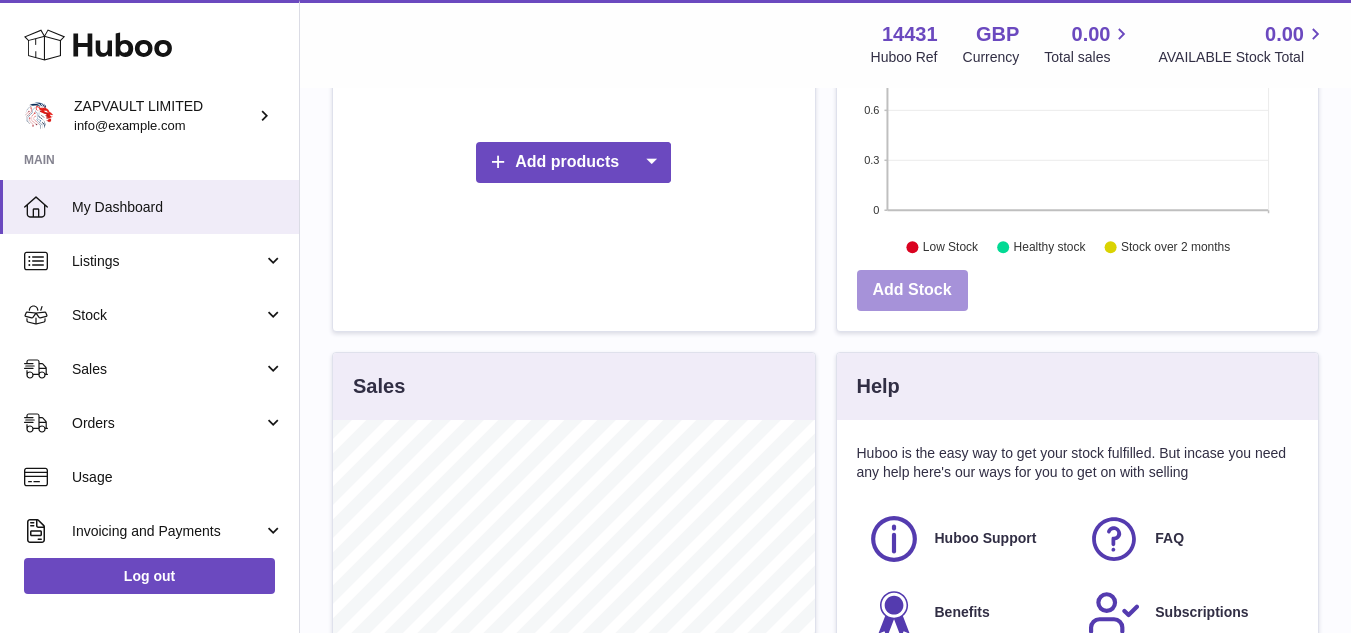 click on "Add Stock" at bounding box center [912, 290] 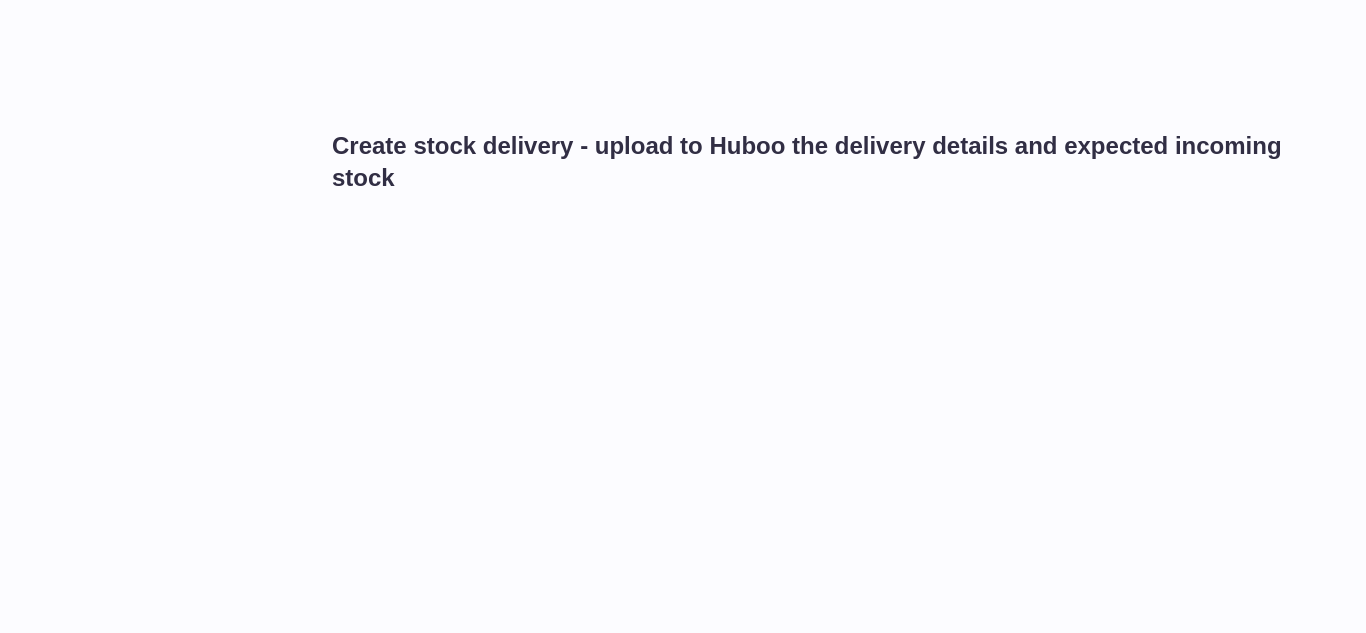 scroll, scrollTop: 0, scrollLeft: 0, axis: both 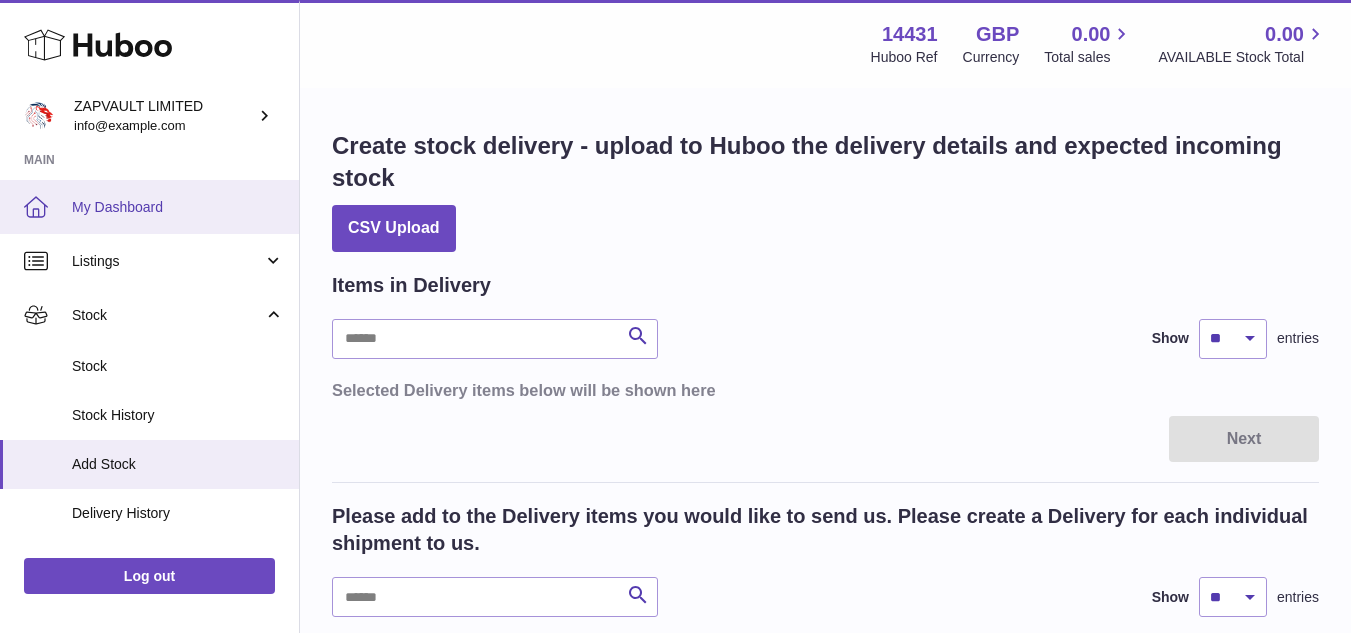 click on "My Dashboard" at bounding box center [149, 207] 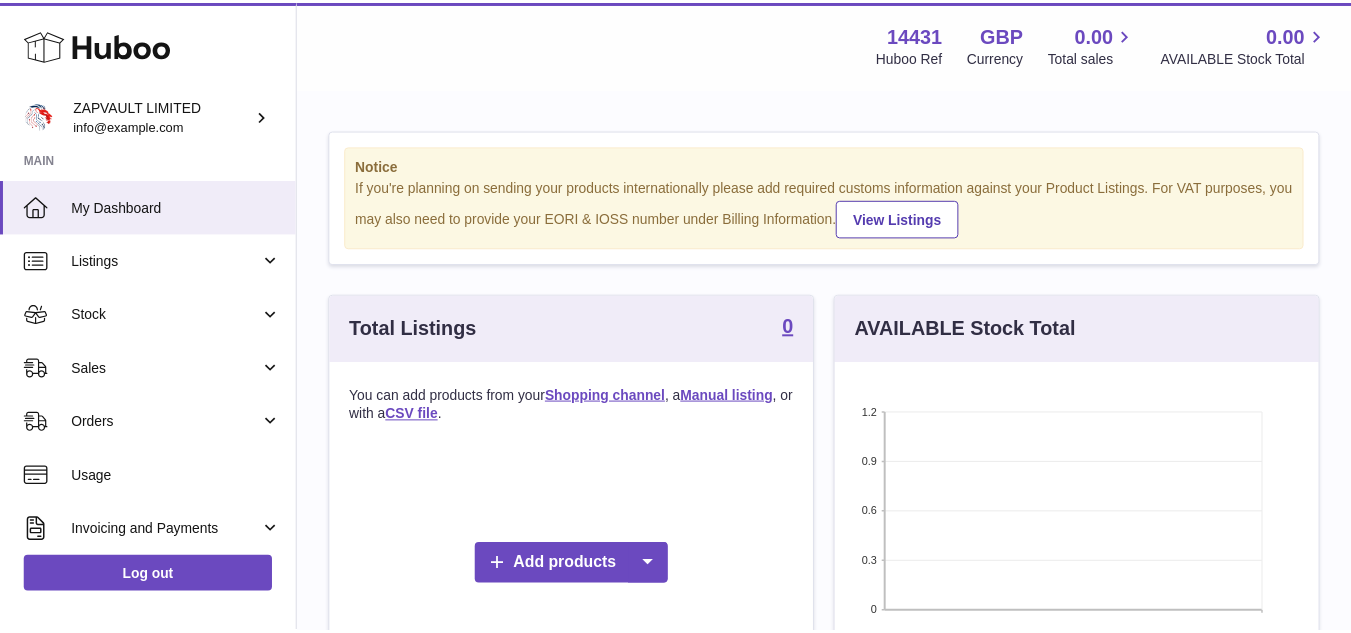 scroll, scrollTop: 0, scrollLeft: 0, axis: both 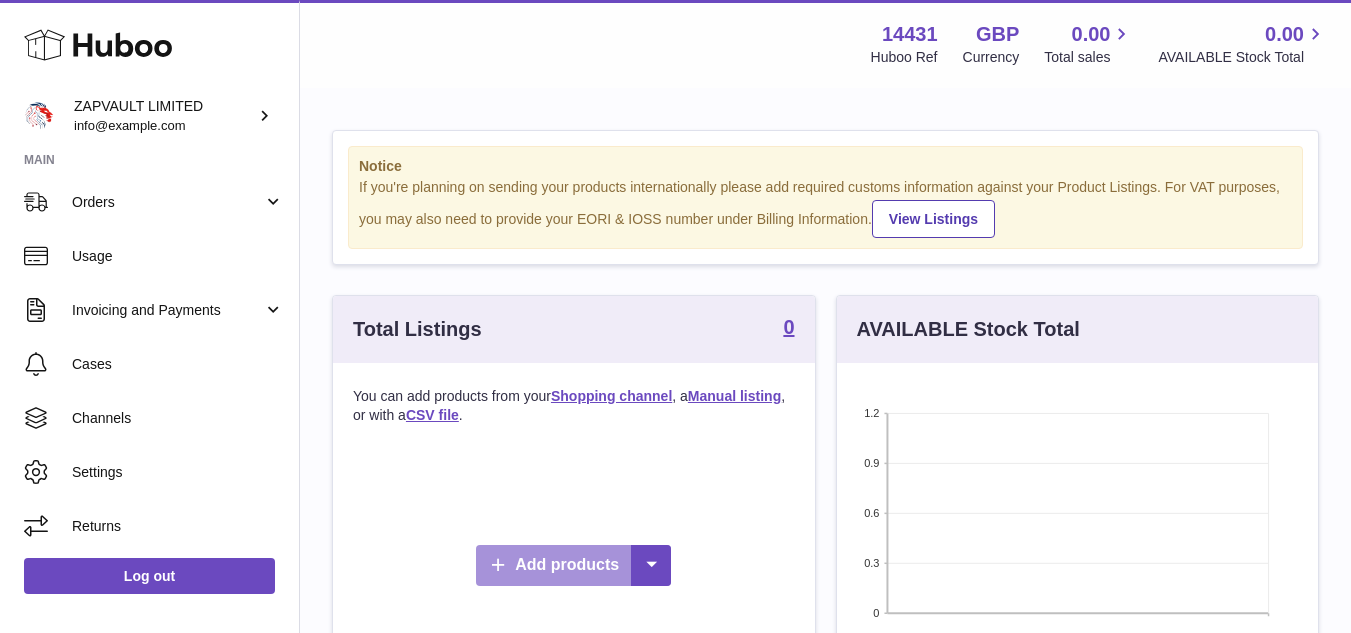 click on "Add products" at bounding box center [573, 565] 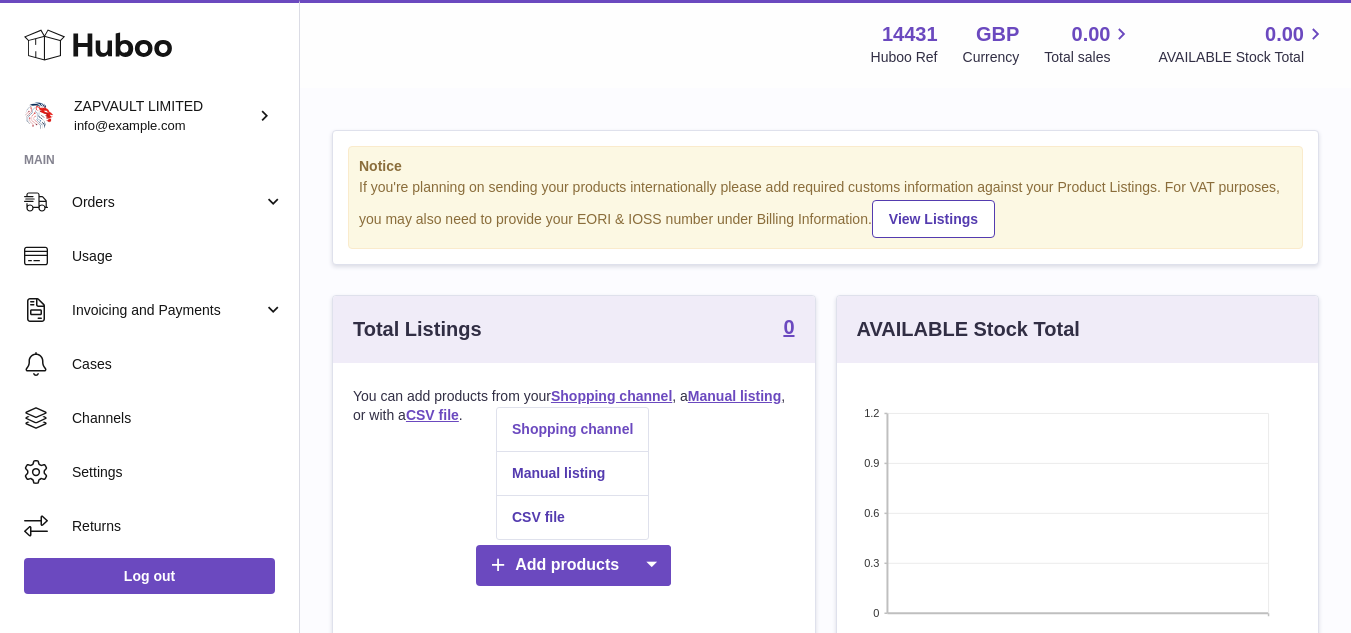 click on "Shopping channel" at bounding box center (572, 429) 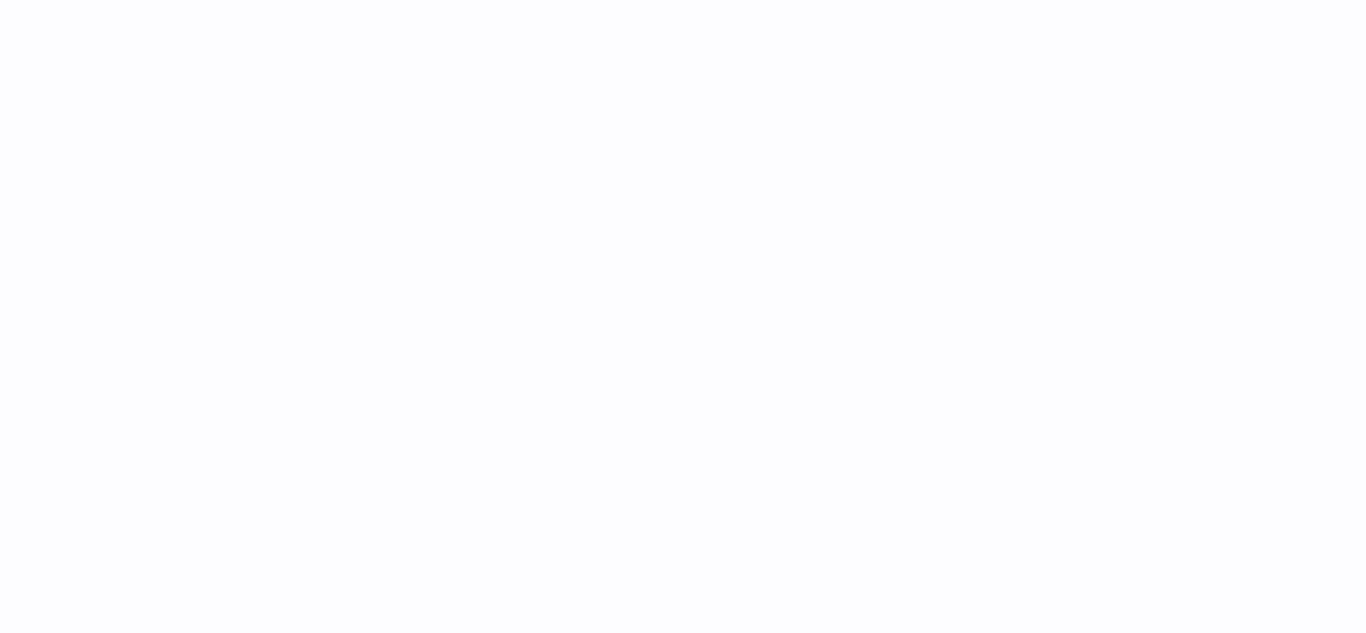 scroll, scrollTop: 0, scrollLeft: 0, axis: both 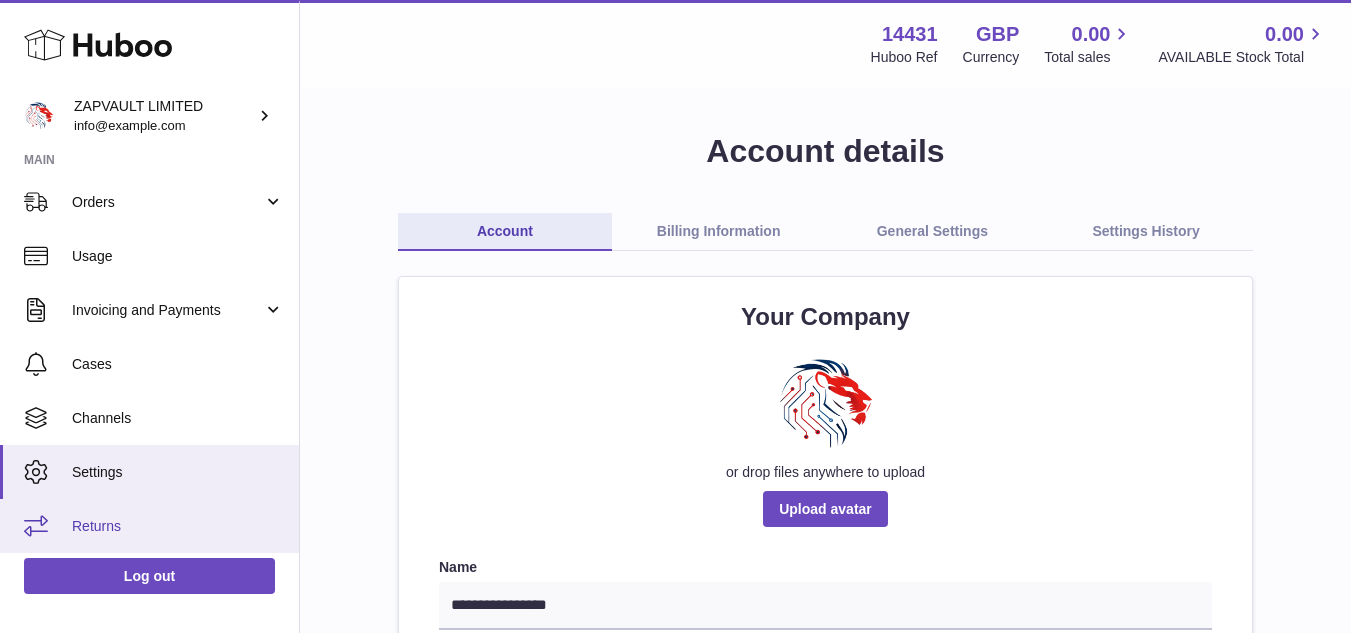 click on "Returns" at bounding box center (149, 526) 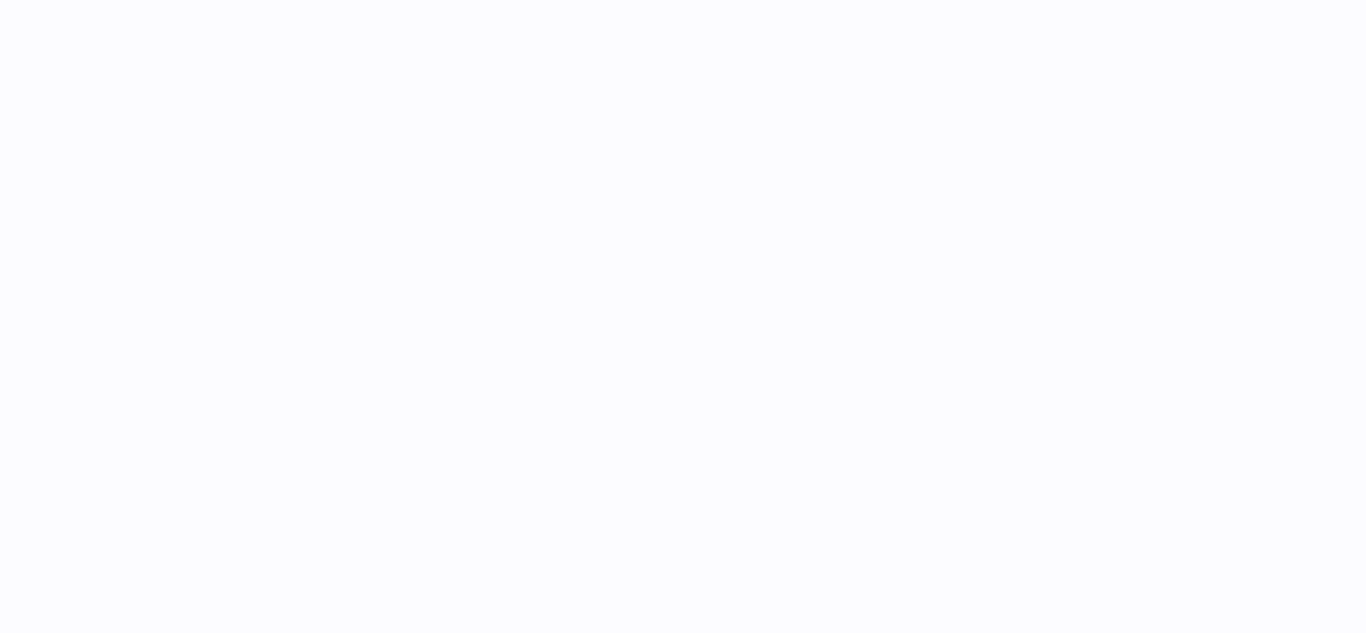 scroll, scrollTop: 0, scrollLeft: 0, axis: both 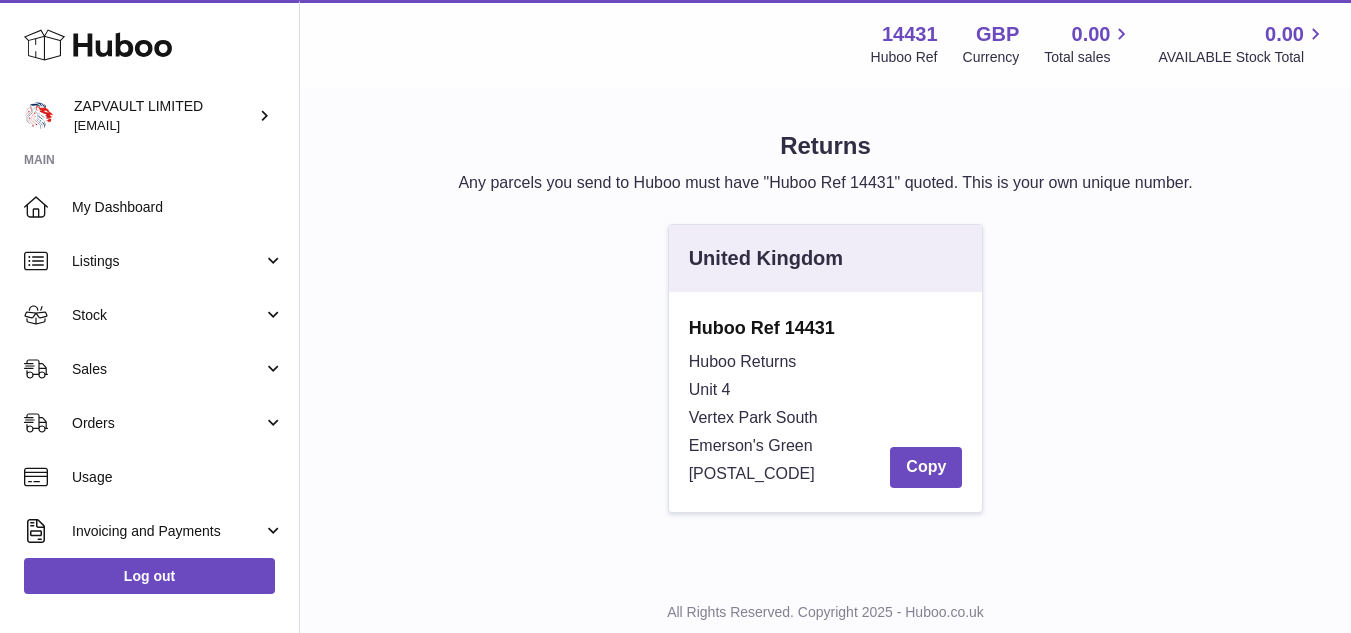 click on "Currency" at bounding box center [991, 57] 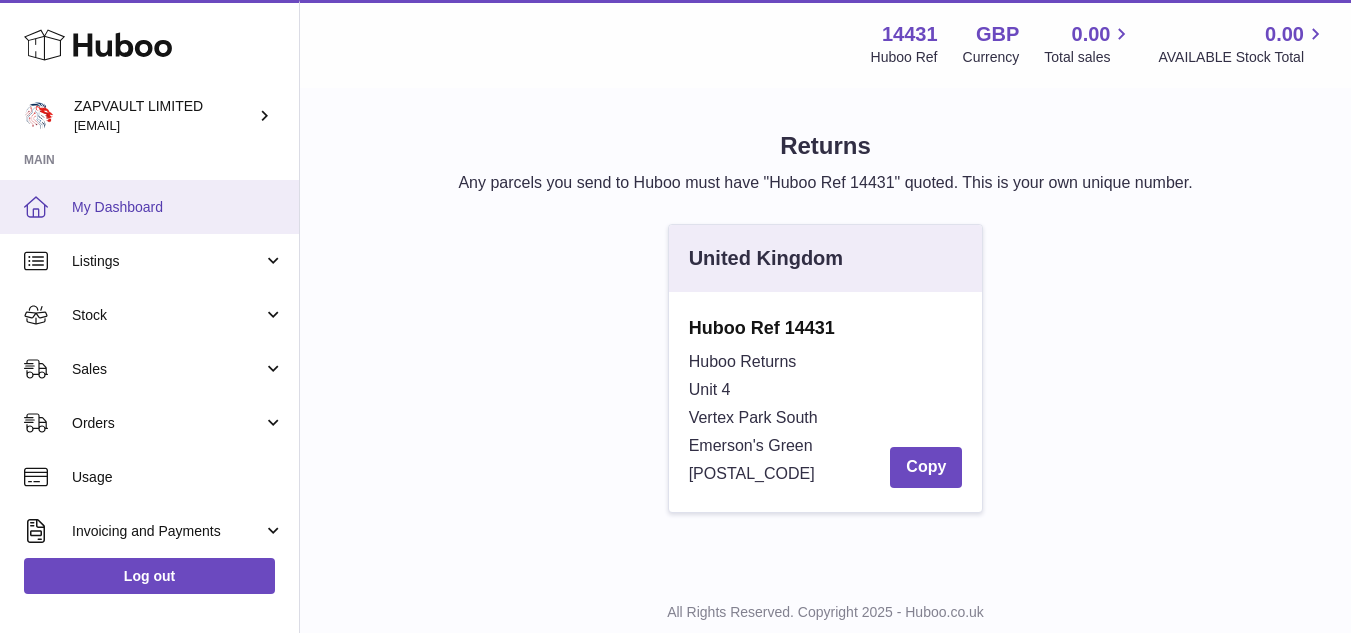 click on "My Dashboard" at bounding box center (178, 207) 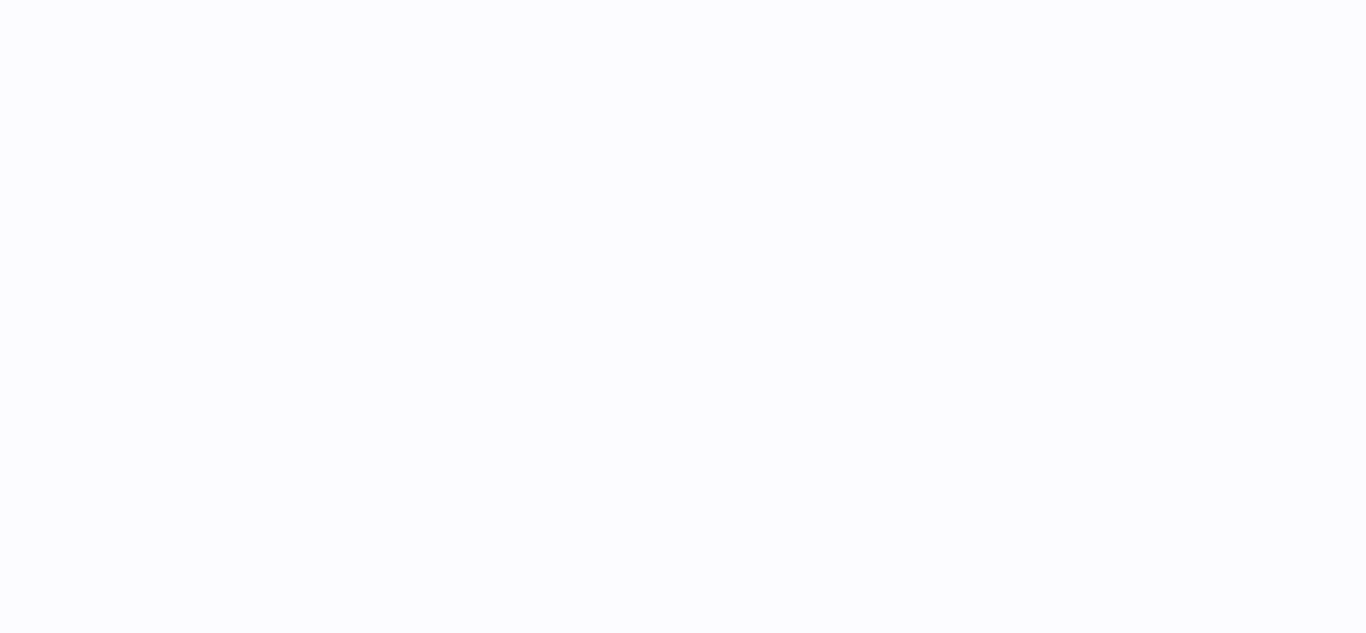 scroll, scrollTop: 0, scrollLeft: 0, axis: both 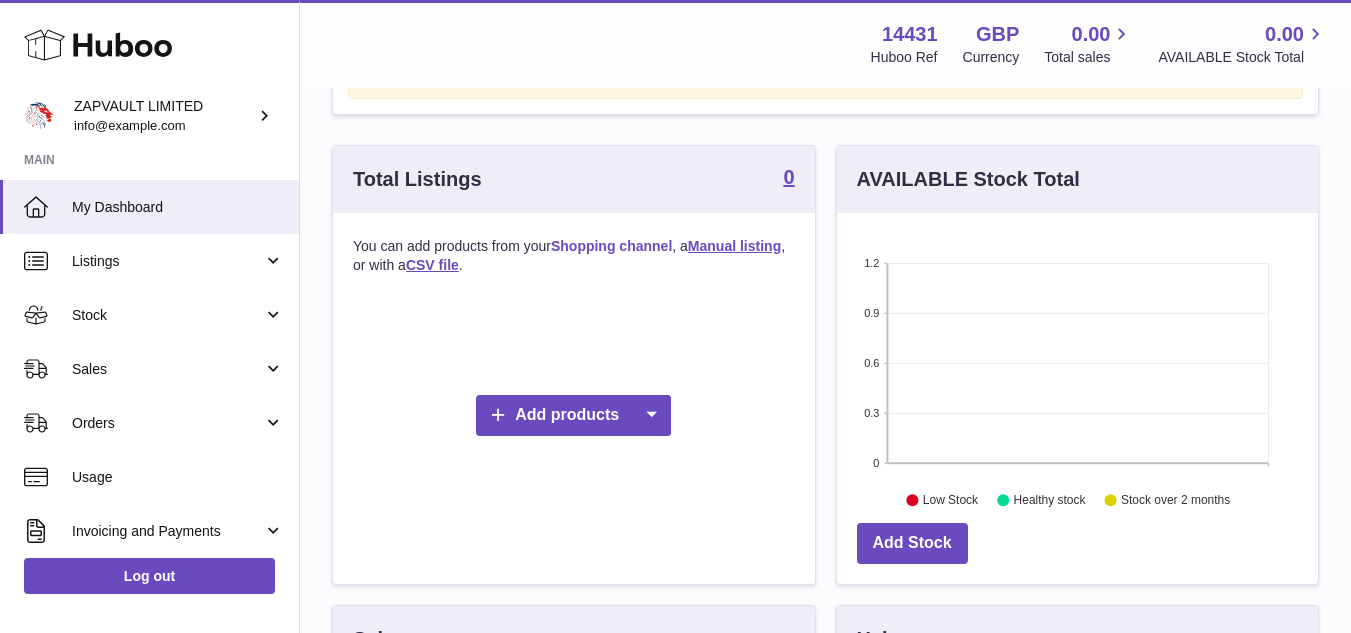 click on "Shopping channel" at bounding box center [611, 246] 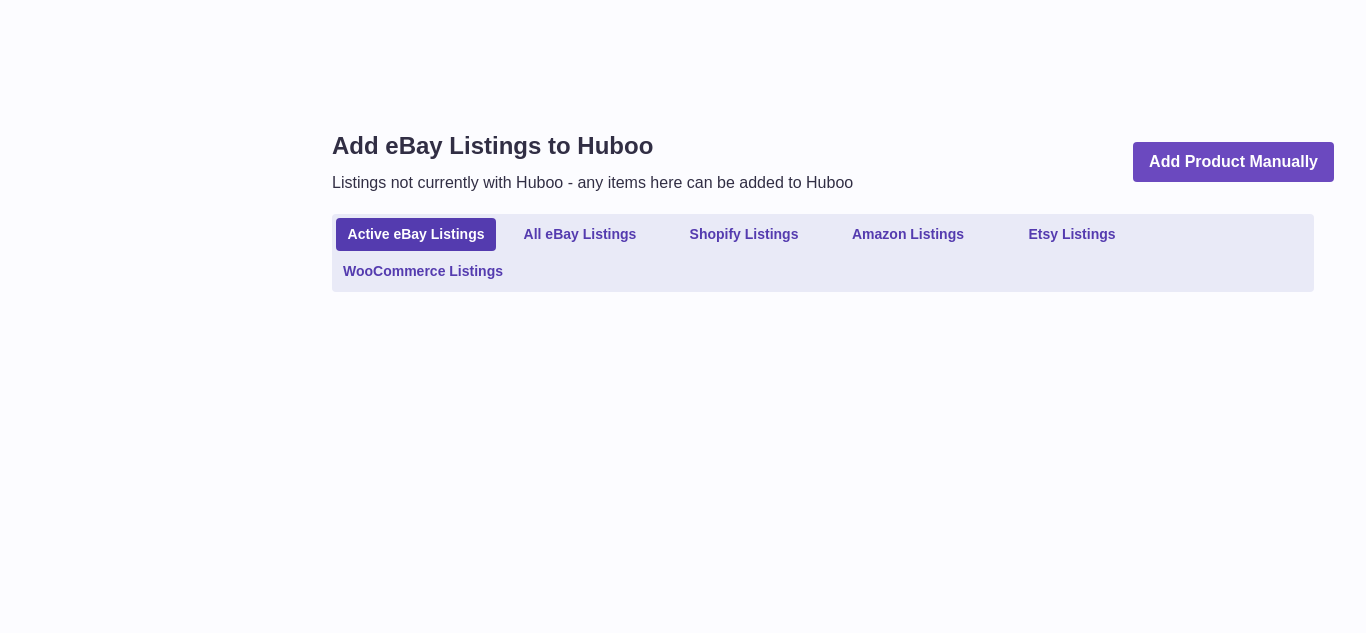 scroll, scrollTop: 0, scrollLeft: 0, axis: both 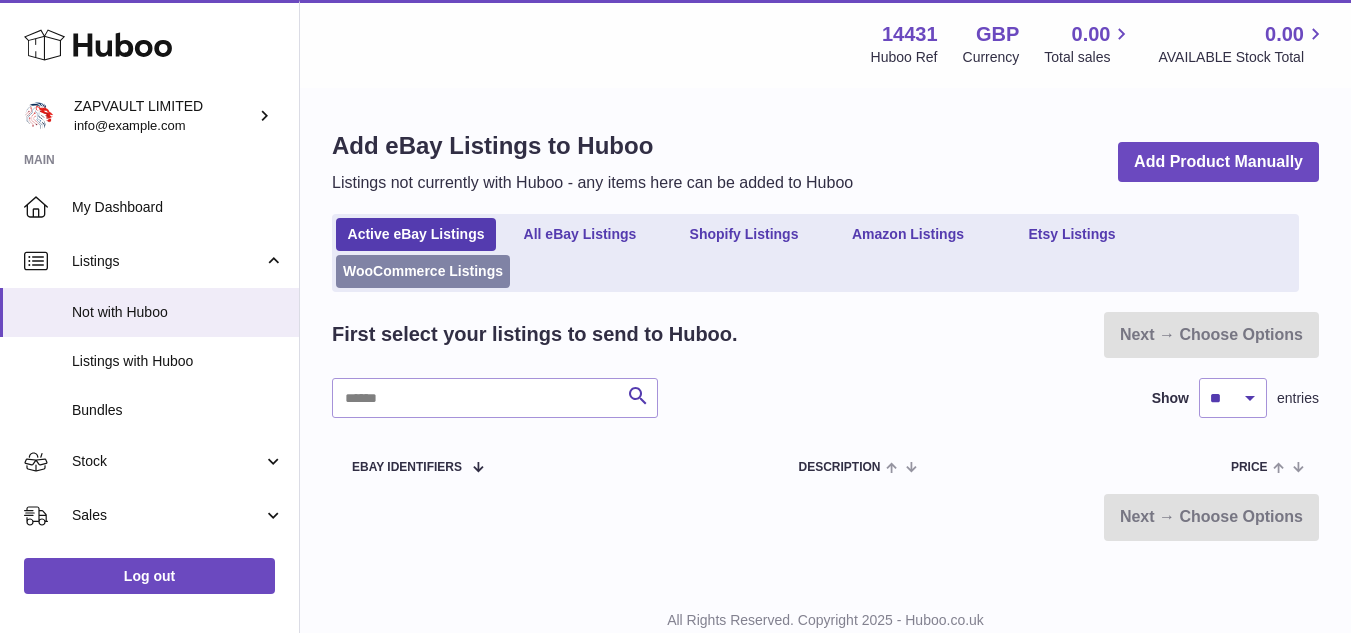 click on "WooCommerce Listings" at bounding box center [423, 271] 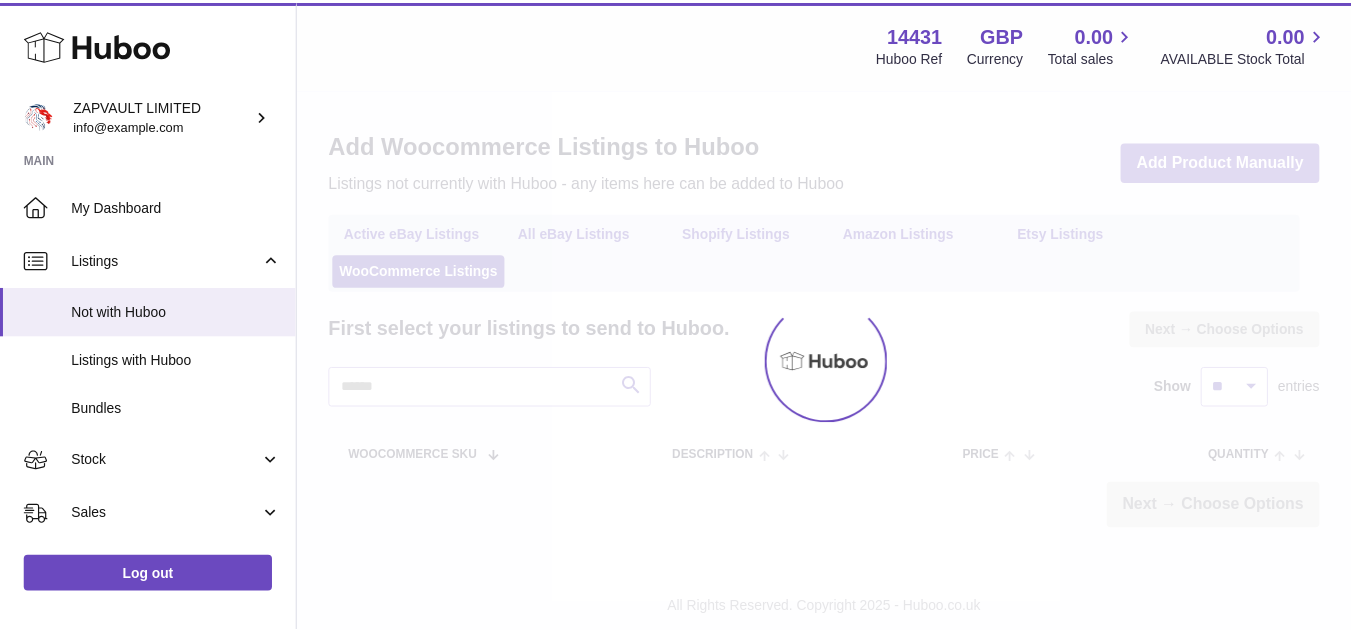 scroll, scrollTop: 0, scrollLeft: 0, axis: both 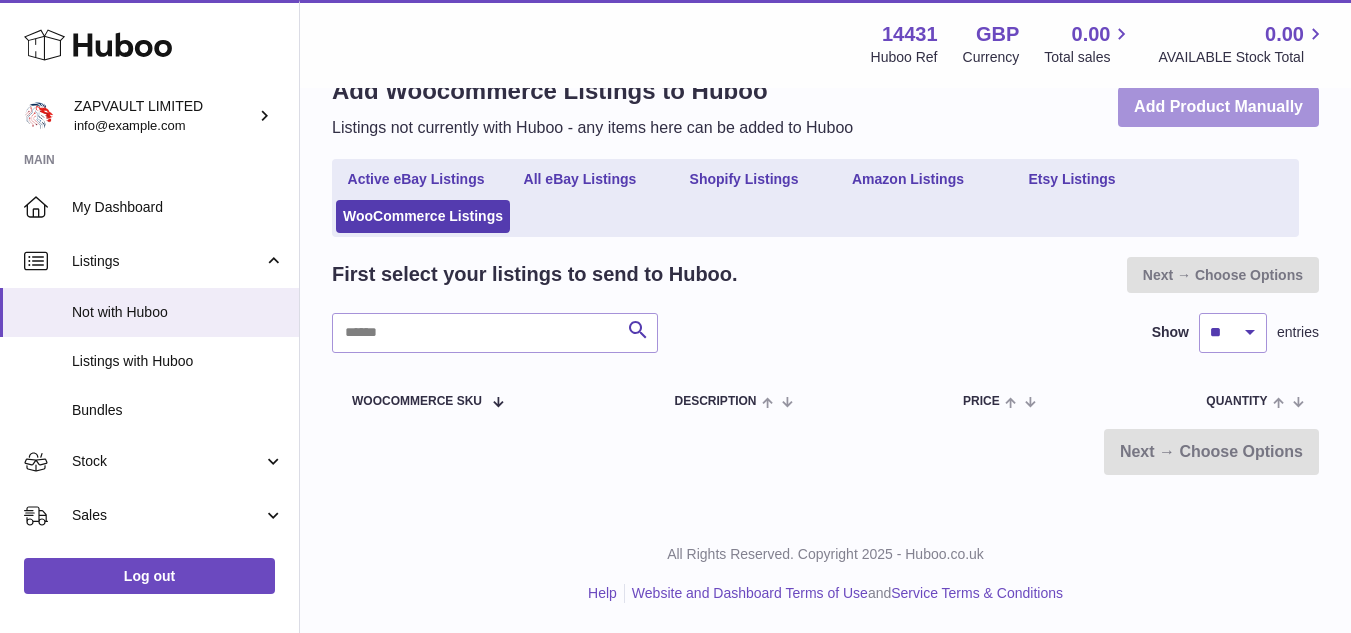 click on "Add Product Manually" at bounding box center [1218, 107] 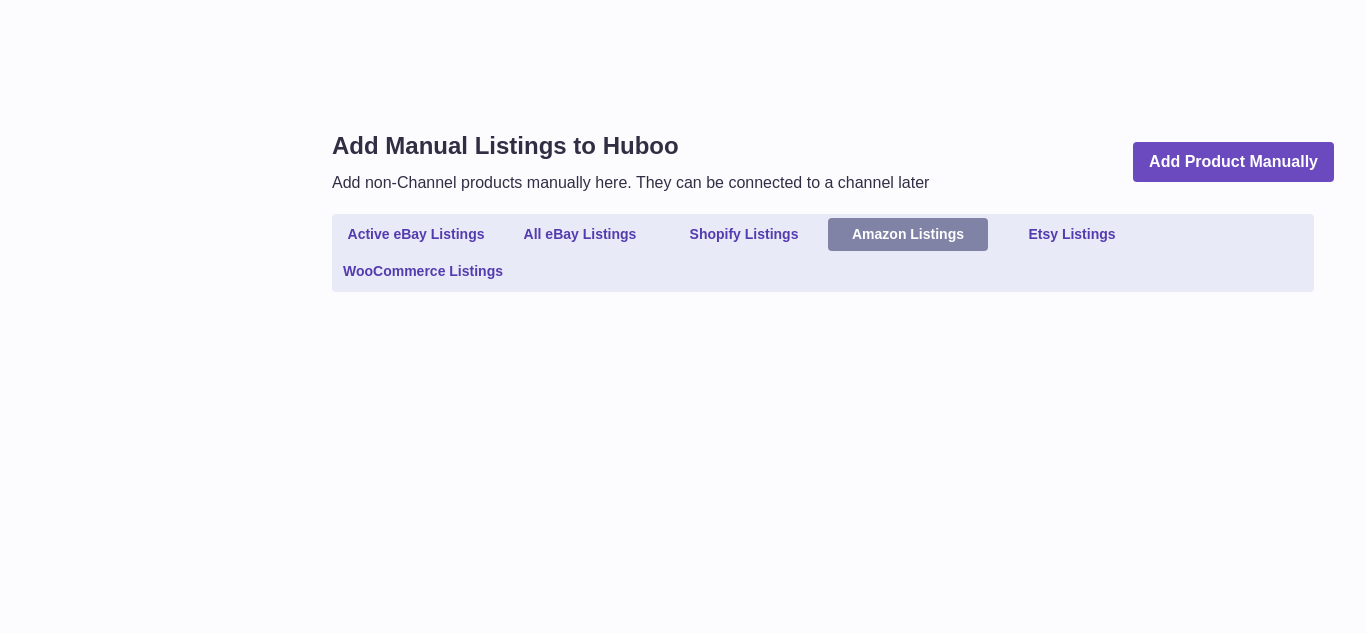 scroll, scrollTop: 0, scrollLeft: 0, axis: both 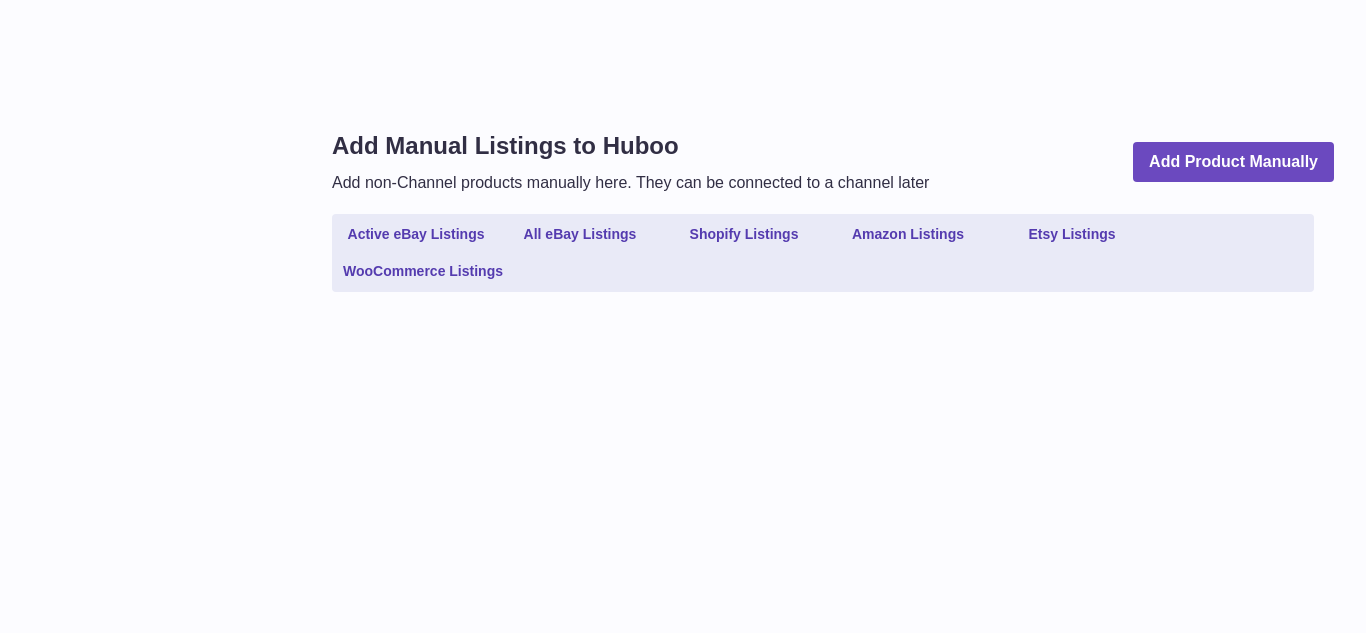 select 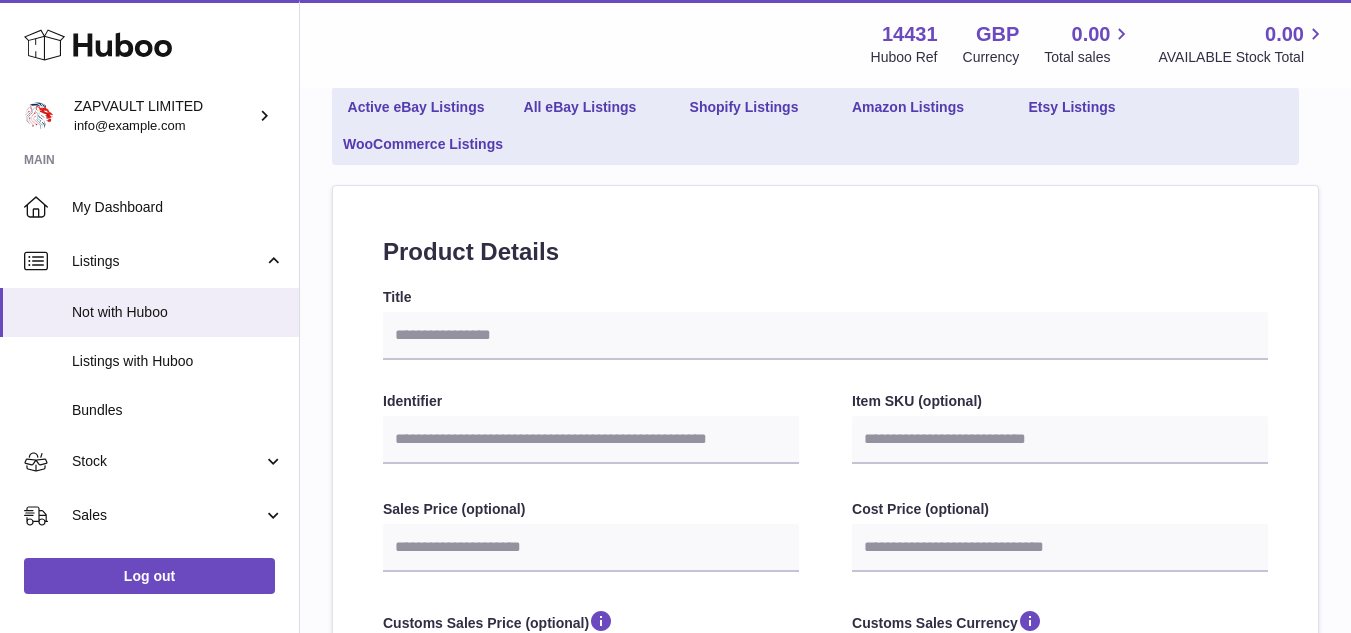 scroll, scrollTop: 128, scrollLeft: 0, axis: vertical 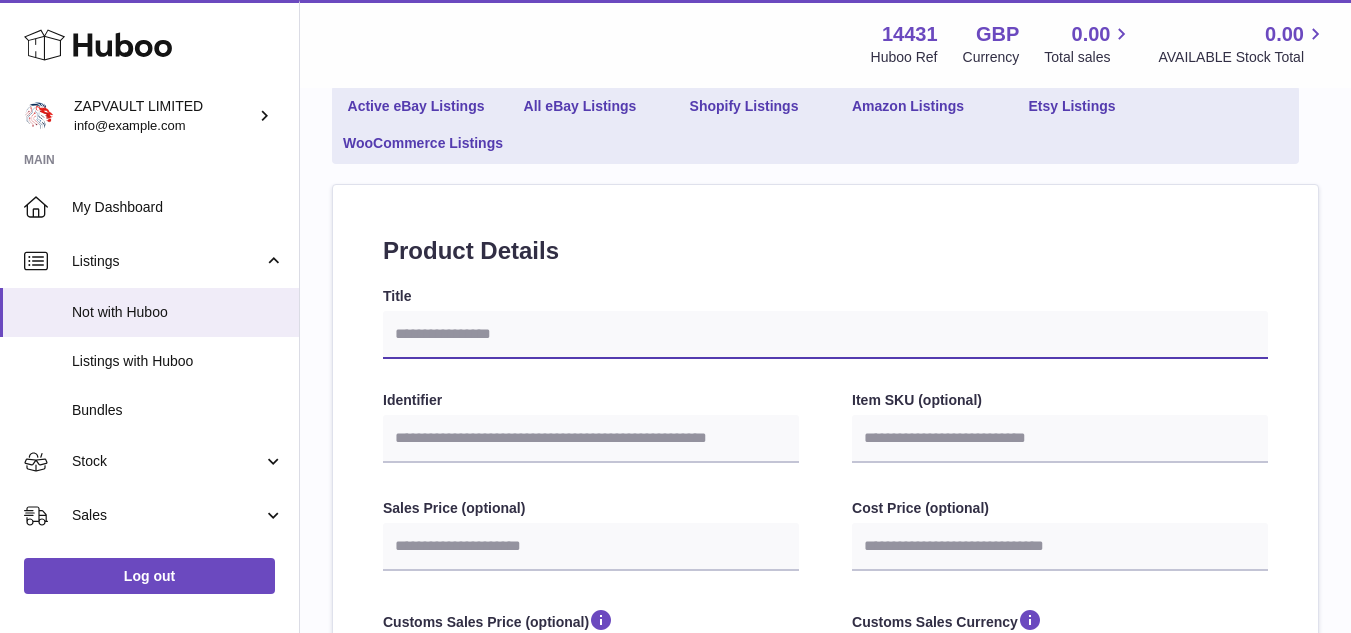 click on "Title" at bounding box center (825, 335) 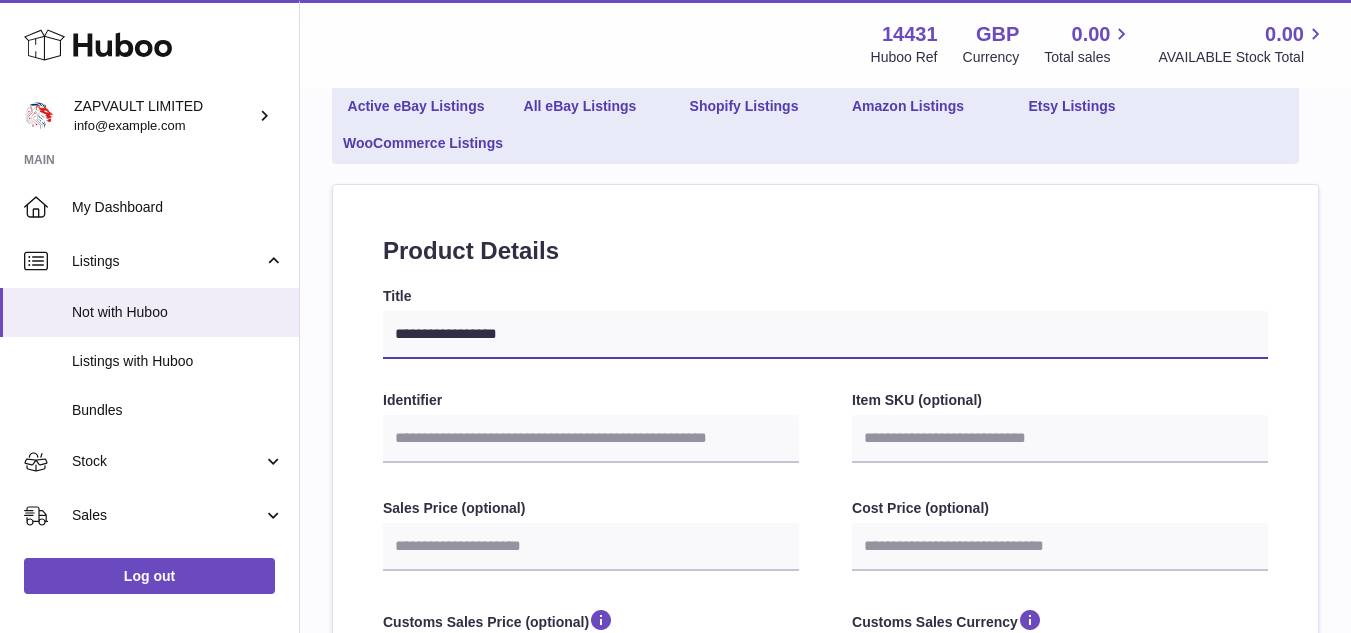 type on "**********" 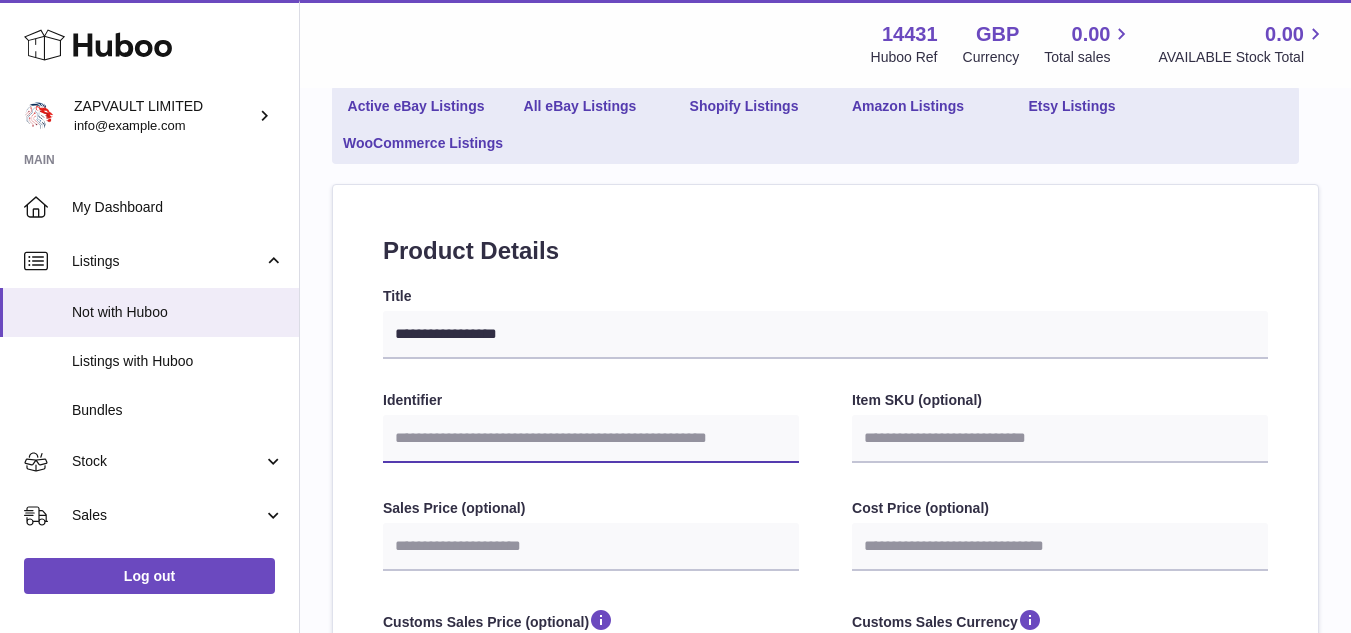 click on "Identifier" at bounding box center (591, 439) 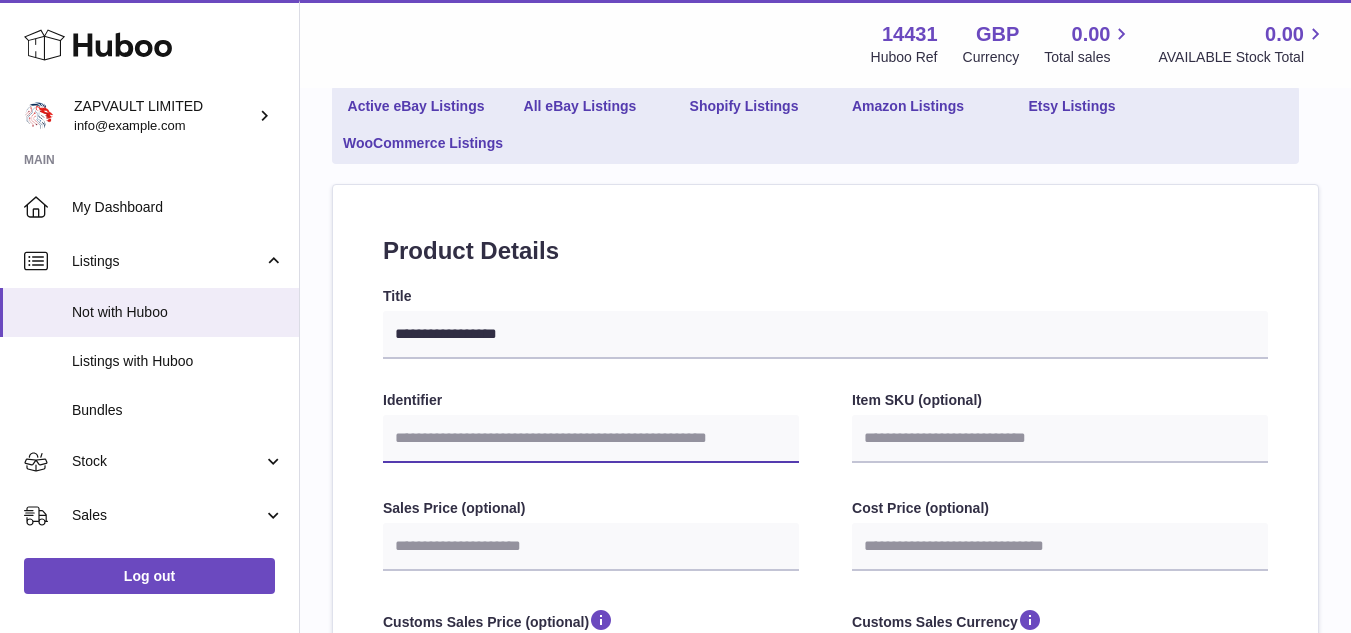 paste on "**********" 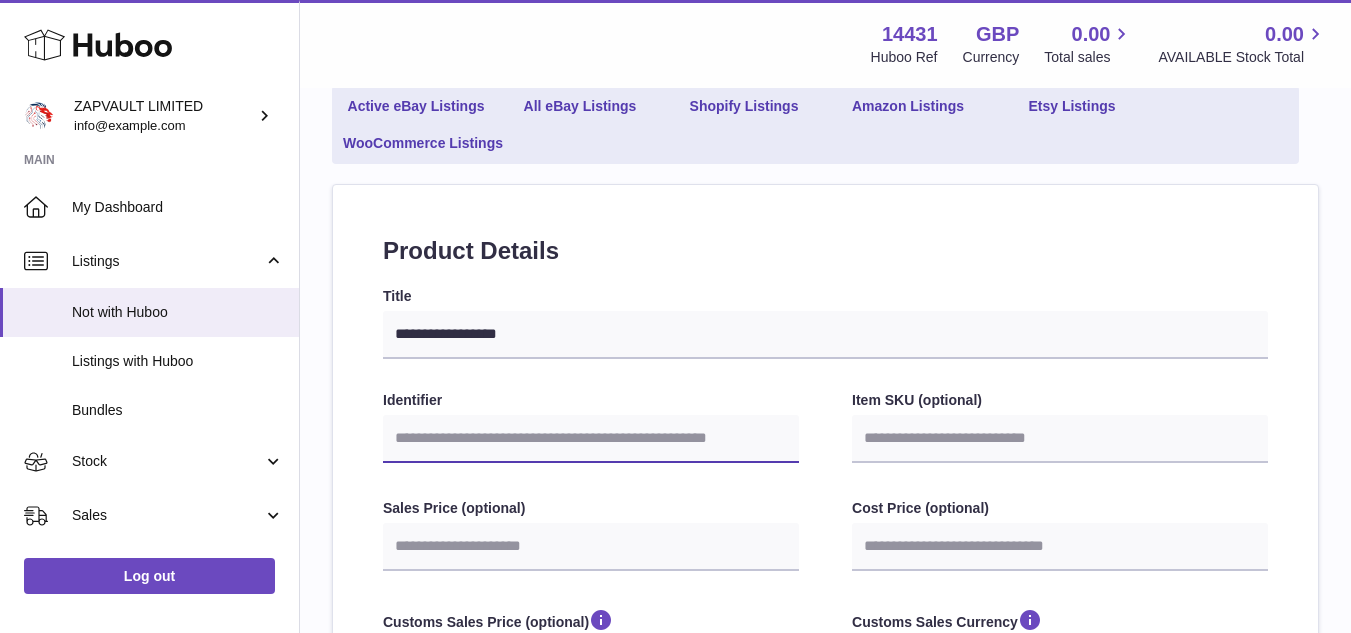 type on "**********" 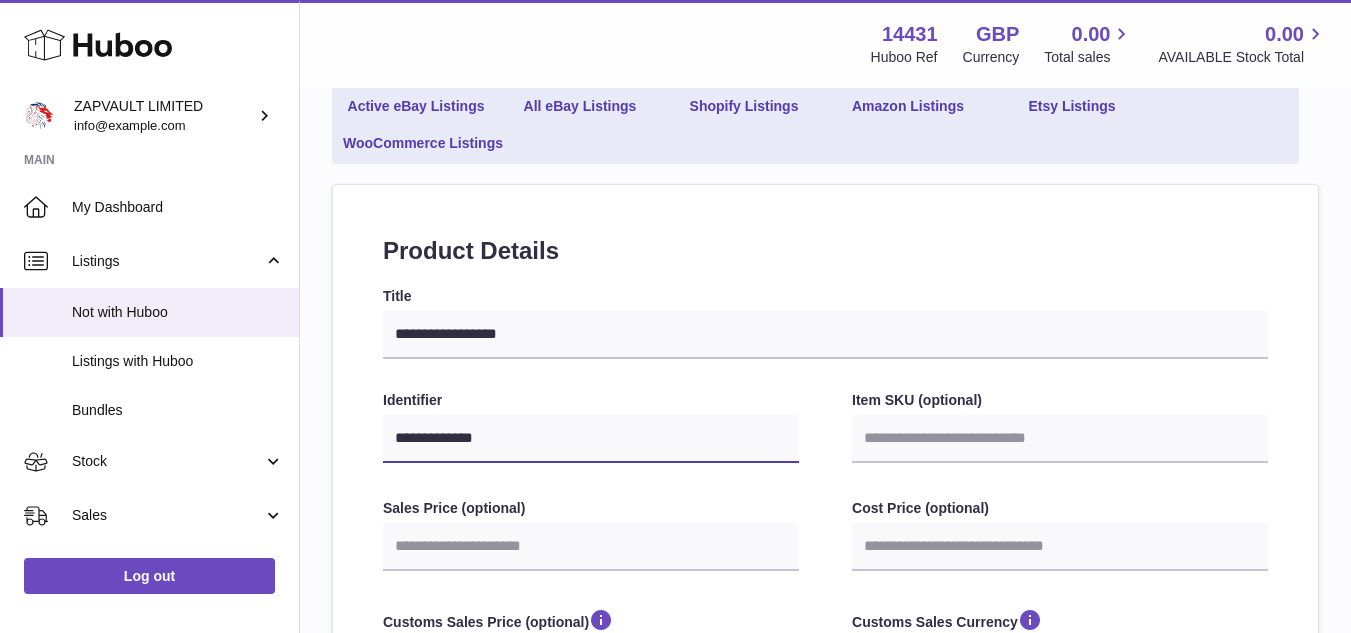 select 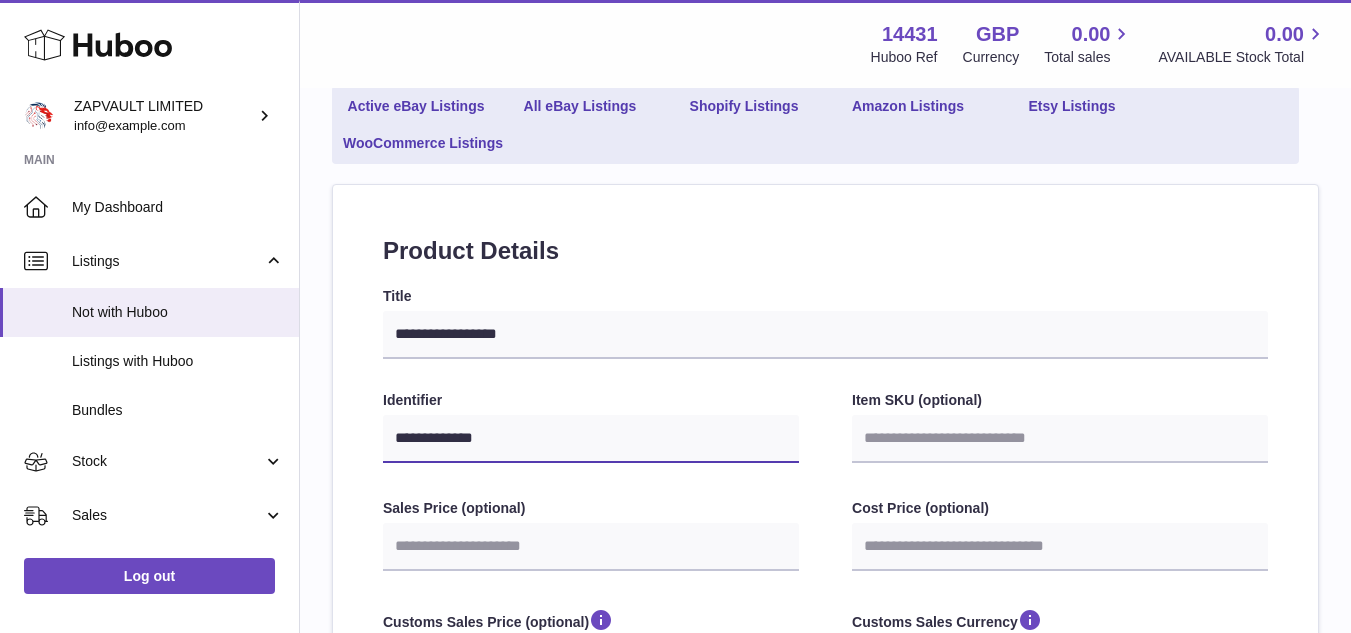 type on "**********" 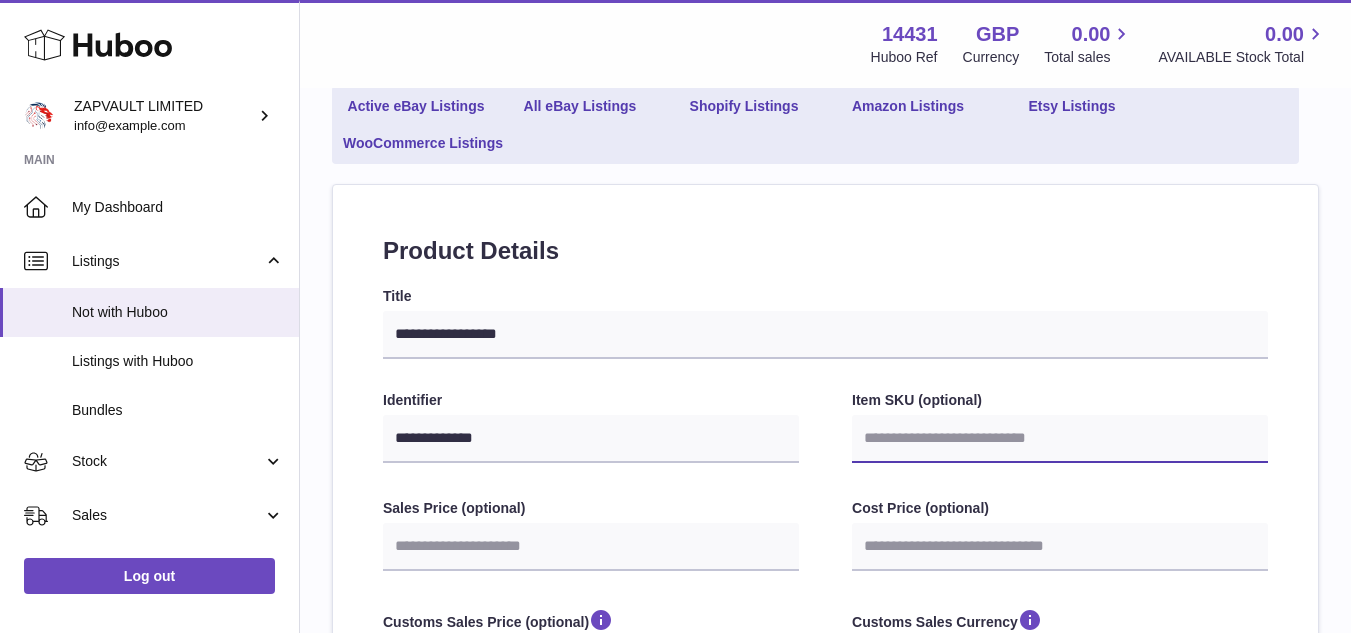 click on "Item SKU (optional)" at bounding box center (1060, 439) 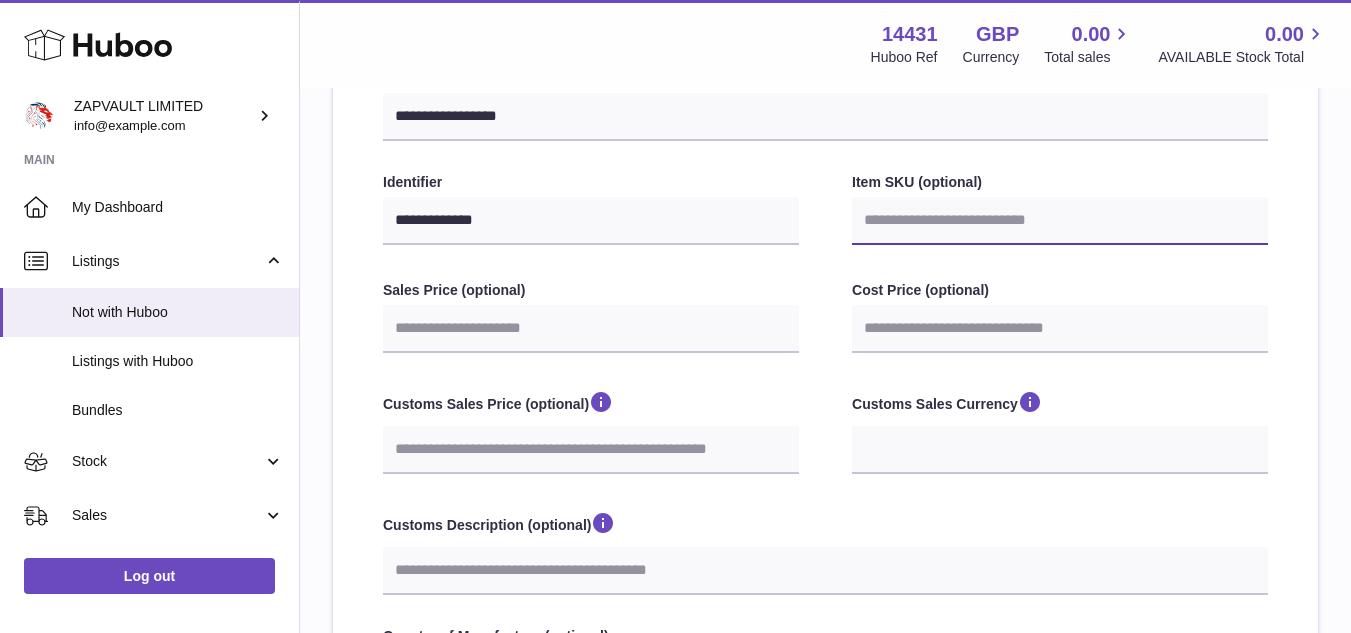 scroll, scrollTop: 347, scrollLeft: 0, axis: vertical 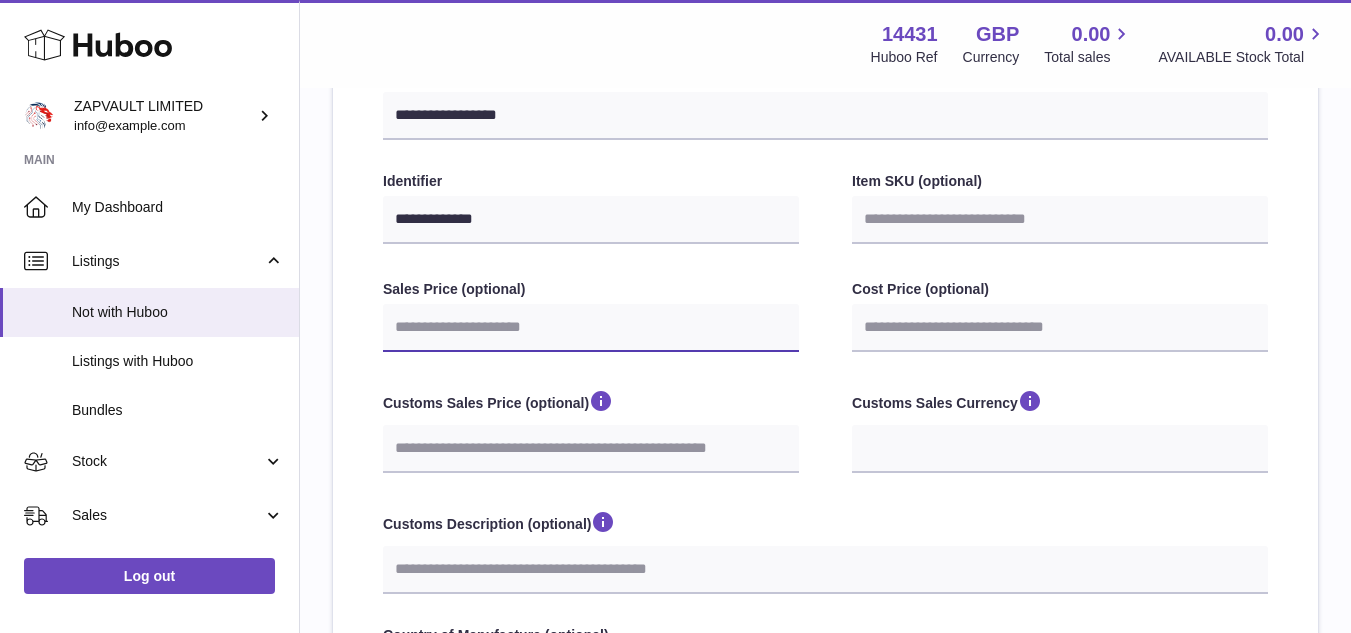 click on "Sales Price (optional)" at bounding box center [591, 328] 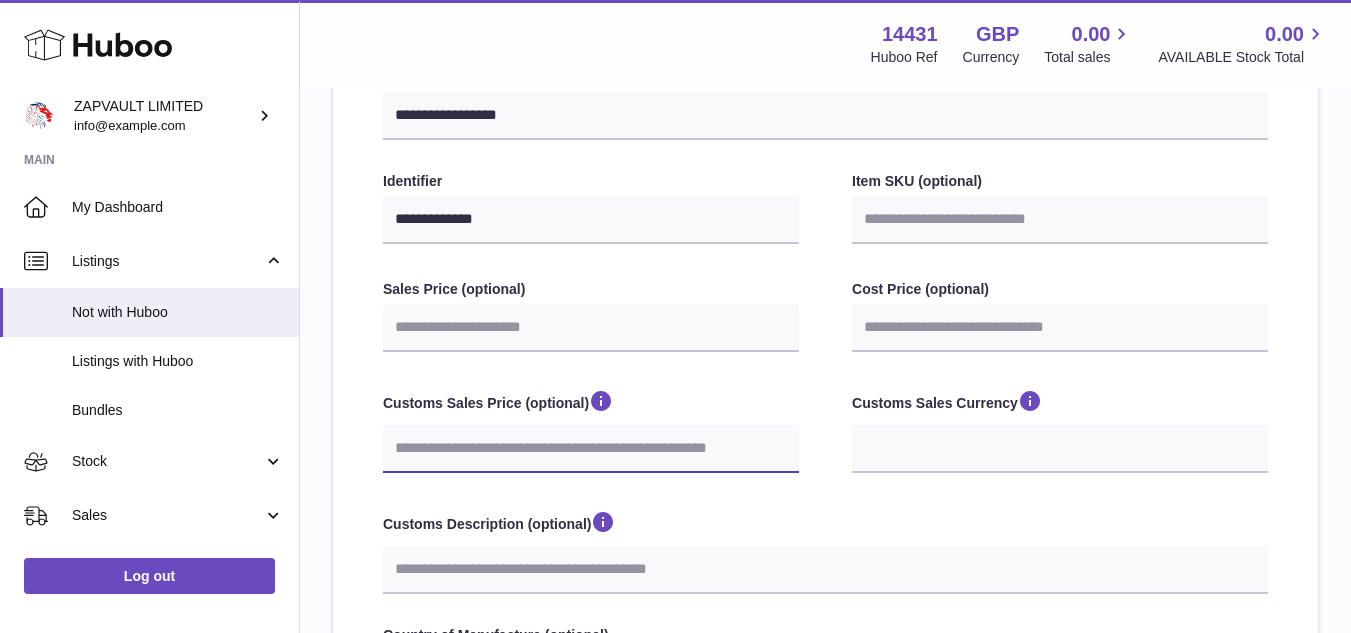 click on "Customs Sales Price (optional)" at bounding box center [591, 449] 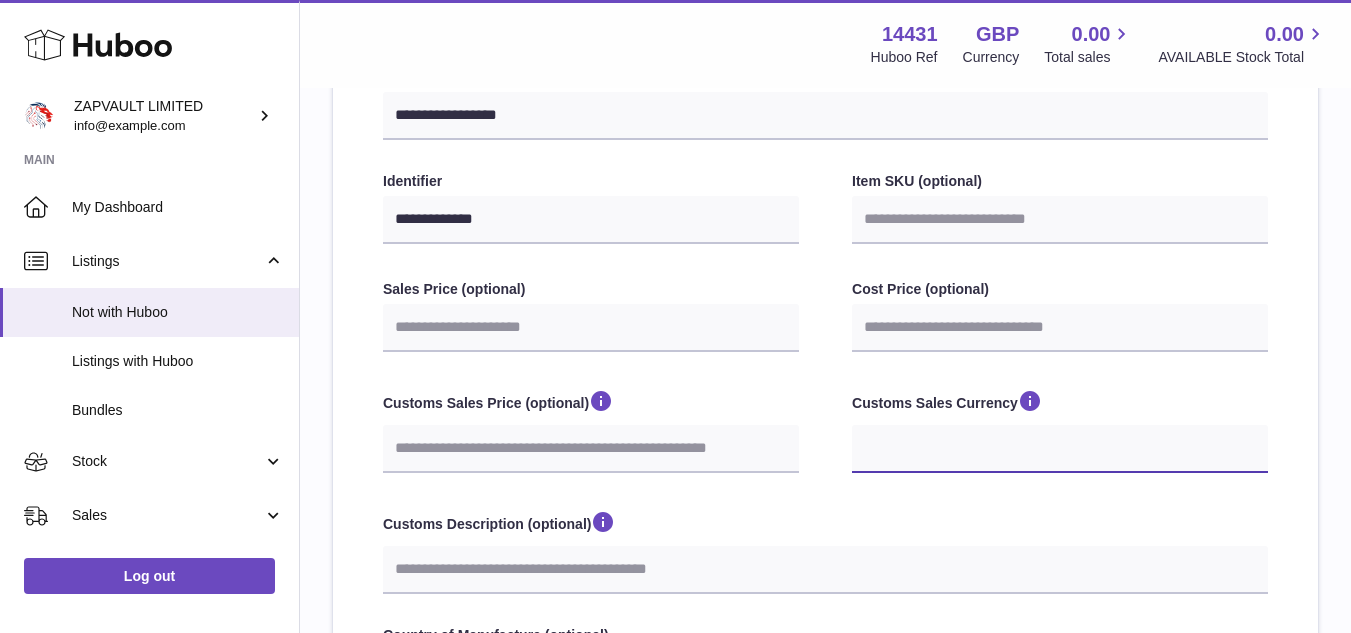 click on "*** ***" at bounding box center (1060, 449) 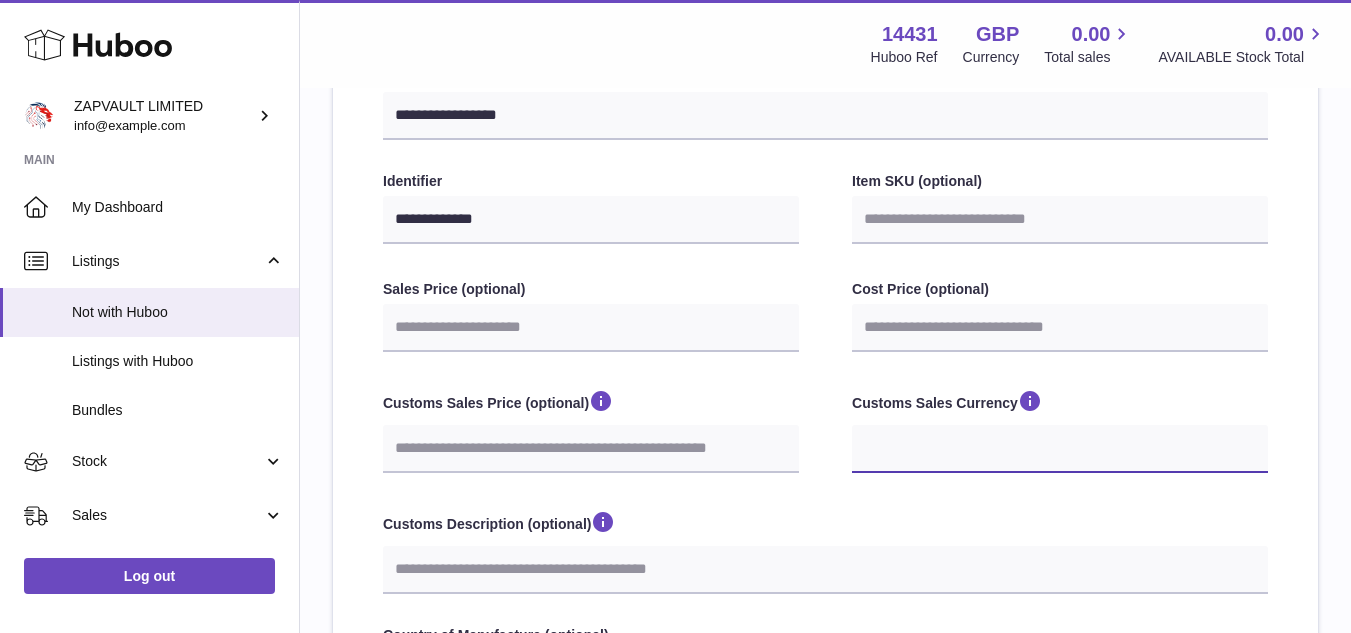 select on "***" 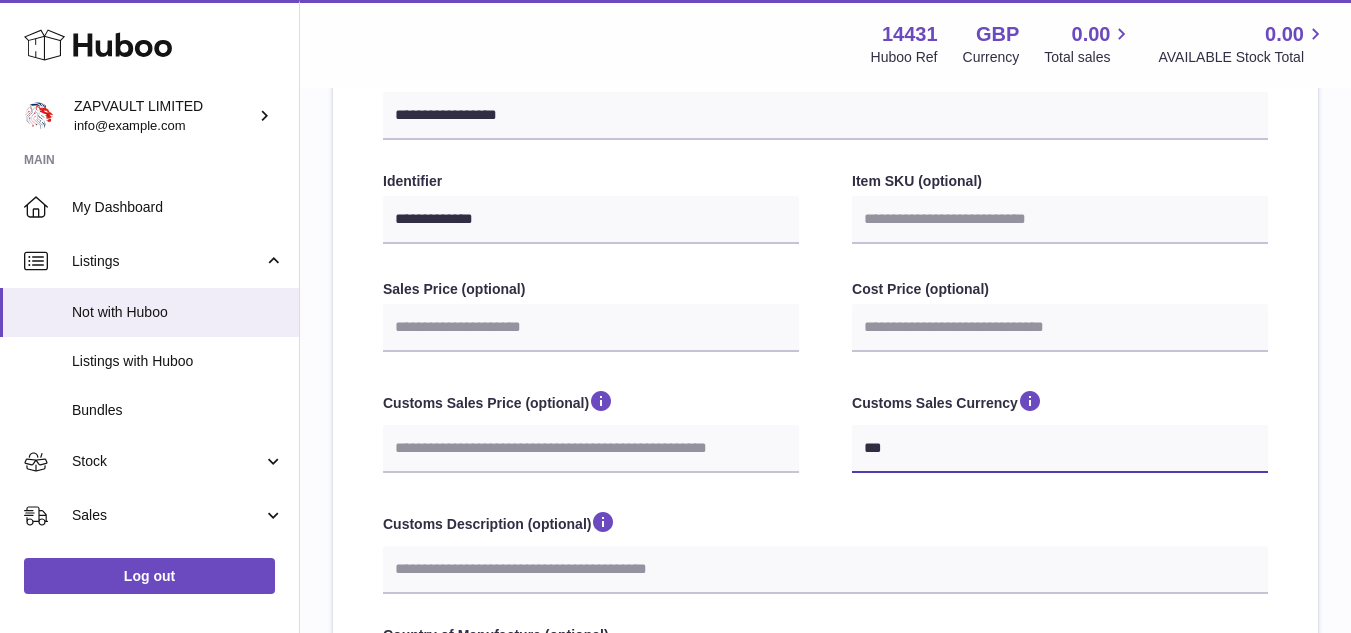 click on "*** ***" at bounding box center (1060, 449) 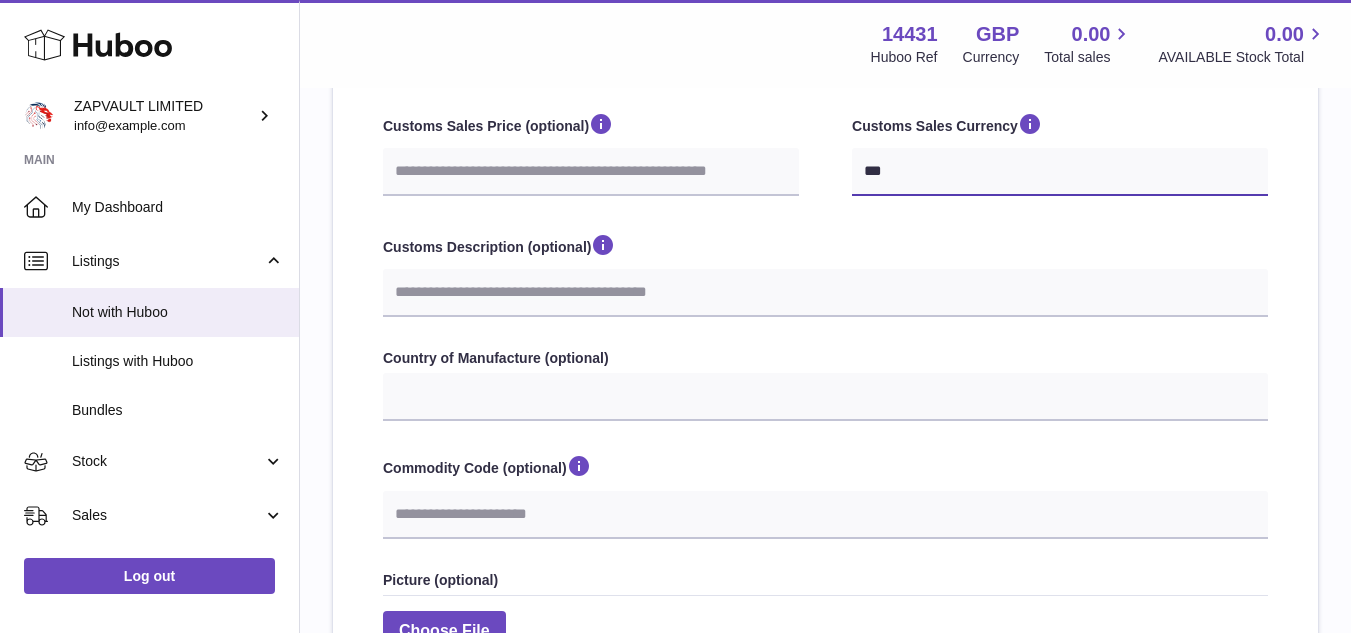 scroll, scrollTop: 625, scrollLeft: 0, axis: vertical 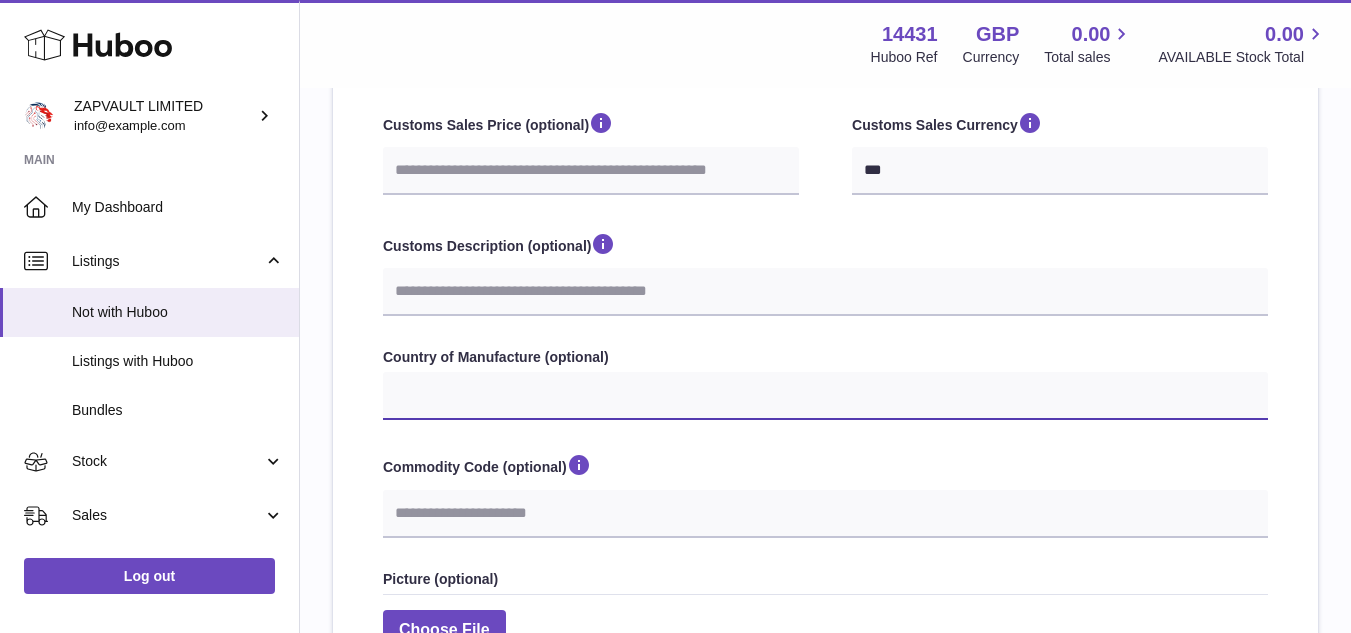 click on "**********" at bounding box center (825, 396) 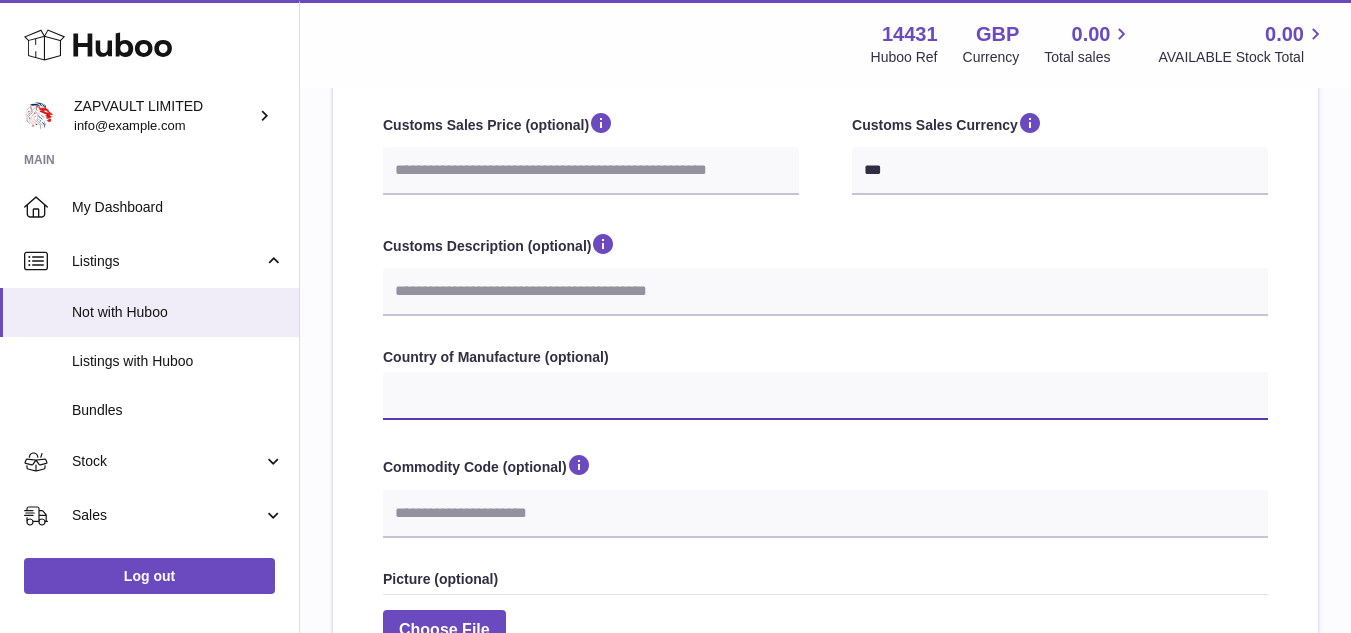 select on "***" 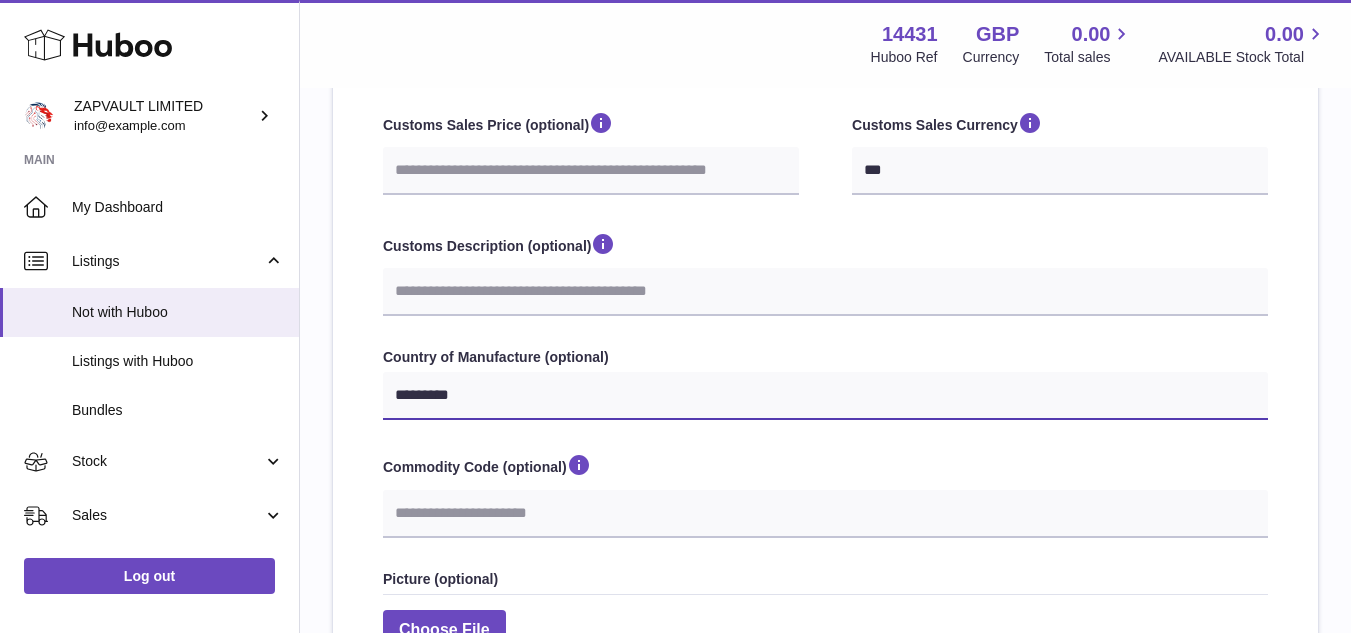 click on "**********" at bounding box center (825, 396) 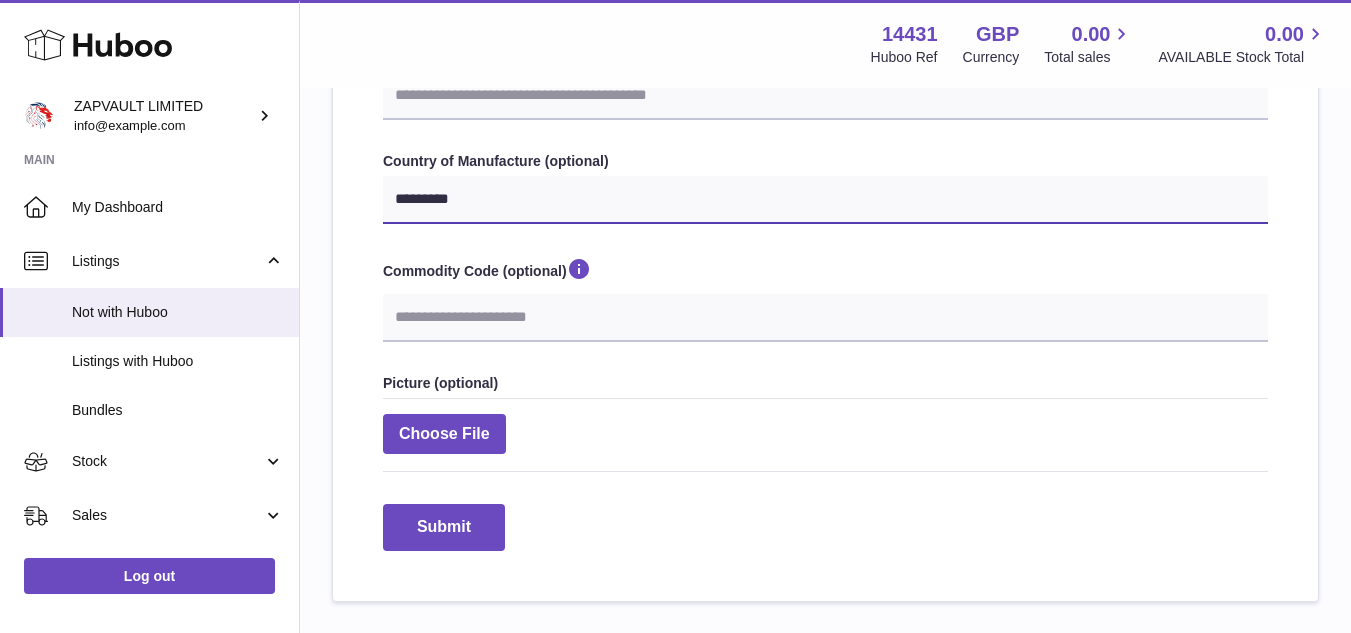scroll, scrollTop: 822, scrollLeft: 0, axis: vertical 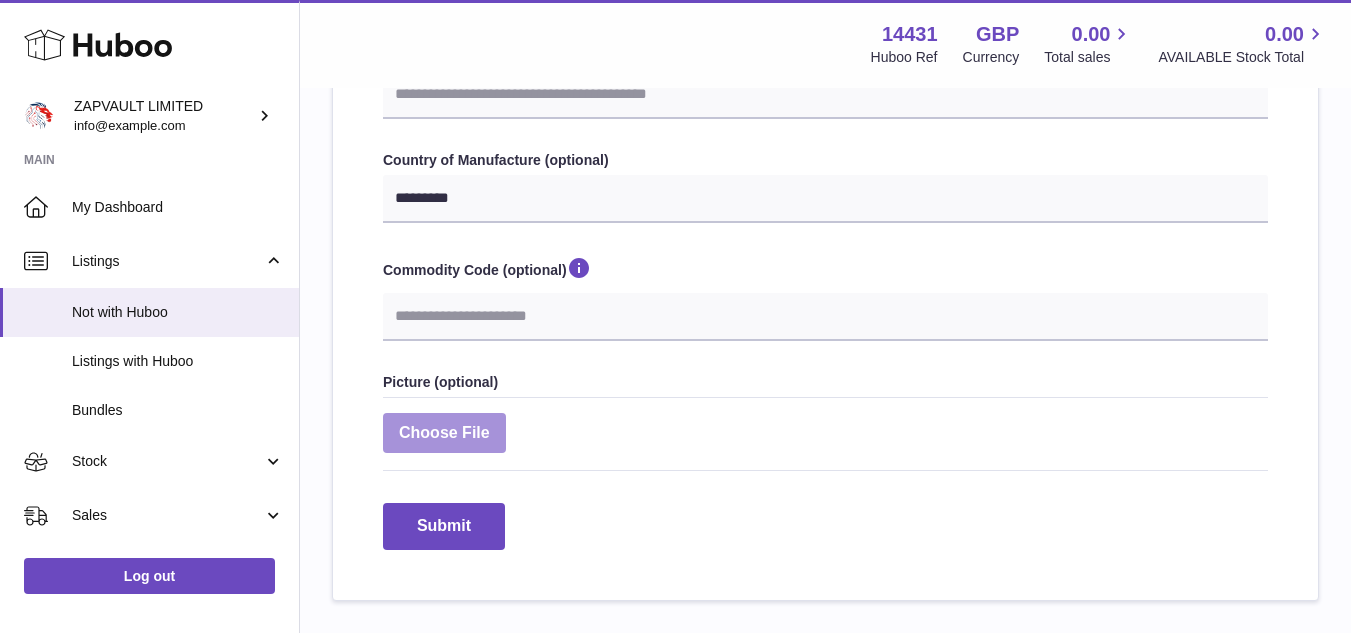 click at bounding box center [444, 433] 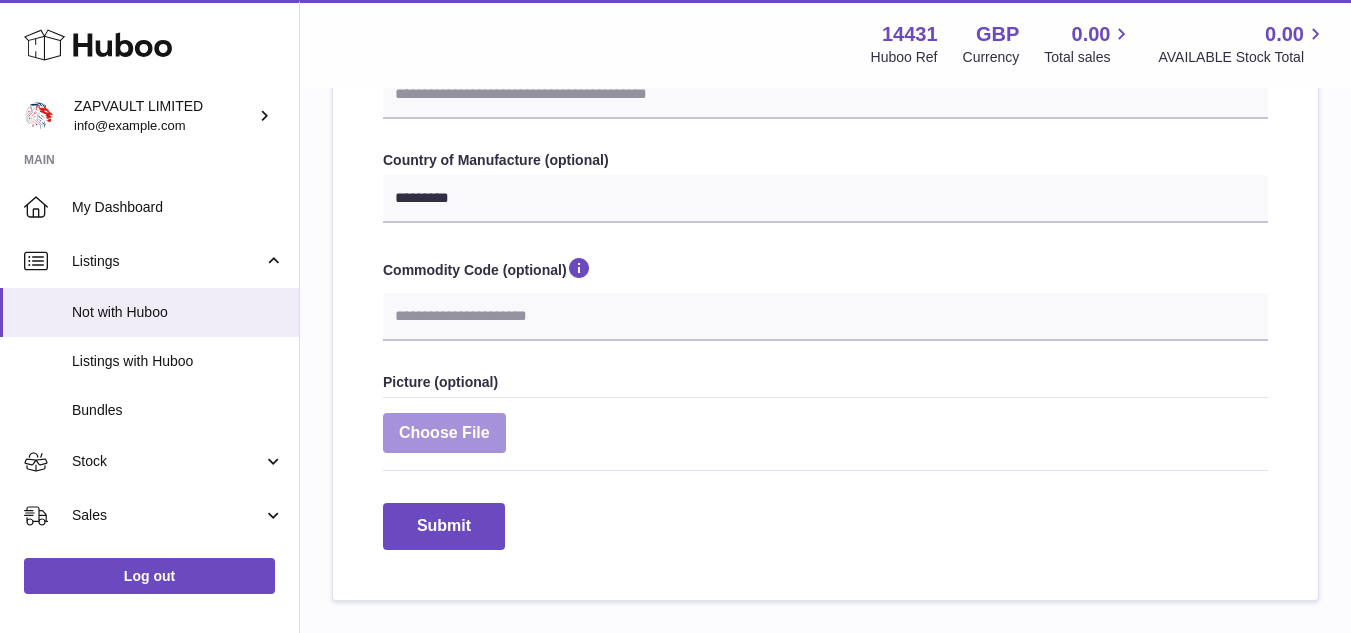 type on "**********" 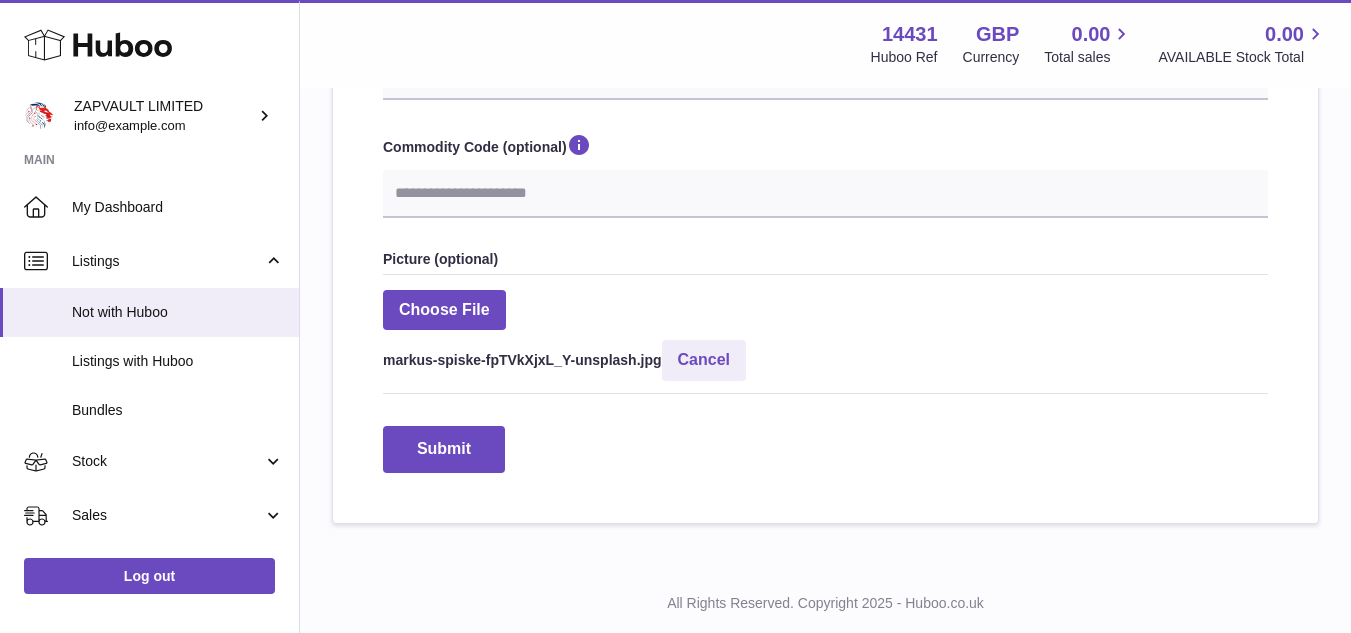 scroll, scrollTop: 971, scrollLeft: 0, axis: vertical 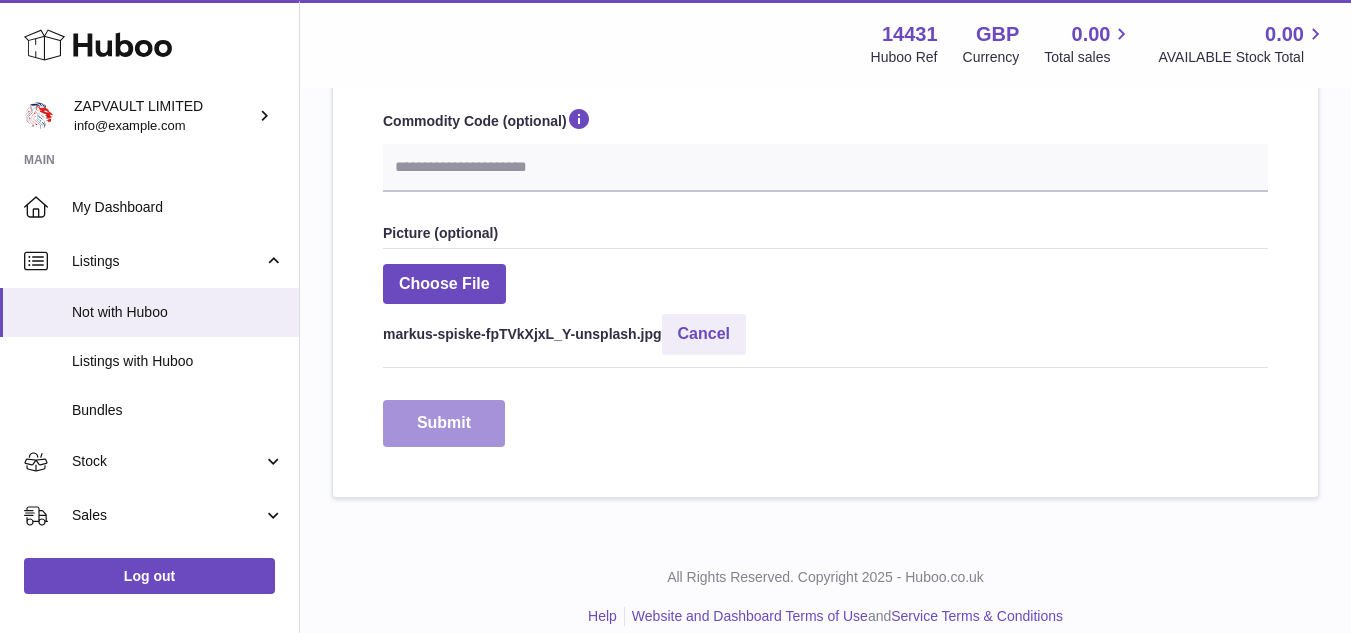 click on "Submit" at bounding box center (444, 423) 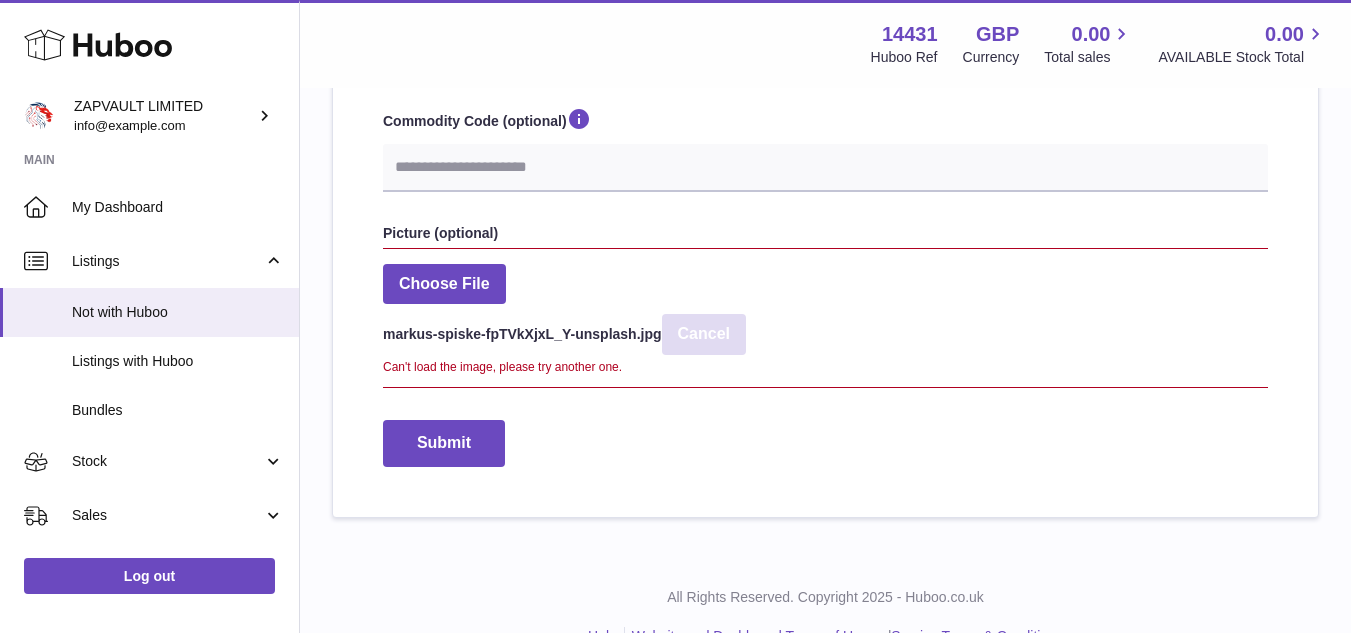 click on "Cancel" at bounding box center [704, 334] 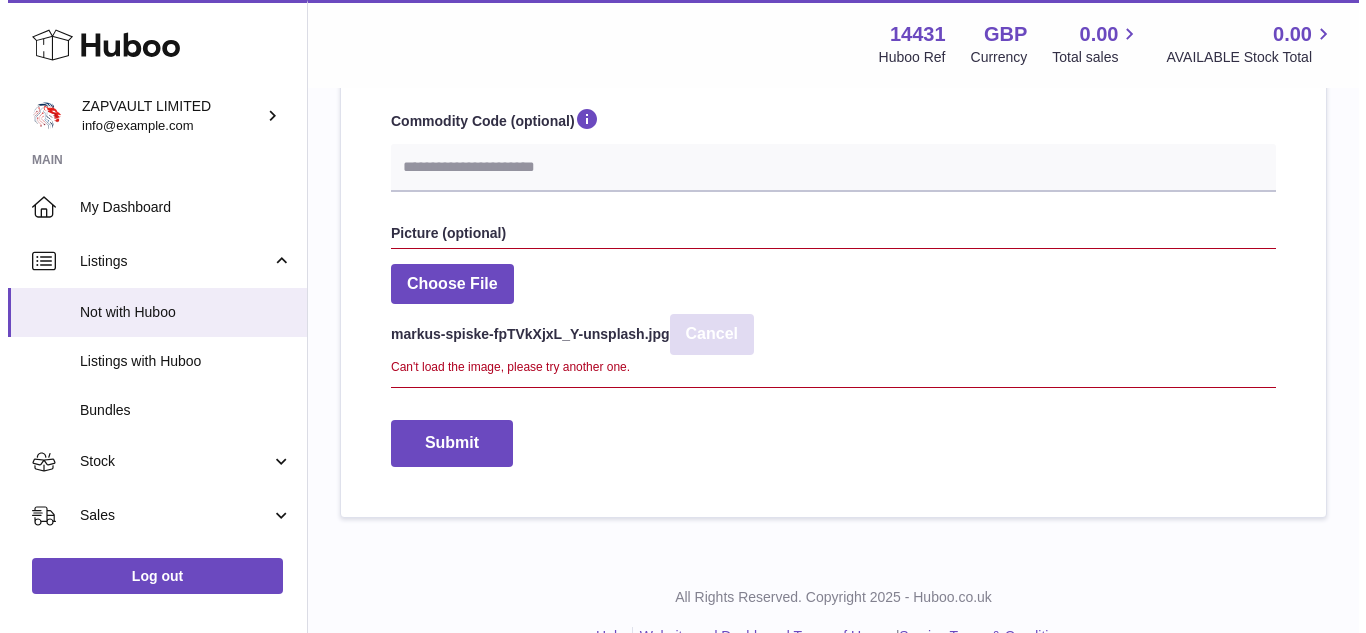 scroll, scrollTop: 968, scrollLeft: 0, axis: vertical 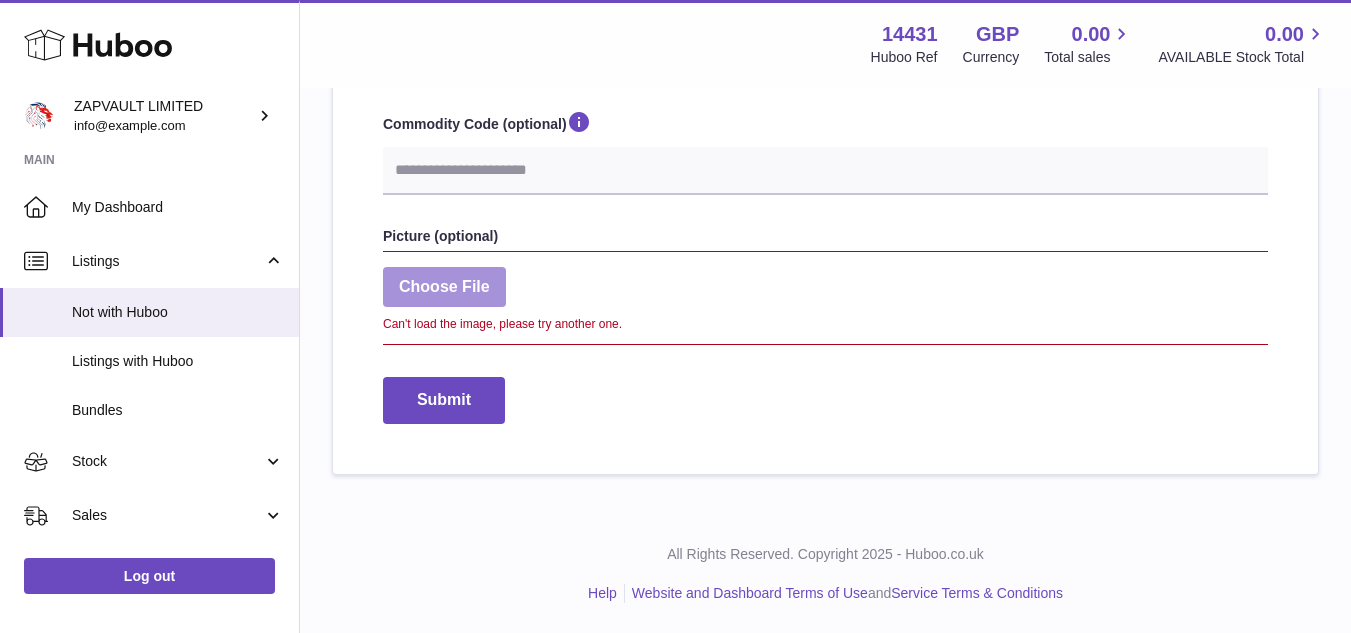 click at bounding box center (444, 287) 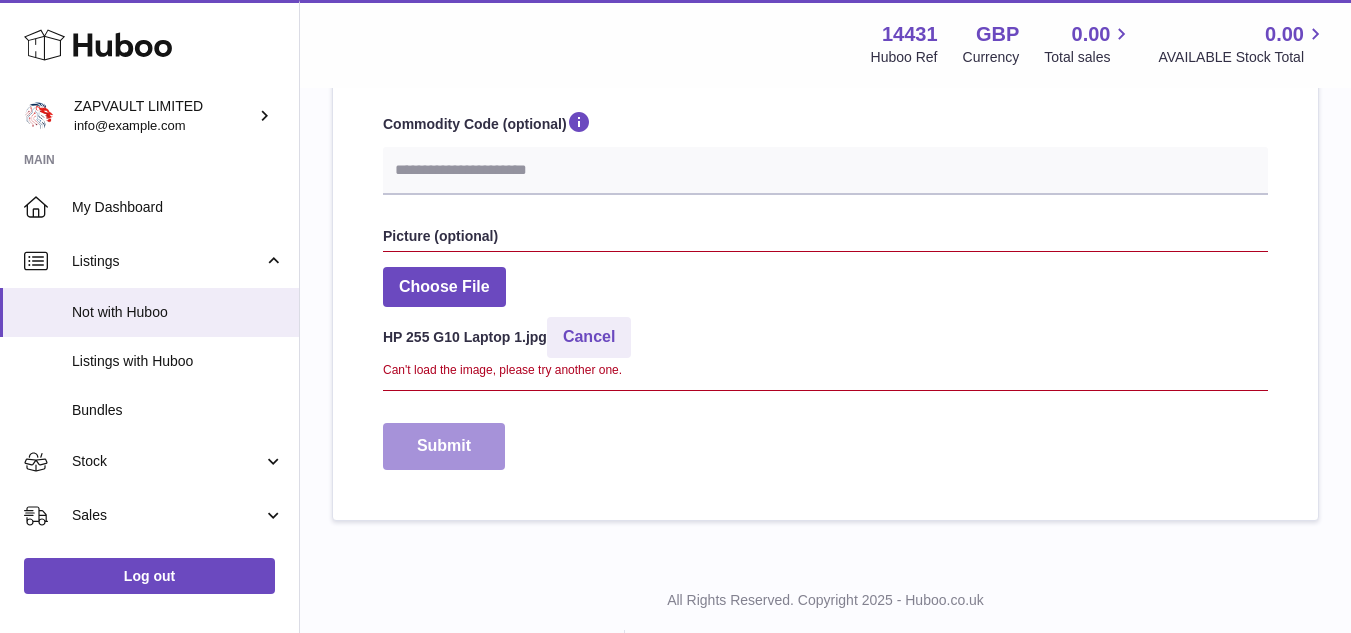 click on "Submit" at bounding box center [444, 446] 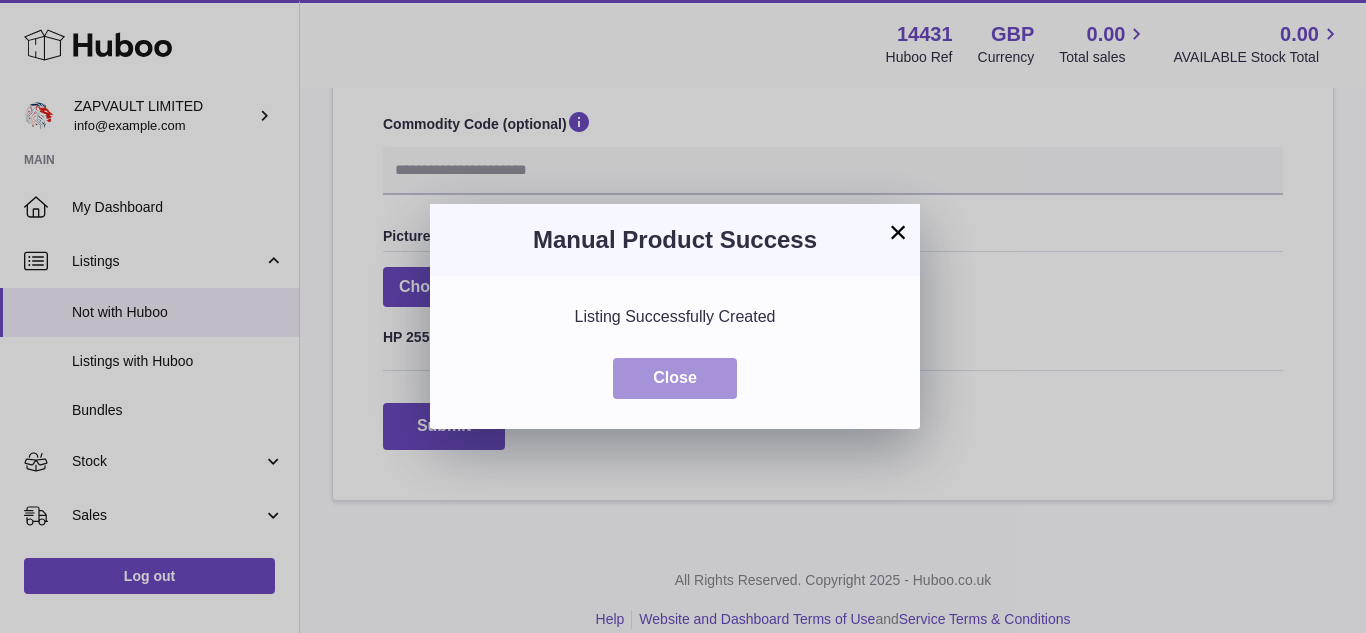 click on "Close" at bounding box center (675, 378) 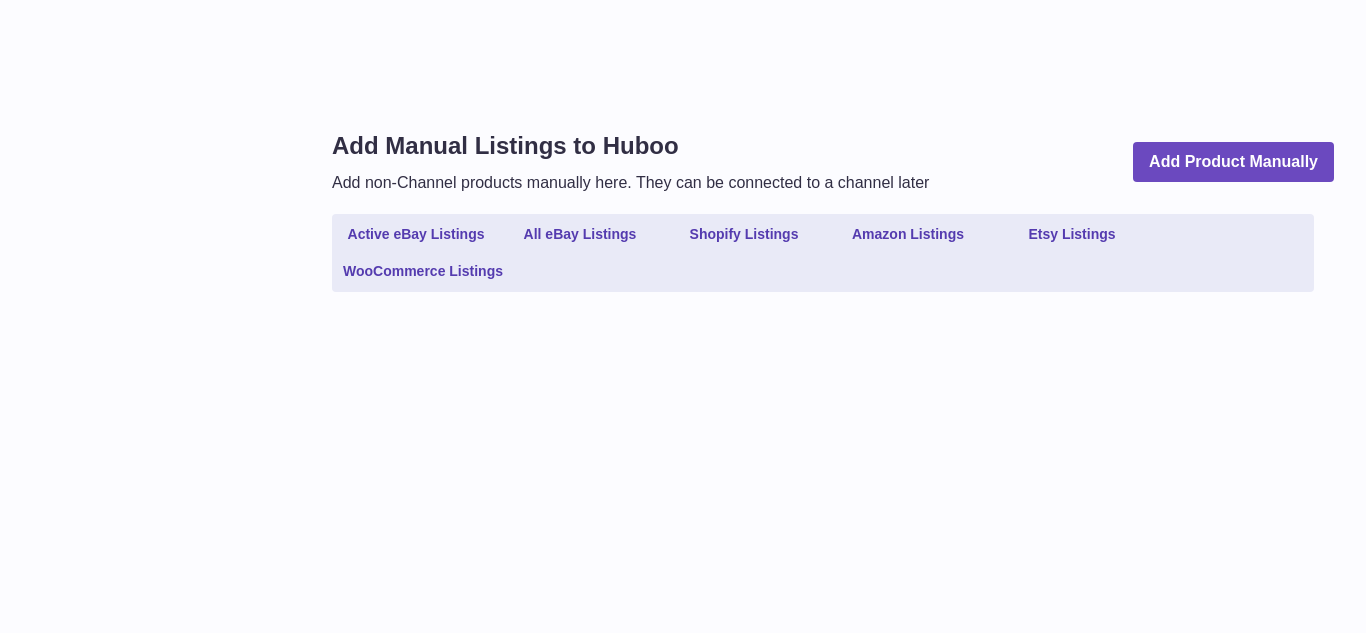 scroll, scrollTop: 0, scrollLeft: 0, axis: both 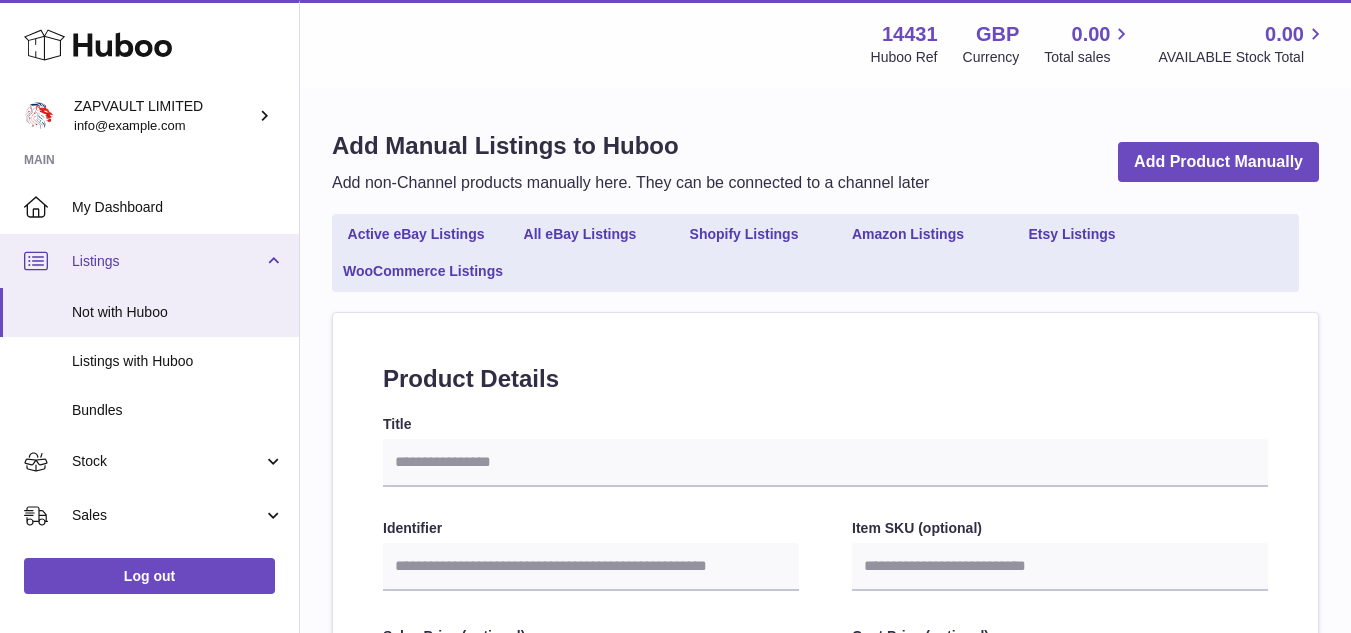 click on "Listings" at bounding box center (167, 261) 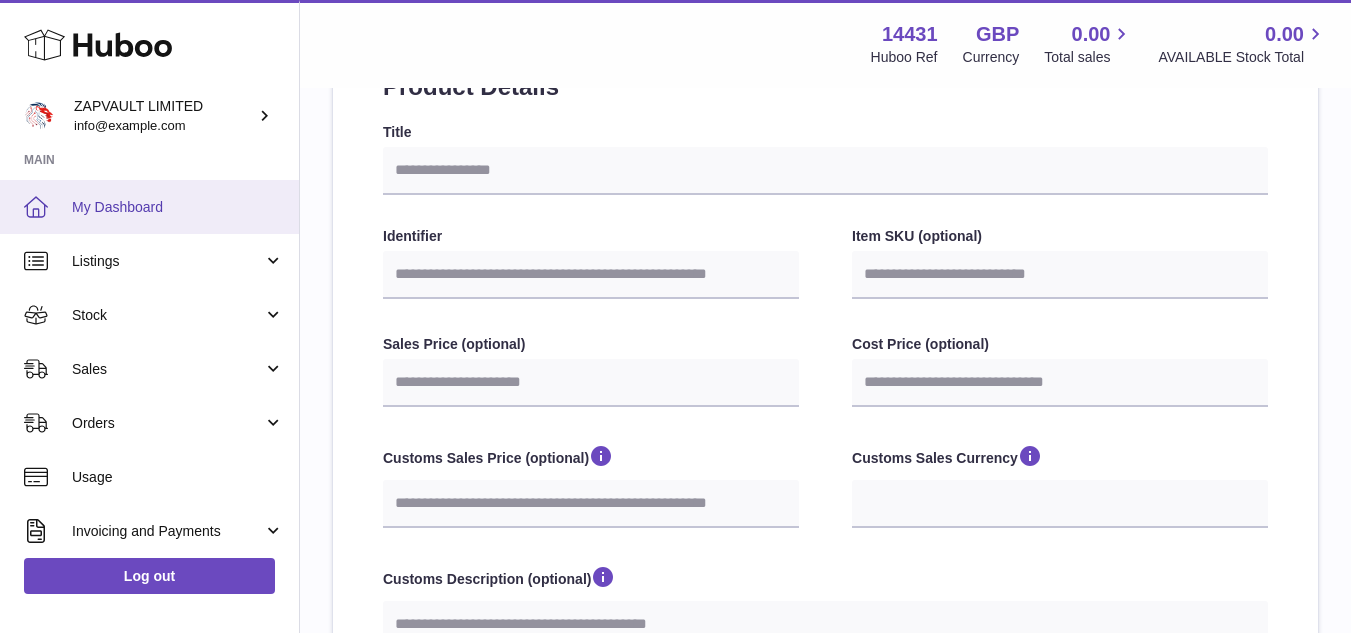 scroll, scrollTop: 220, scrollLeft: 0, axis: vertical 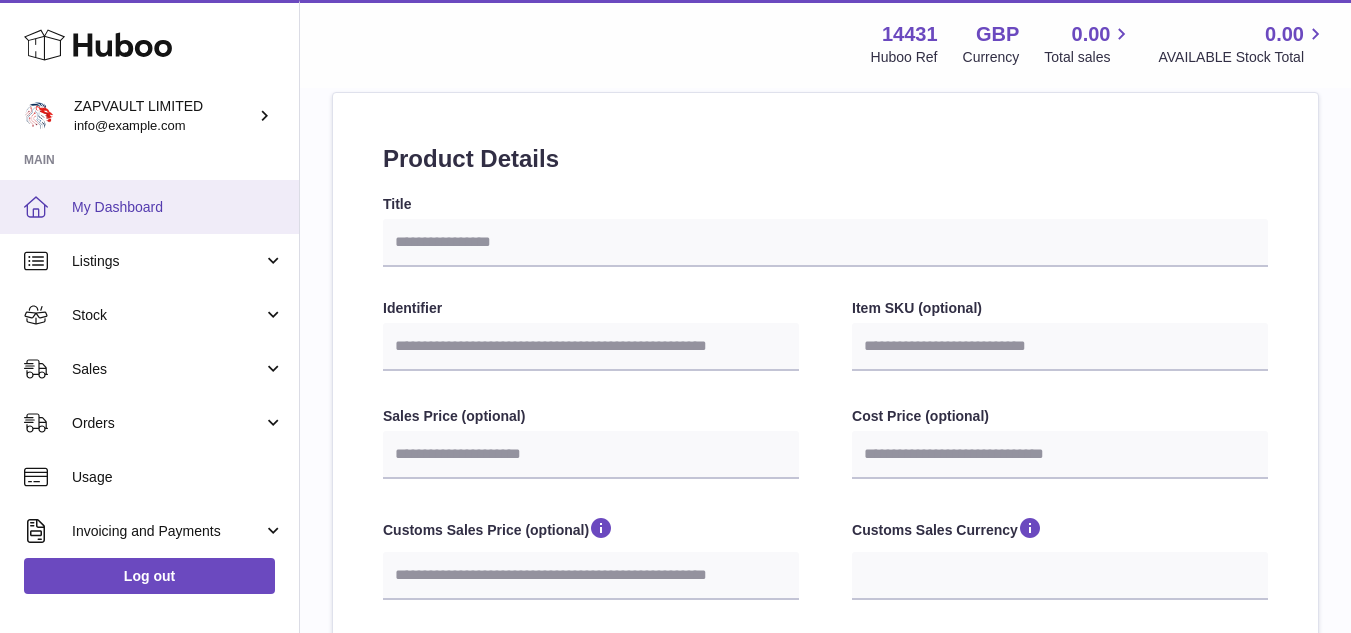 click on "My Dashboard" at bounding box center [178, 207] 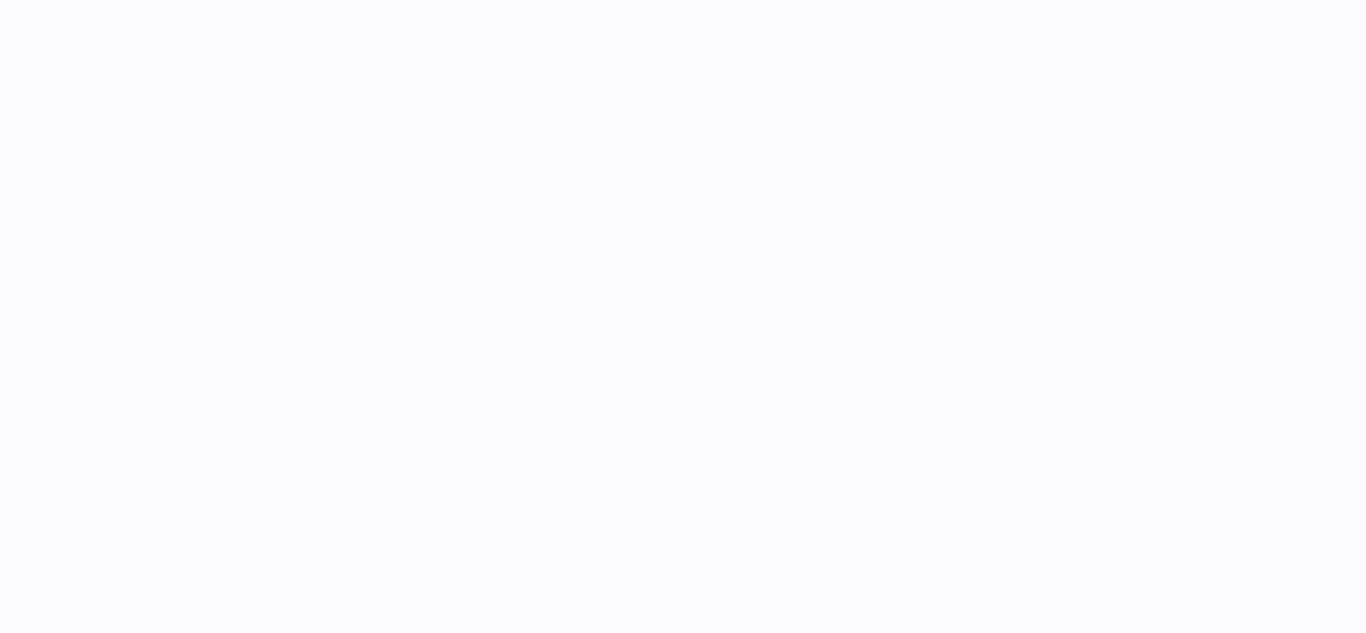 scroll, scrollTop: 0, scrollLeft: 0, axis: both 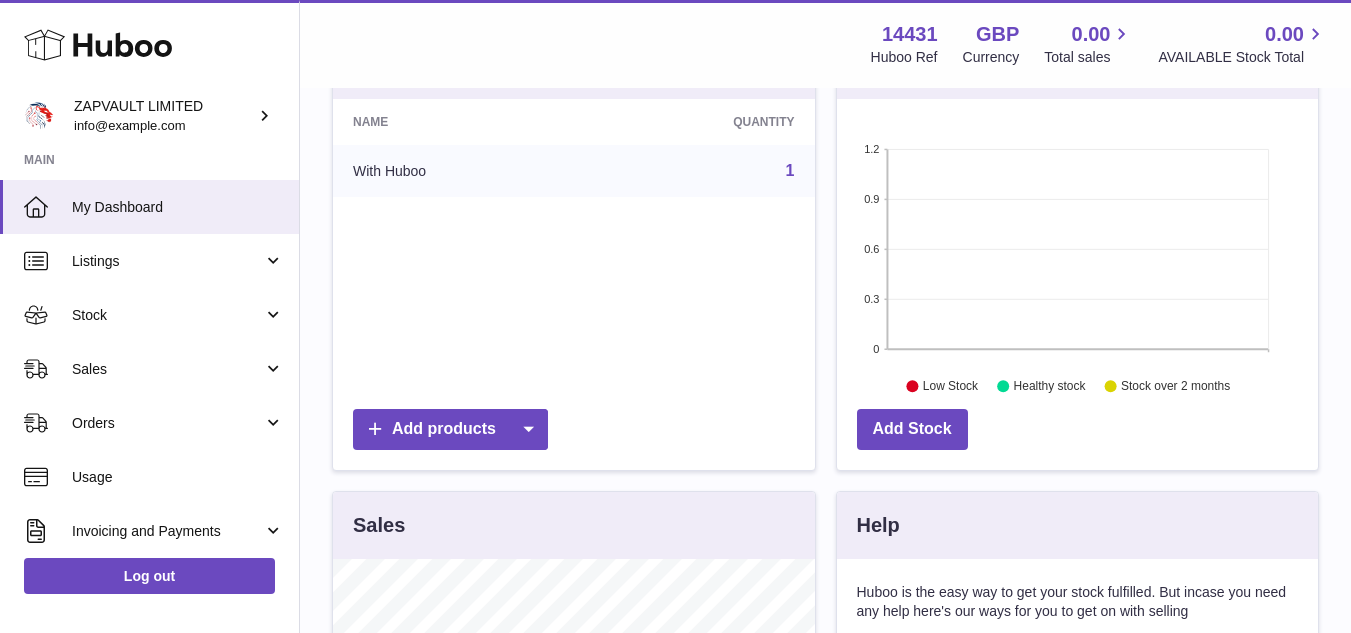 click on "1" at bounding box center [790, 170] 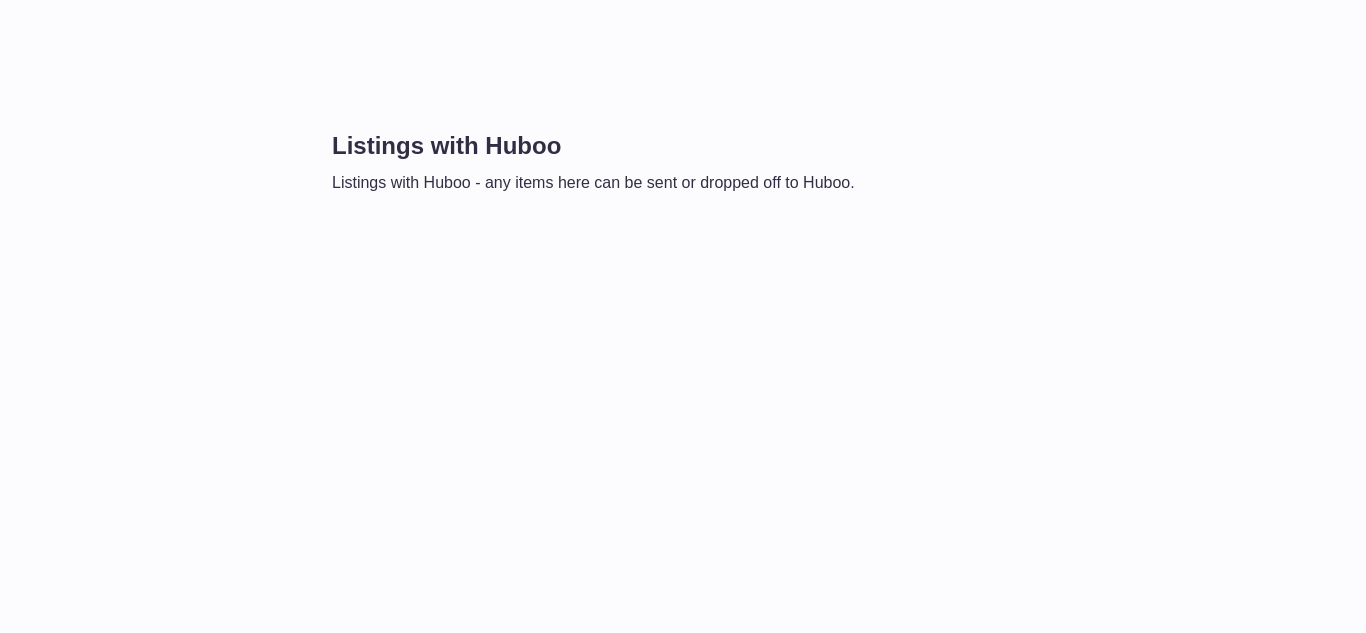 scroll, scrollTop: 0, scrollLeft: 0, axis: both 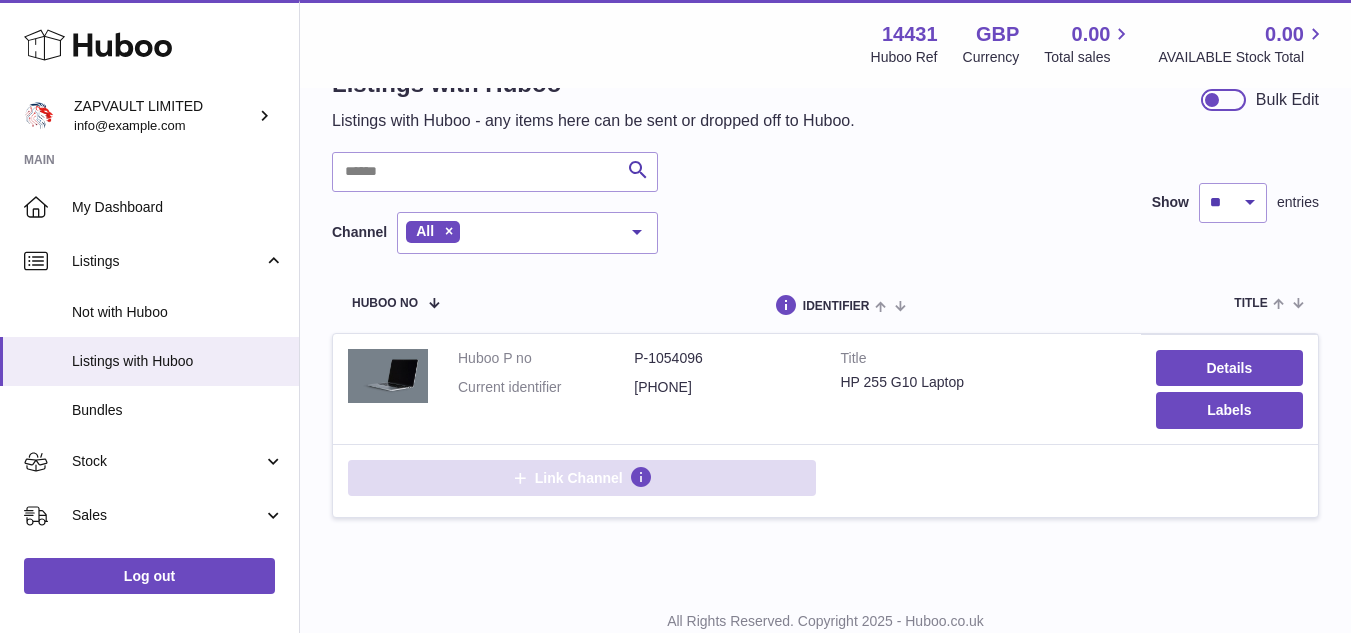 click on "Link Channel" at bounding box center [582, 478] 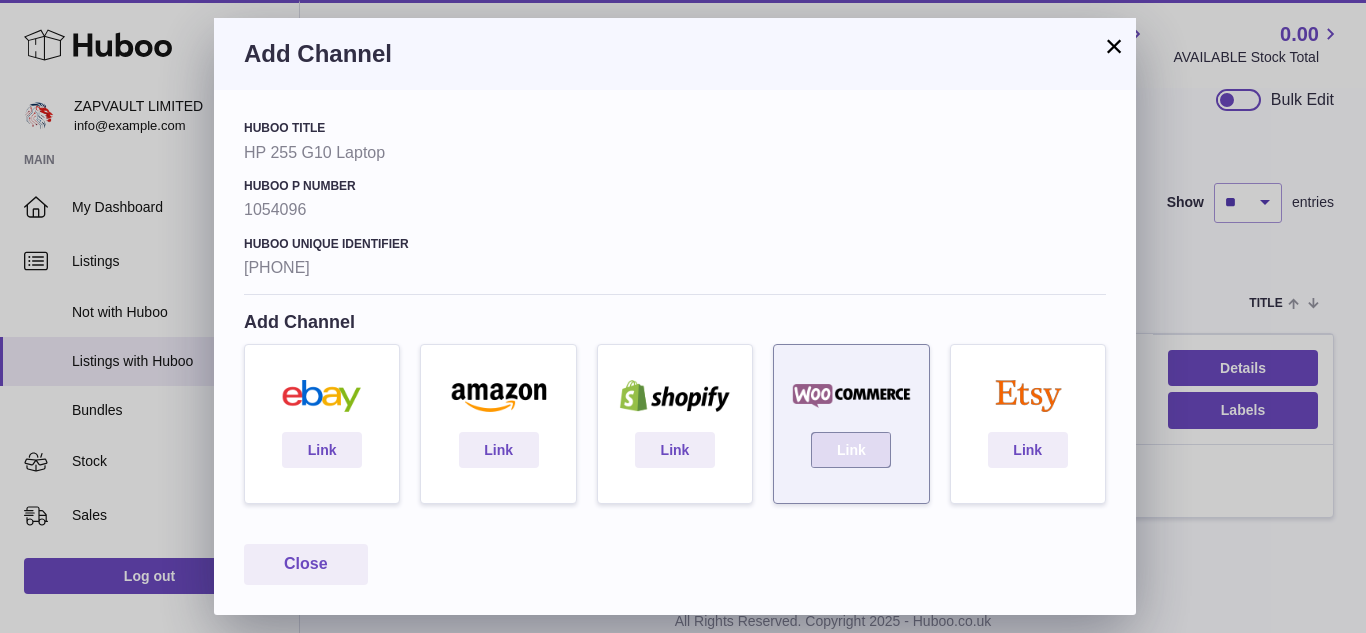 click on "Link" at bounding box center (851, 450) 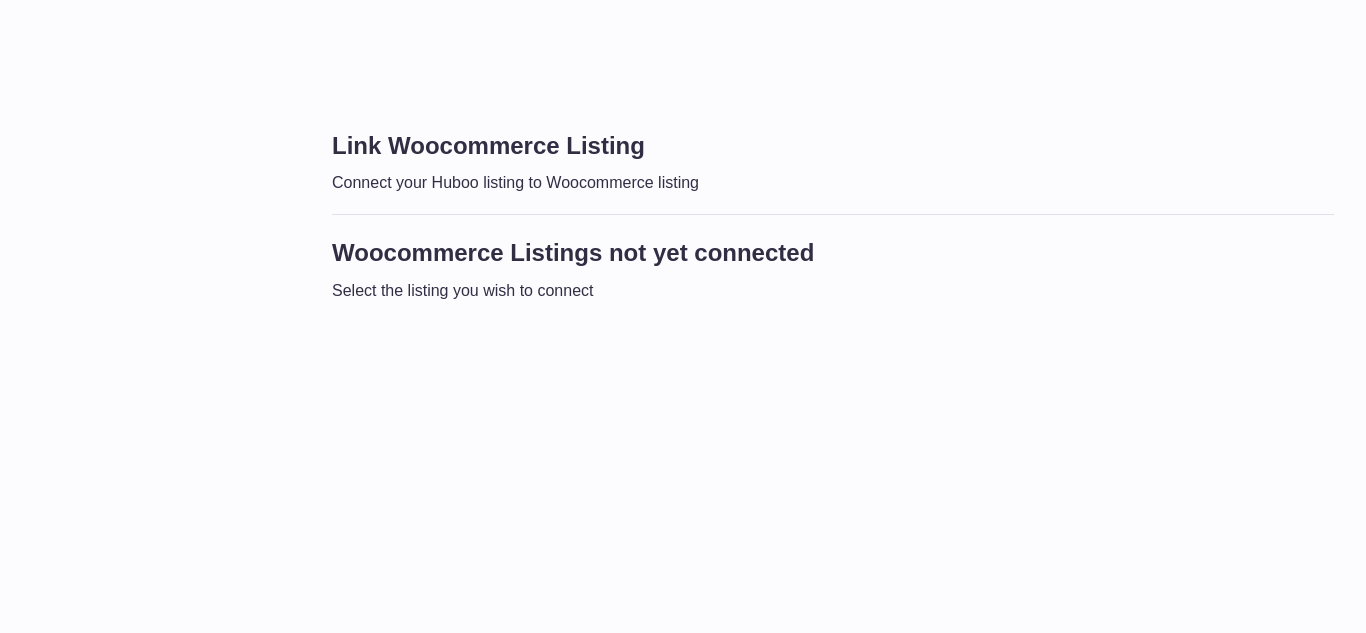 scroll, scrollTop: 0, scrollLeft: 0, axis: both 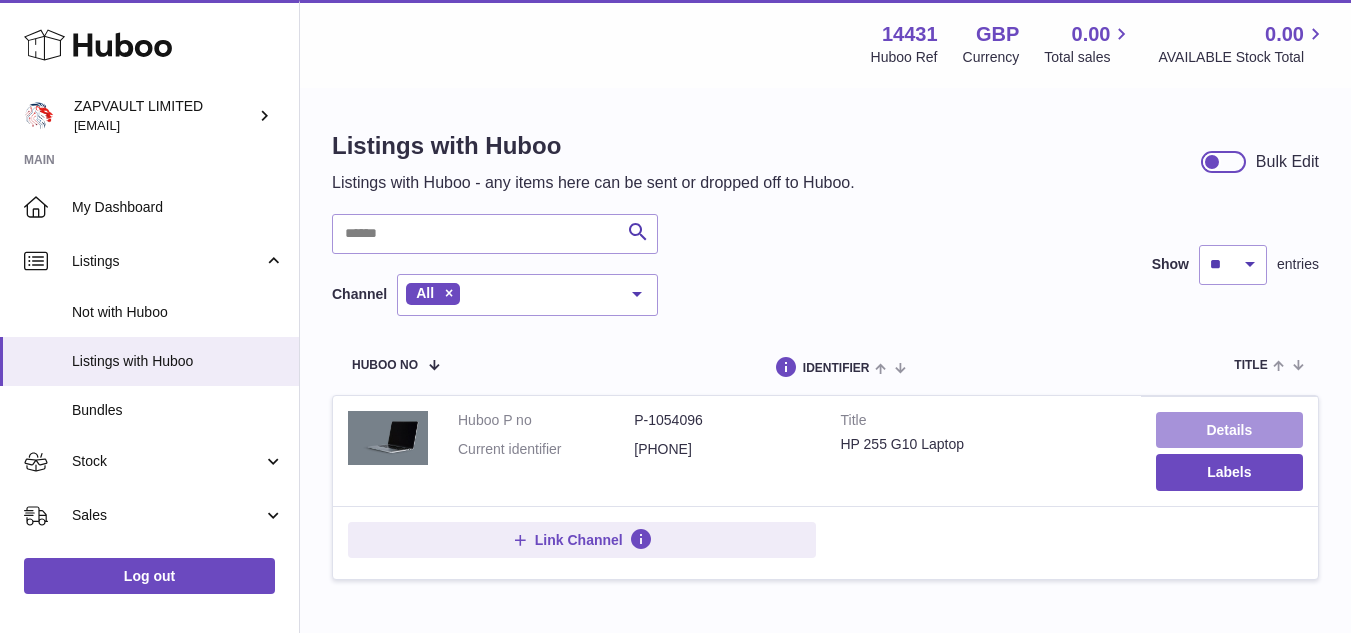 click on "Details" at bounding box center [1229, 430] 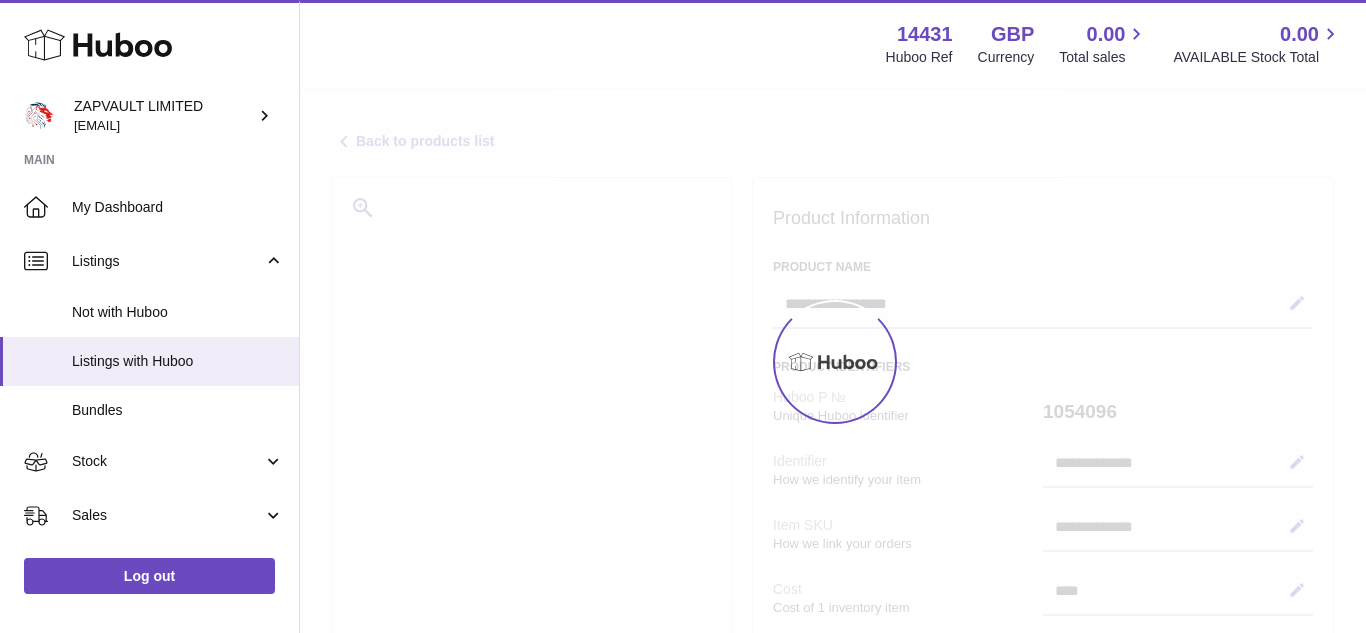 select on "***" 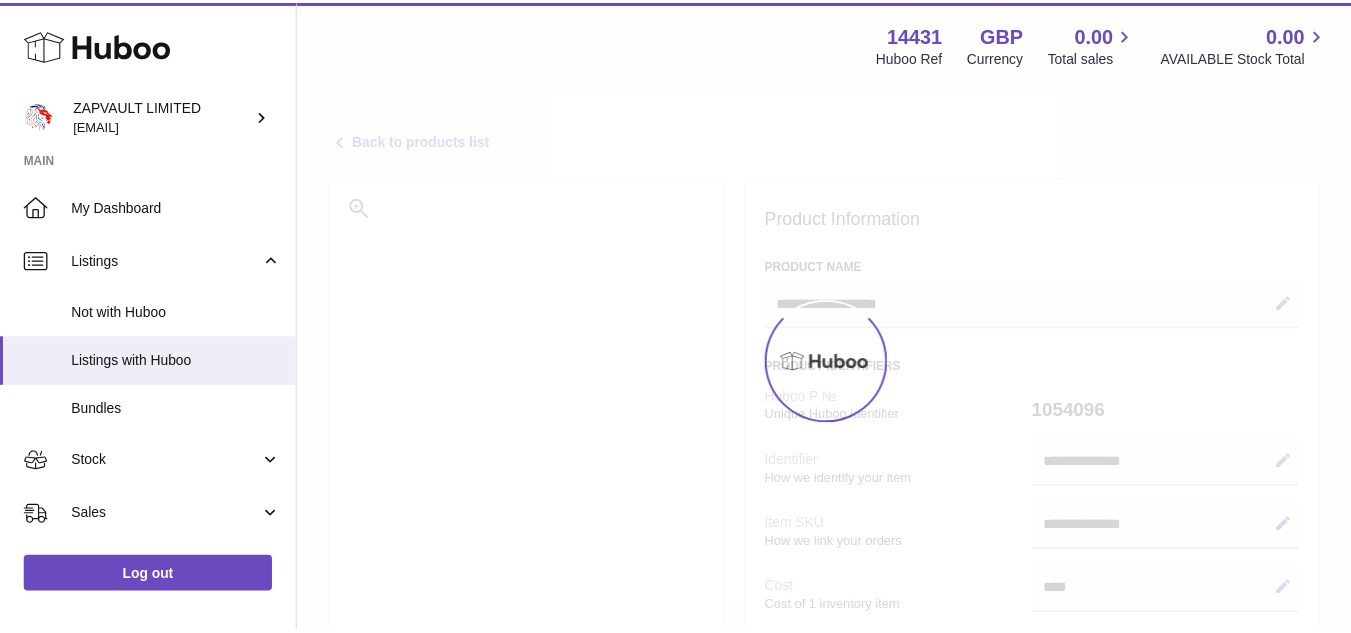 scroll, scrollTop: 0, scrollLeft: 0, axis: both 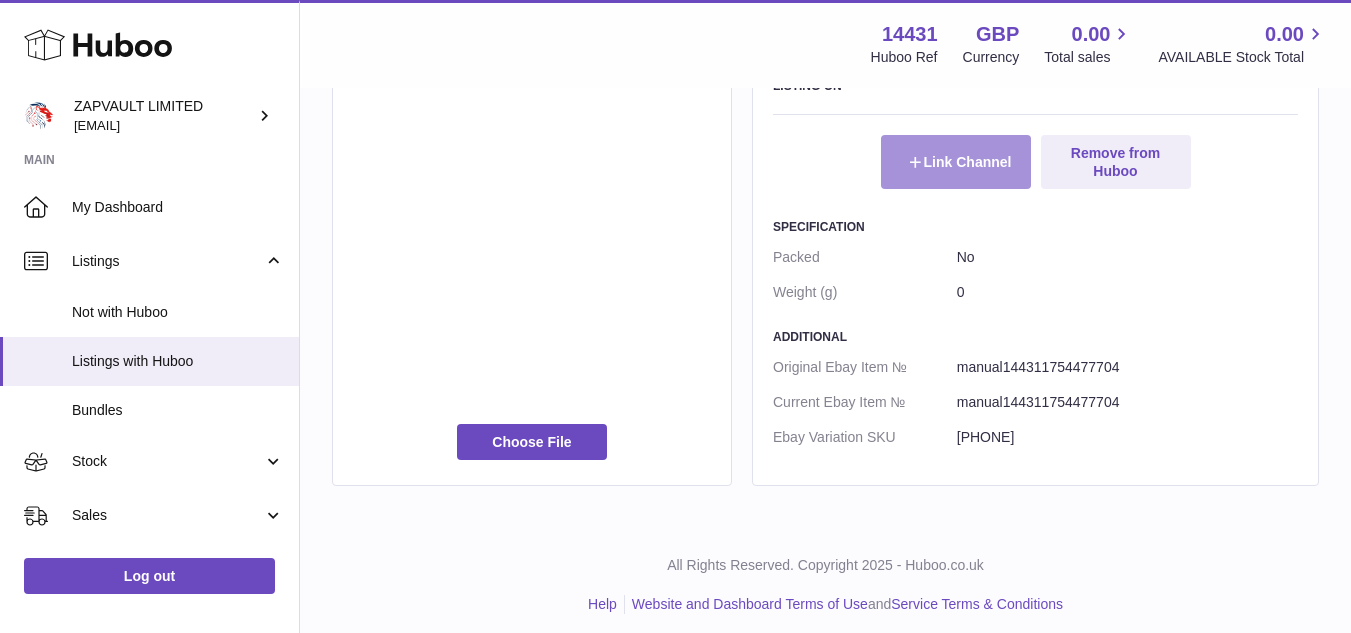 click on "Link Channel" at bounding box center [956, 162] 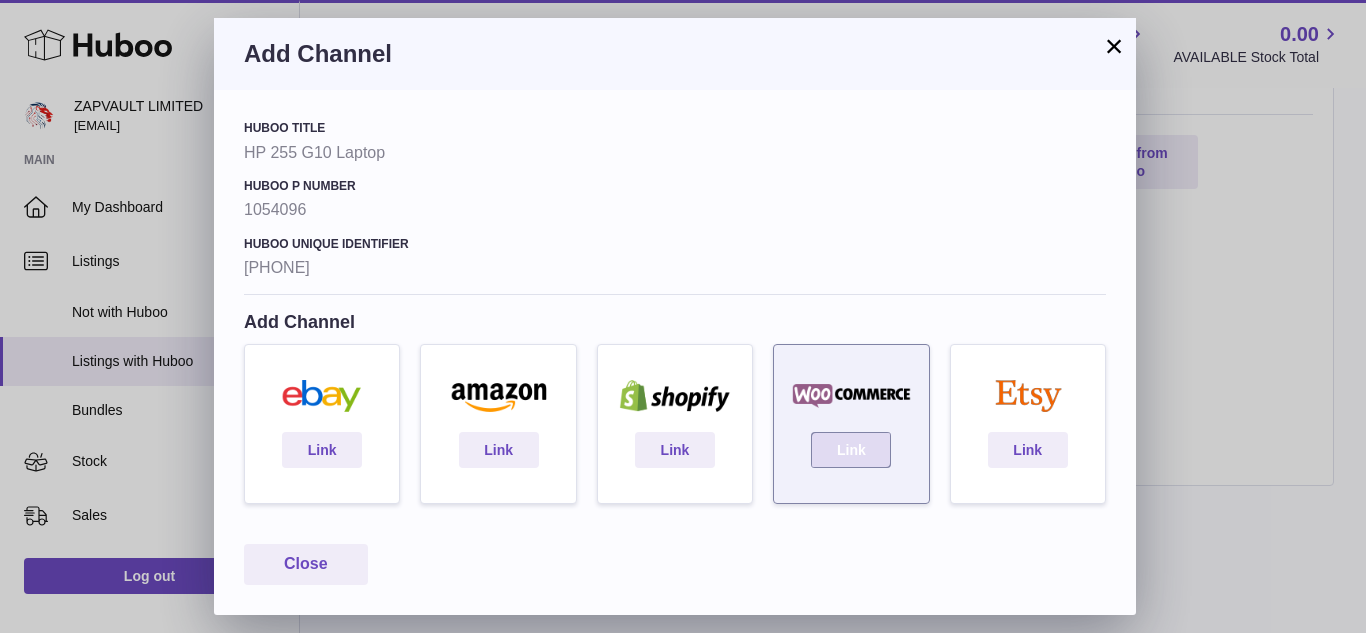 click on "Link" at bounding box center [851, 450] 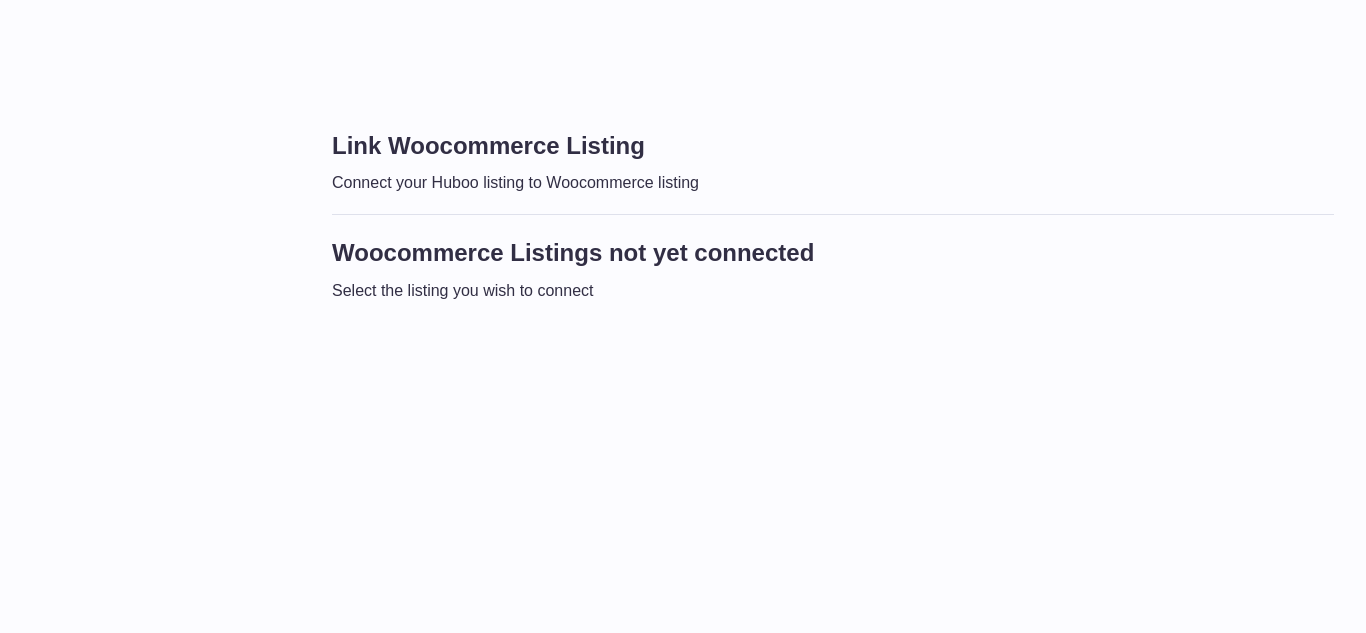 scroll, scrollTop: 0, scrollLeft: 0, axis: both 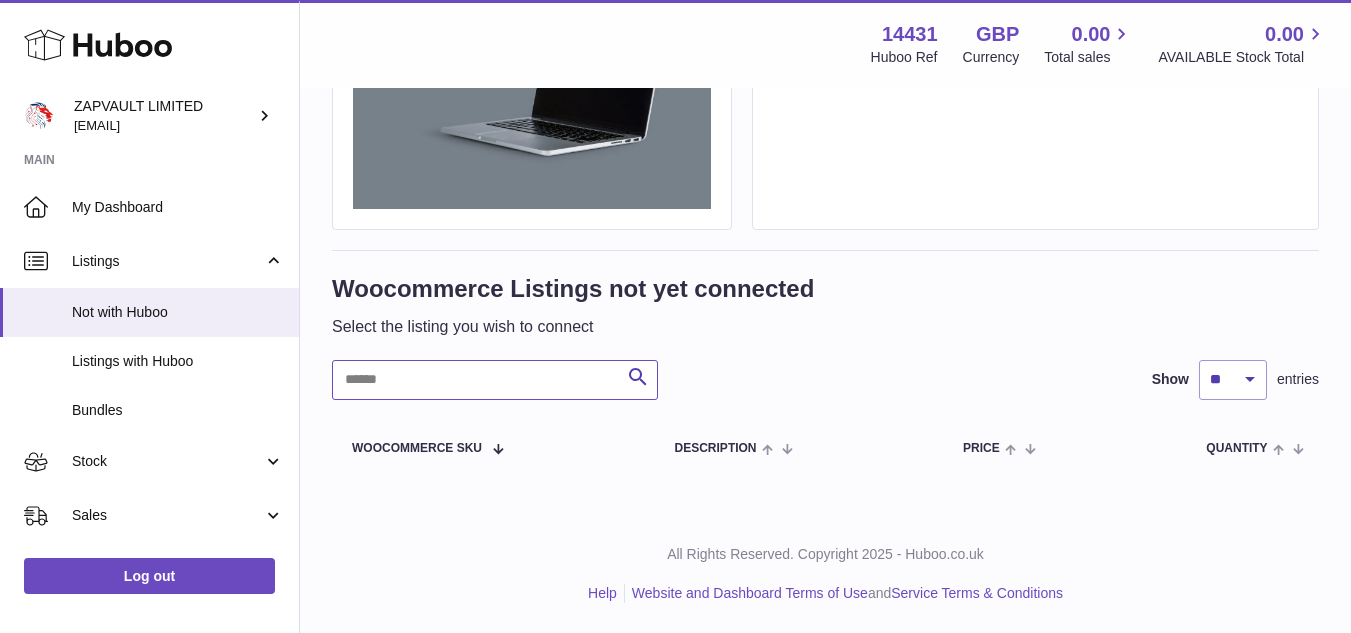 click at bounding box center [495, 380] 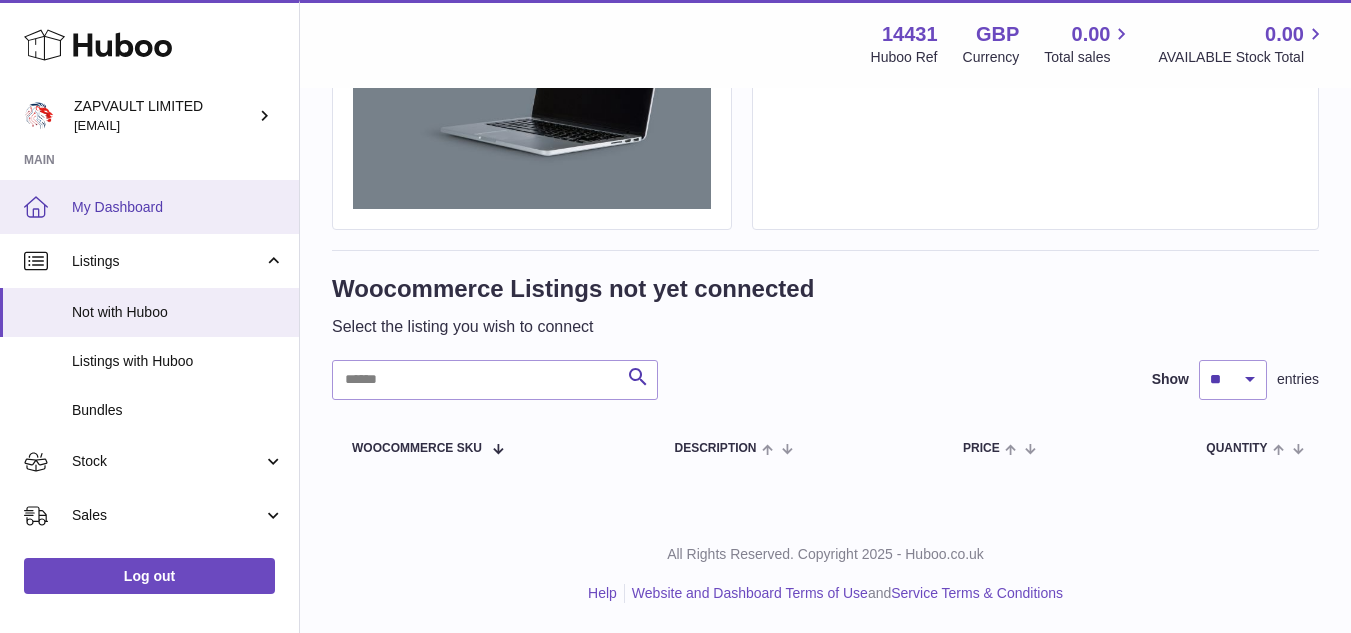 click on "My Dashboard" at bounding box center (178, 207) 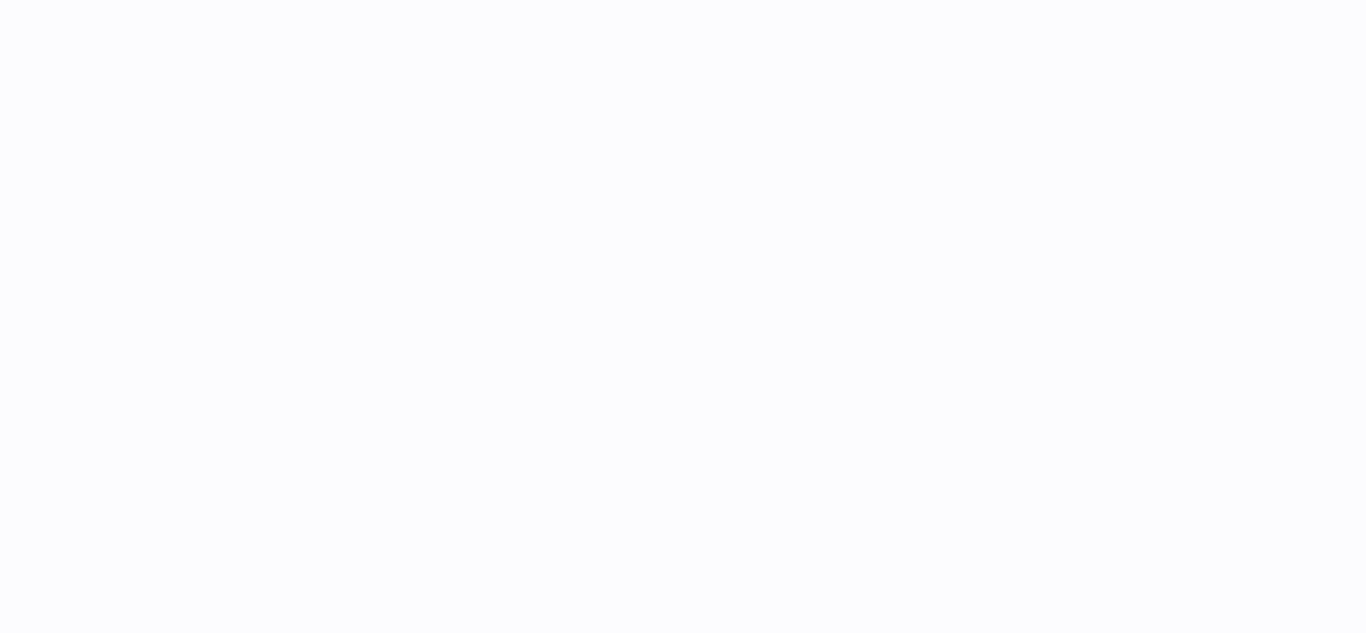 scroll, scrollTop: 0, scrollLeft: 0, axis: both 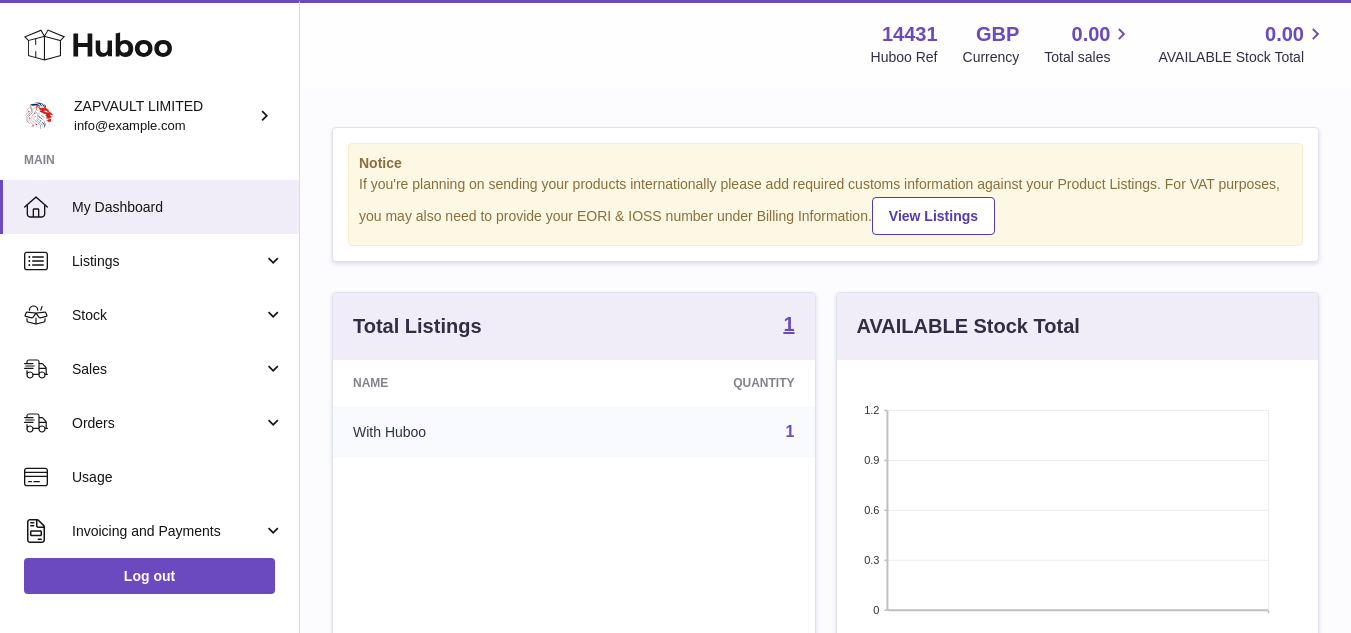 click on "Notice
If you're planning on sending your products internationally please add required customs information against your Product Listings. For VAT purposes, you may also need to provide your EORI & IOSS number under Billing Information.   View Listings" at bounding box center [825, 194] 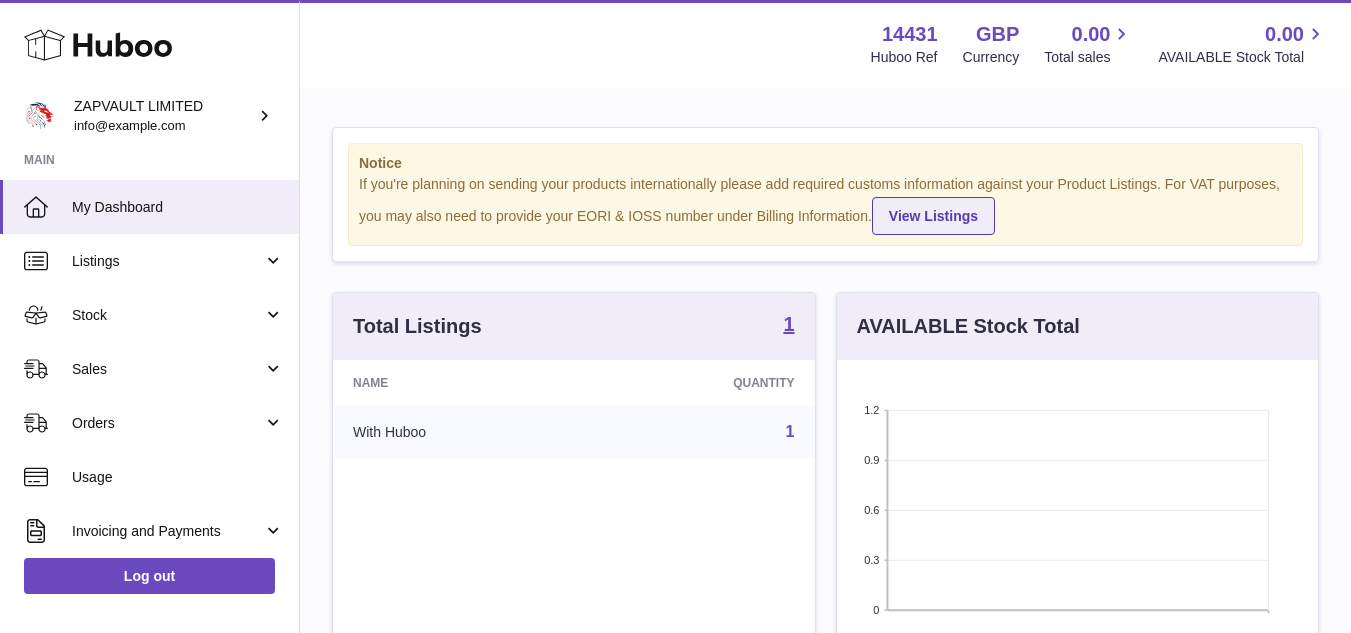 click on "View Listings" at bounding box center [933, 216] 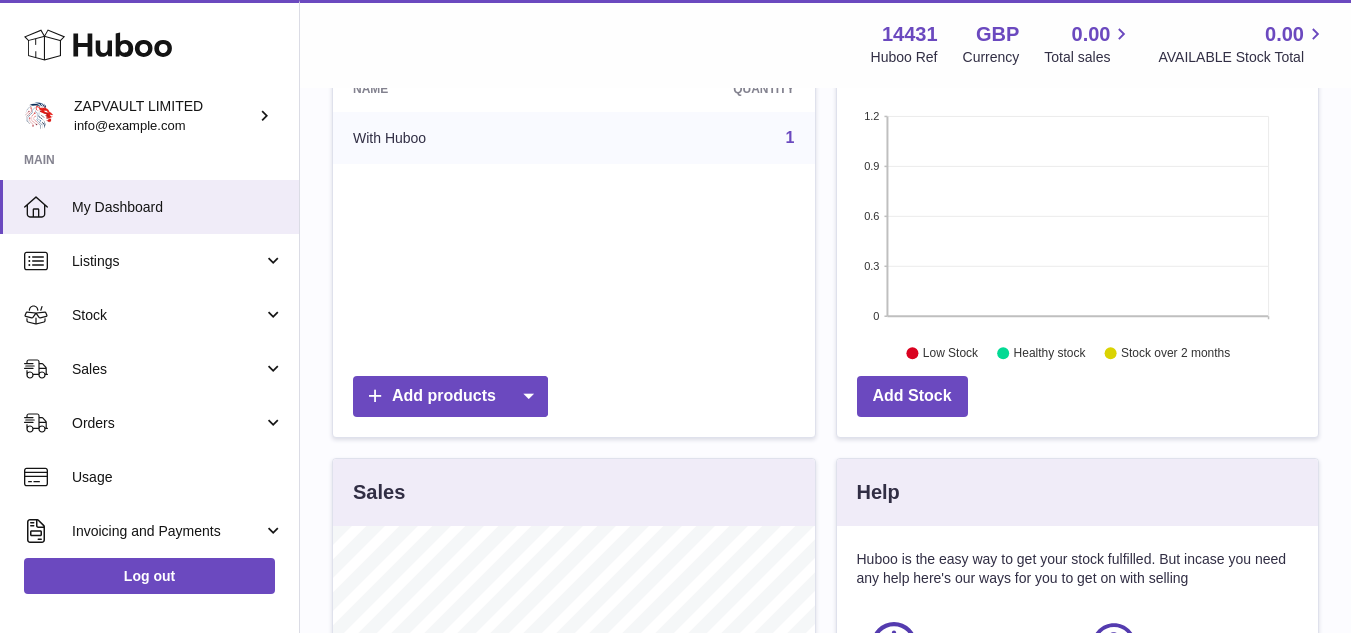 scroll, scrollTop: 298, scrollLeft: 0, axis: vertical 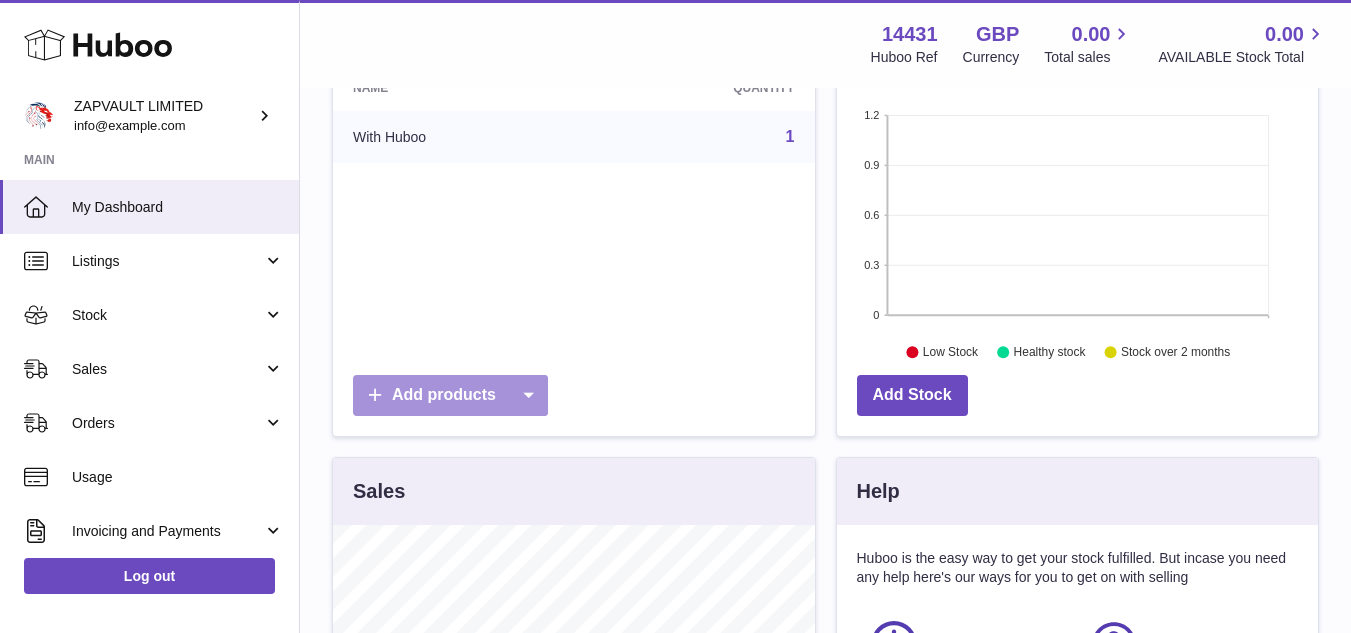 click at bounding box center (528, 395) 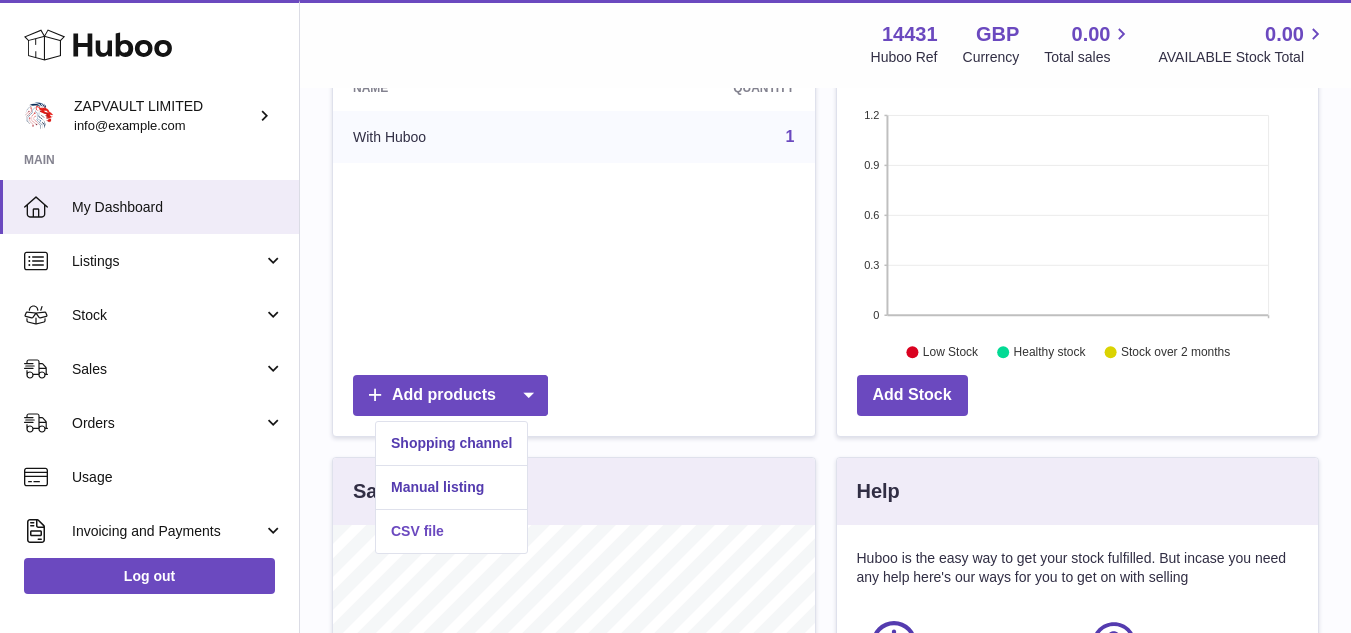 click on "CSV file" at bounding box center [451, 531] 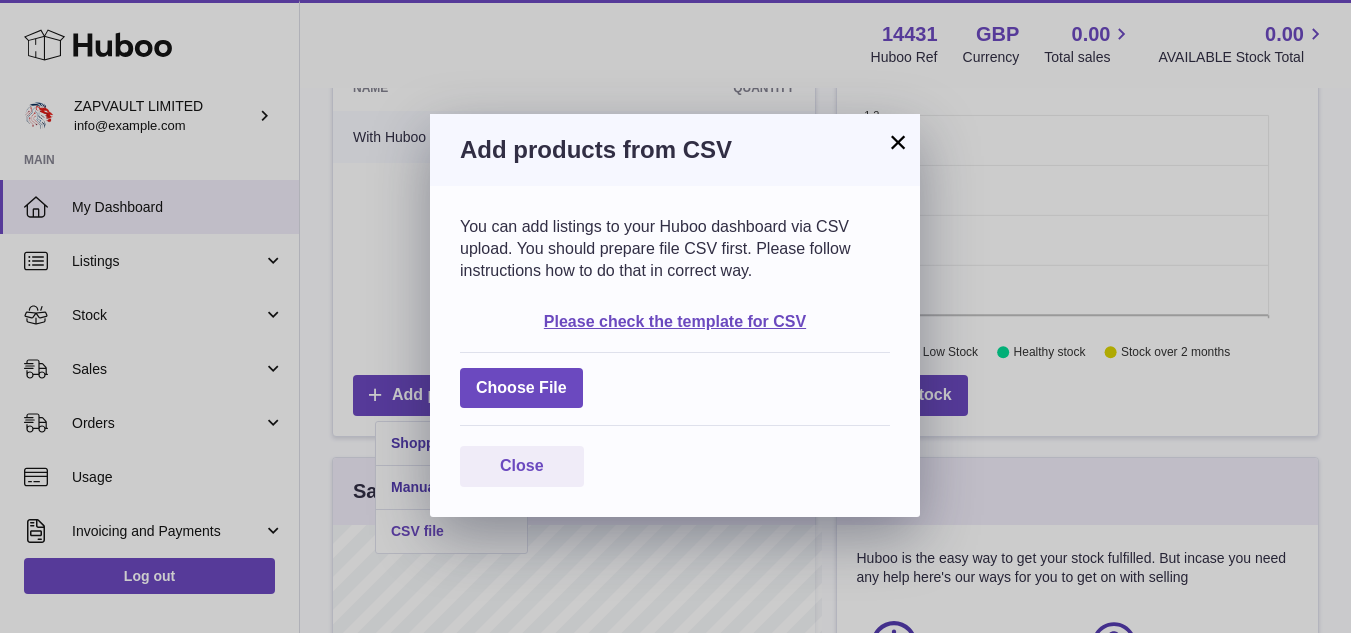 scroll, scrollTop: 999688, scrollLeft: 999511, axis: both 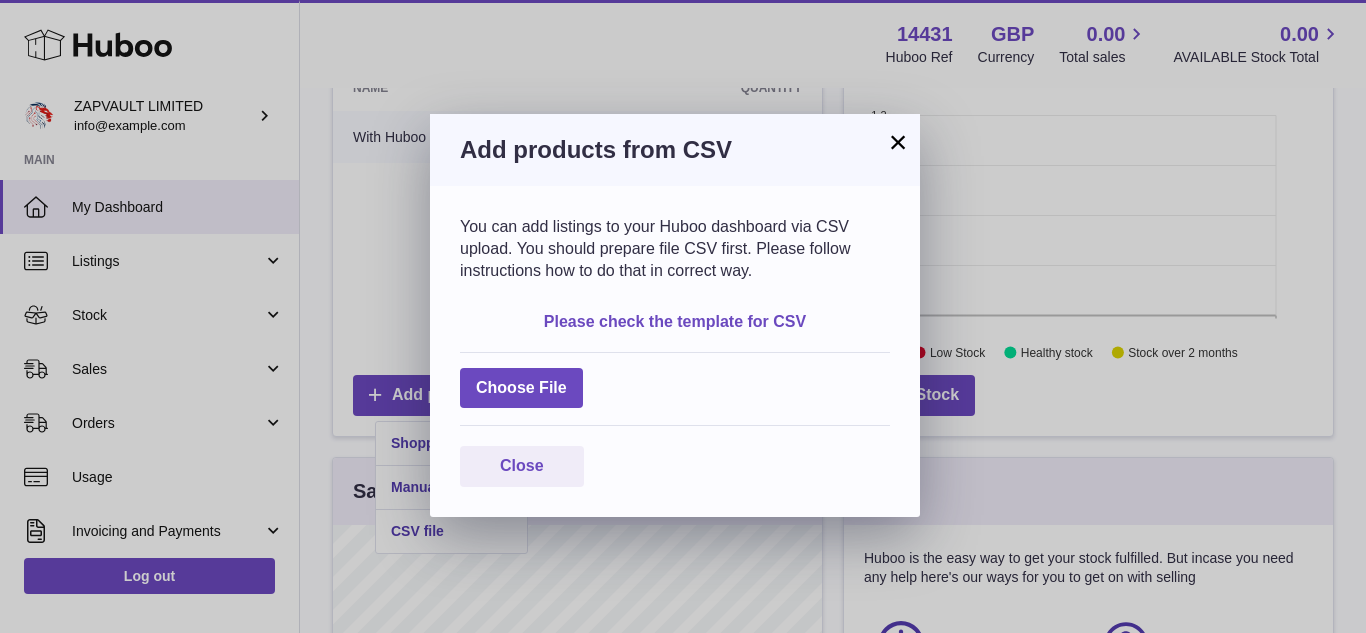 click on "Please check the template for CSV" at bounding box center (675, 321) 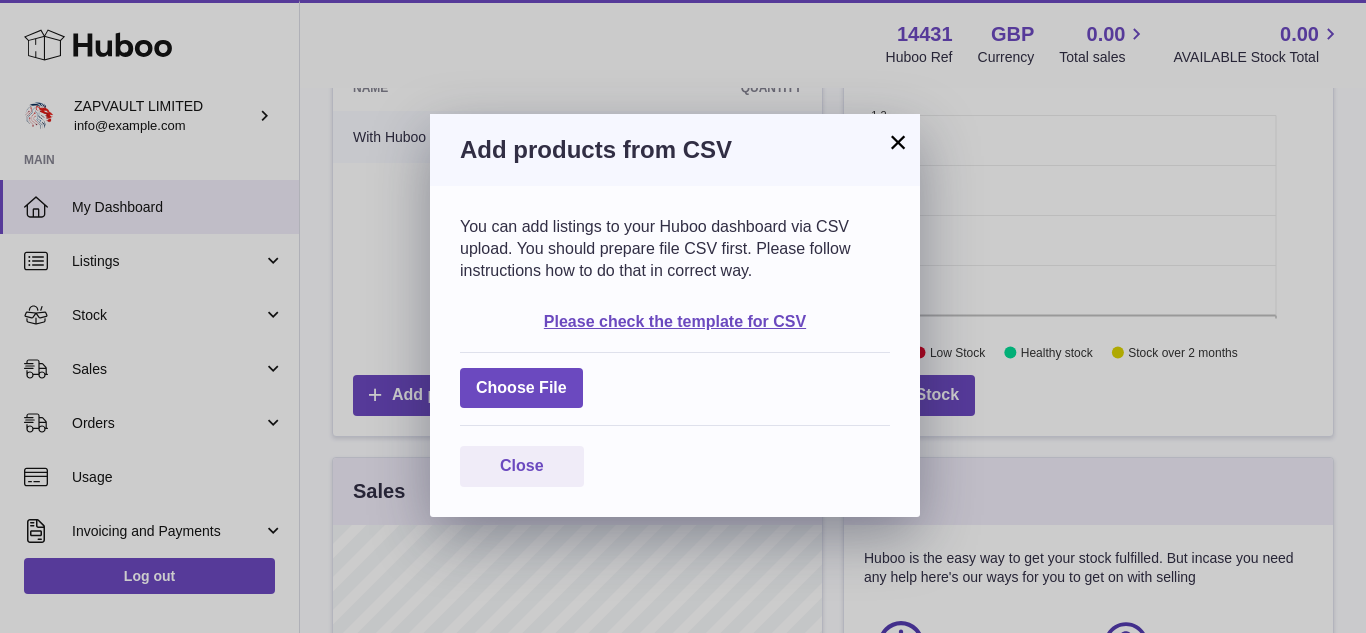click on "×" at bounding box center [898, 142] 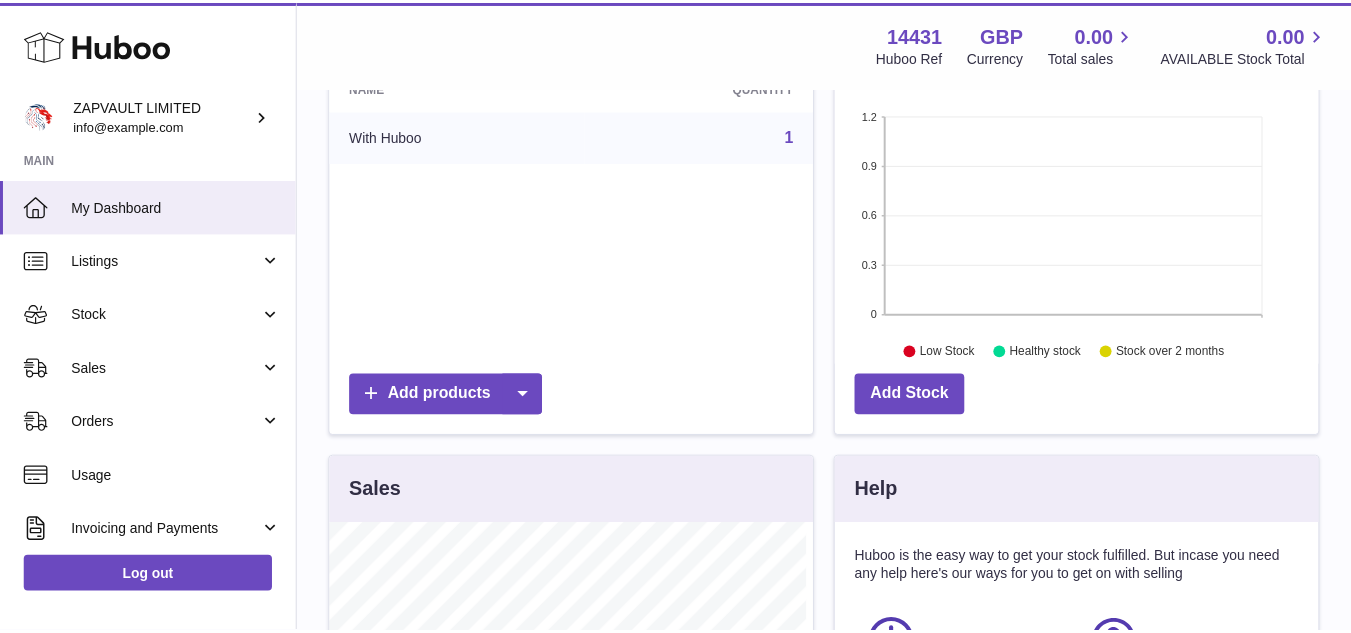scroll, scrollTop: 312, scrollLeft: 481, axis: both 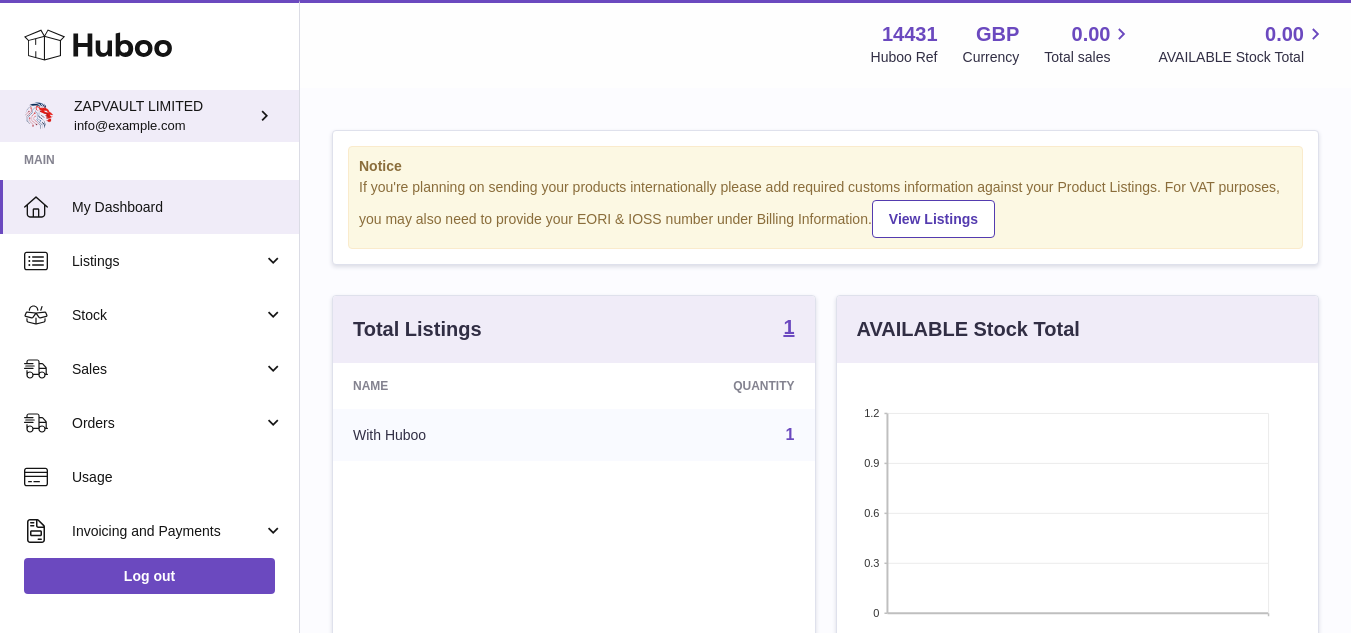click on "ZAPVAULT LIMITED
info@zapvault.co.uk" at bounding box center [164, 116] 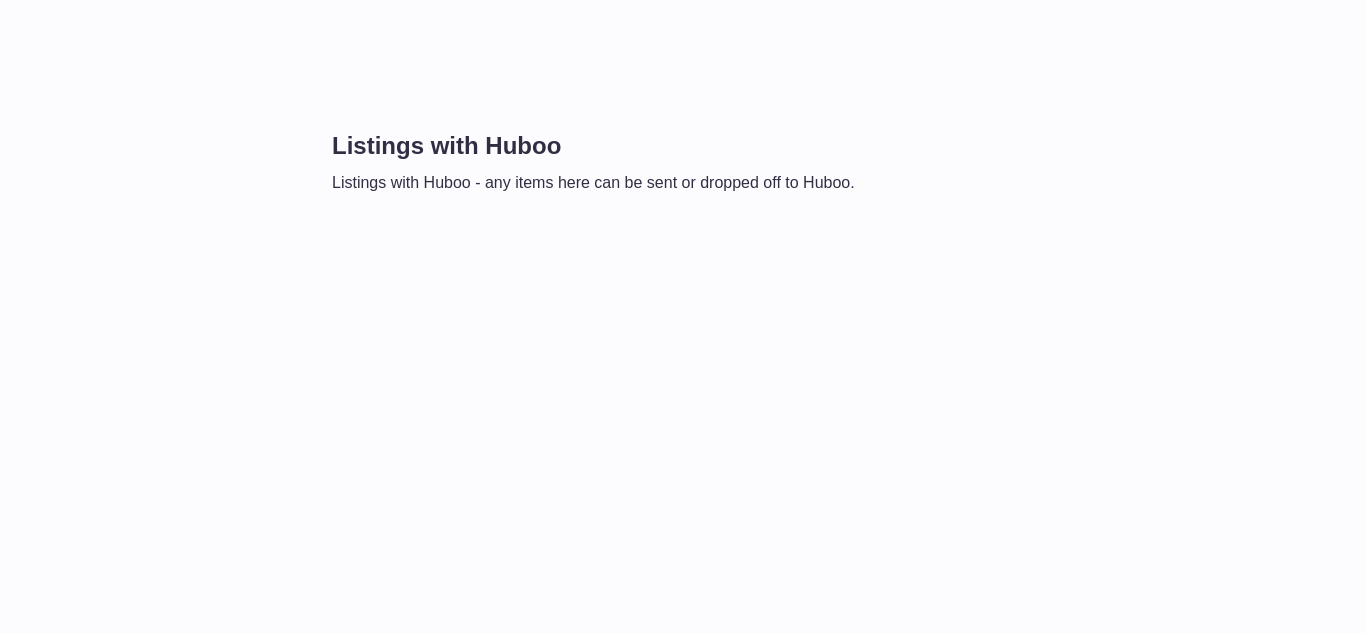 scroll, scrollTop: 0, scrollLeft: 0, axis: both 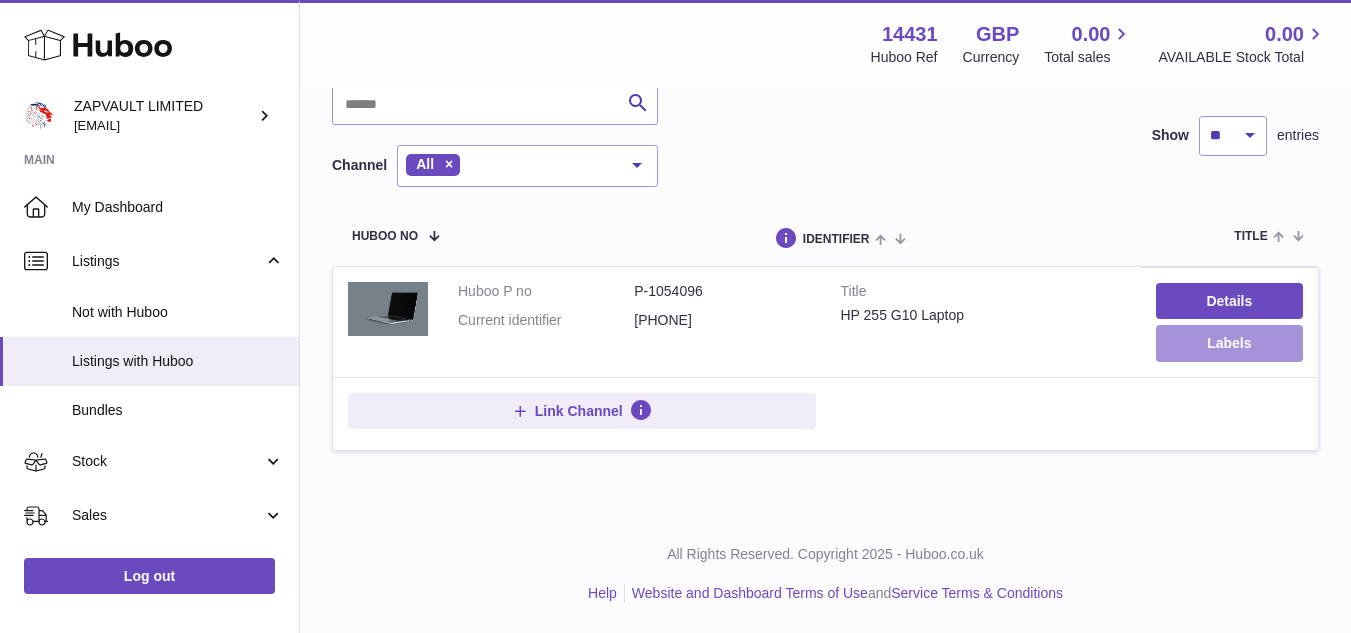 click on "Labels" at bounding box center [1229, 343] 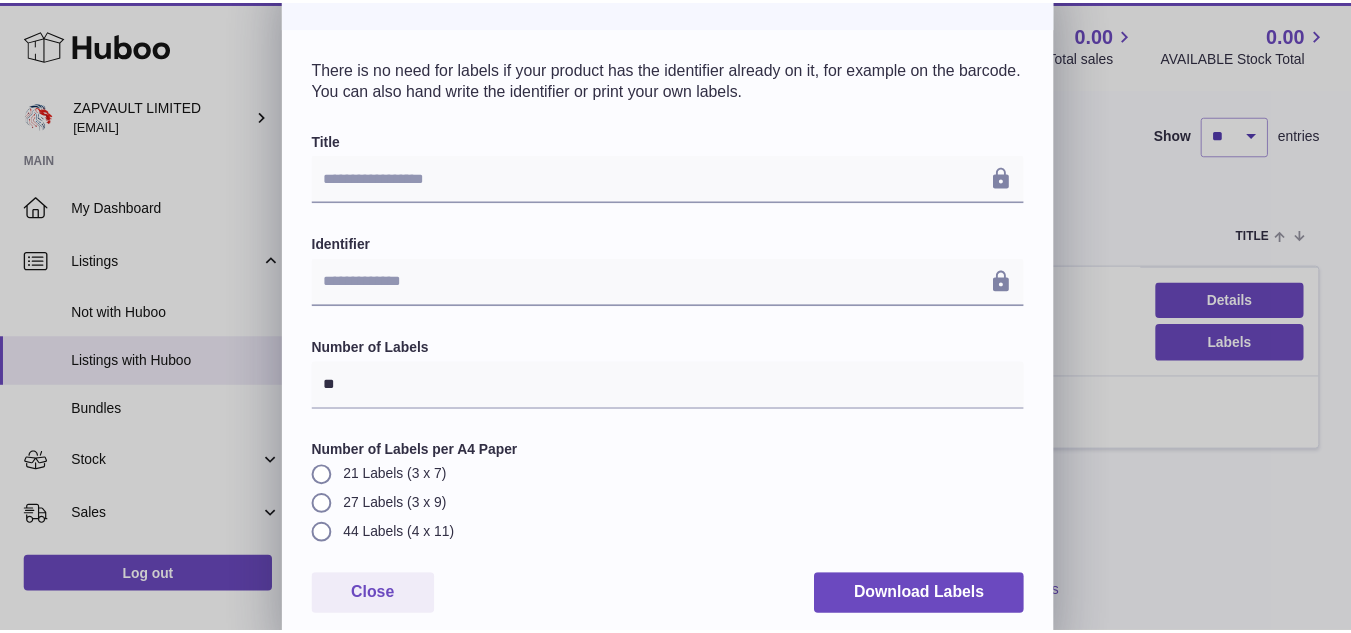 scroll, scrollTop: 60, scrollLeft: 0, axis: vertical 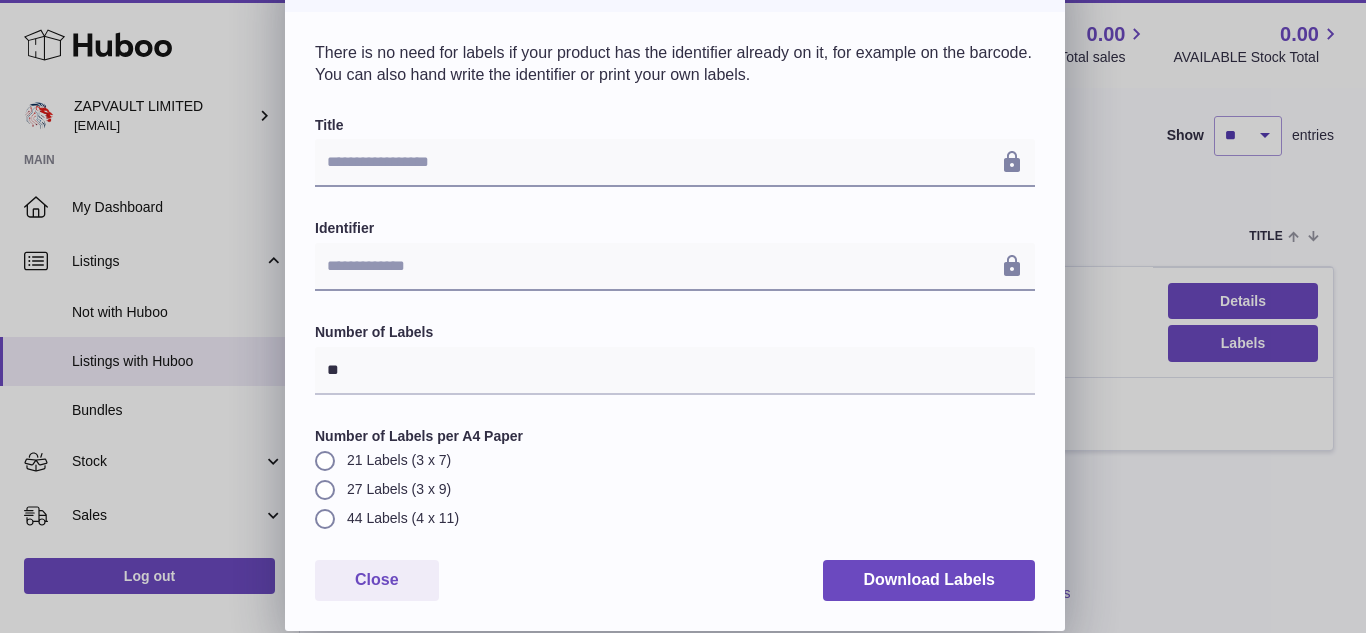 click on "44 Labels (4 x 11)" at bounding box center (675, 518) 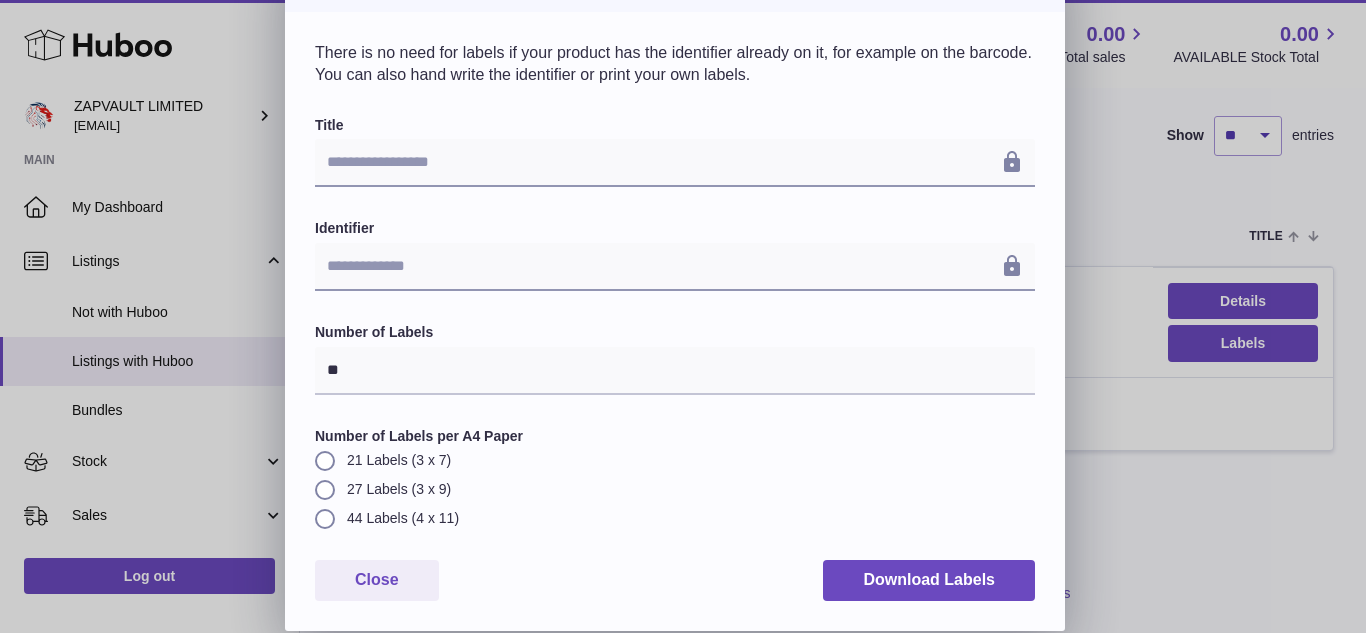 click on "21 Labels (3 x 7)" at bounding box center [675, 460] 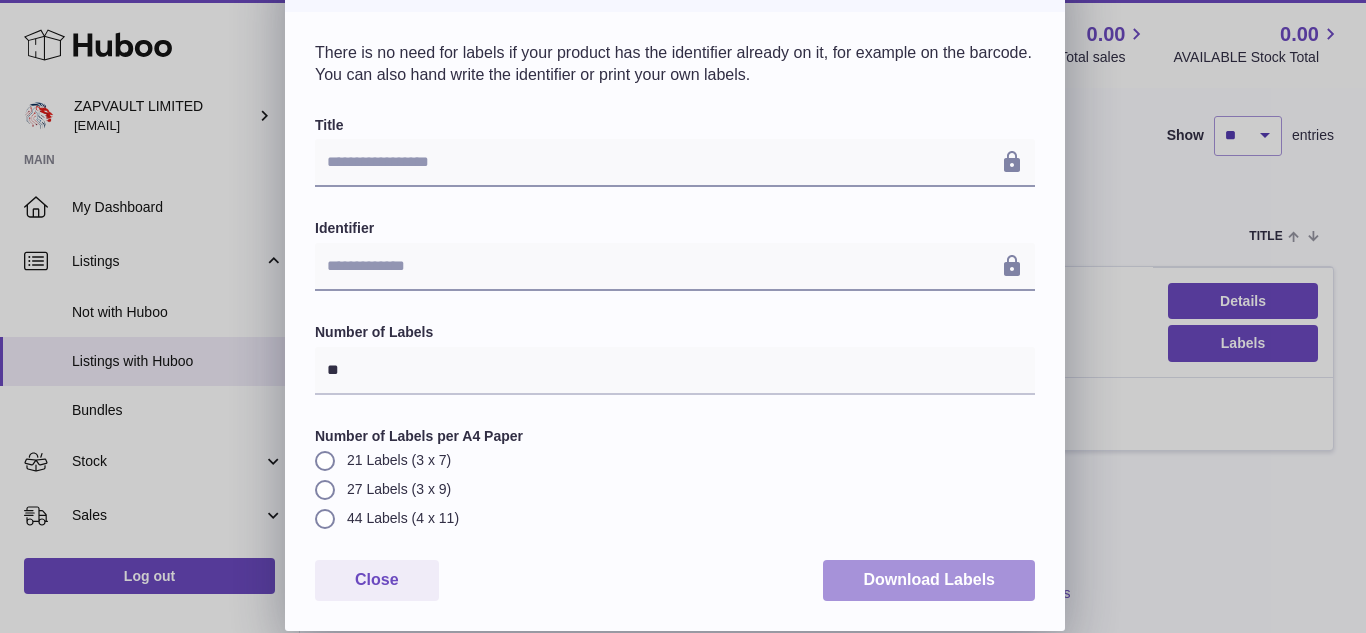 click on "Download Labels" at bounding box center [929, 580] 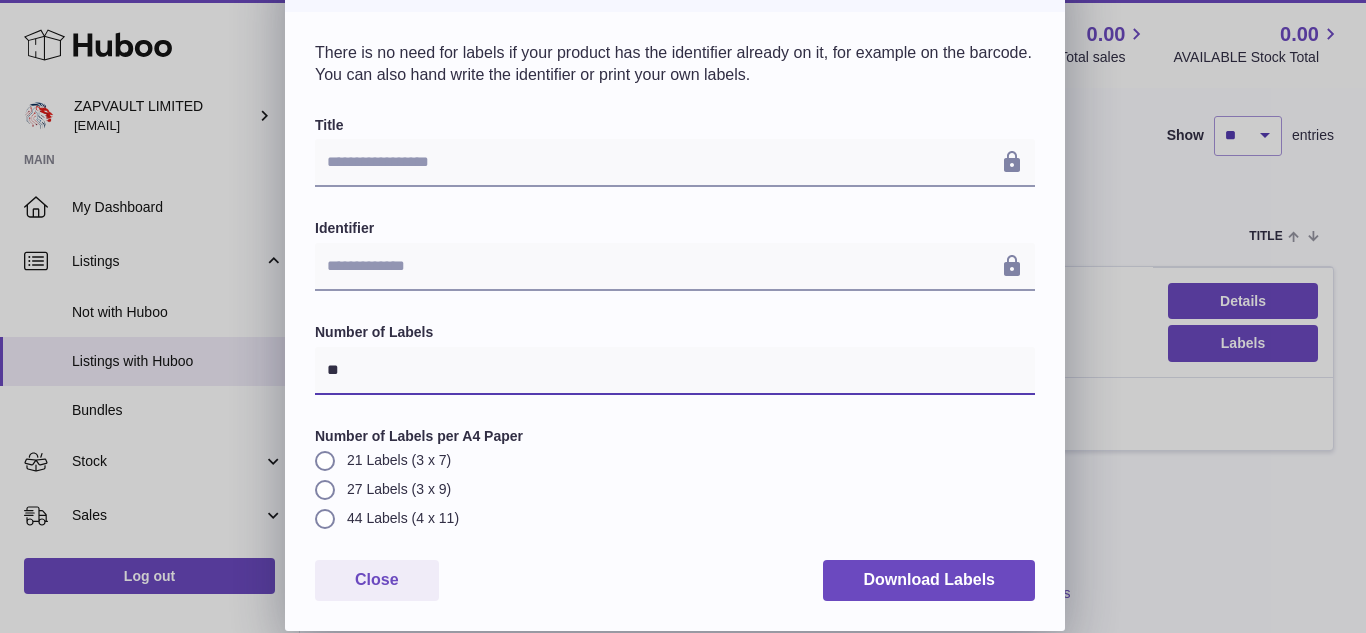 click on "**" at bounding box center [675, 371] 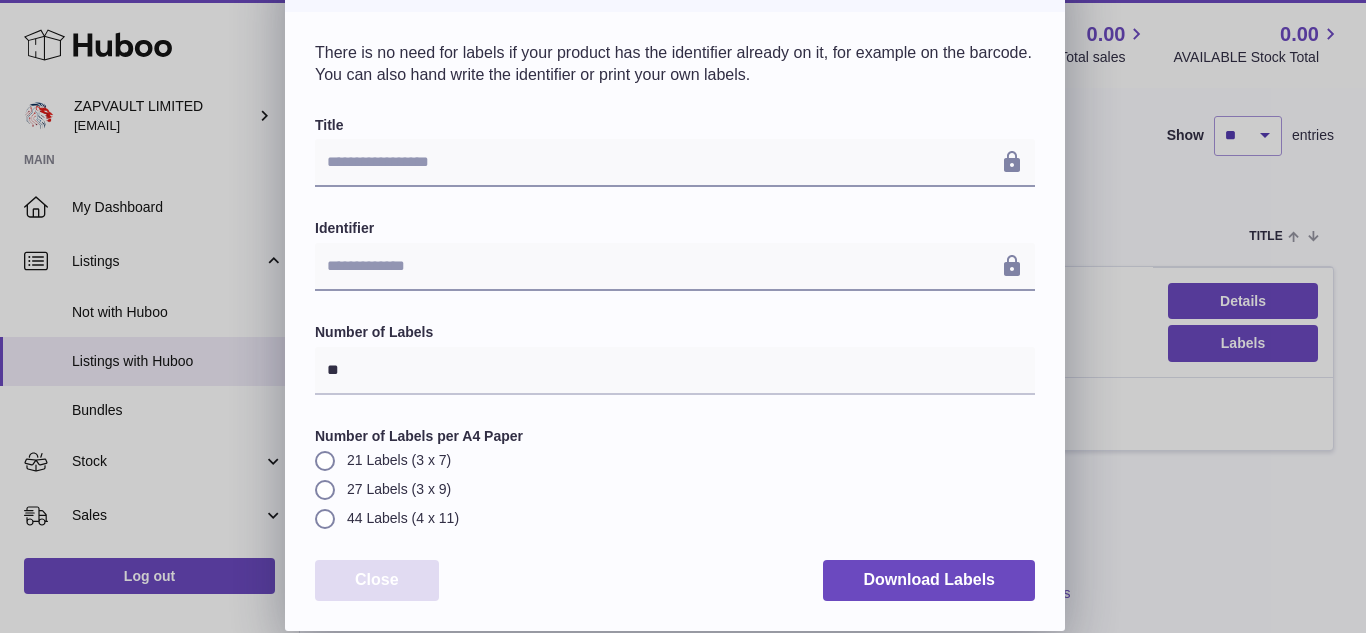 click on "Close" at bounding box center (377, 580) 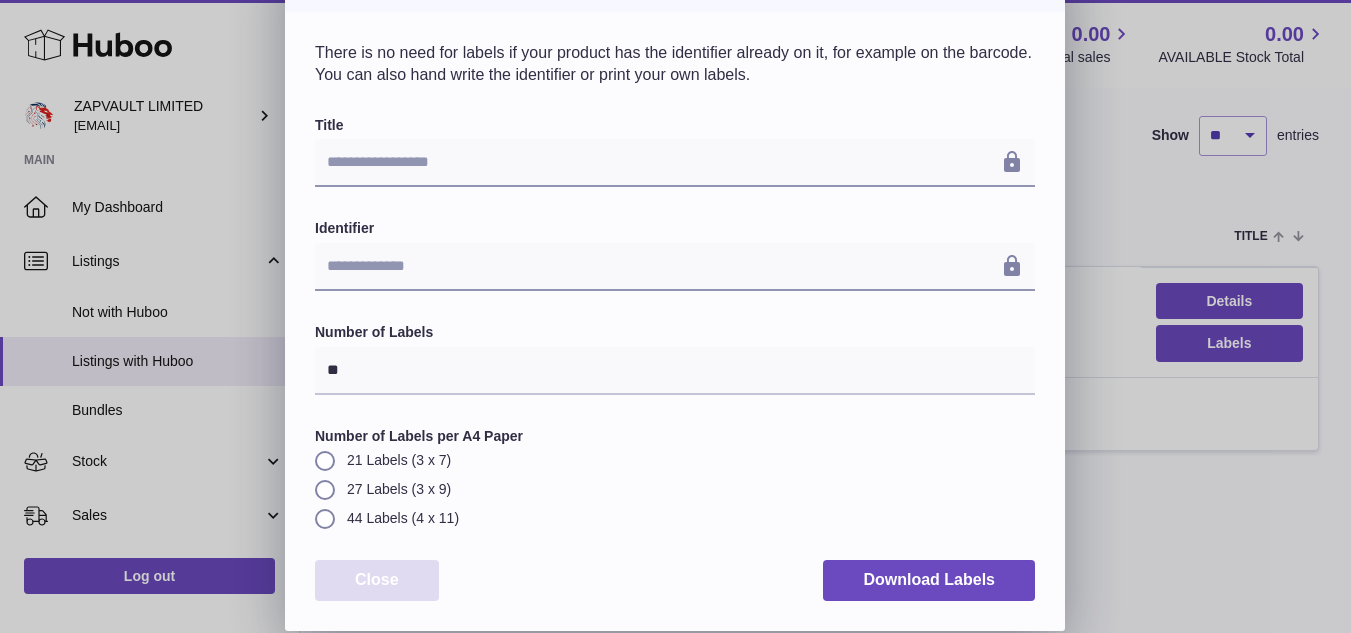 scroll, scrollTop: 0, scrollLeft: 0, axis: both 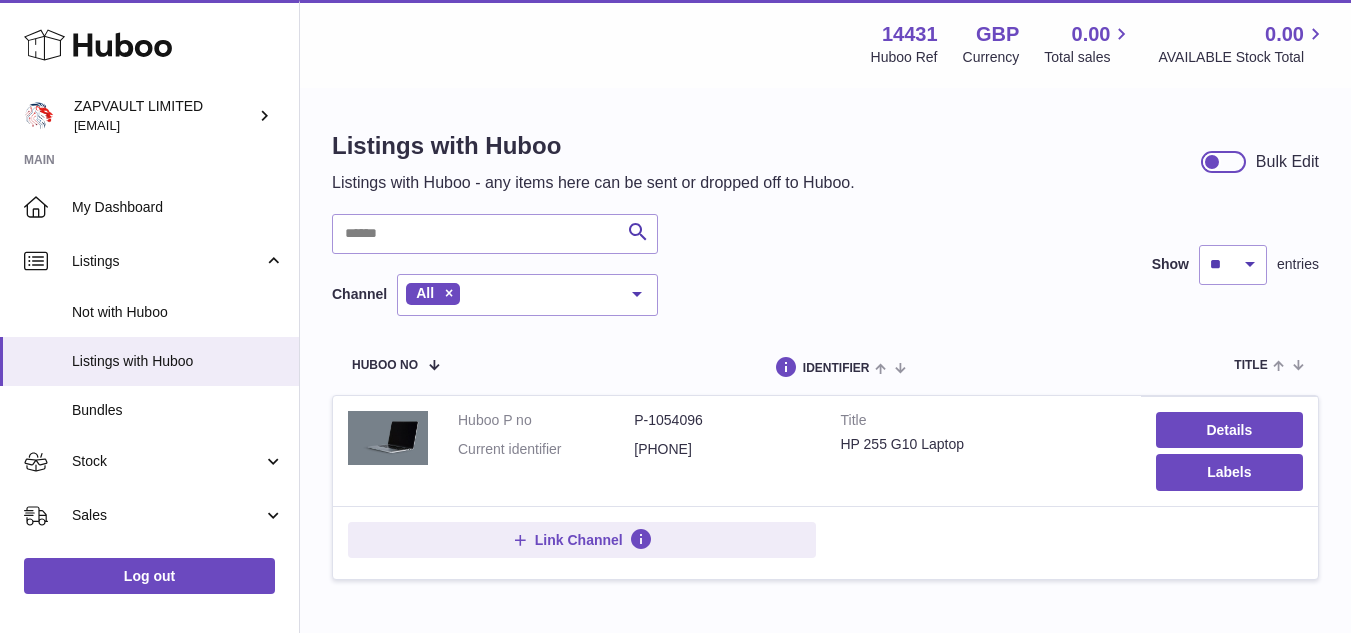 click at bounding box center (637, 294) 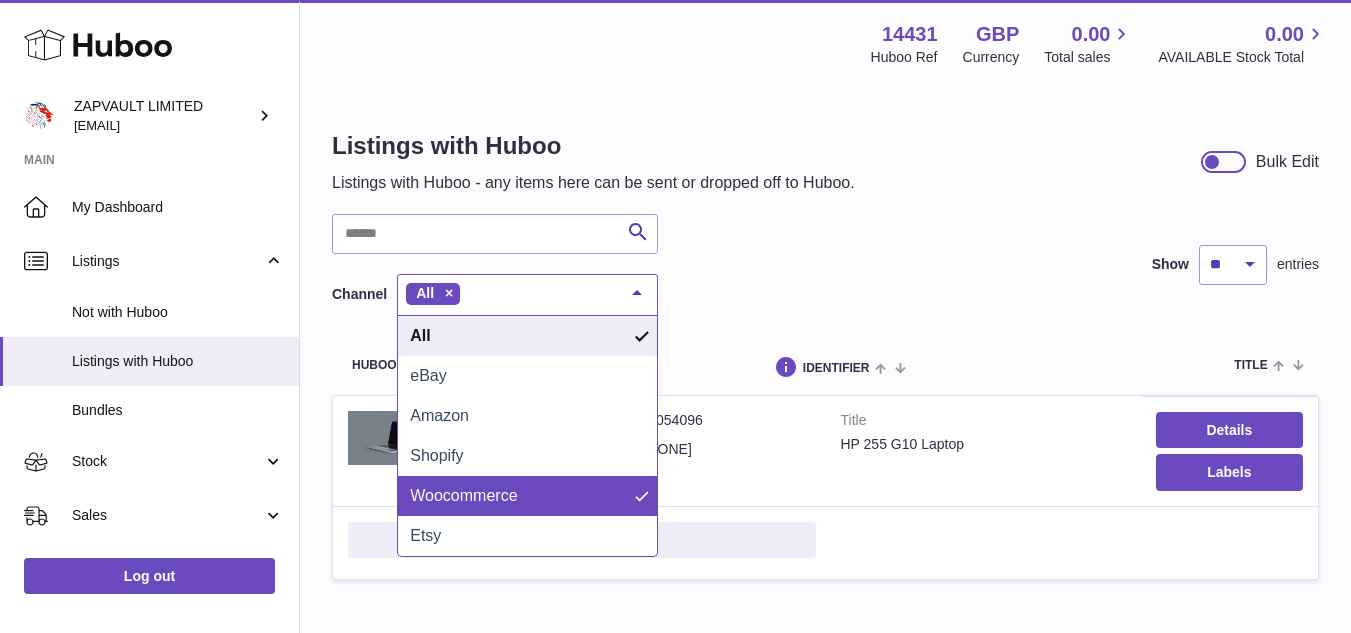click on "Woocommerce" at bounding box center (527, 496) 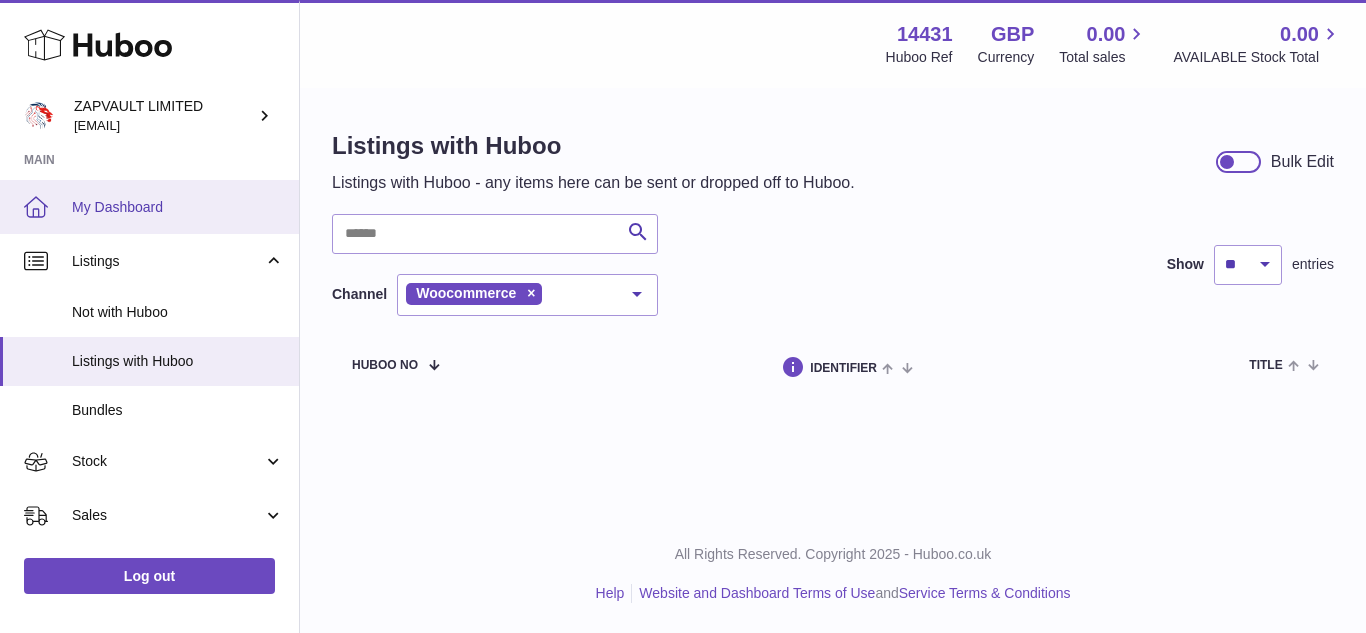 click on "My Dashboard" at bounding box center [178, 207] 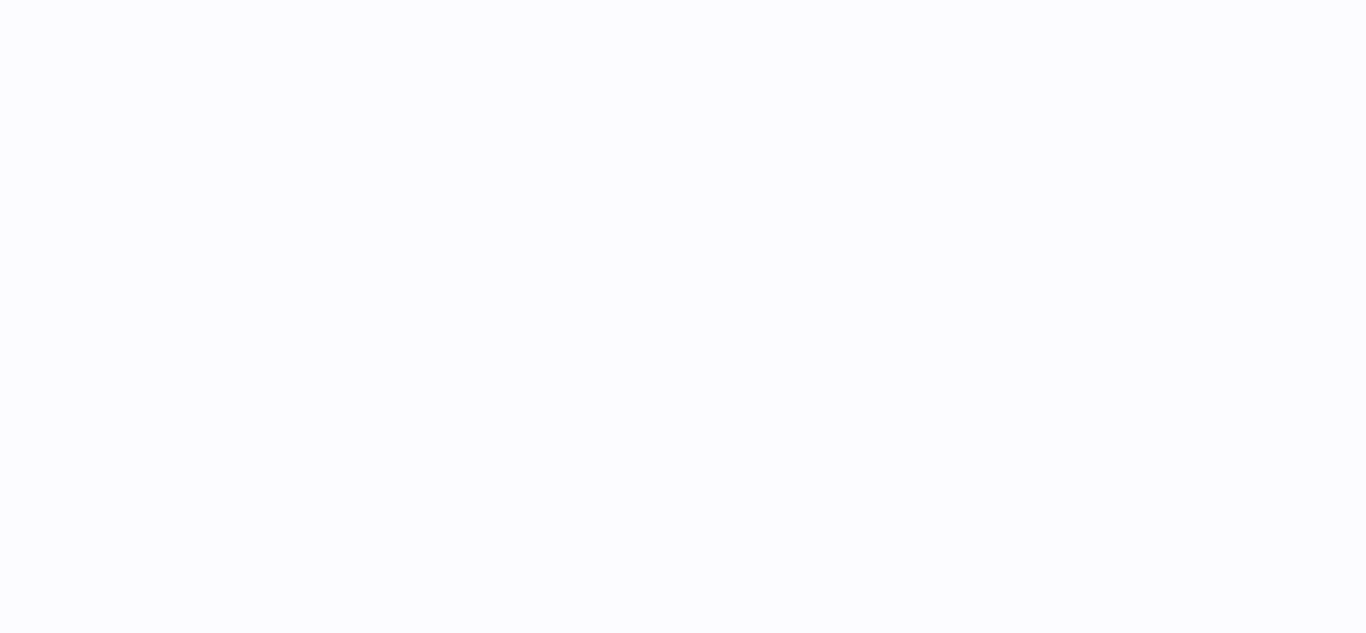 scroll, scrollTop: 0, scrollLeft: 0, axis: both 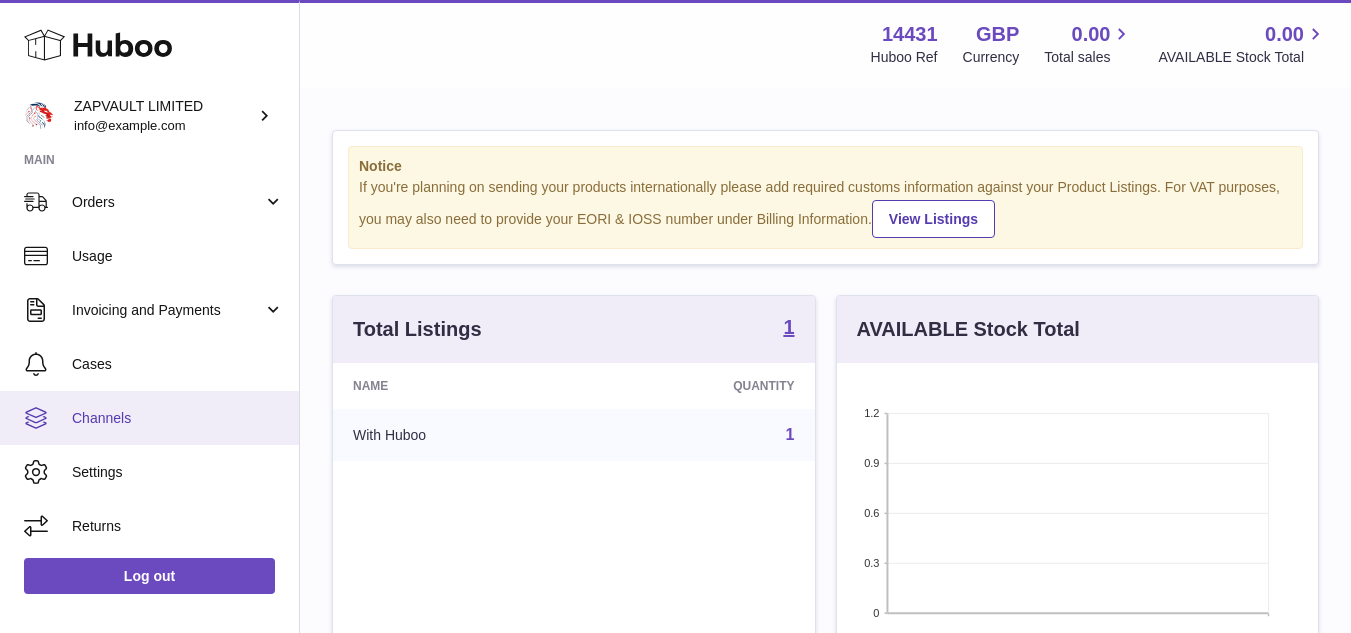 click on "Channels" at bounding box center (149, 418) 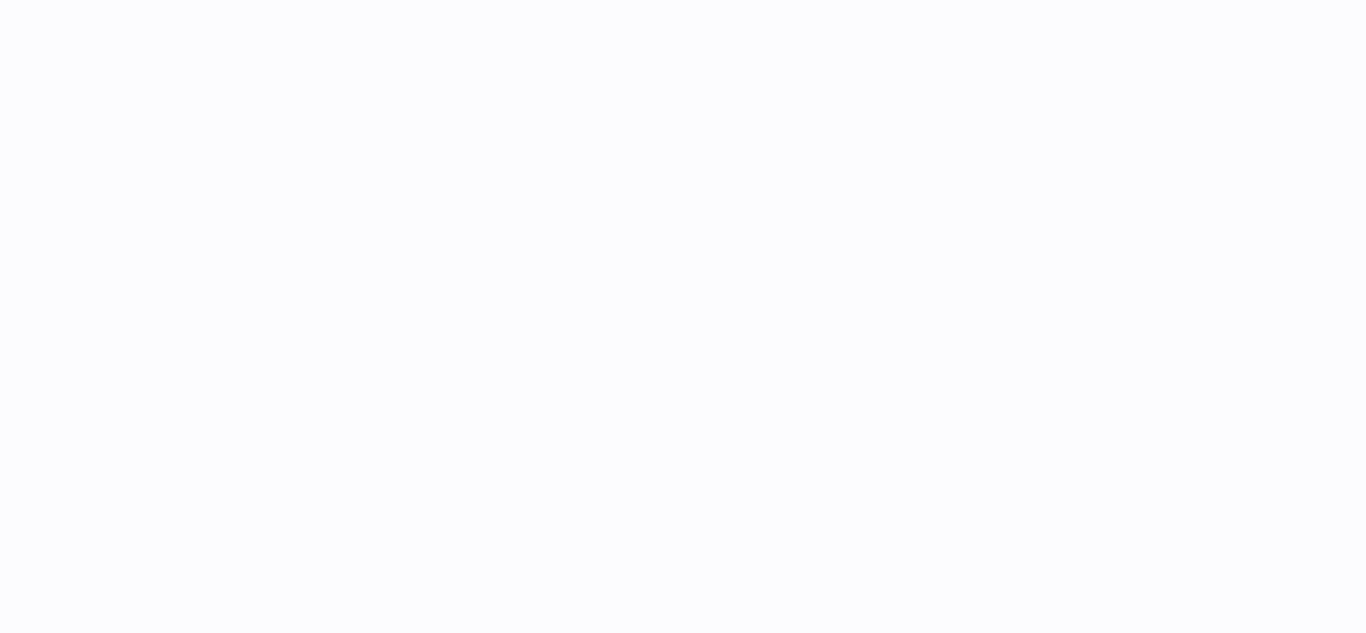 scroll, scrollTop: 0, scrollLeft: 0, axis: both 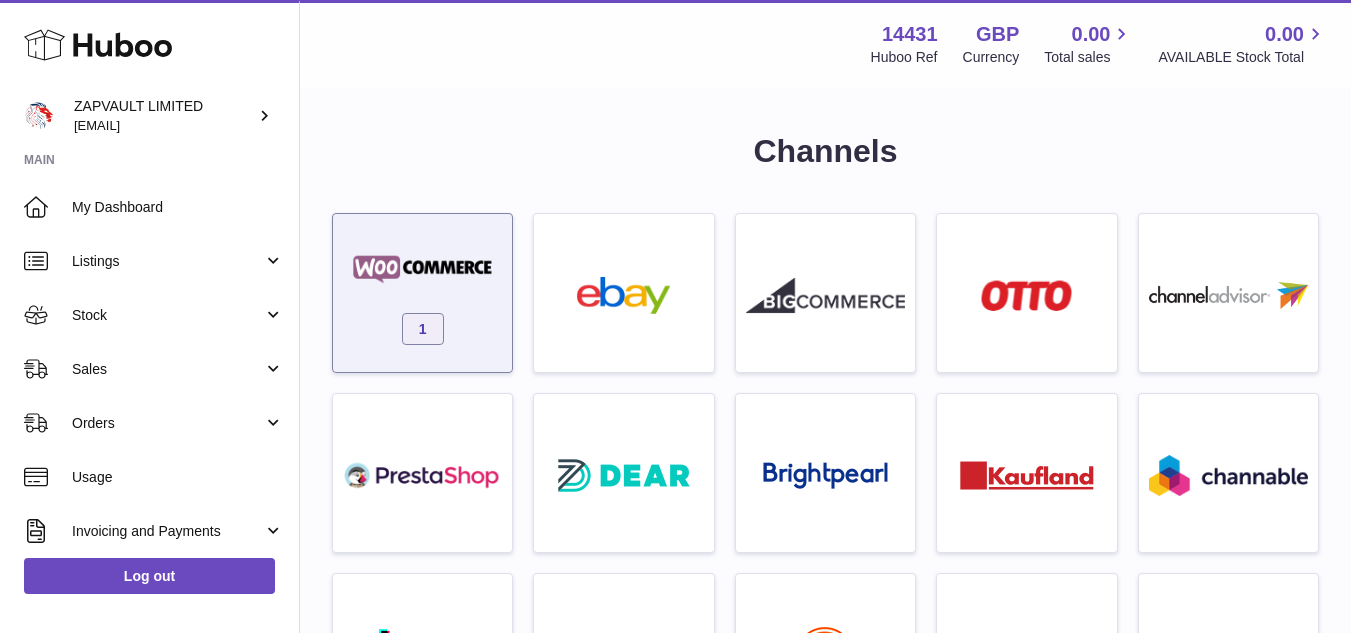 click on "1" at bounding box center (422, 298) 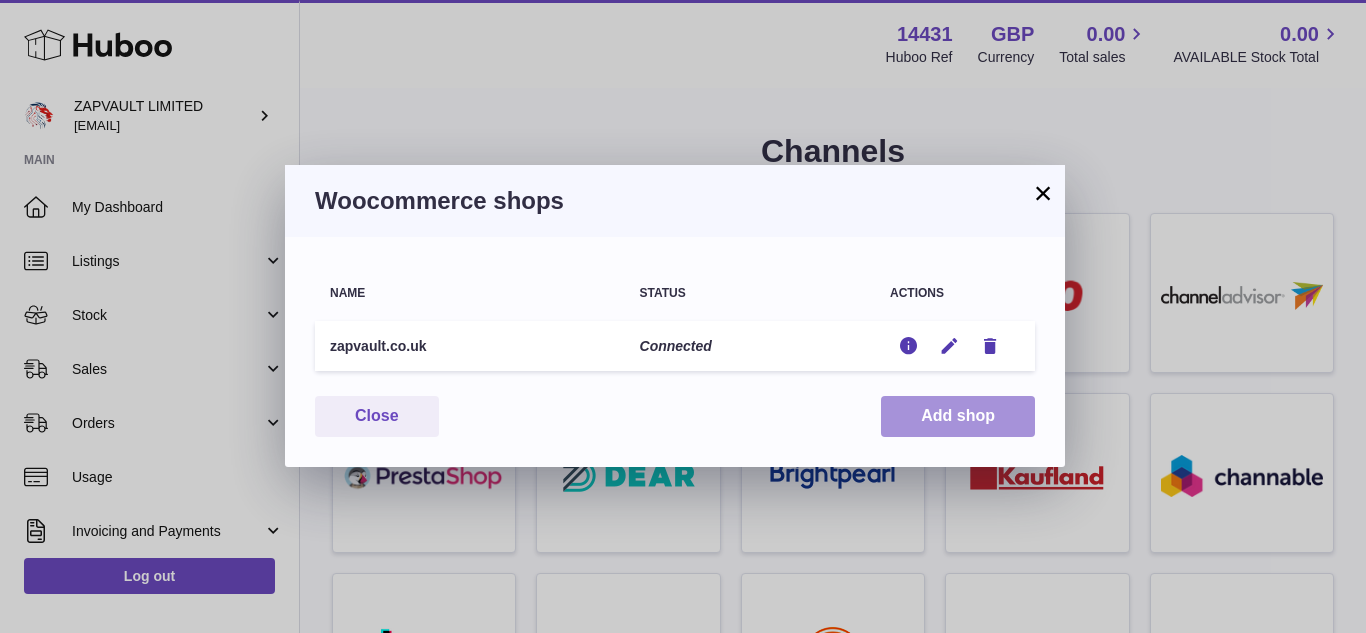 click on "Add shop" at bounding box center [958, 416] 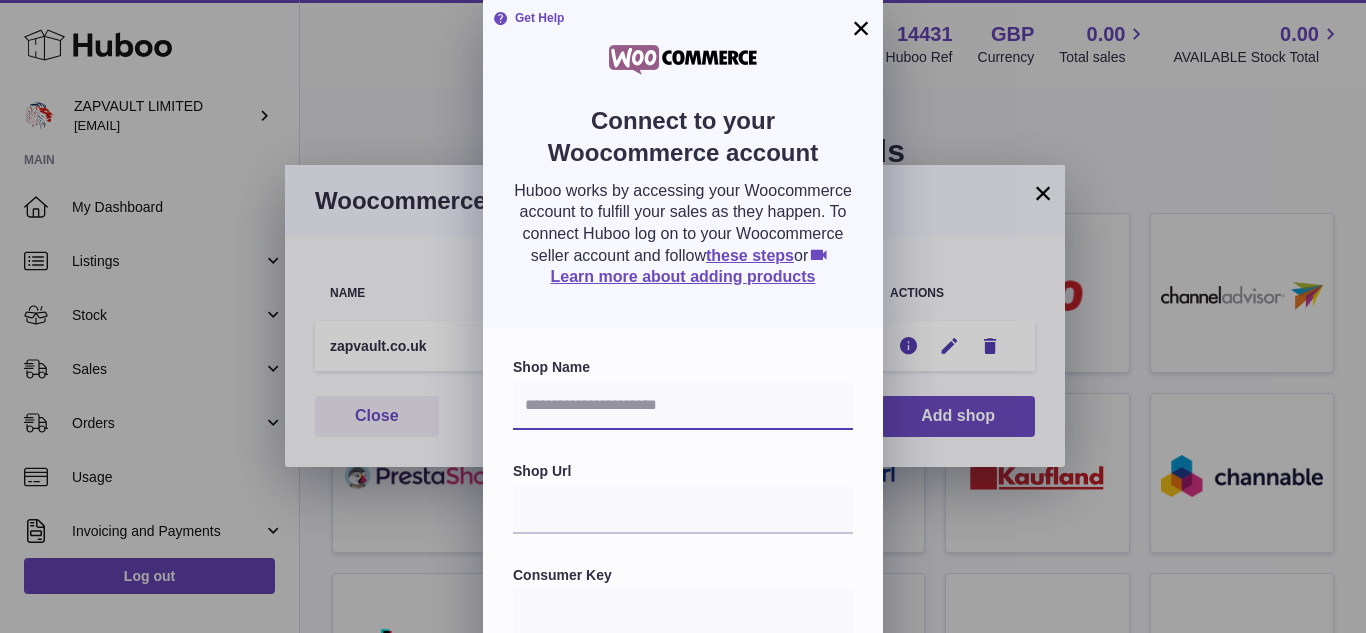 click at bounding box center (683, 406) 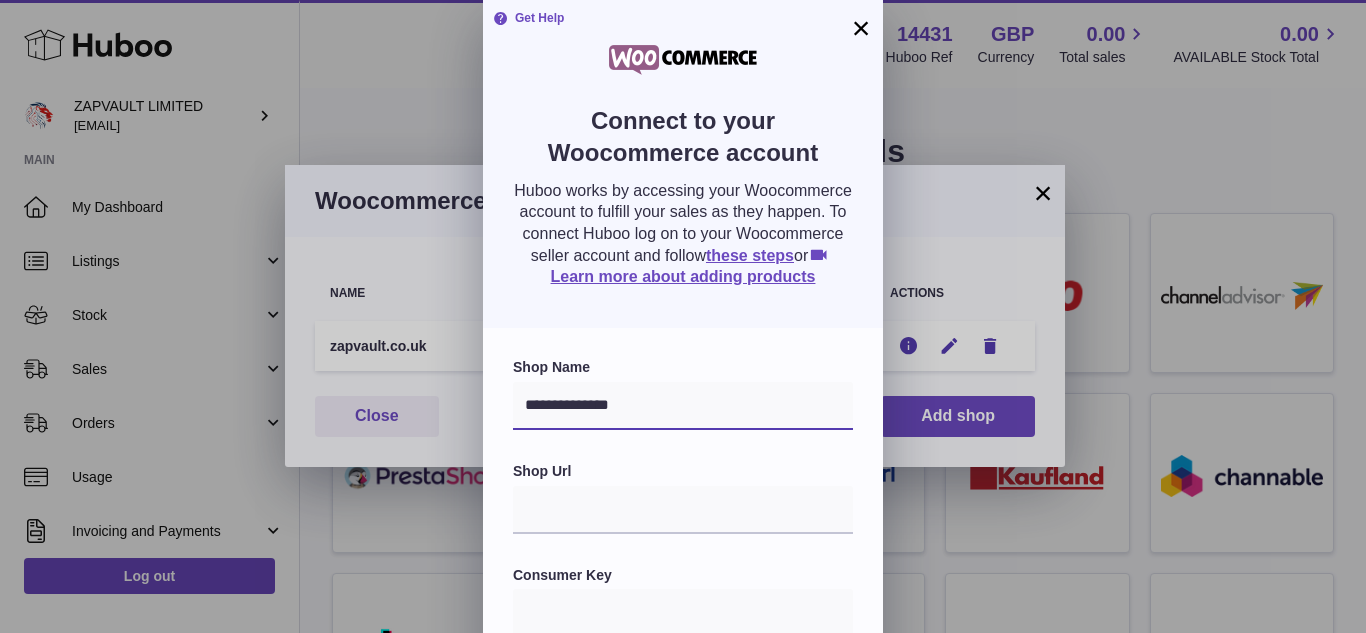 type on "**********" 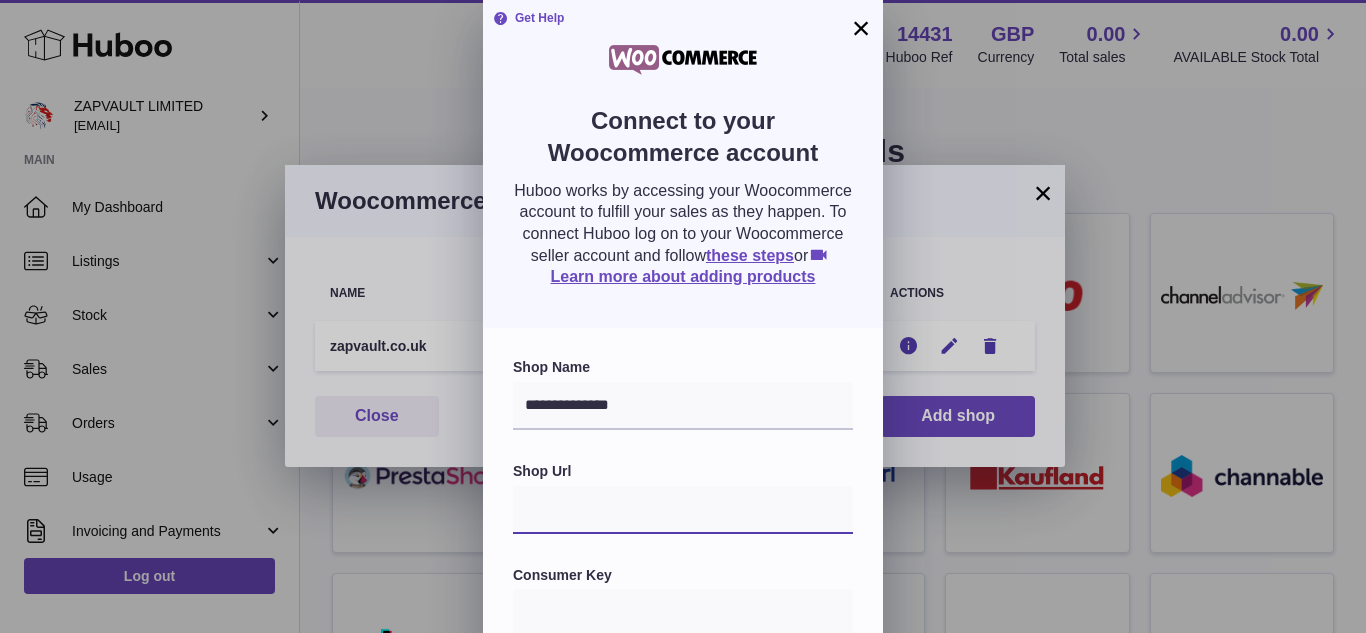 click at bounding box center (683, 510) 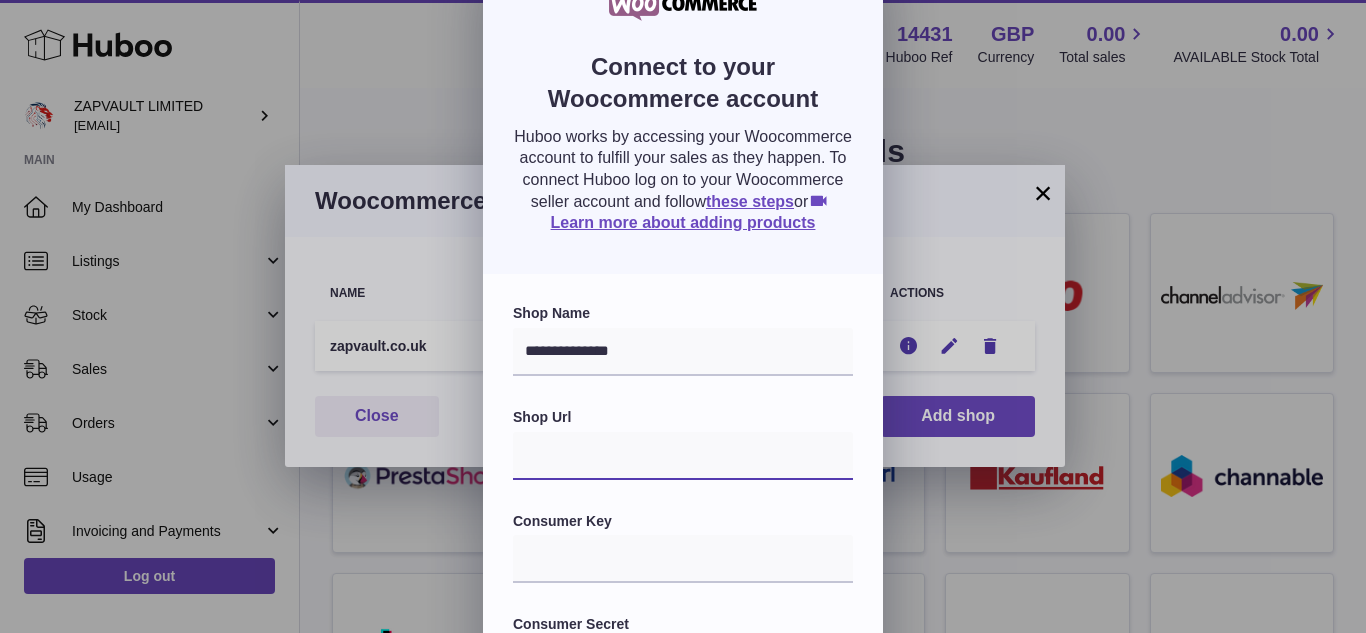 scroll, scrollTop: 50, scrollLeft: 0, axis: vertical 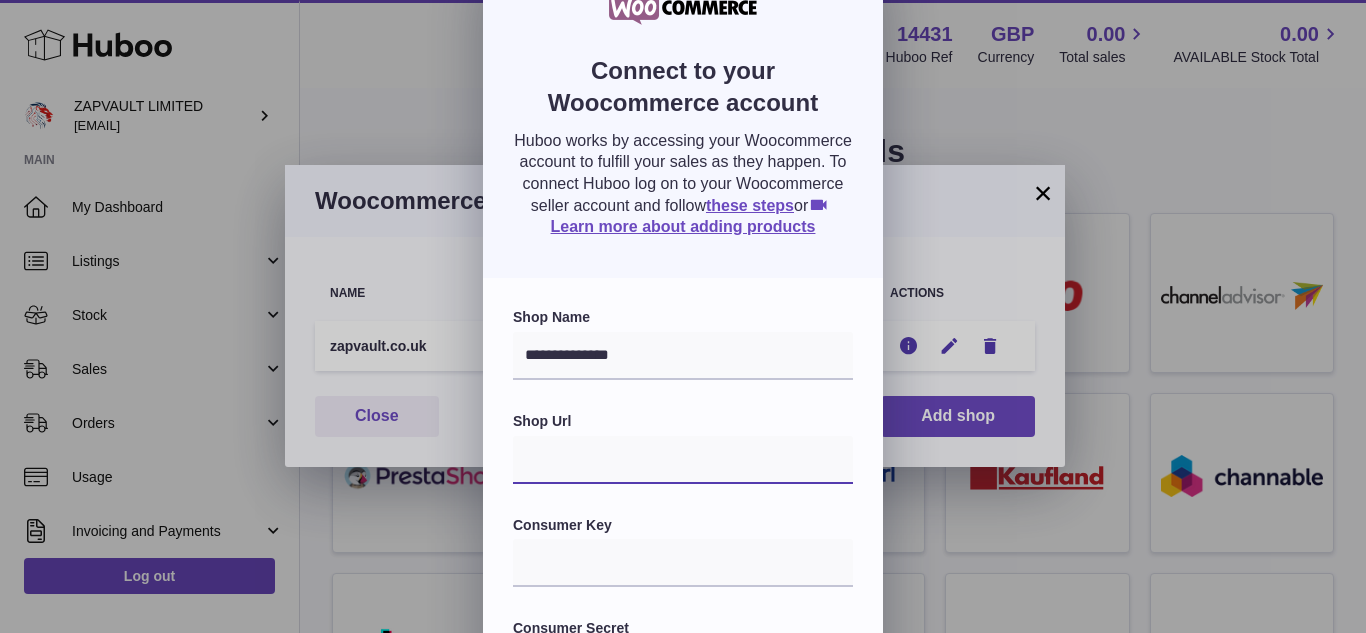 type on "**********" 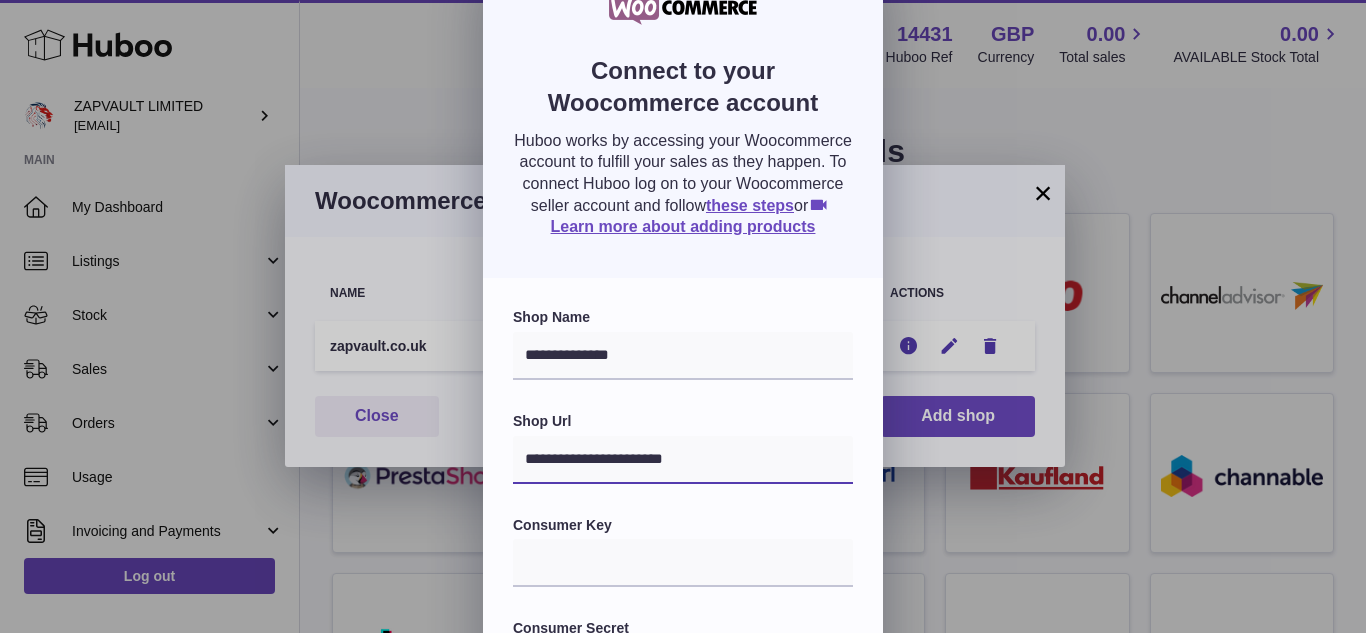 drag, startPoint x: 693, startPoint y: 466, endPoint x: 457, endPoint y: 468, distance: 236.00847 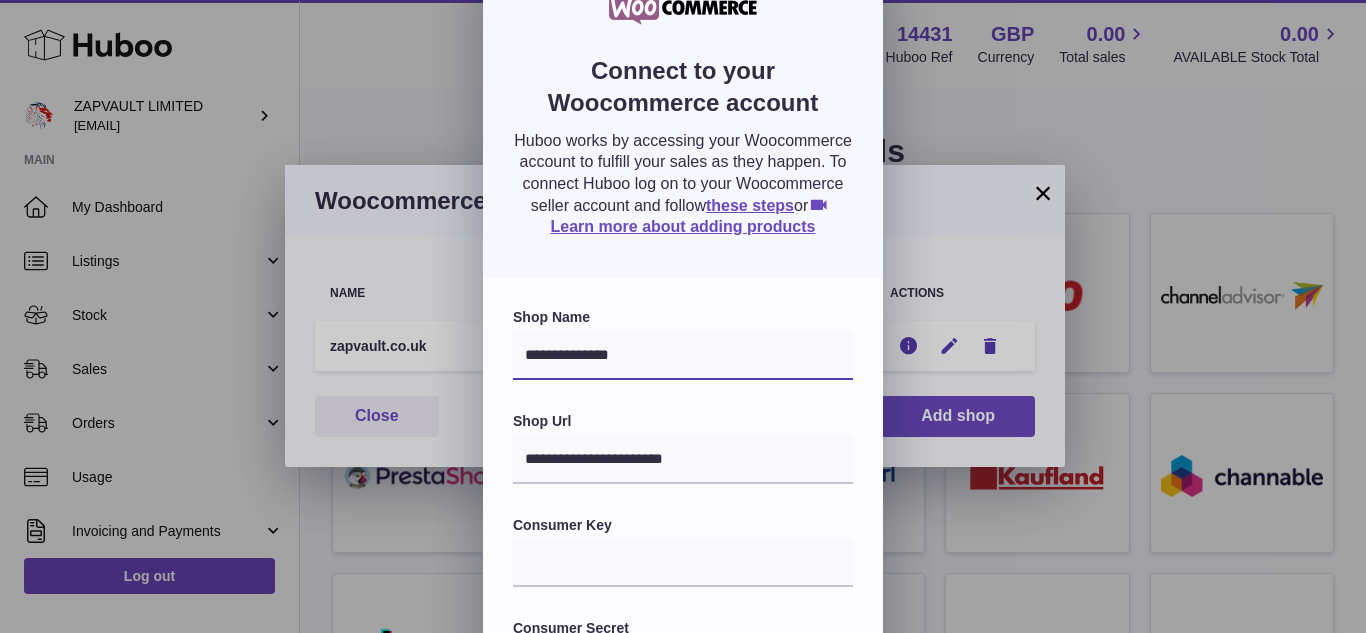click on "**********" at bounding box center [683, 356] 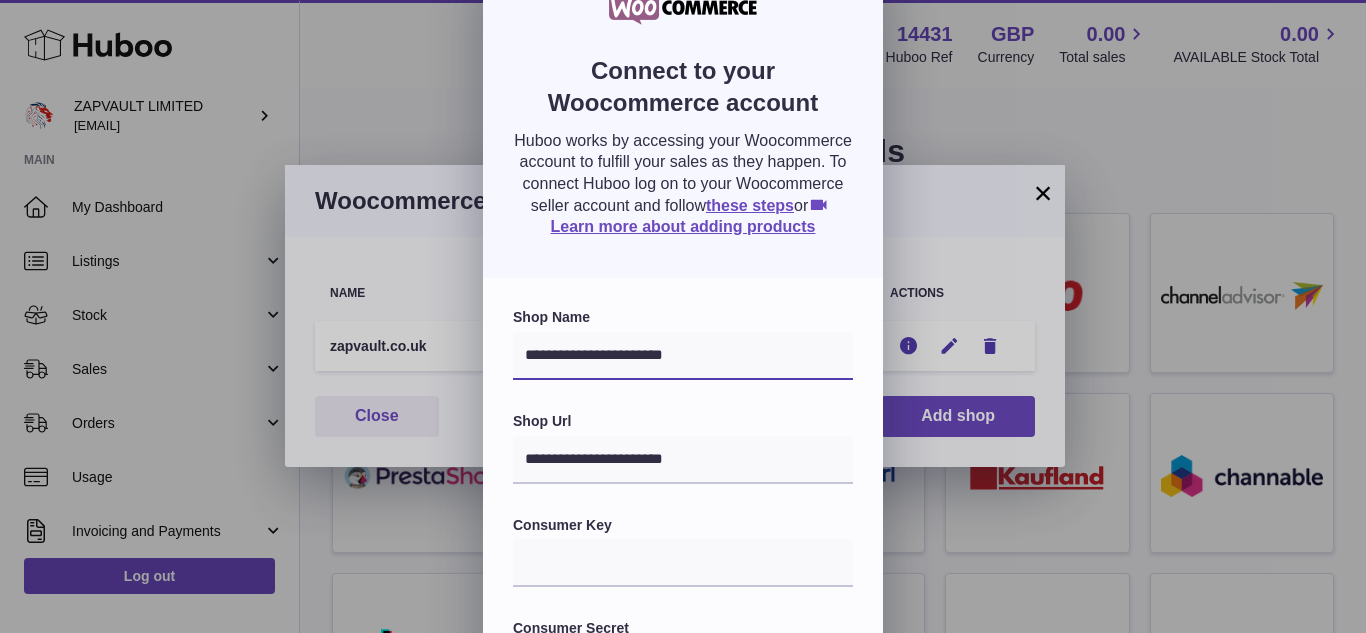 drag, startPoint x: 689, startPoint y: 354, endPoint x: 473, endPoint y: 351, distance: 216.02083 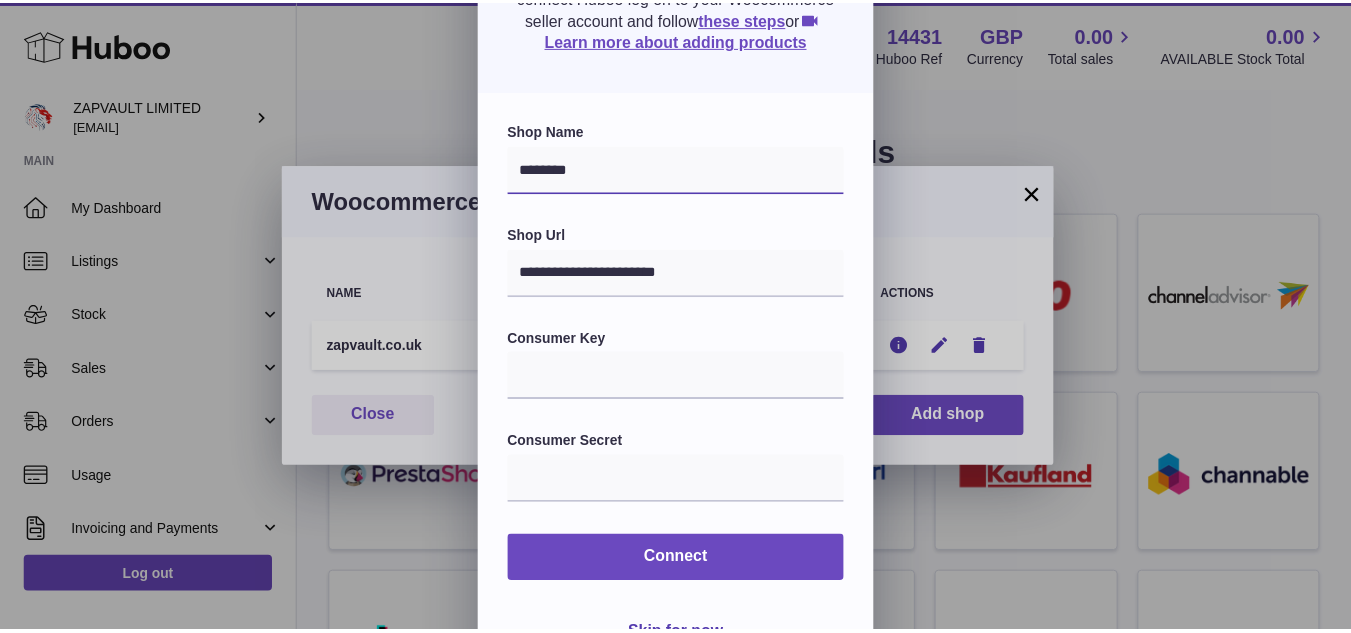 scroll, scrollTop: 292, scrollLeft: 0, axis: vertical 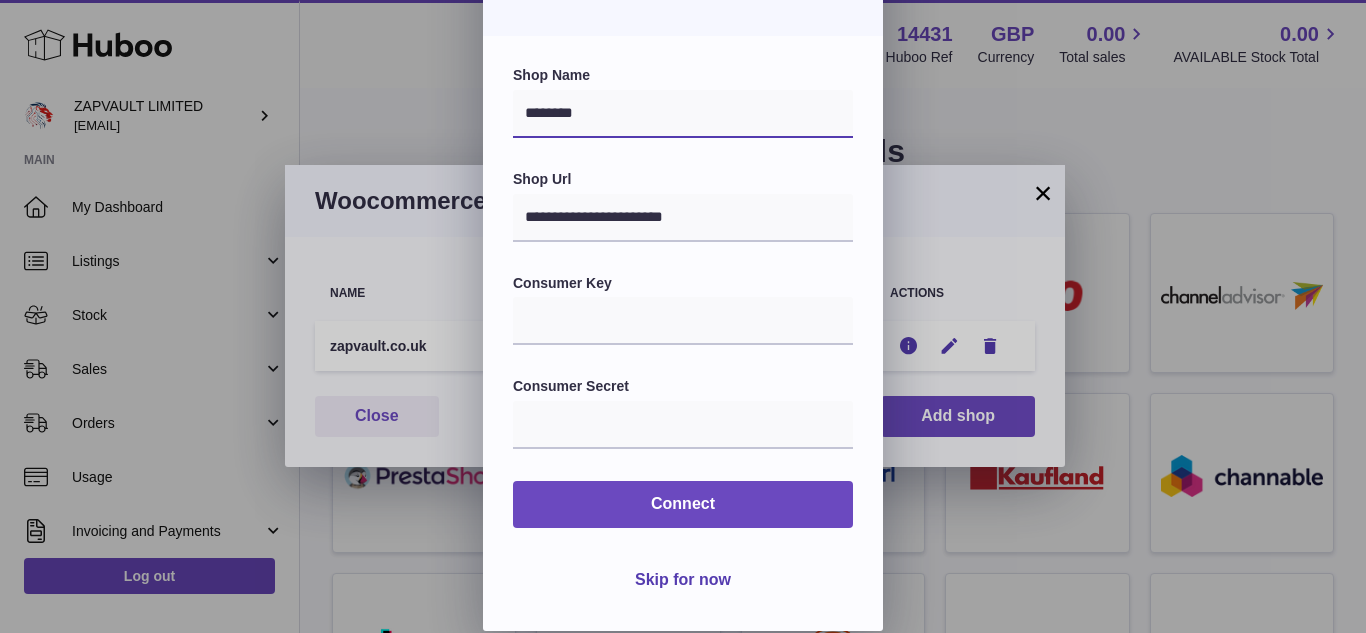 type on "********" 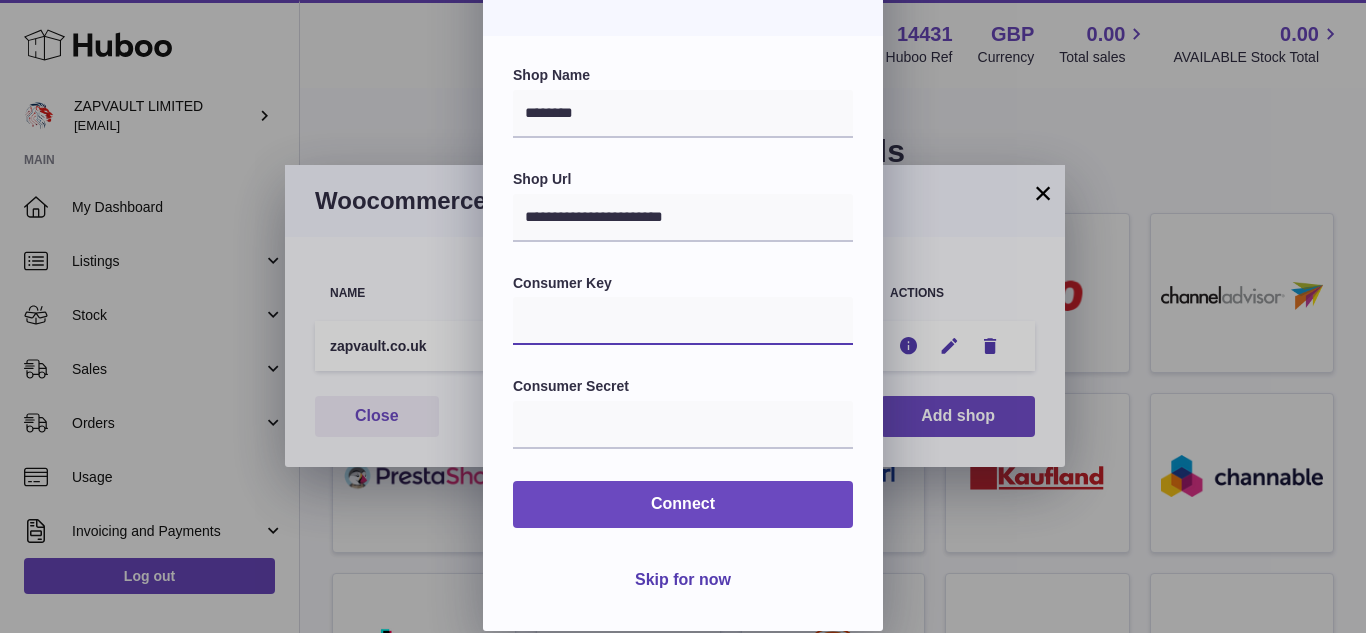 click at bounding box center (683, 321) 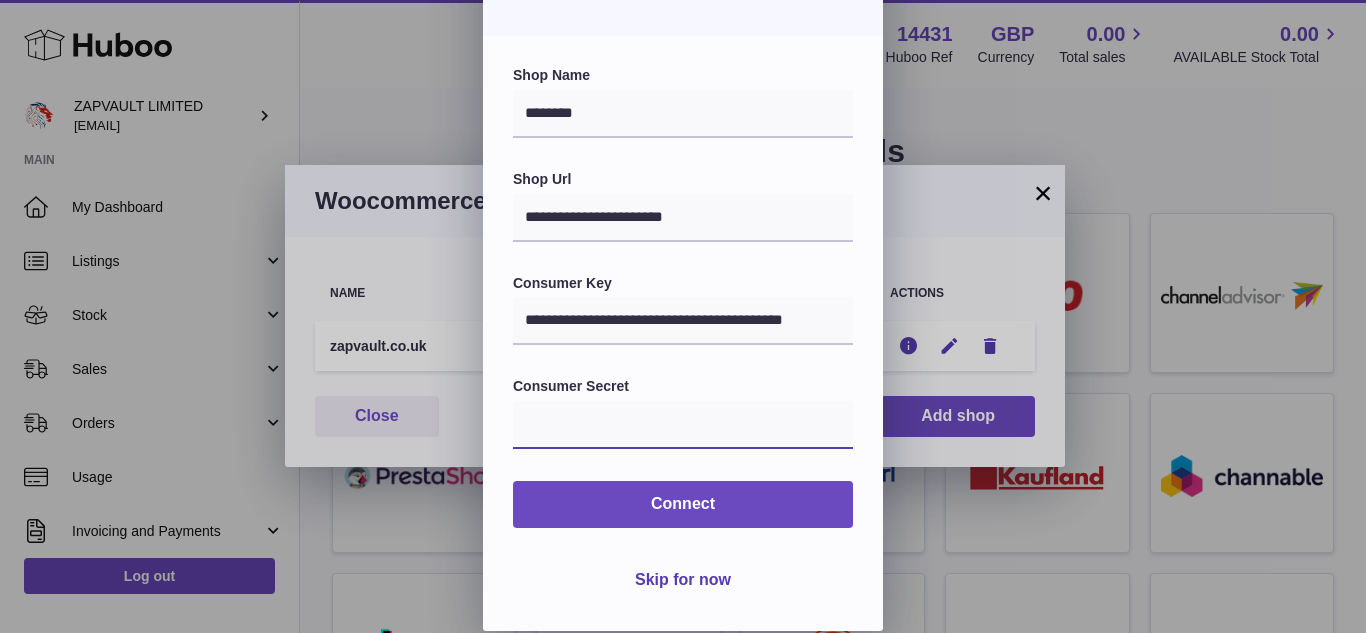 click at bounding box center [683, 425] 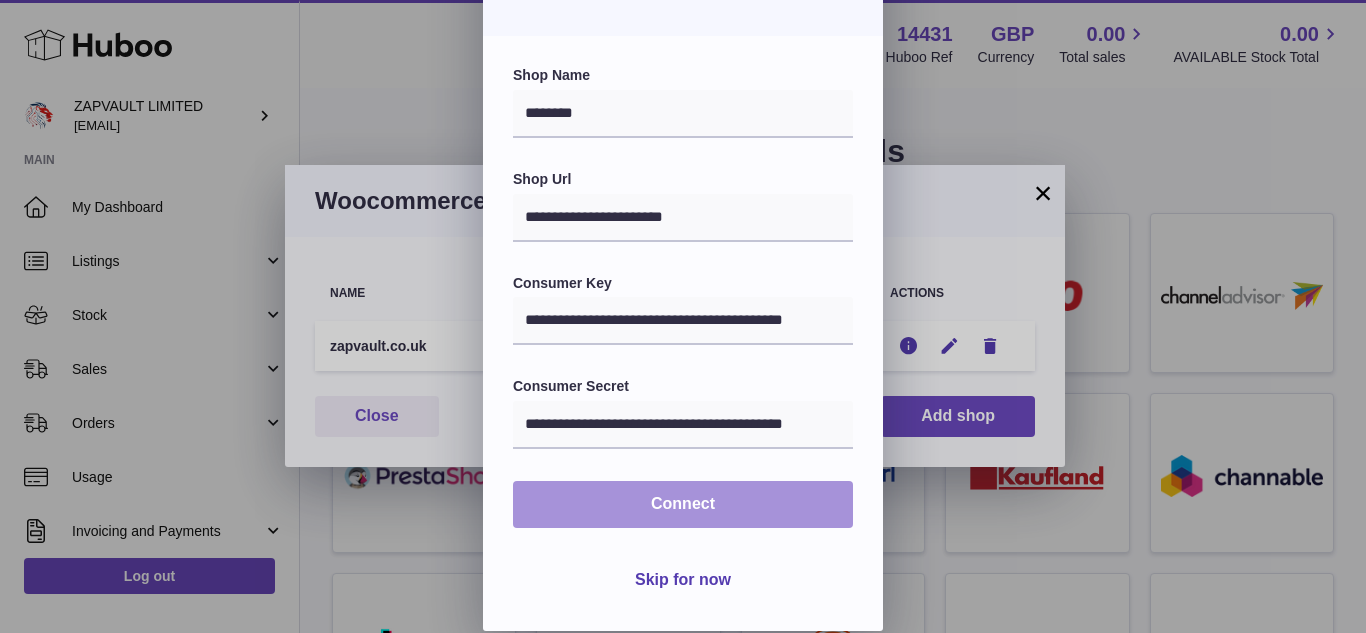 click on "Connect" at bounding box center (683, 504) 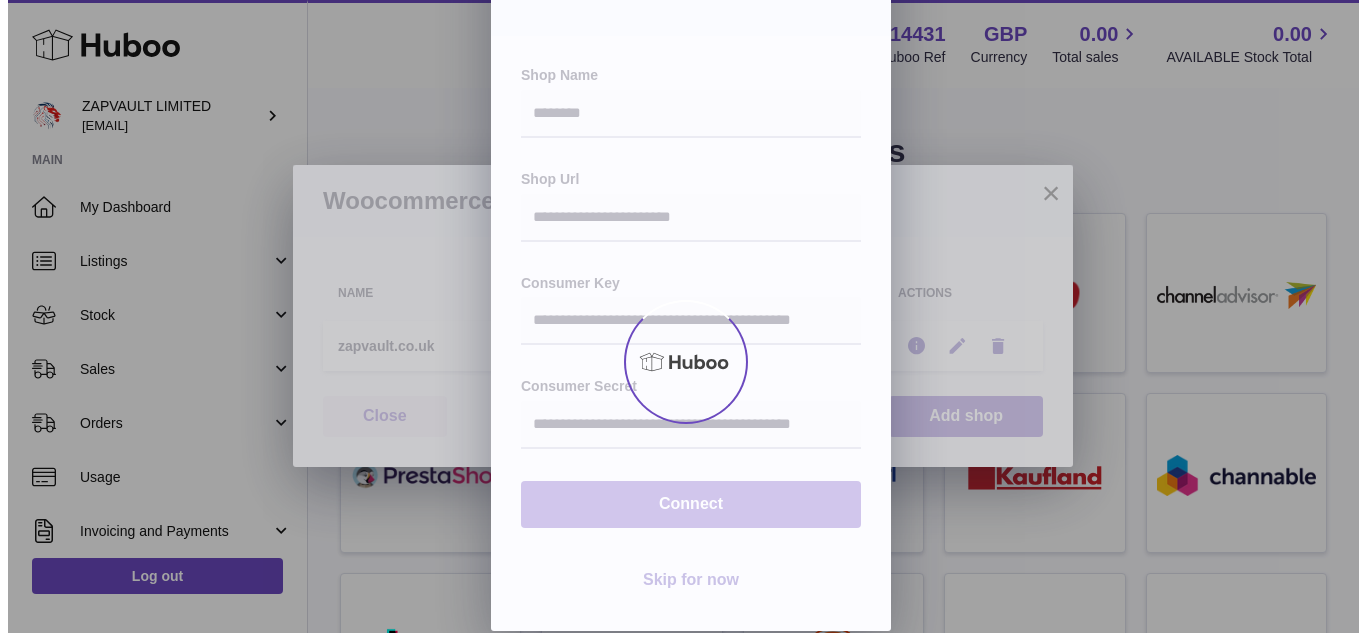 scroll, scrollTop: 0, scrollLeft: 0, axis: both 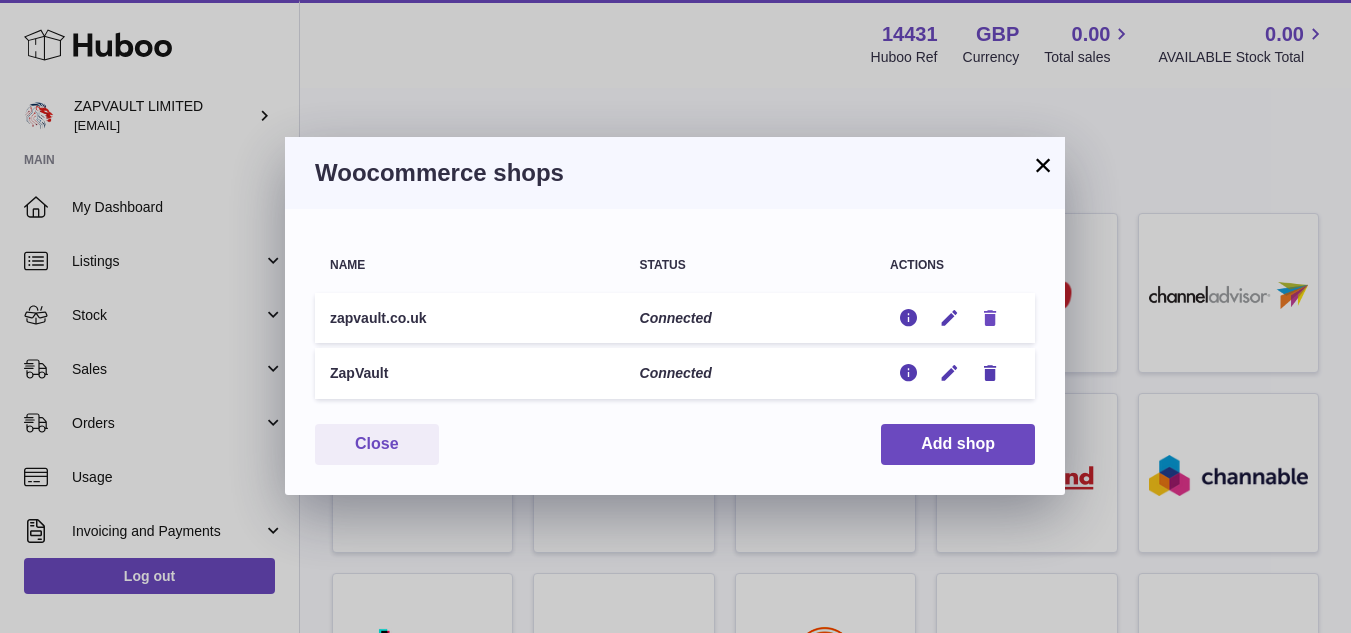 click at bounding box center [990, 318] 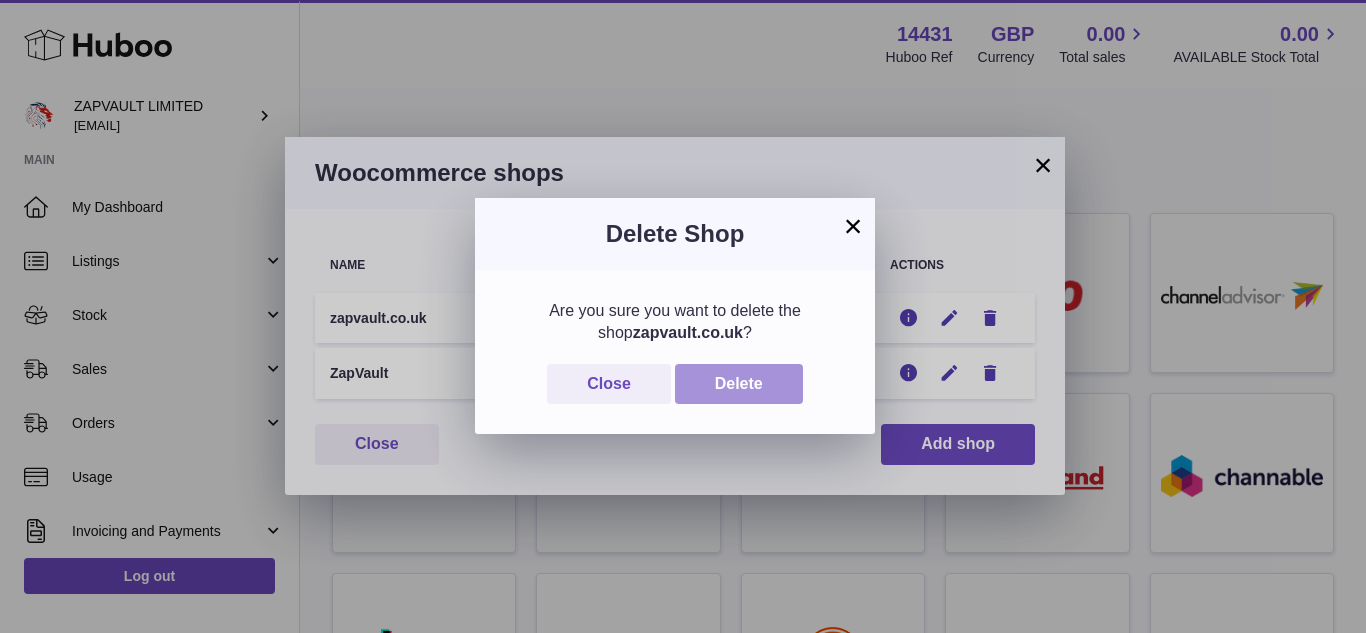 click on "Delete" at bounding box center [739, 384] 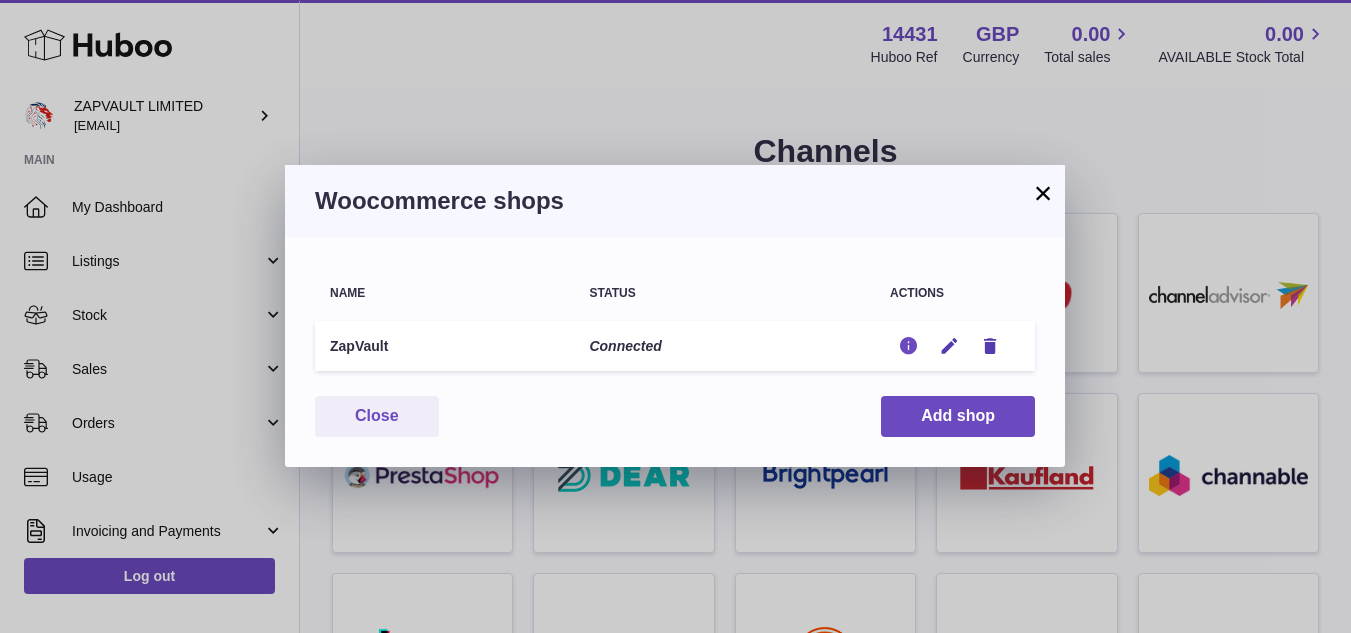 click at bounding box center (908, 346) 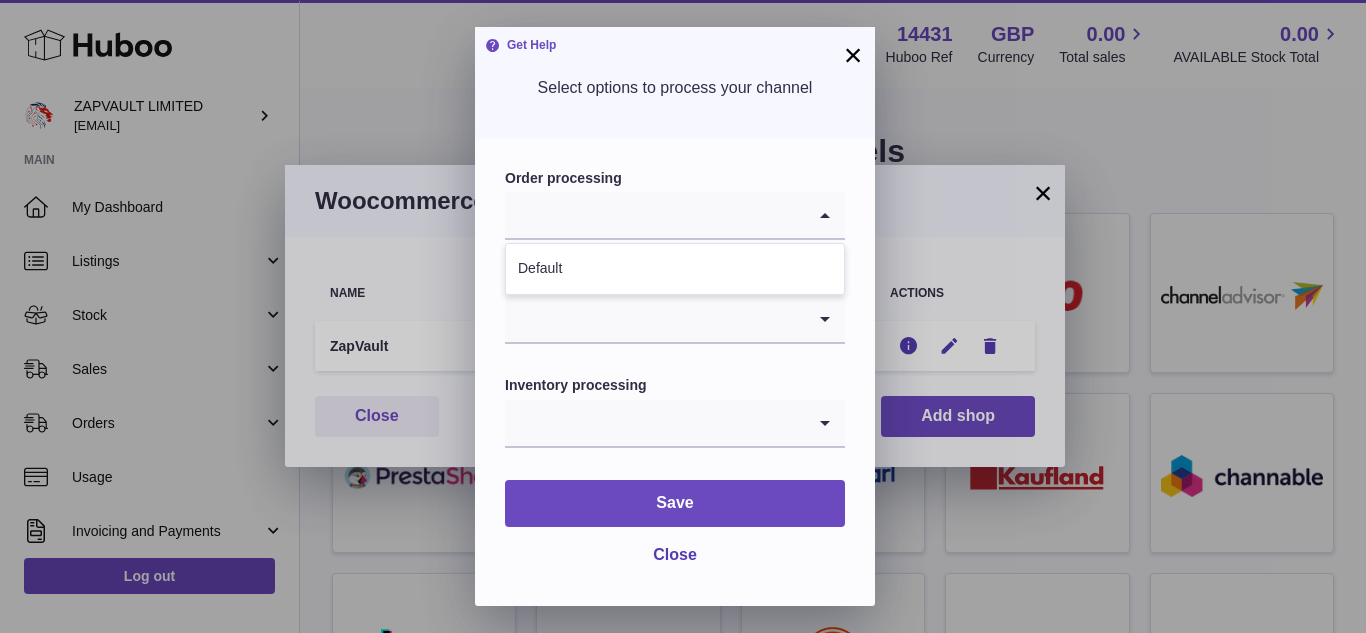 click at bounding box center (655, 215) 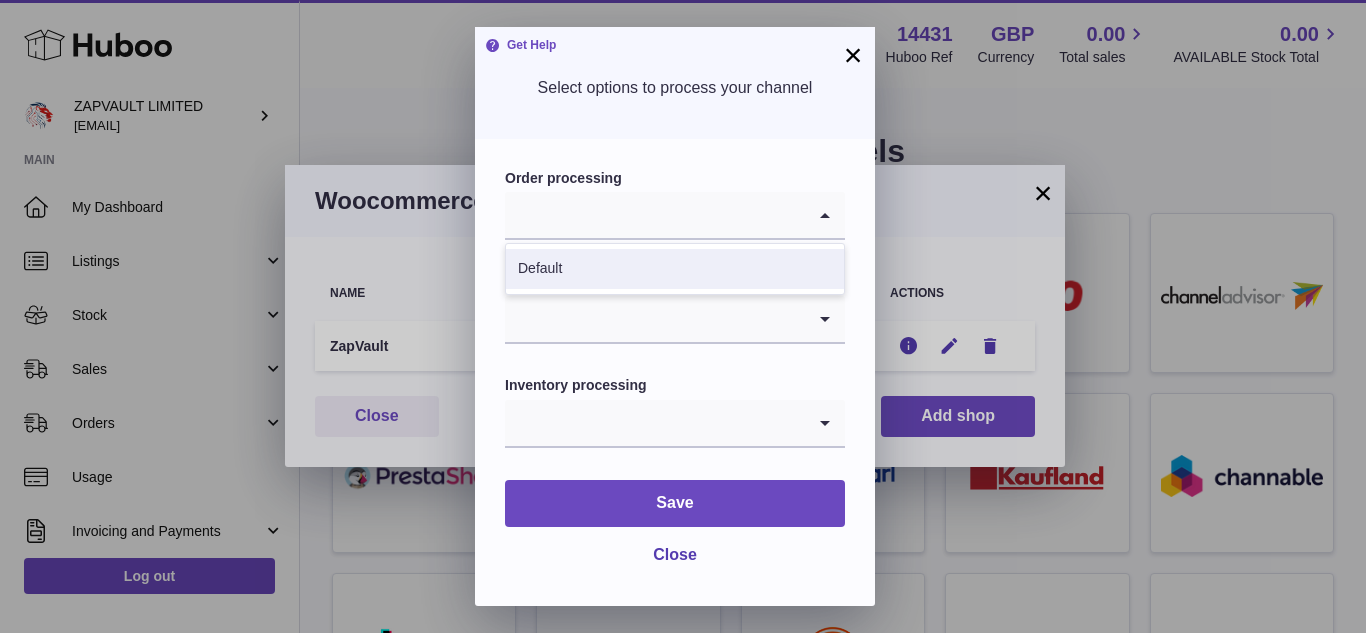 click on "Default" at bounding box center (675, 269) 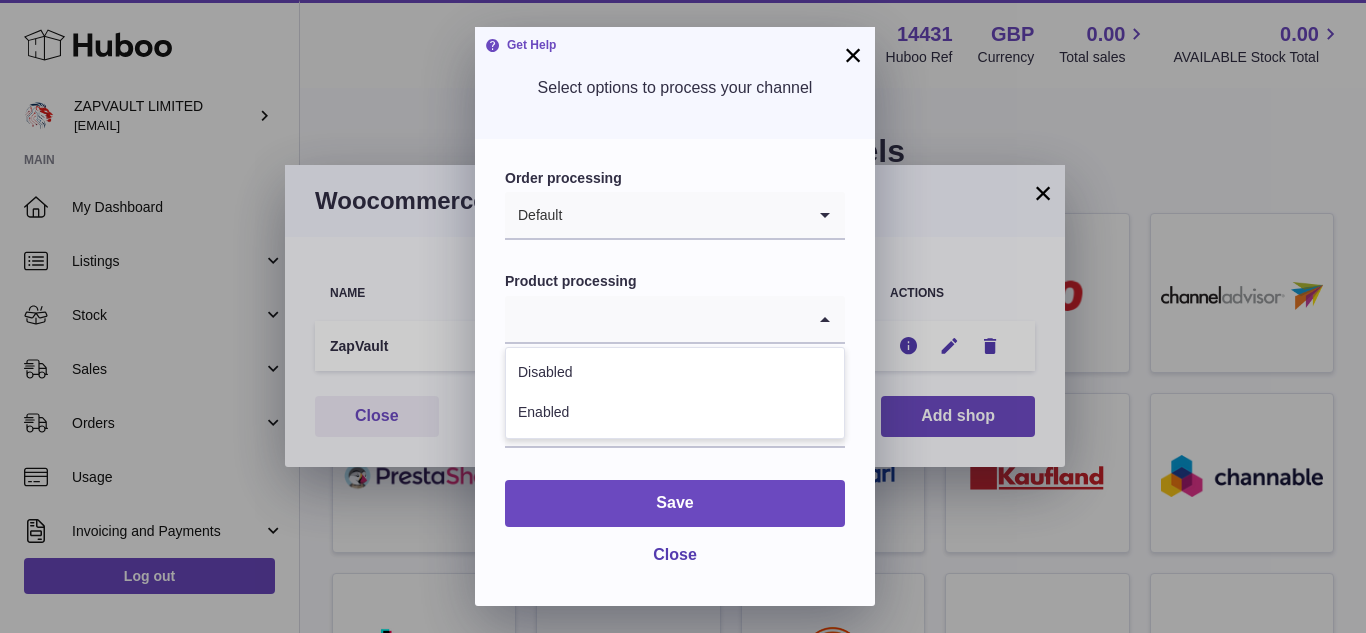 click at bounding box center [655, 319] 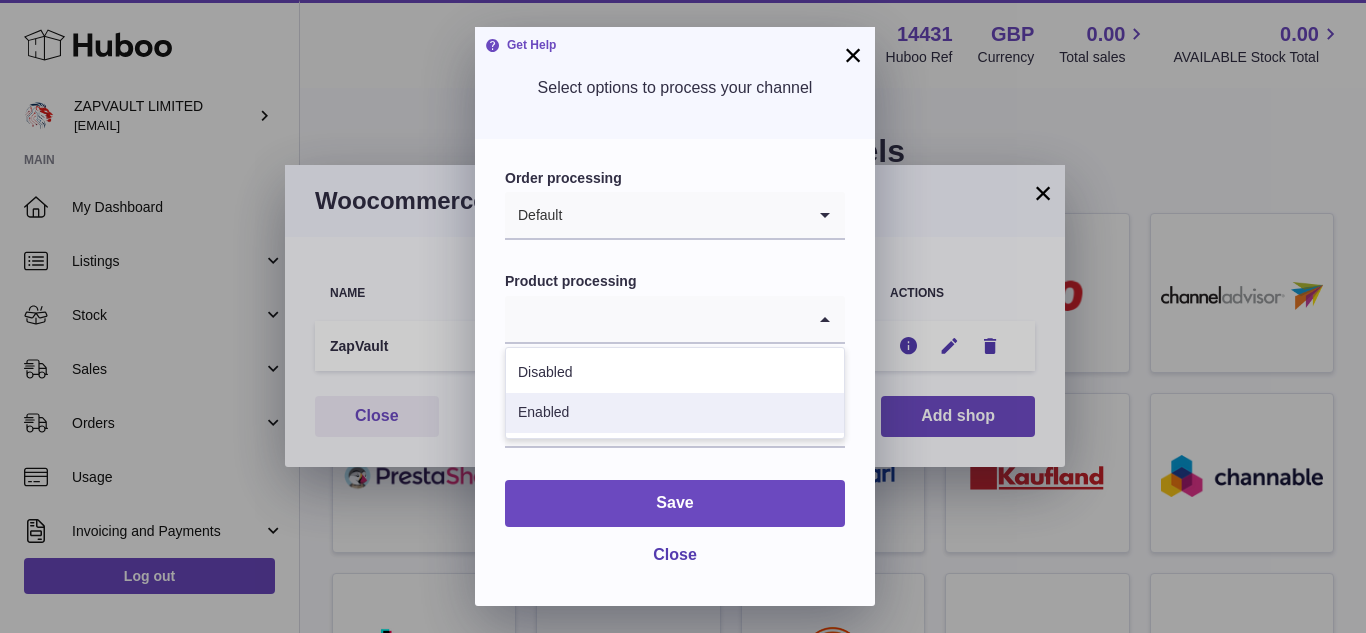 click on "Enabled" at bounding box center (675, 413) 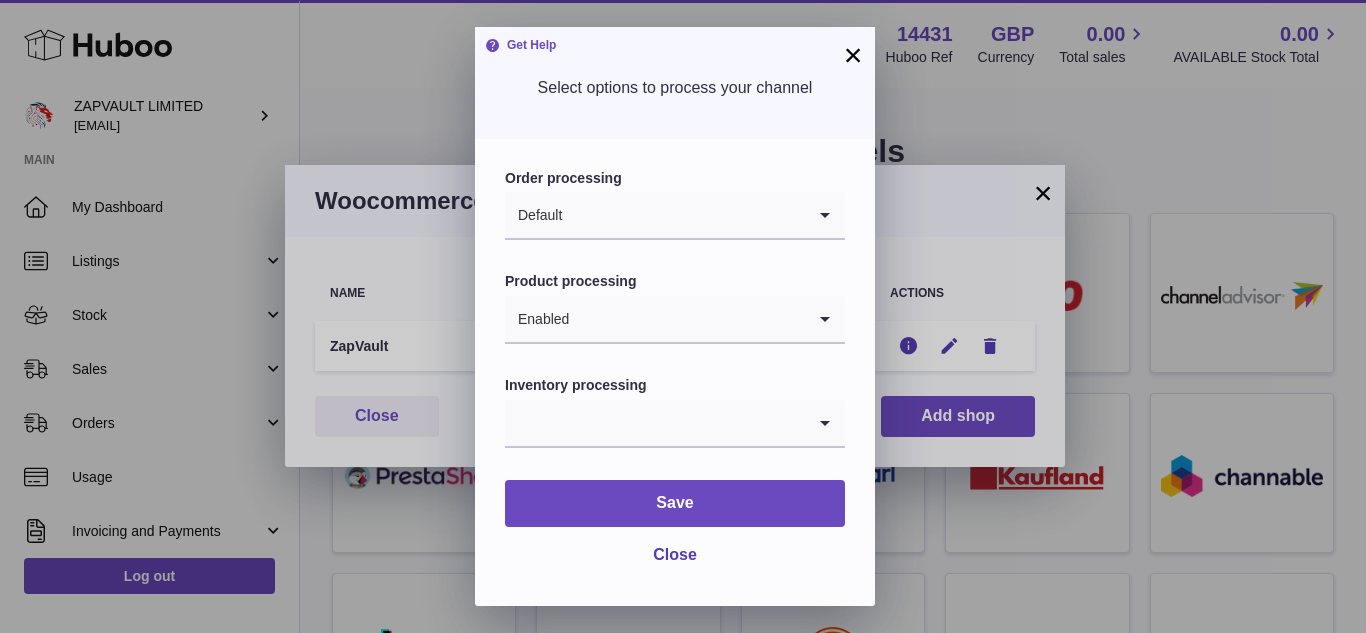 click at bounding box center (655, 423) 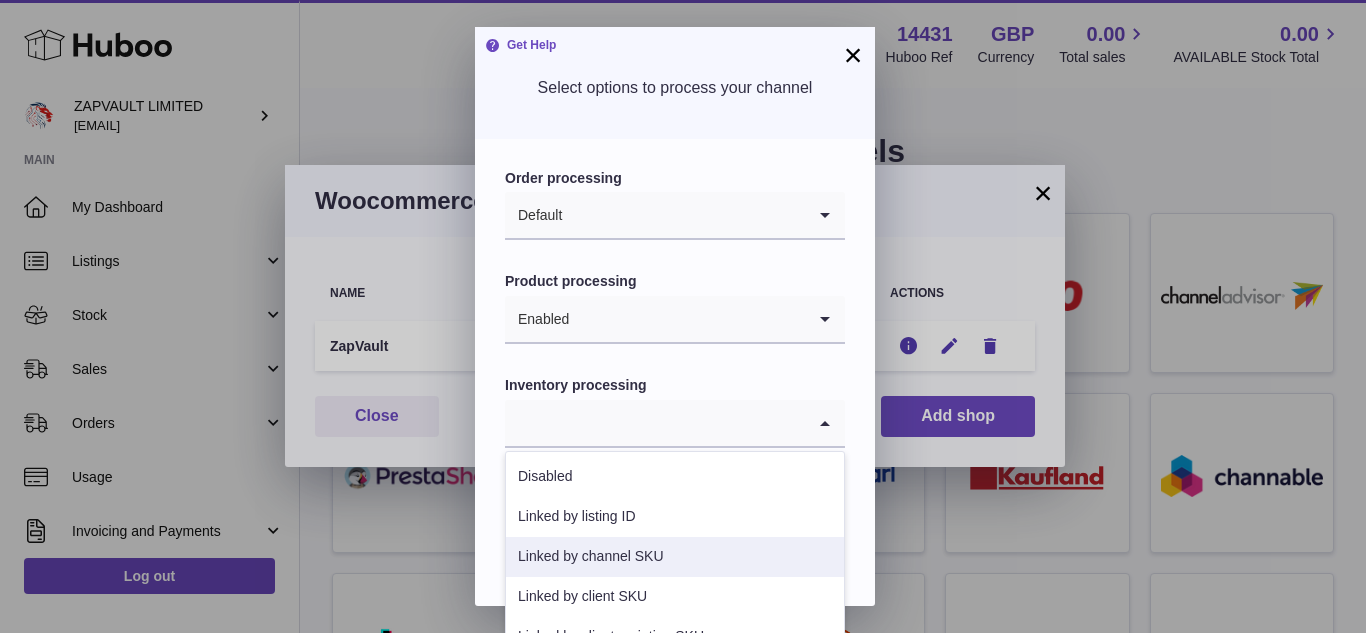 click on "Linked by channel SKU" at bounding box center [675, 557] 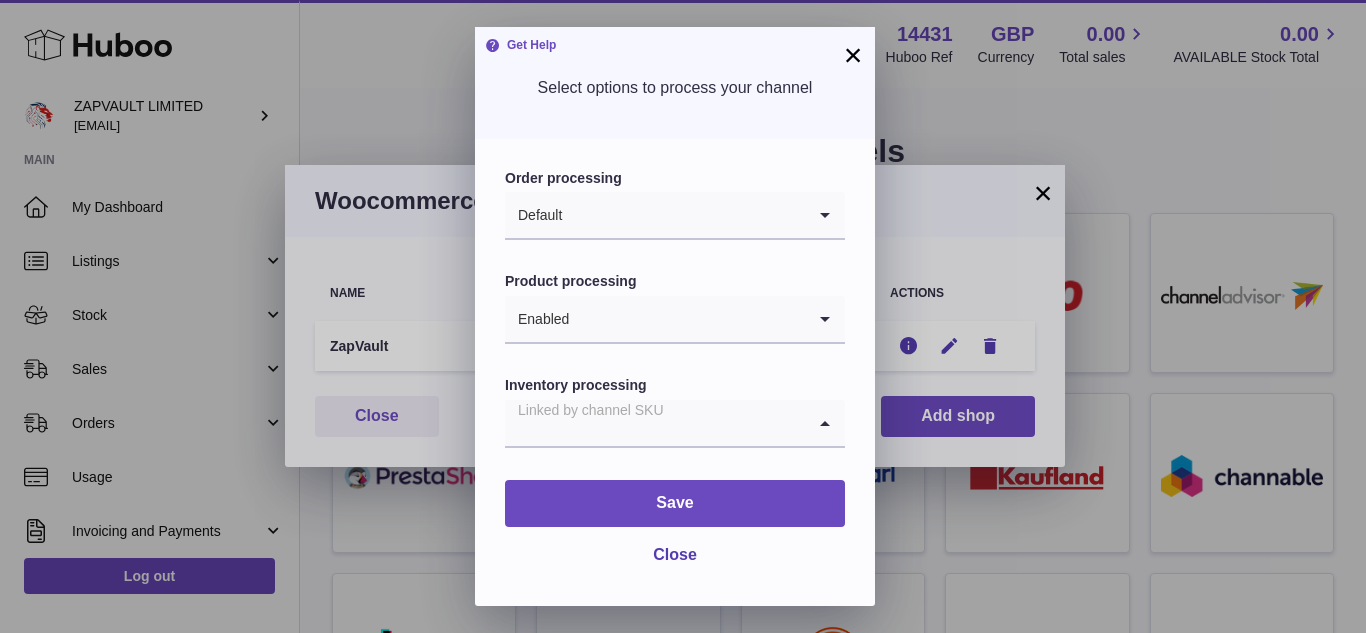 click at bounding box center [655, 423] 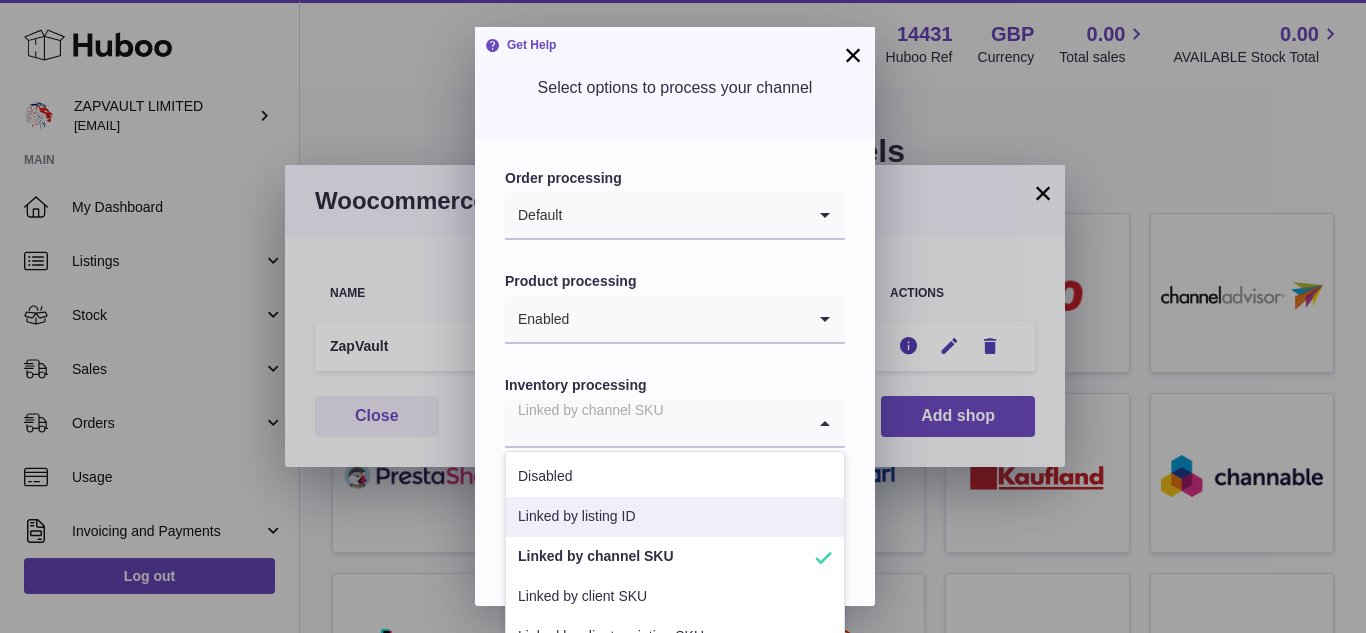 scroll, scrollTop: 70, scrollLeft: 0, axis: vertical 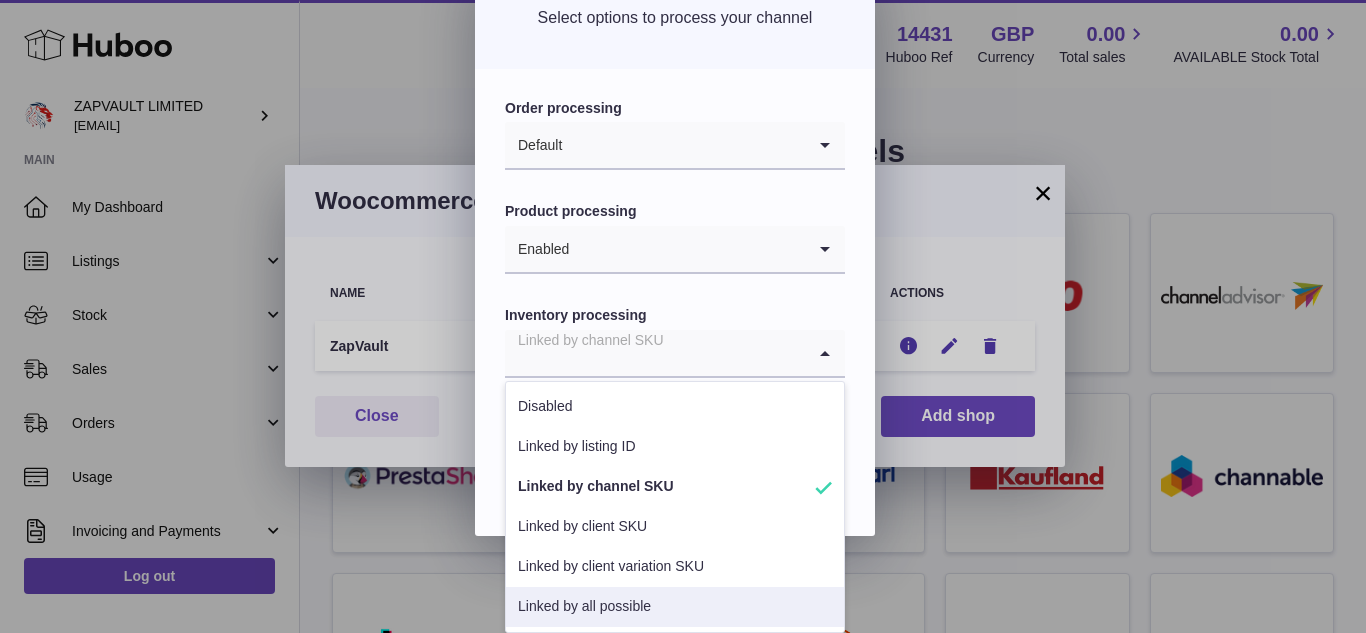 click on "Linked by all possible" at bounding box center [675, 607] 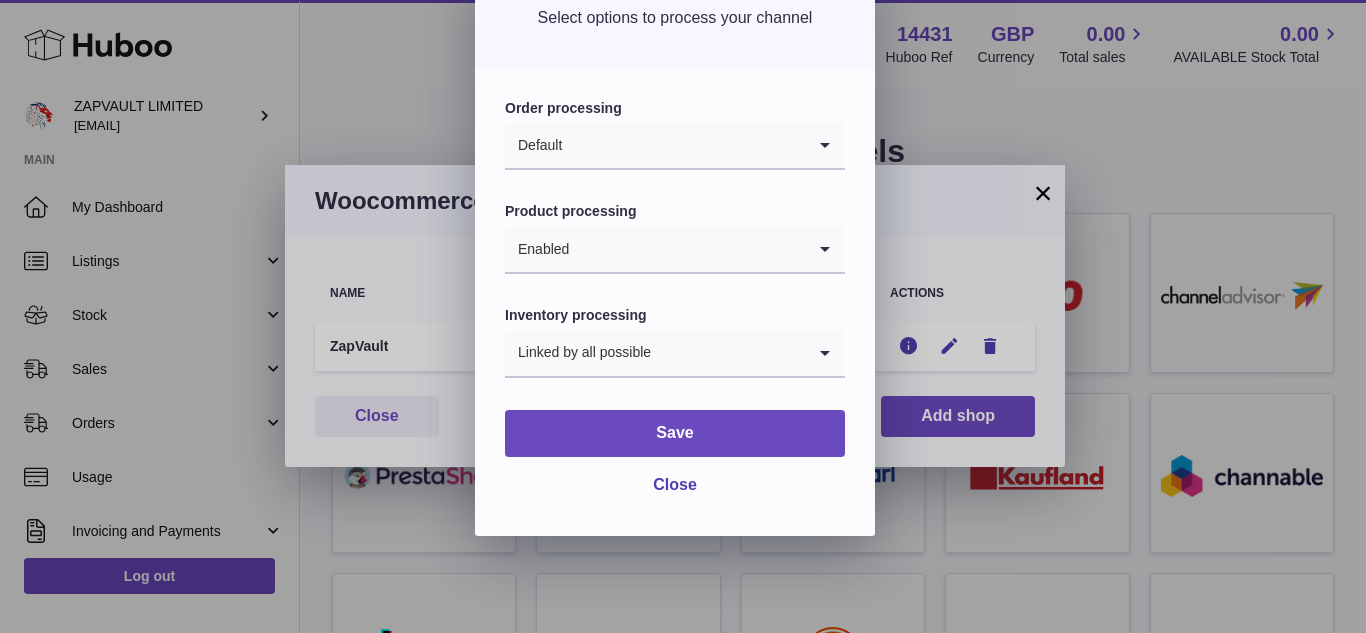 scroll, scrollTop: 0, scrollLeft: 0, axis: both 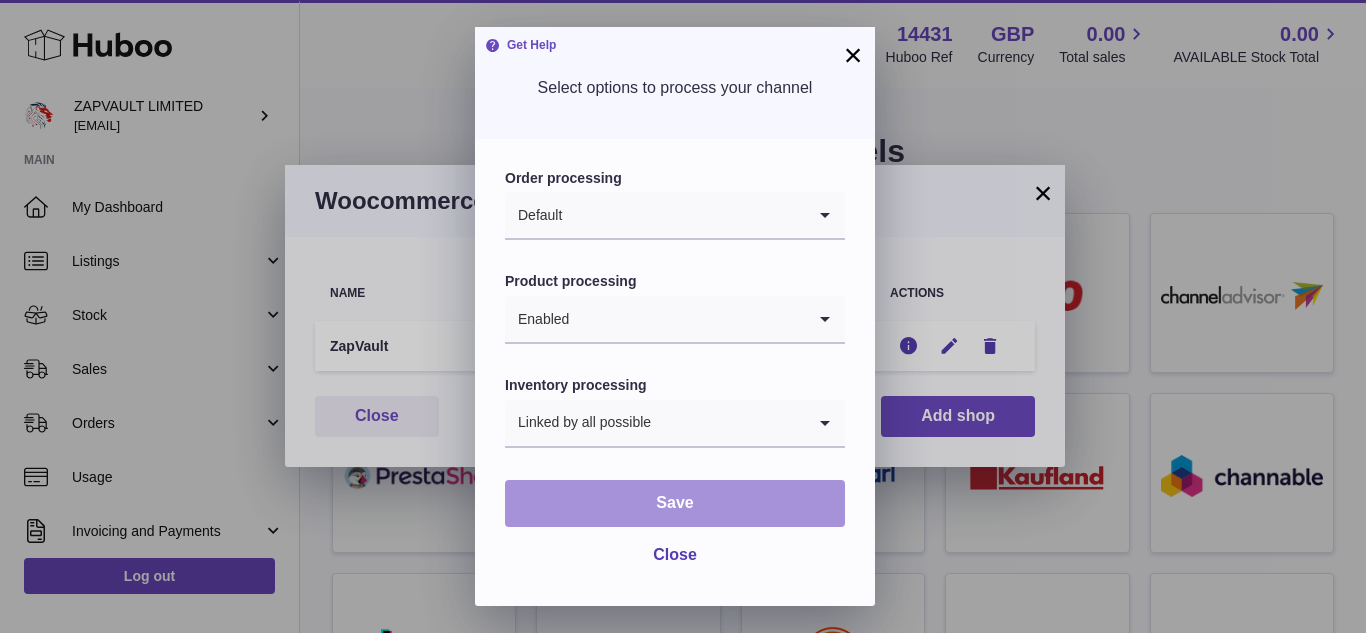 click on "Save" at bounding box center [675, 503] 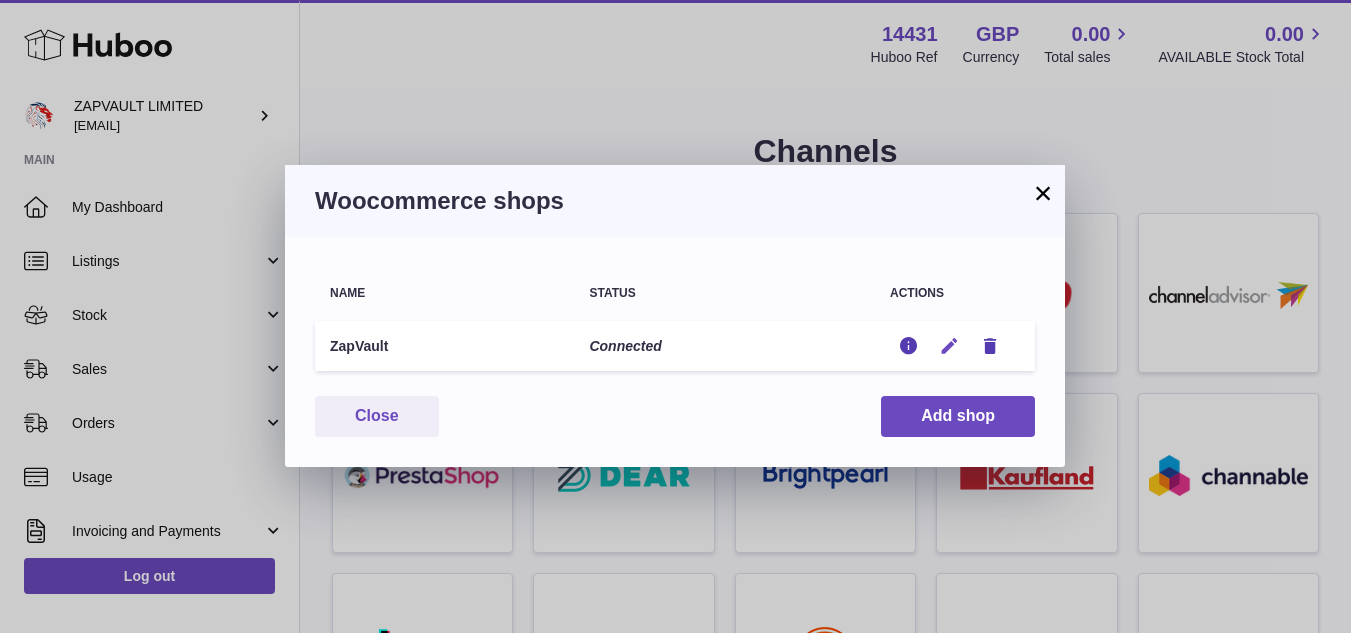 click at bounding box center [949, 346] 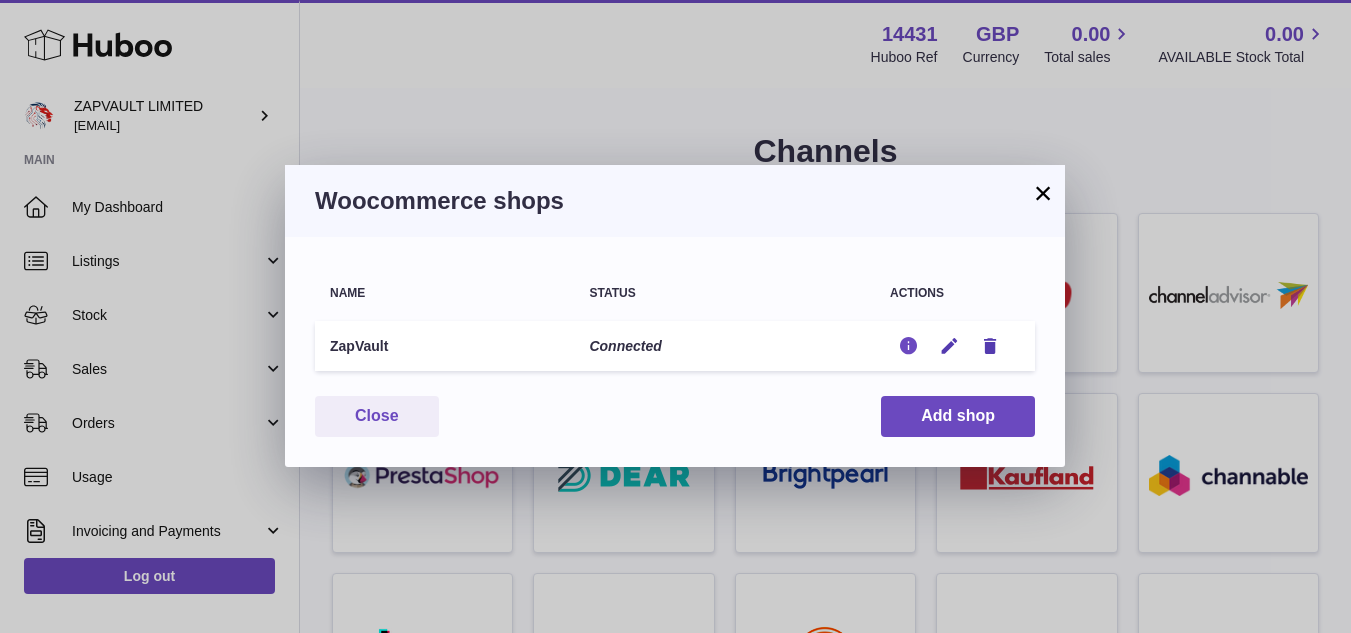 click on "Edit" at bounding box center (908, 346) 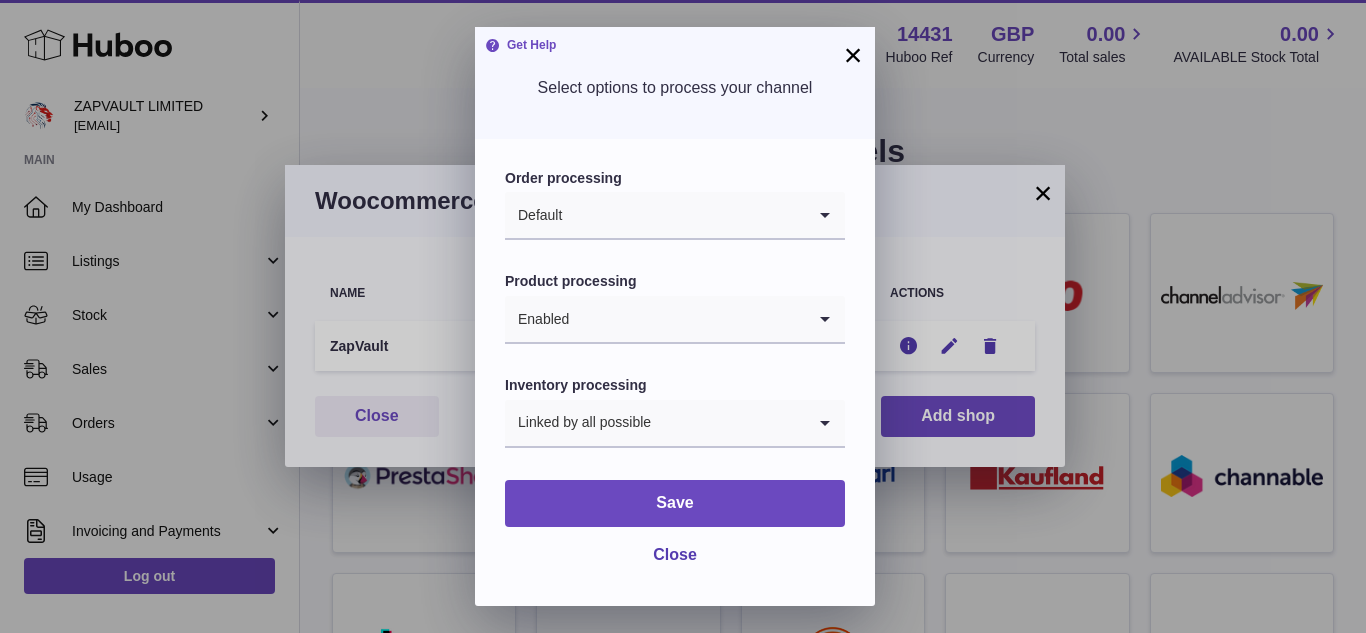 click on "×
Get Help
Select options to process your channel
Order processing
Default
Loading...
Product processing
Enabled
Loading...
Inventory processing
Linked by all possible
Loading...
Save
Close" at bounding box center [683, 316] 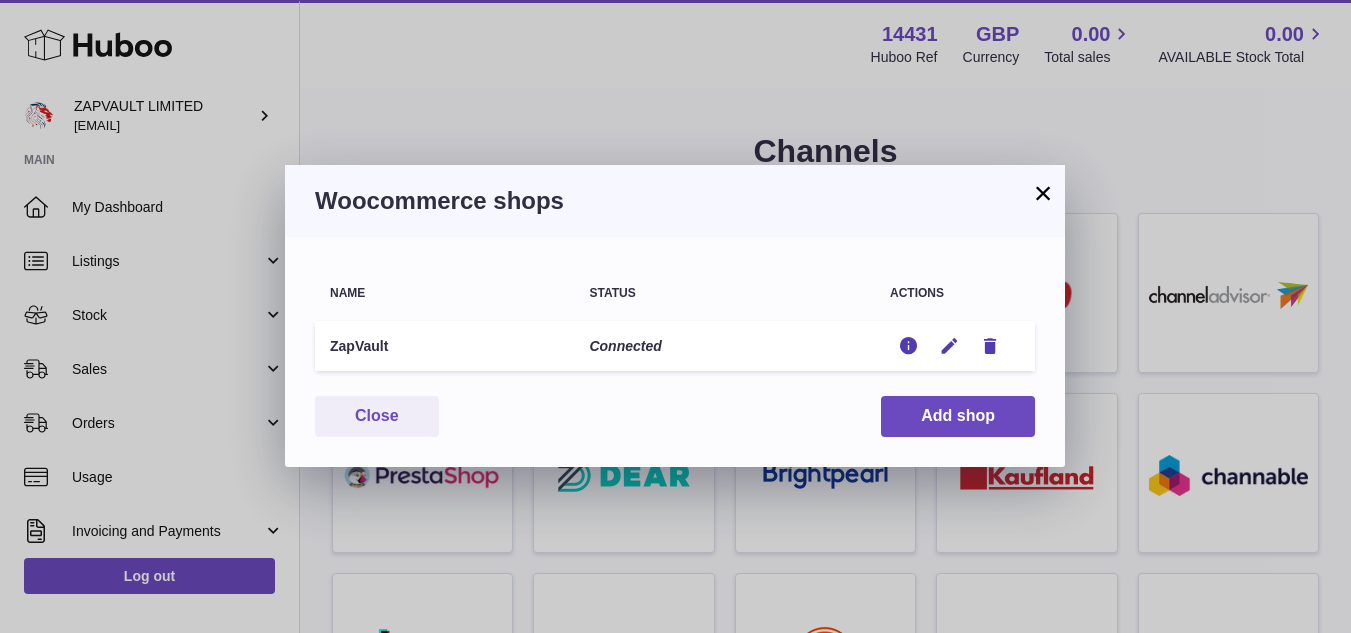 click at bounding box center (949, 346) 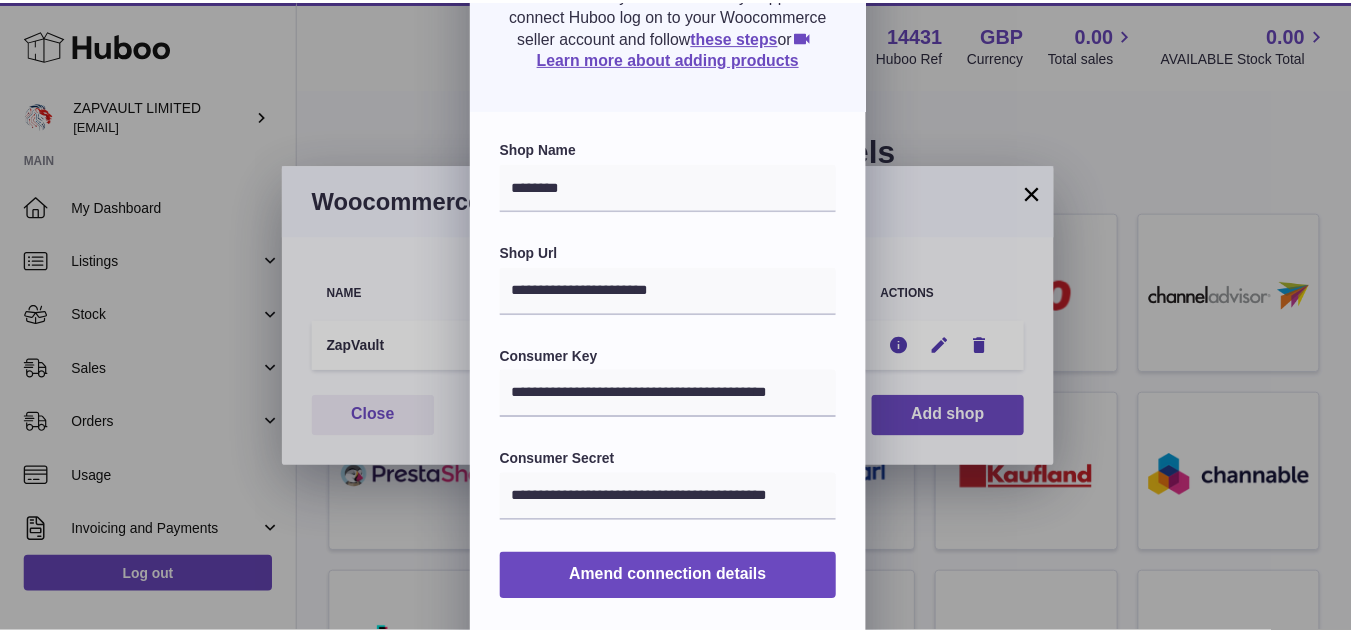 scroll, scrollTop: 292, scrollLeft: 0, axis: vertical 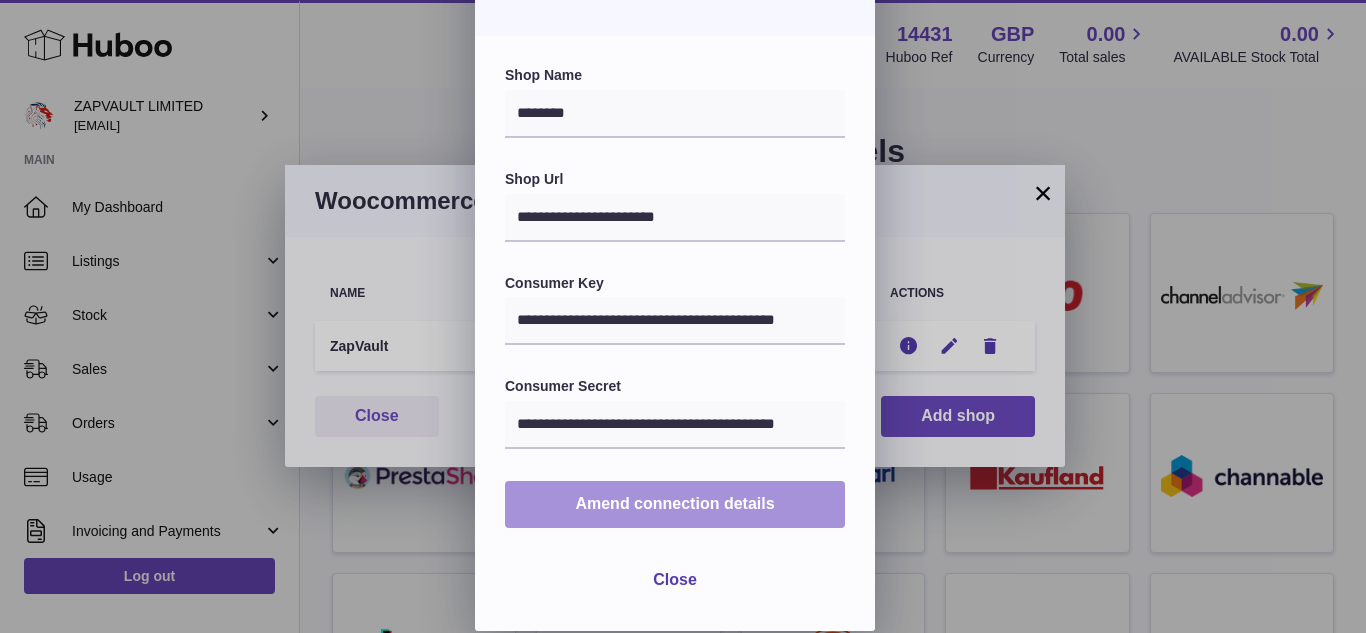 click on "Amend connection details" at bounding box center [675, 504] 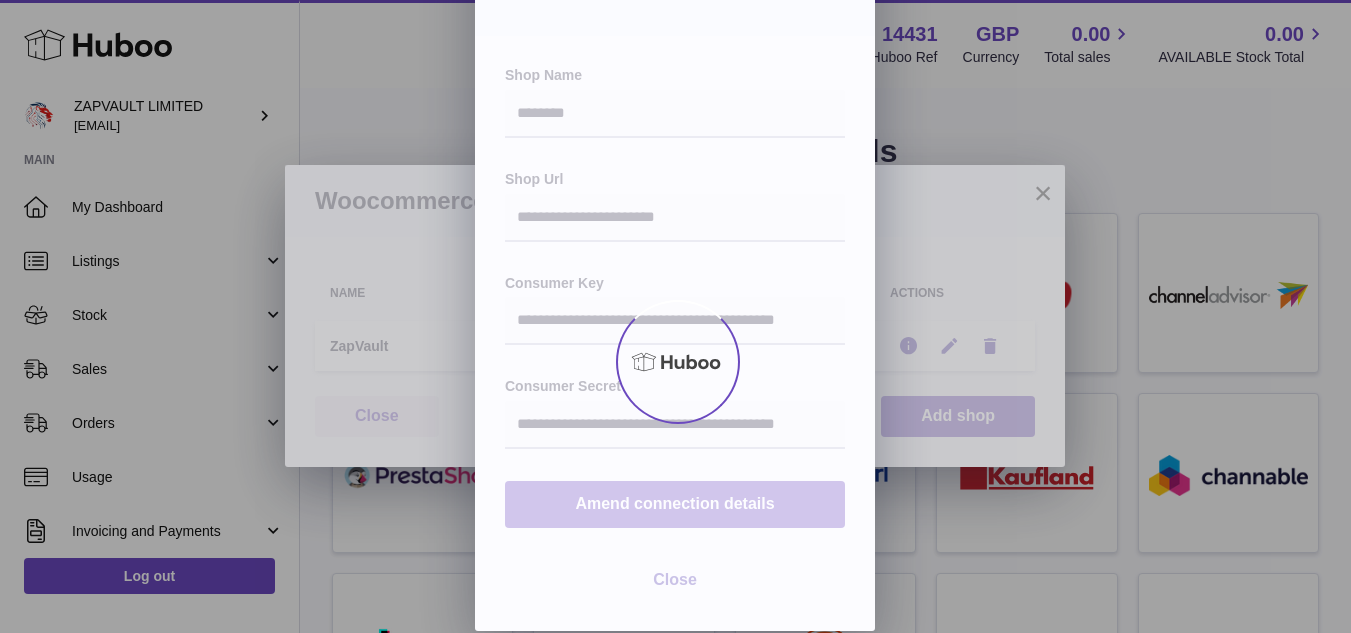 scroll, scrollTop: 0, scrollLeft: 0, axis: both 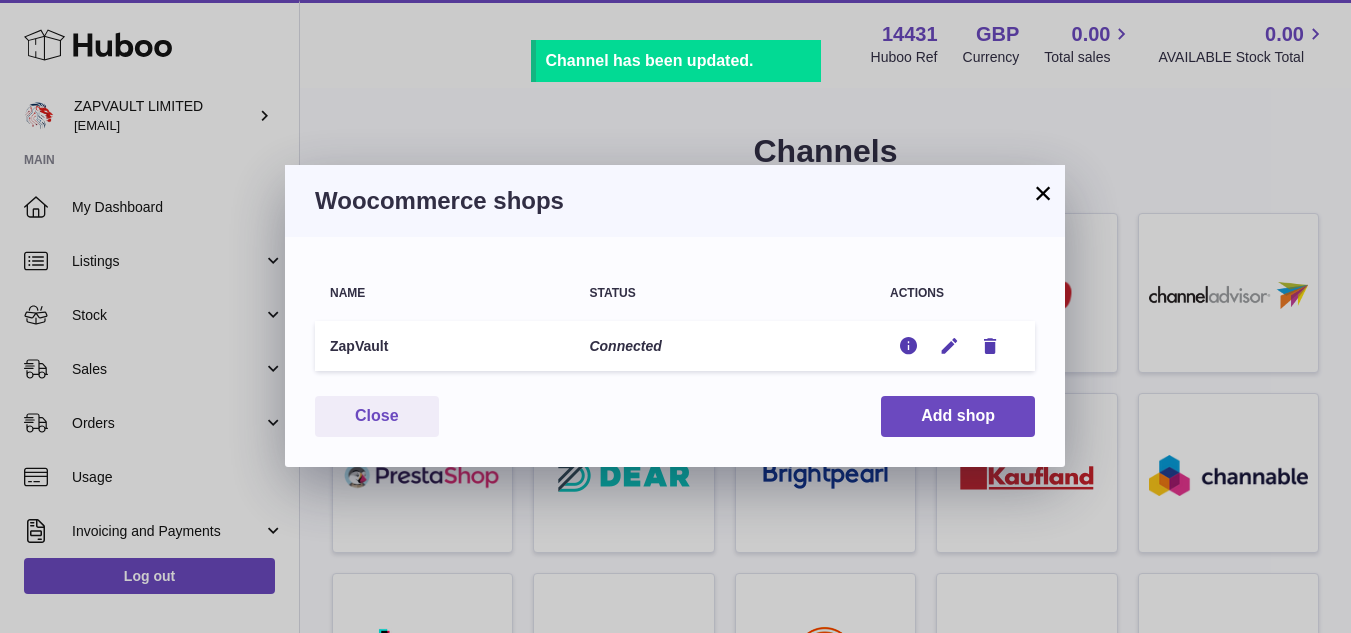 click on "×" at bounding box center (1043, 193) 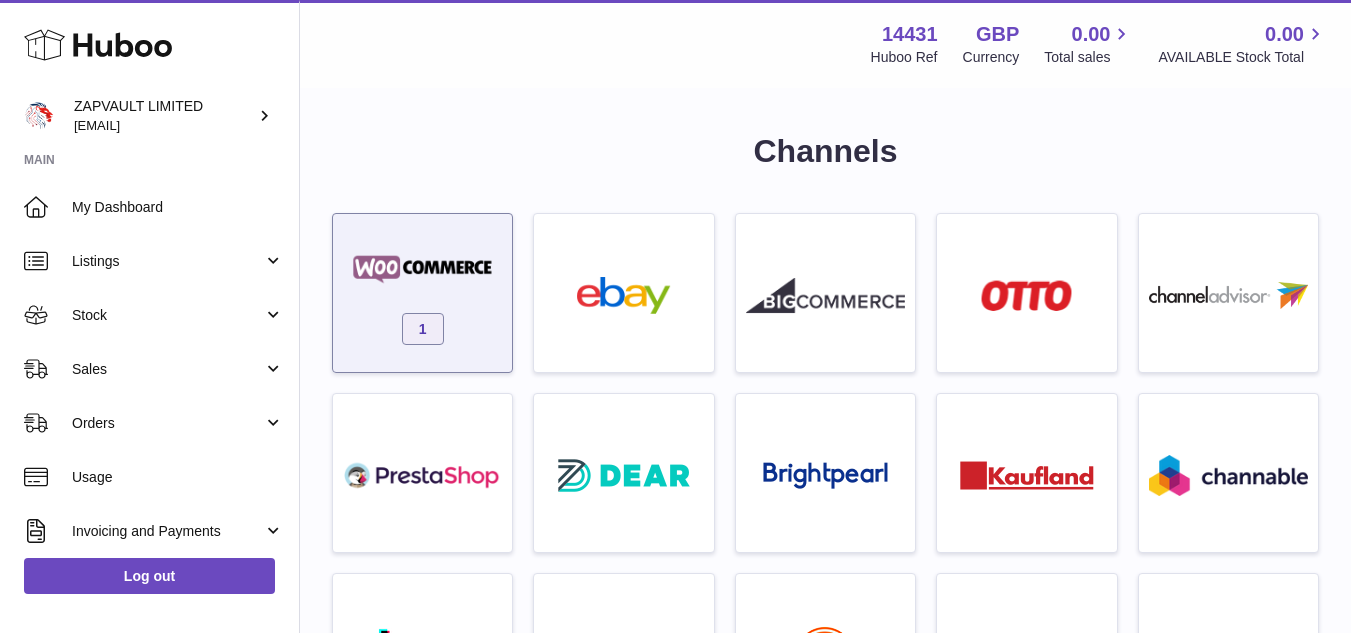 click at bounding box center (422, 270) 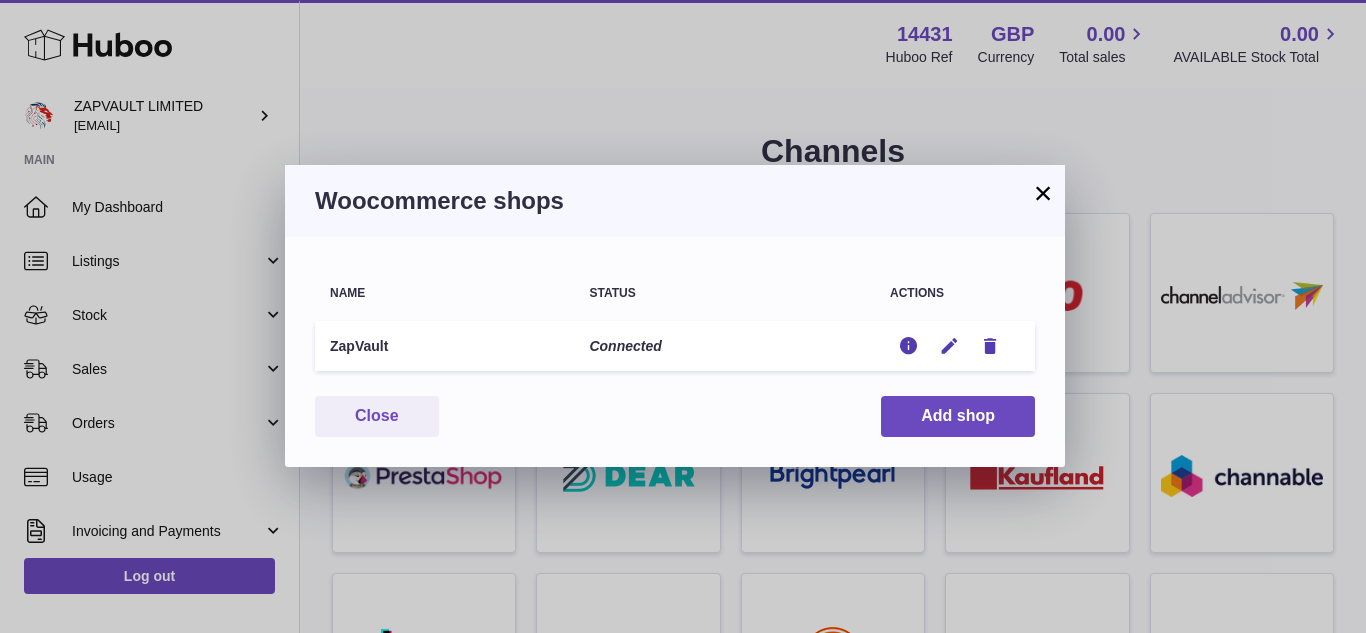 click on "×" at bounding box center [1043, 193] 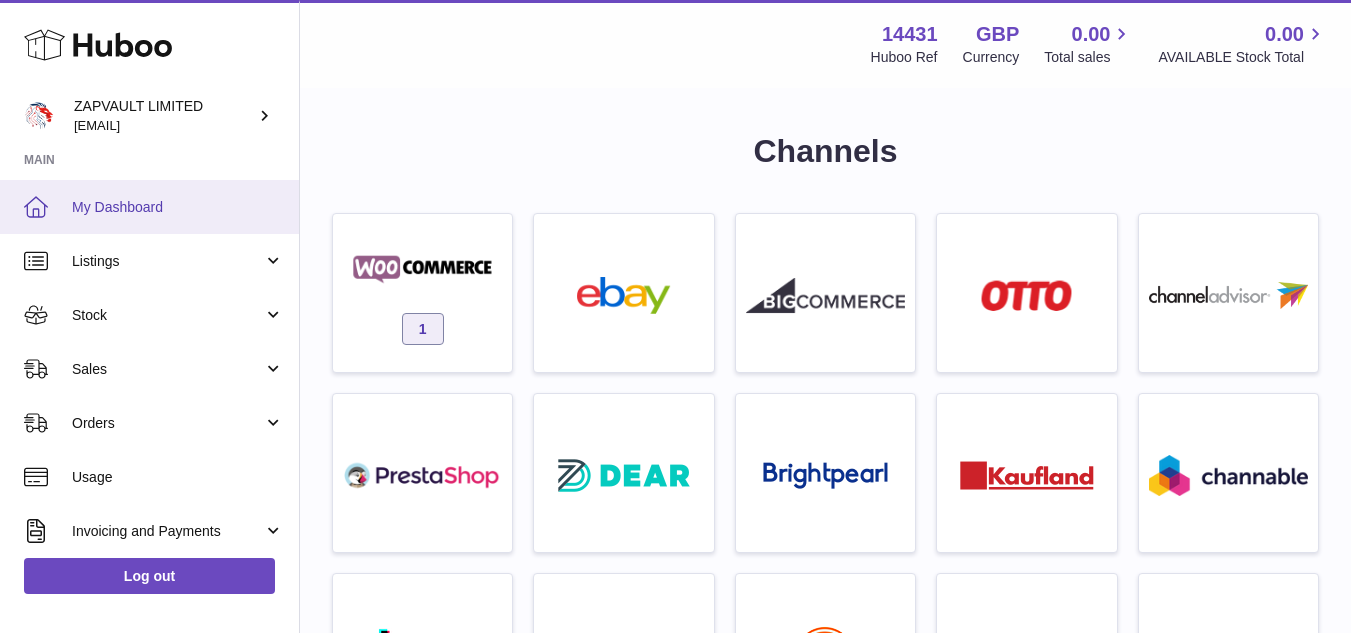 click on "My Dashboard" at bounding box center [178, 207] 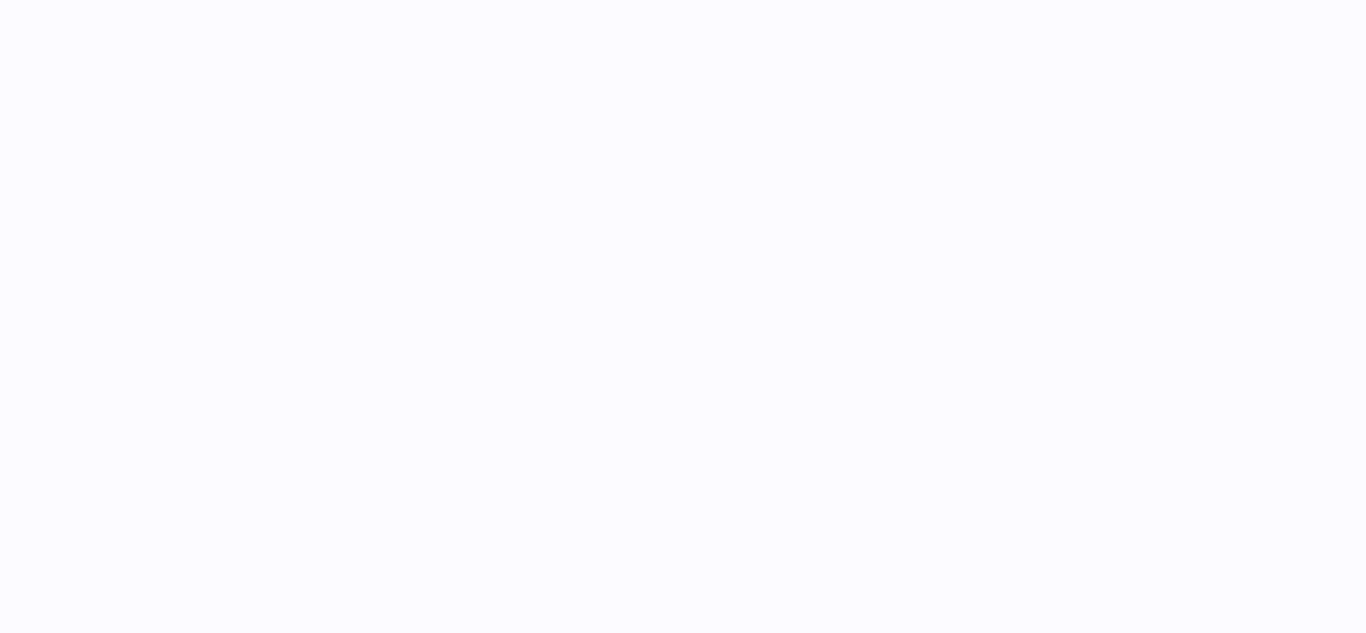 scroll, scrollTop: 0, scrollLeft: 0, axis: both 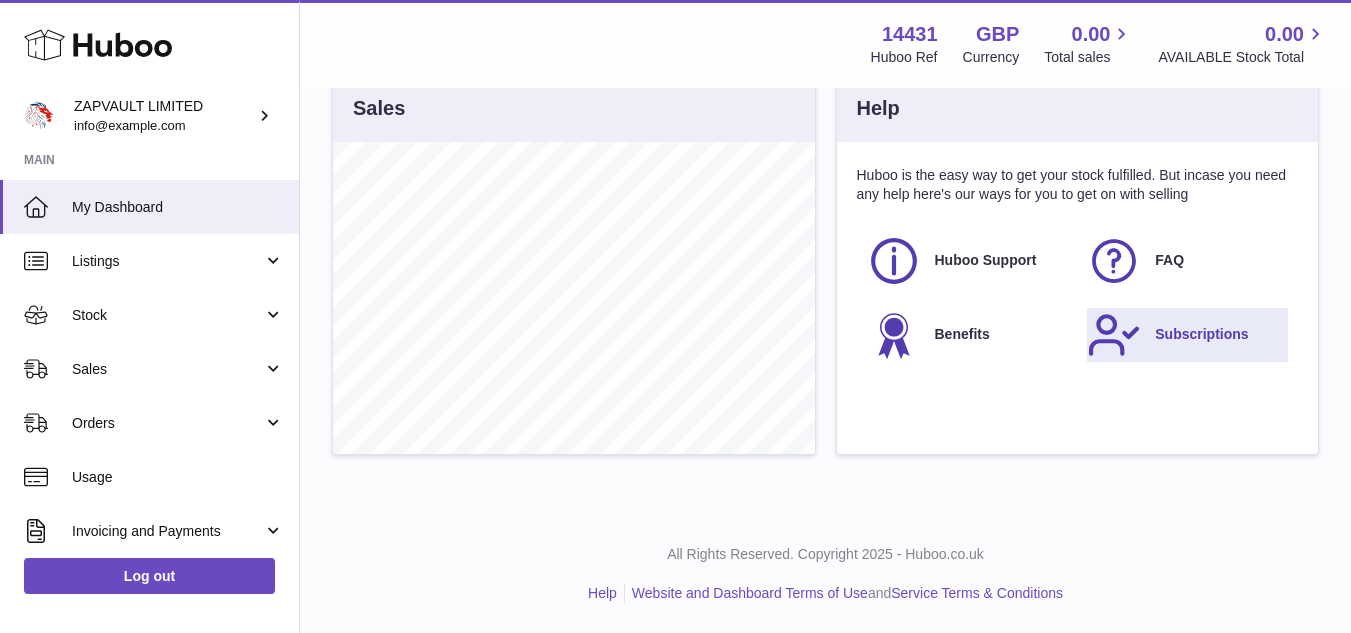click on "Subscriptions" at bounding box center [1187, 335] 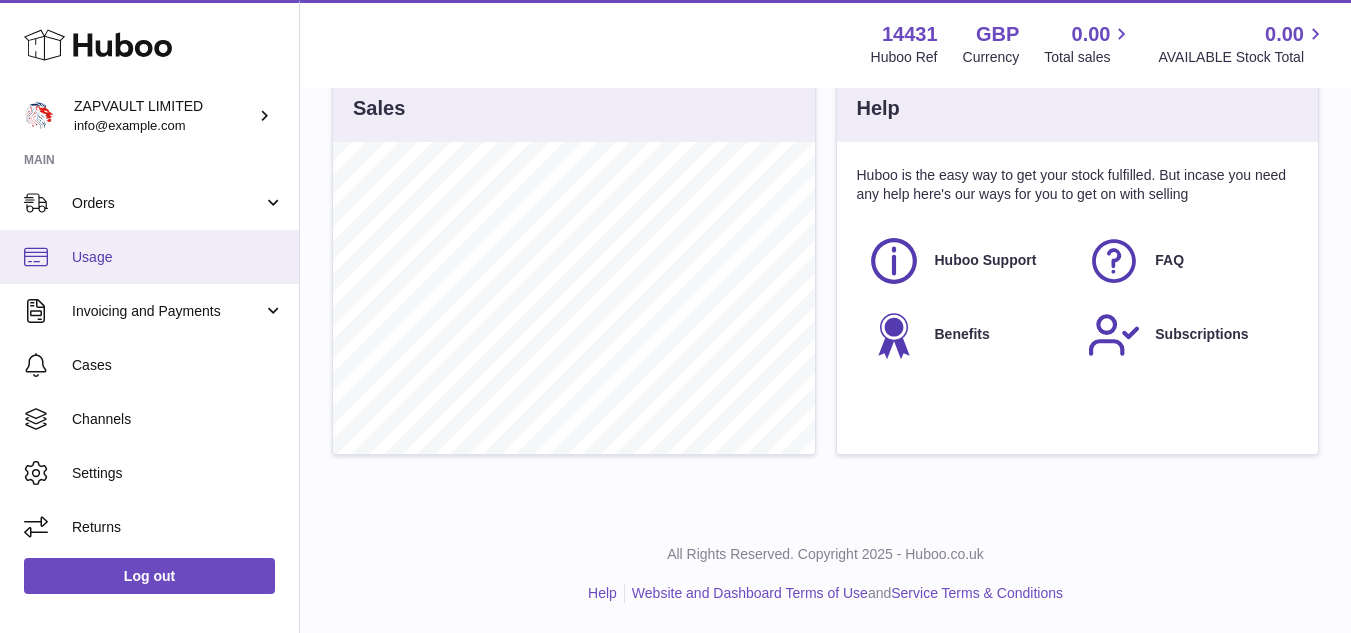 scroll, scrollTop: 221, scrollLeft: 0, axis: vertical 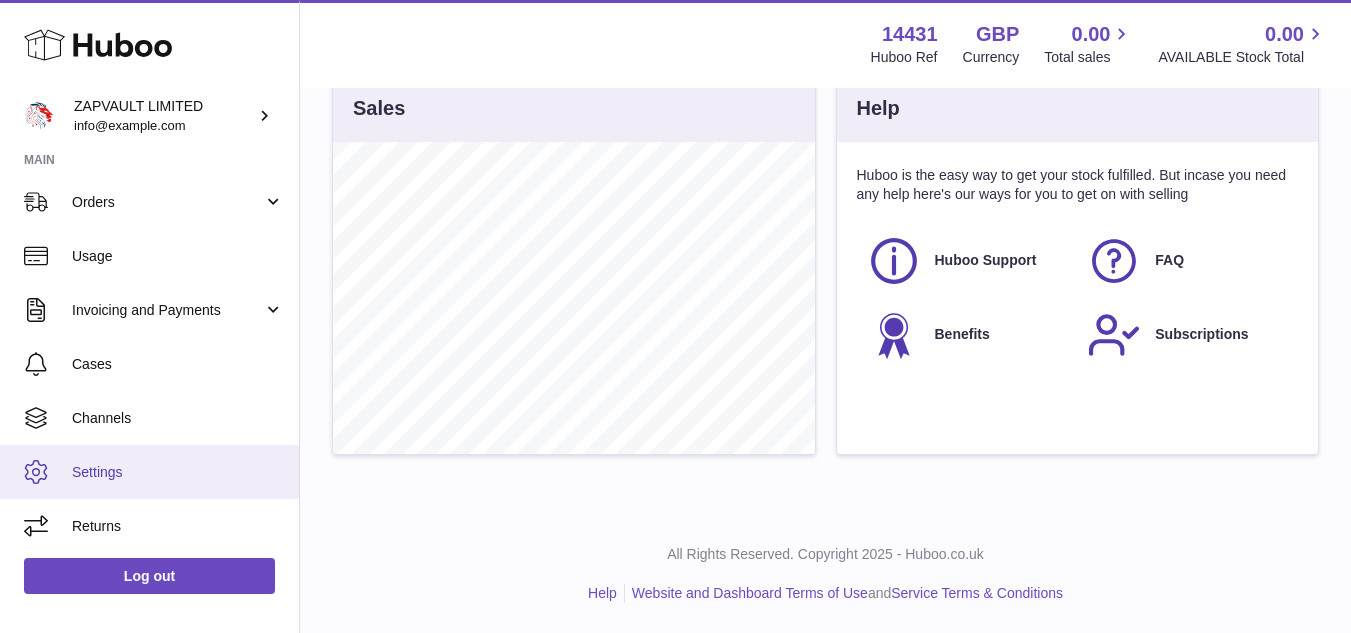 click on "Settings" at bounding box center [149, 472] 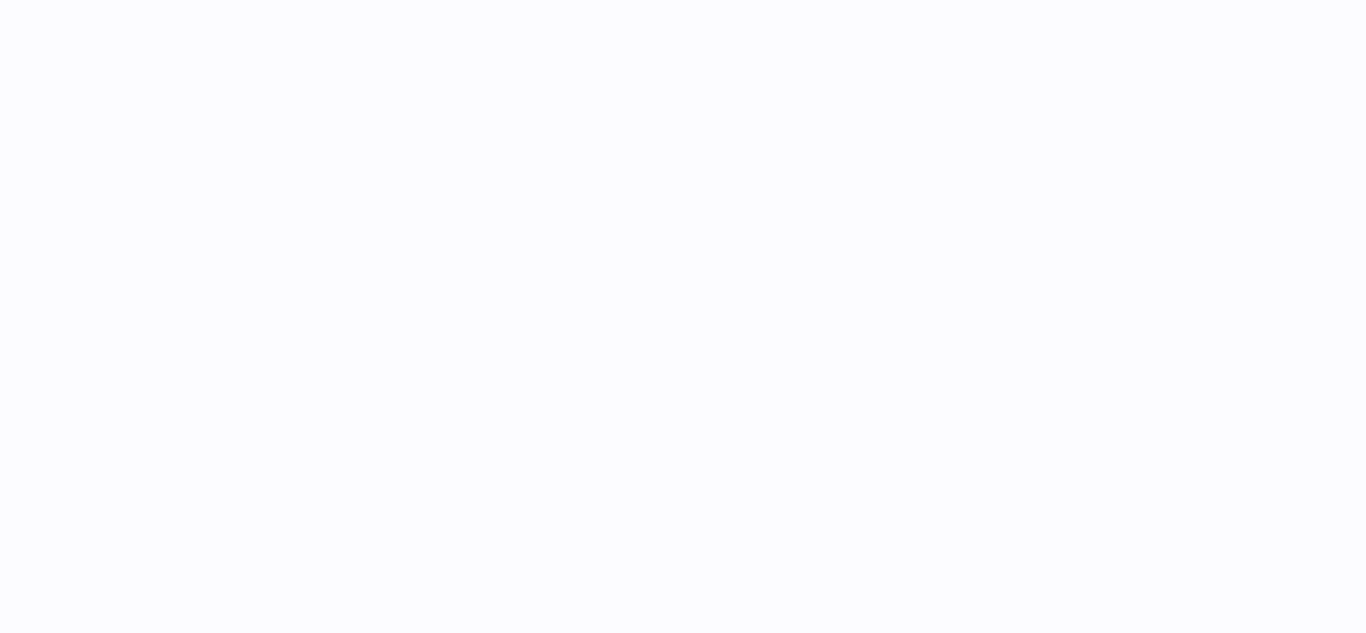 scroll, scrollTop: 0, scrollLeft: 0, axis: both 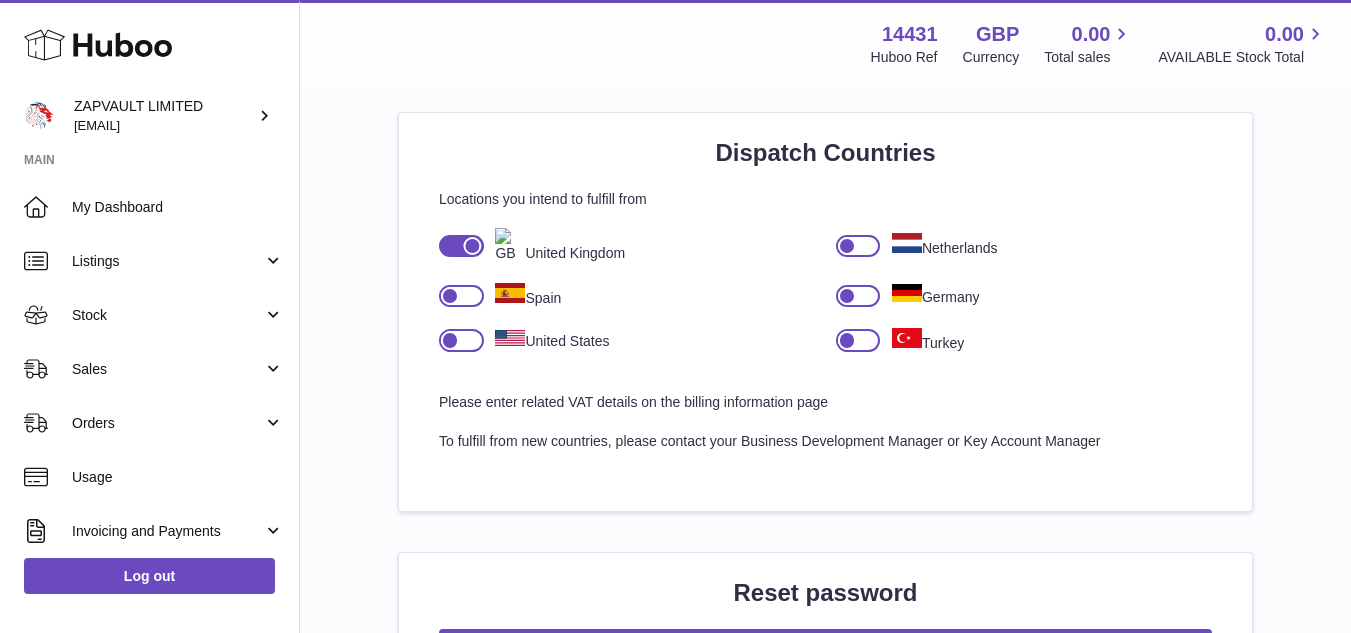click on "Account details   Account   Billing Information   General Settings     Settings History
Your Company
Drop files to upload     or drop files anywhere to upload
Upload avatar
Cancel
Save
Name   [NAME]
Address   [ADDRESS]
Website   [WEBSITE]
Save company
Company Contact Details
Phone number   [PHONE]     Edit     Cancel     Save
Alternate Number       Edit     Cancel     Save
Company email address   [EMAIL]     Edit     Cancel     Save" at bounding box center (825, 189) 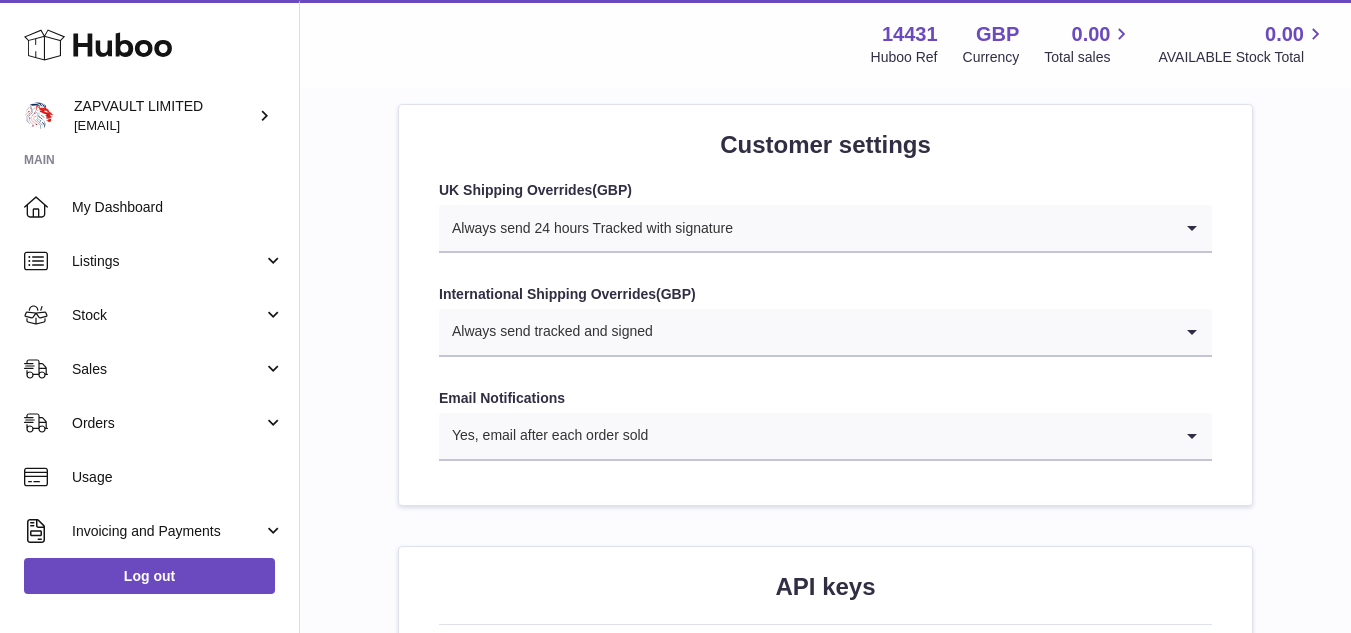 scroll, scrollTop: 1983, scrollLeft: 0, axis: vertical 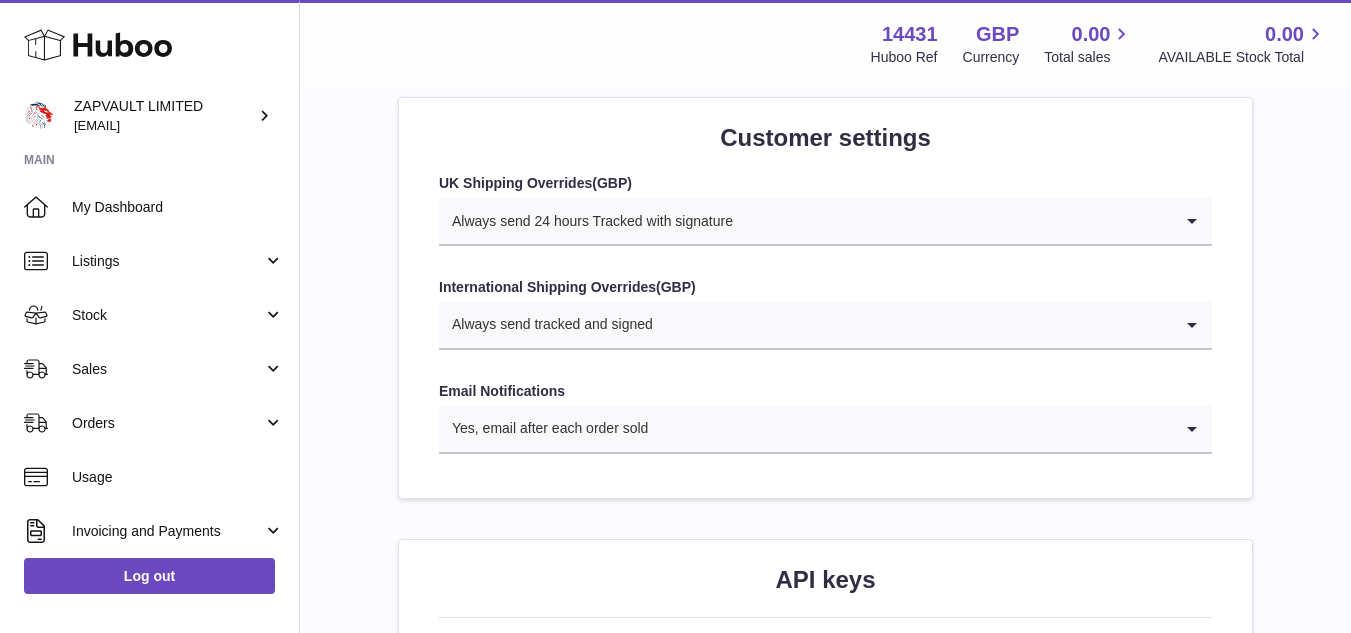 click on "Always send tracked and signed" at bounding box center [805, 325] 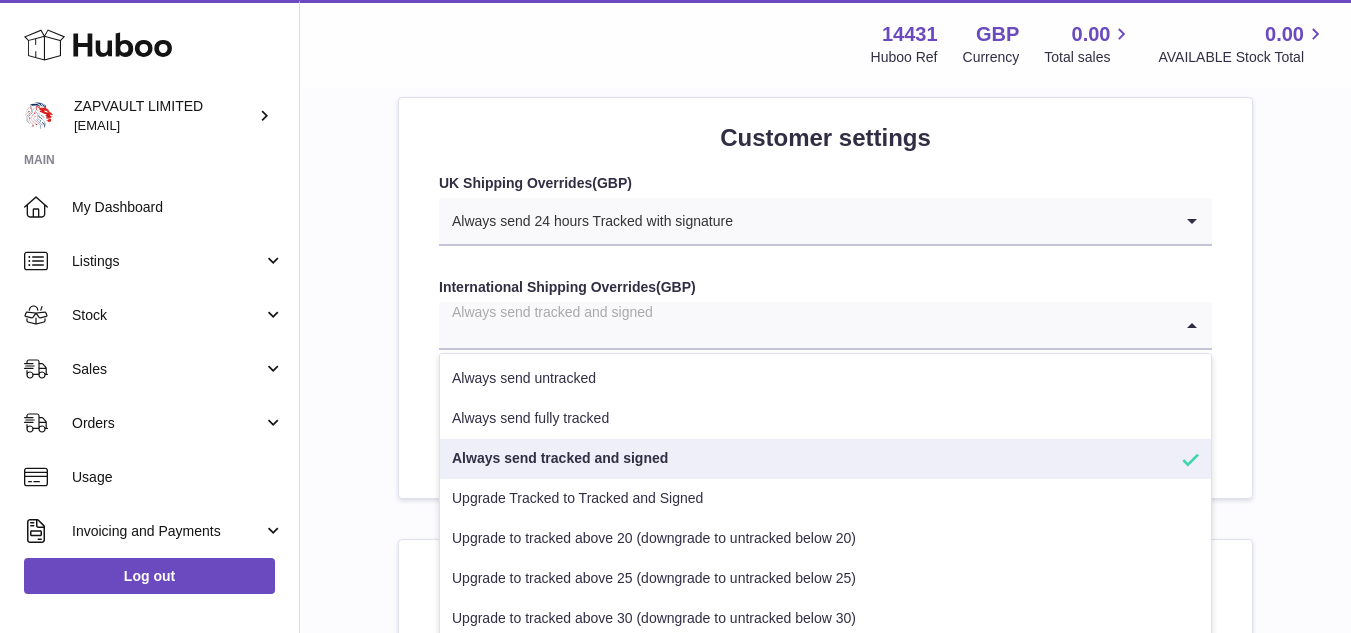click at bounding box center (805, 325) 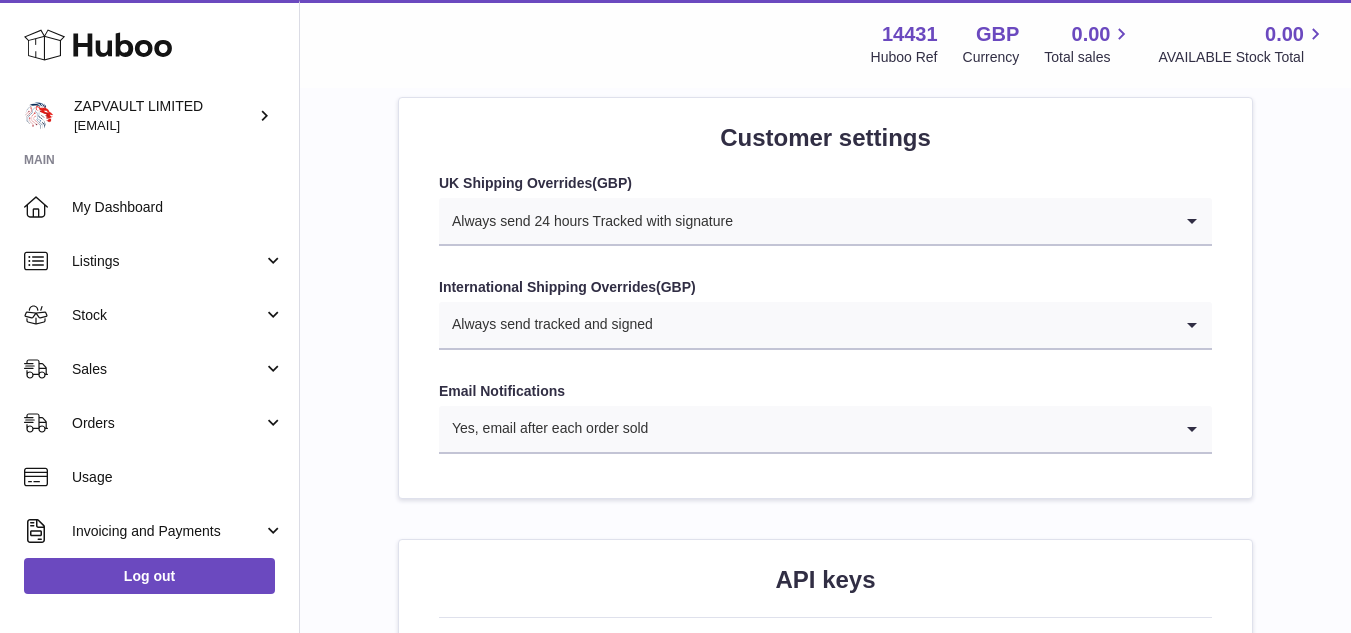 click on "**********" at bounding box center [825, -471] 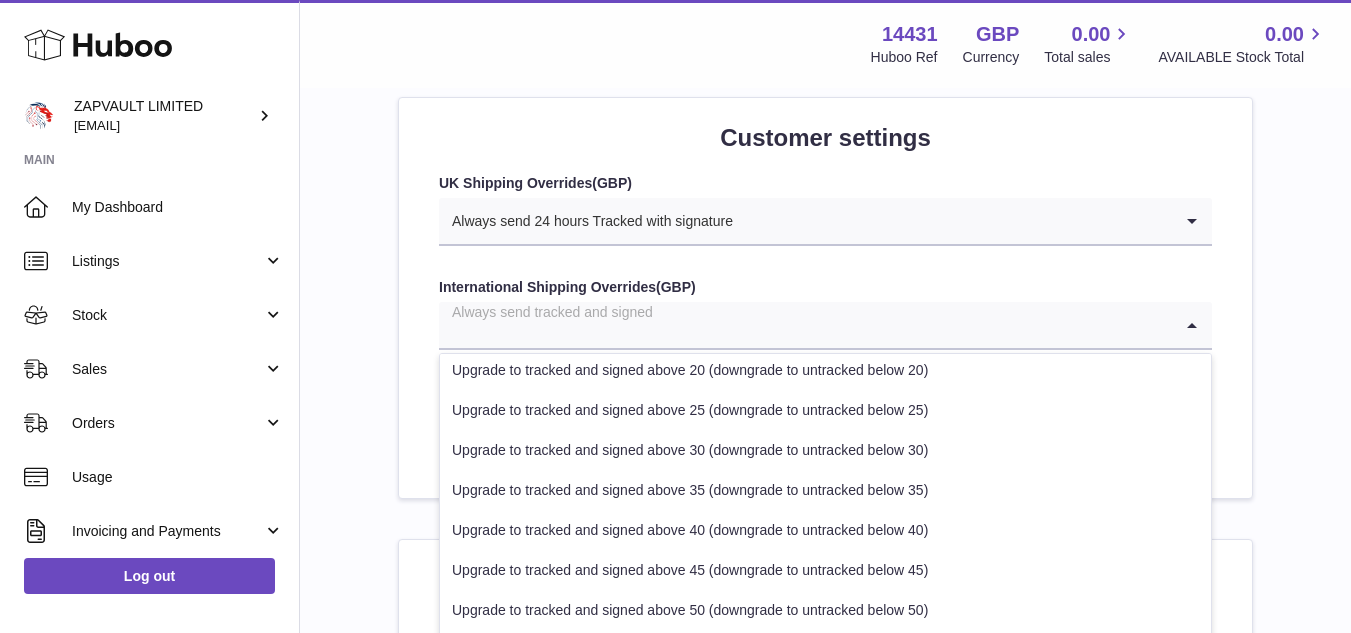 scroll, scrollTop: 542, scrollLeft: 0, axis: vertical 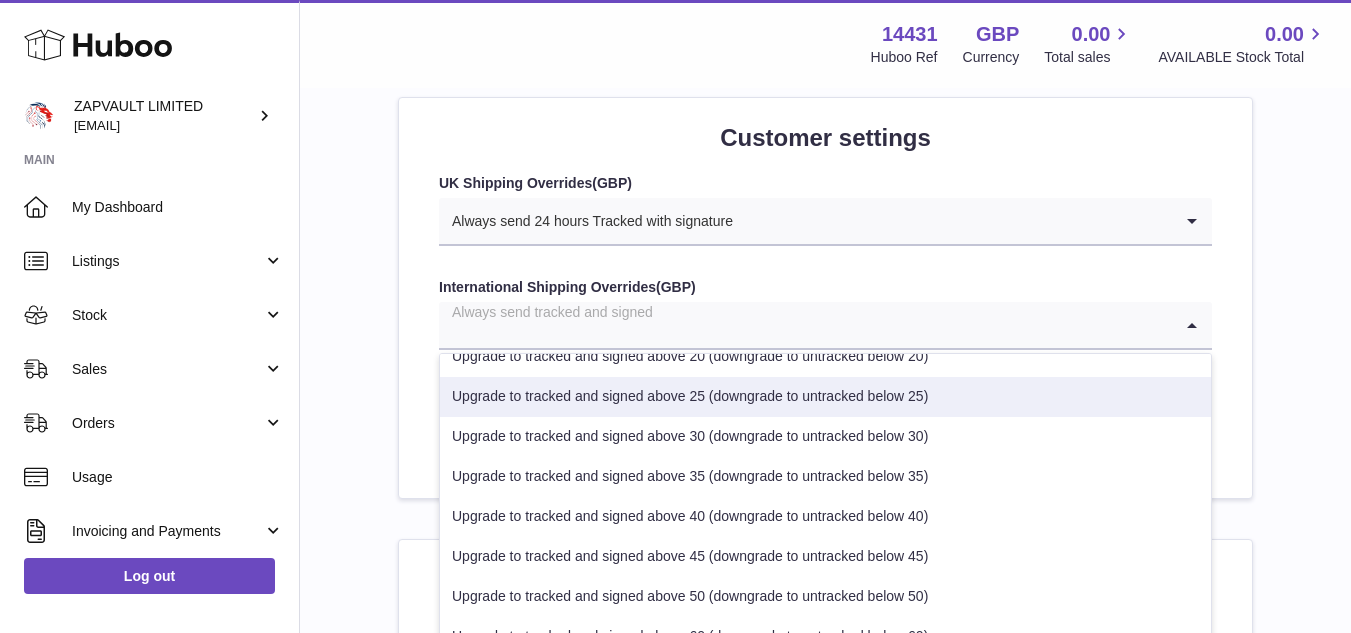 click on "**********" at bounding box center (825, -471) 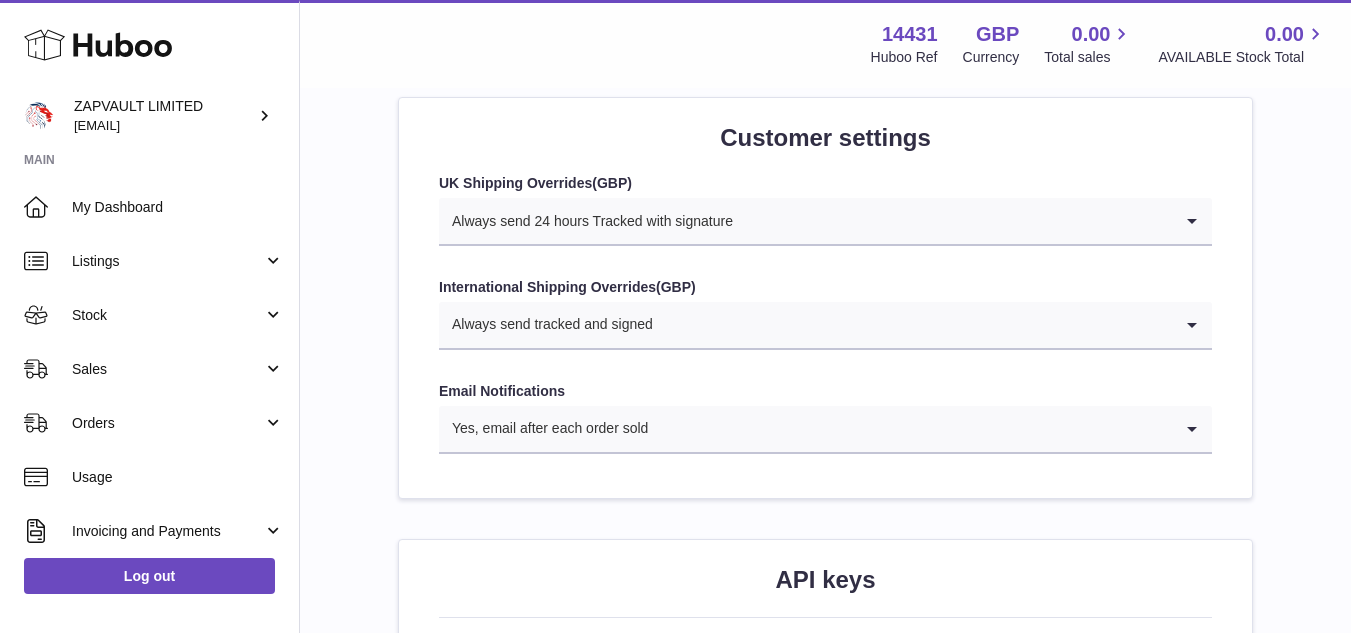 click on "Yes, email after each order sold" at bounding box center (805, 429) 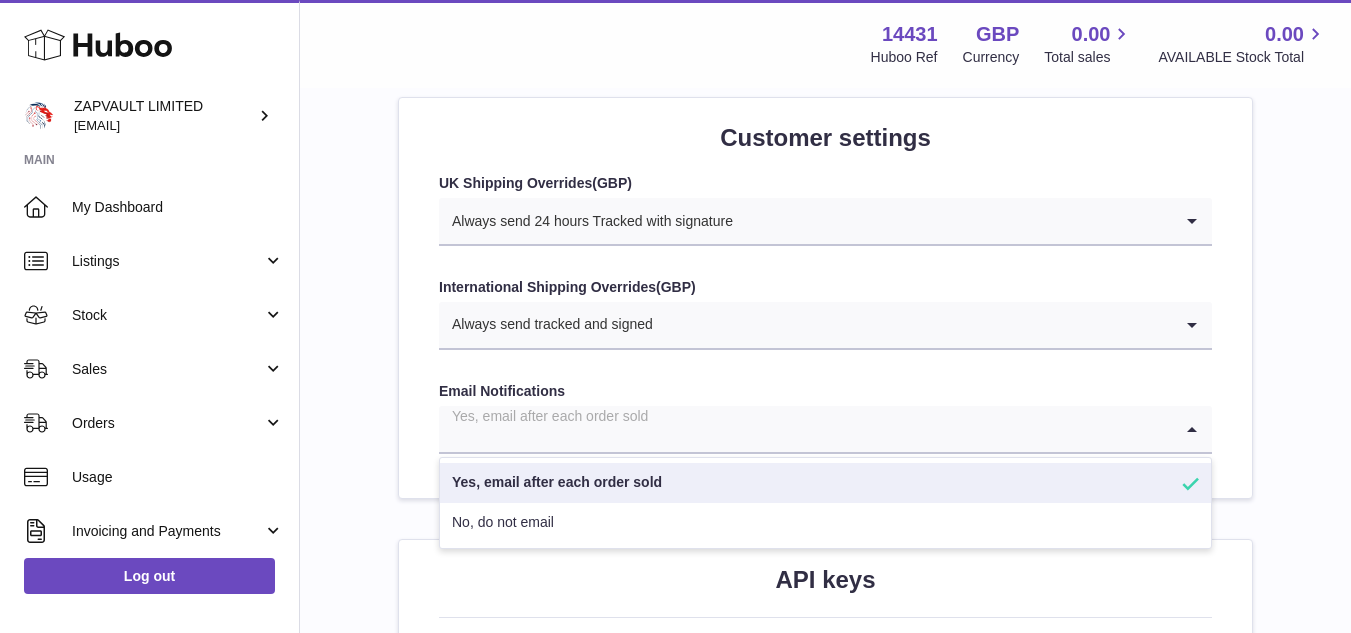 click at bounding box center [805, 429] 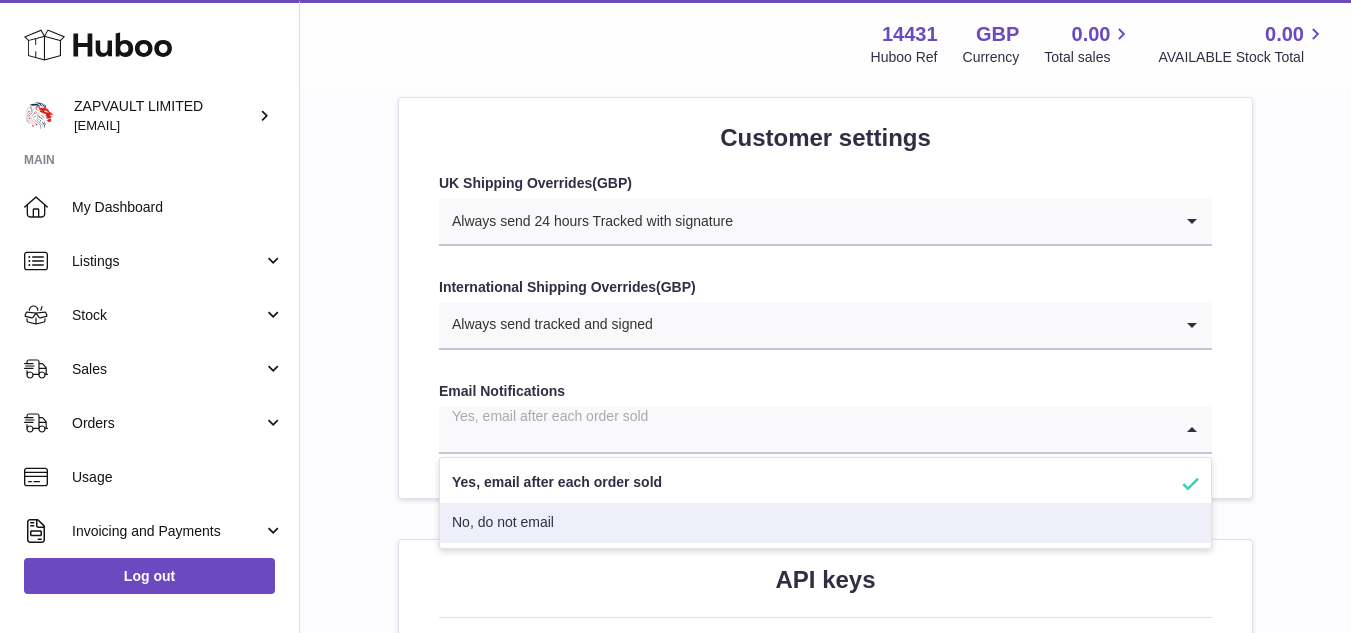 click on "**********" at bounding box center (825, -471) 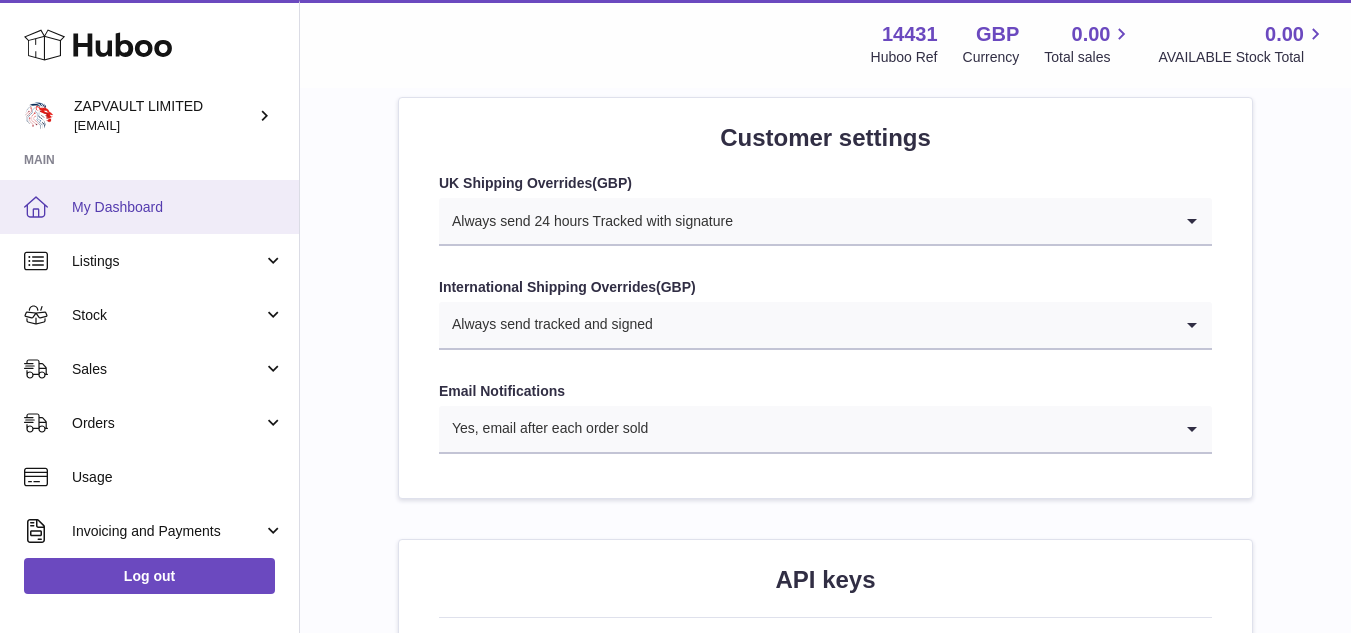 click on "My Dashboard" at bounding box center [149, 207] 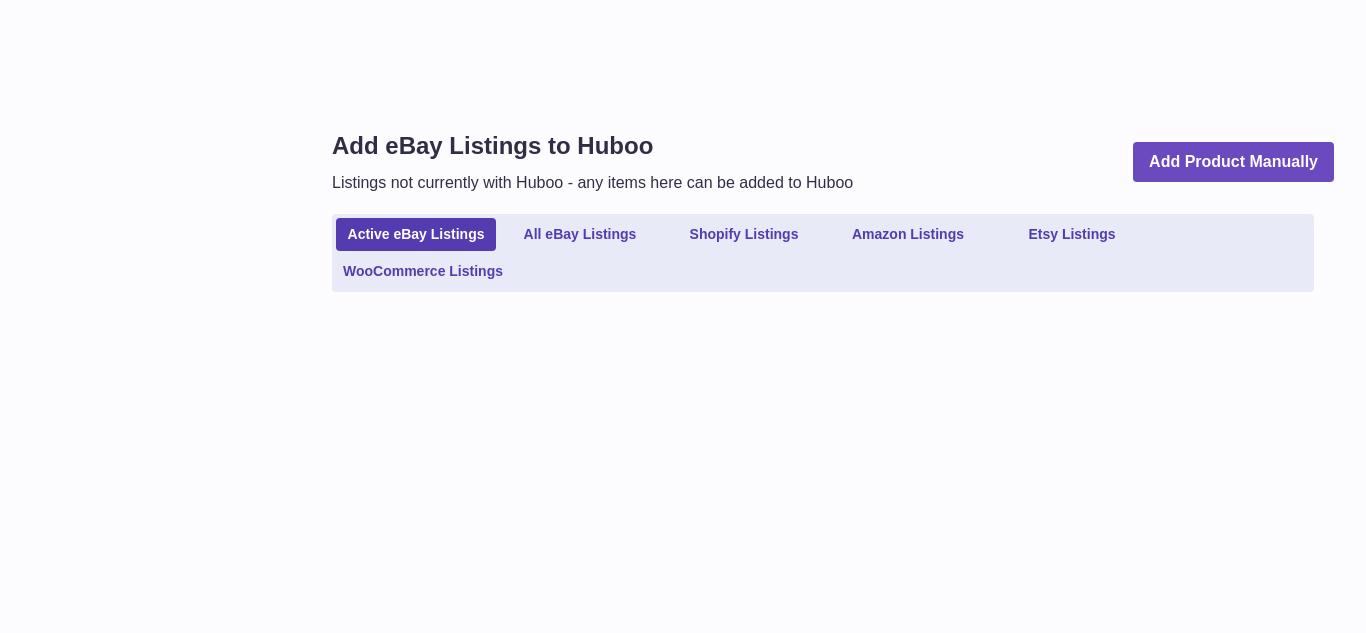 scroll, scrollTop: 0, scrollLeft: 0, axis: both 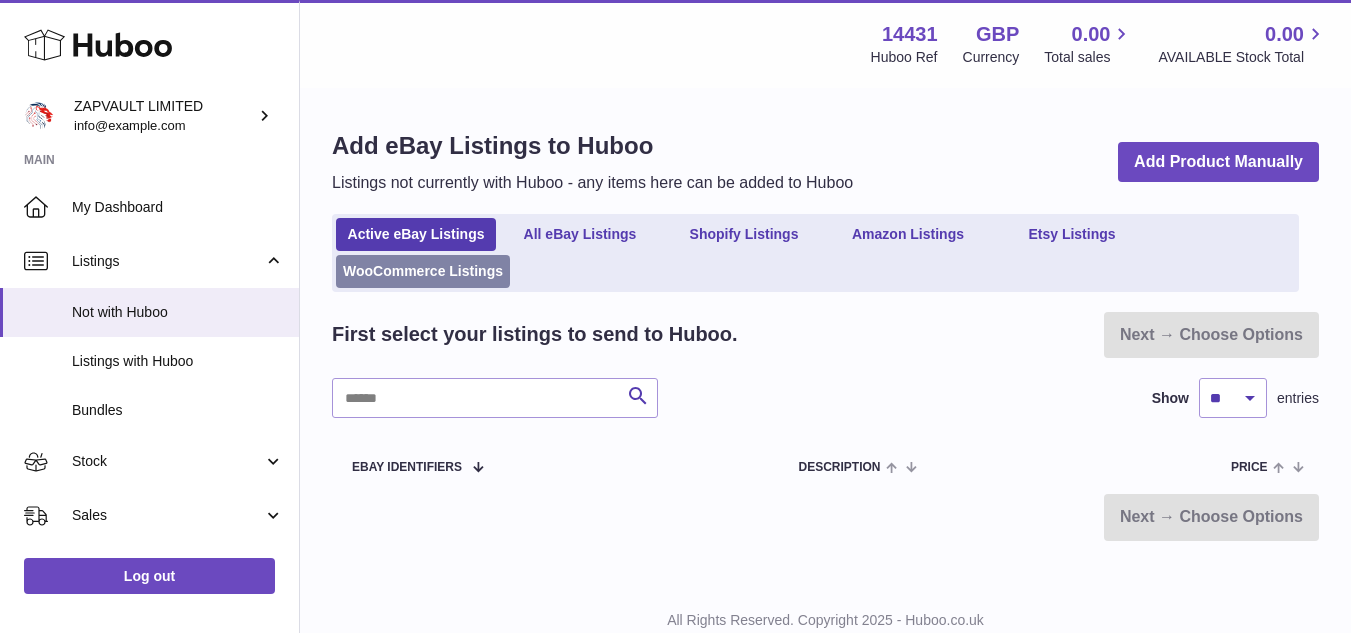 click on "WooCommerce Listings" at bounding box center [423, 271] 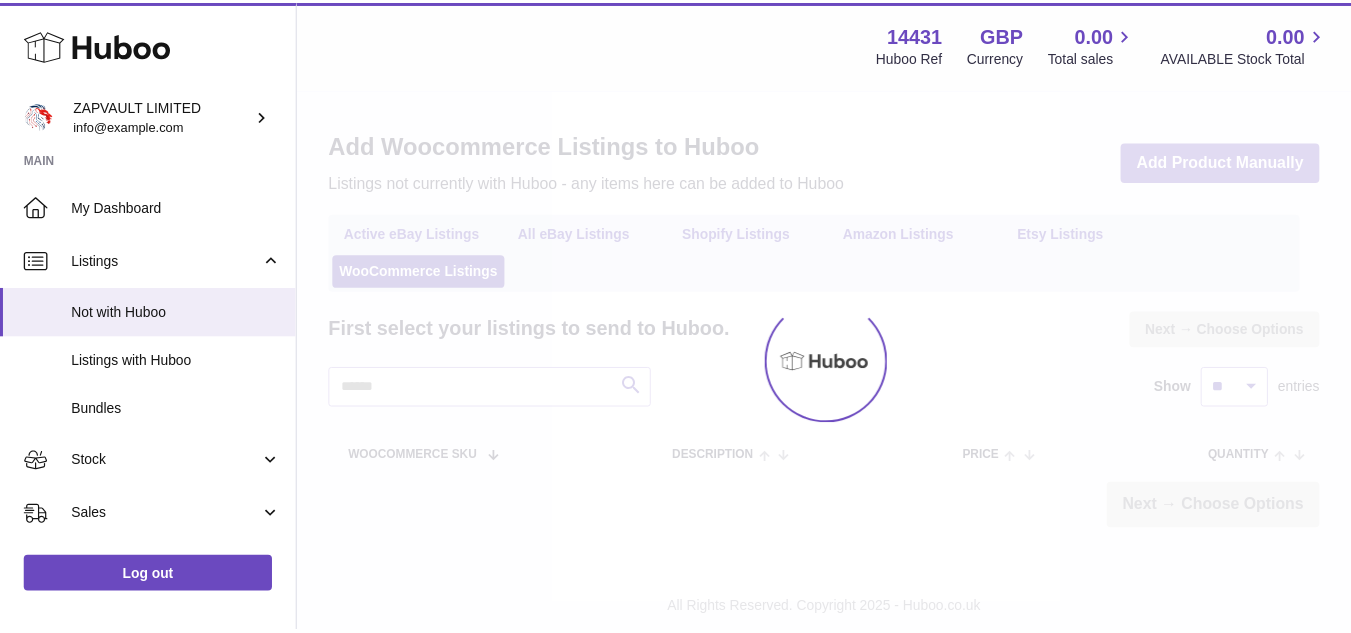 scroll, scrollTop: 0, scrollLeft: 0, axis: both 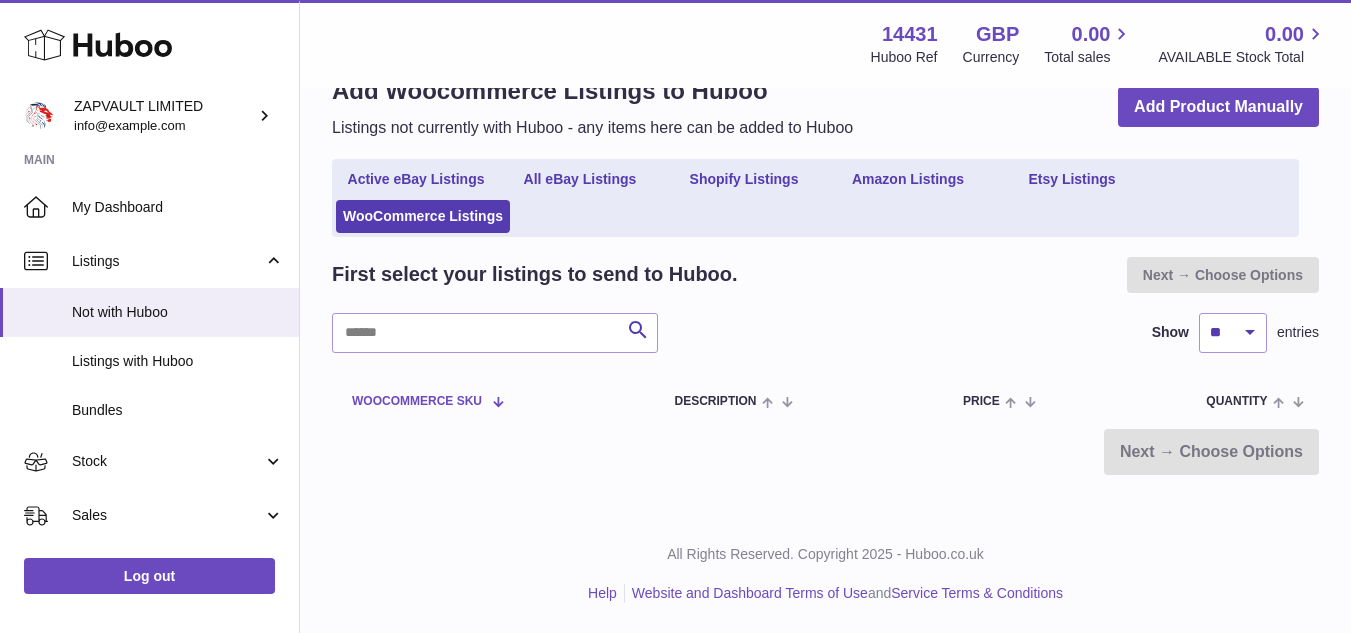 click on "Woocommerce SKU" at bounding box center (417, 401) 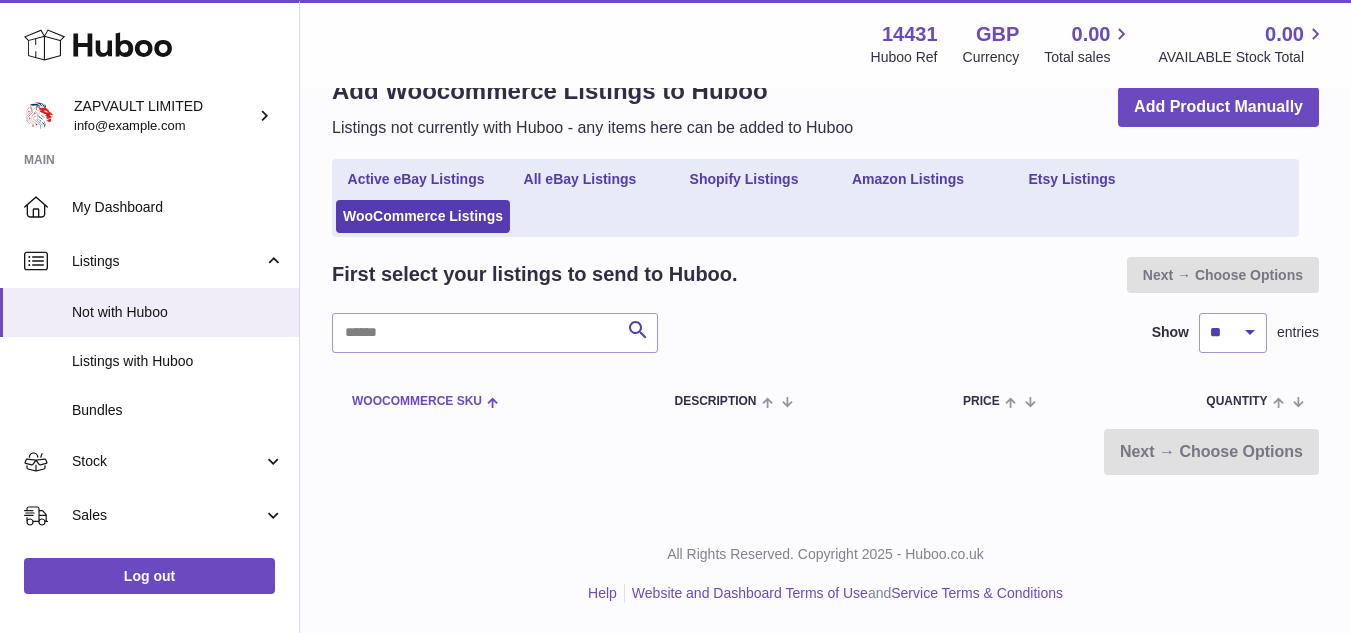click on "Woocommerce SKU" at bounding box center [417, 401] 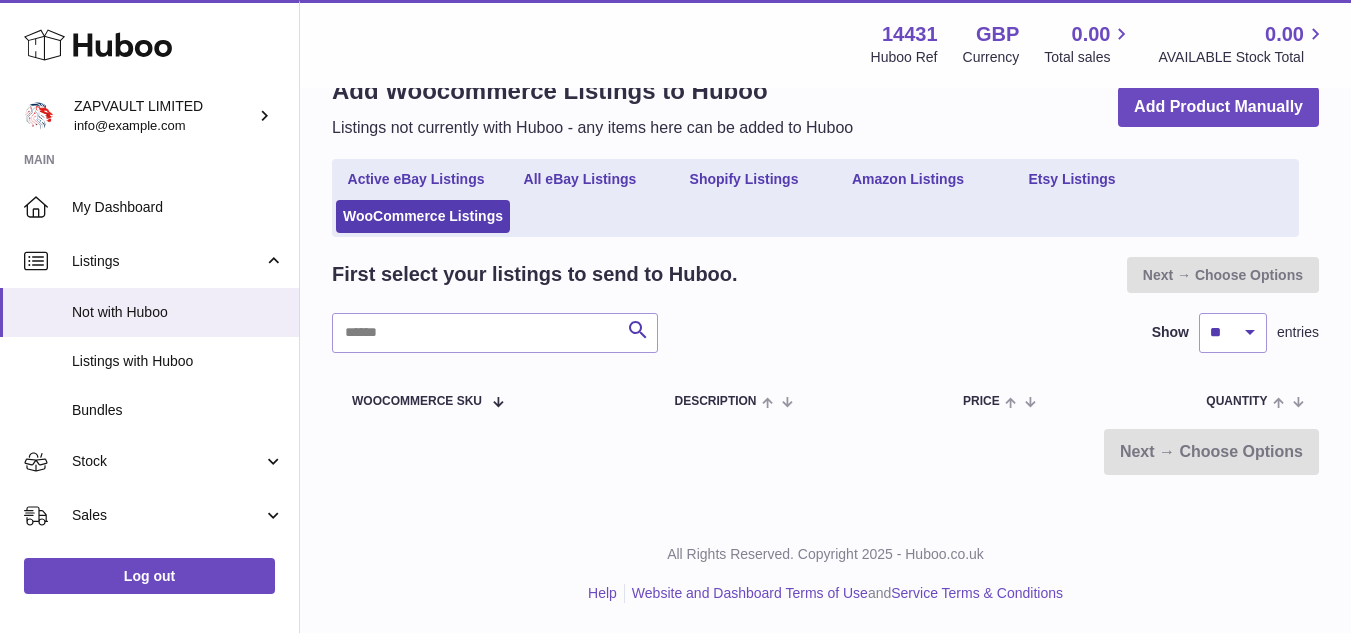 click on "Next → Choose Options" at bounding box center [825, 452] 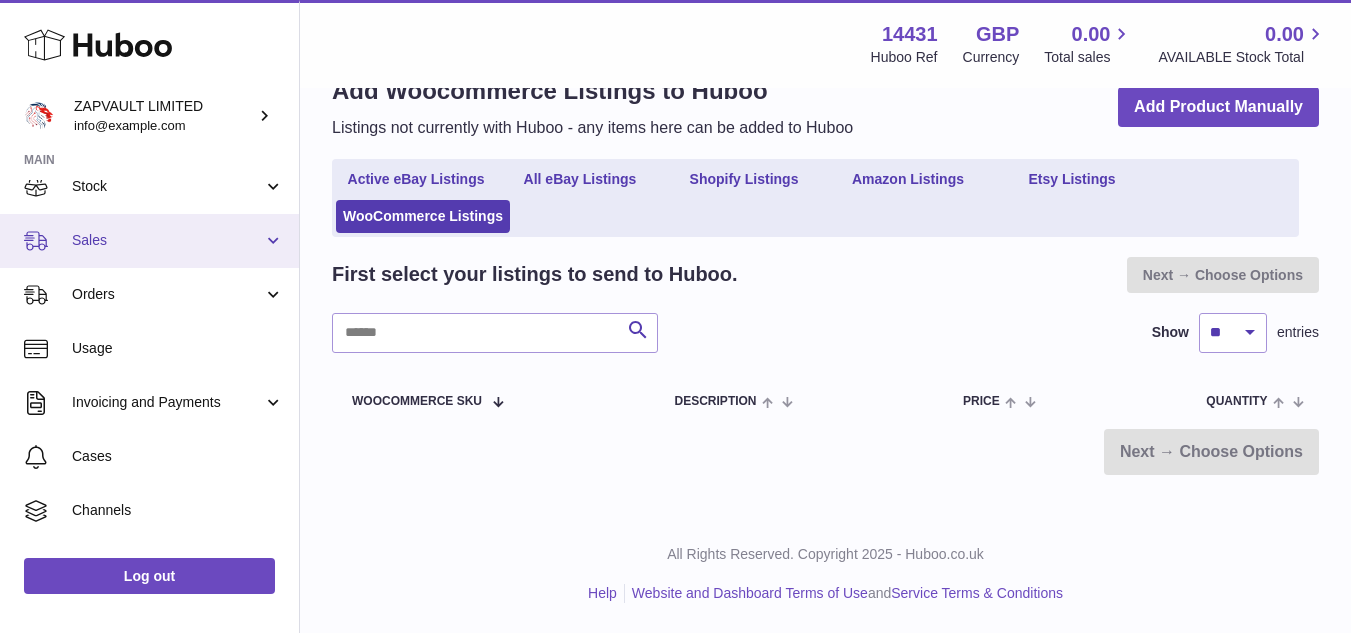 scroll, scrollTop: 368, scrollLeft: 0, axis: vertical 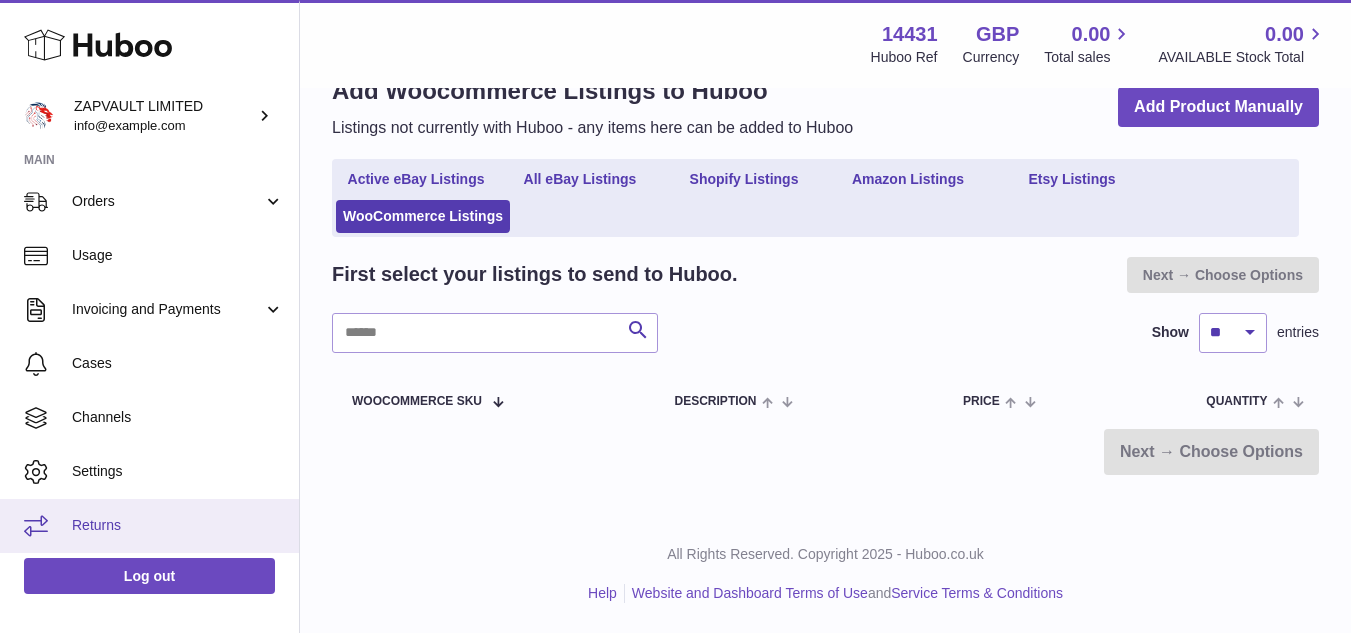 click on "Returns" at bounding box center (178, 525) 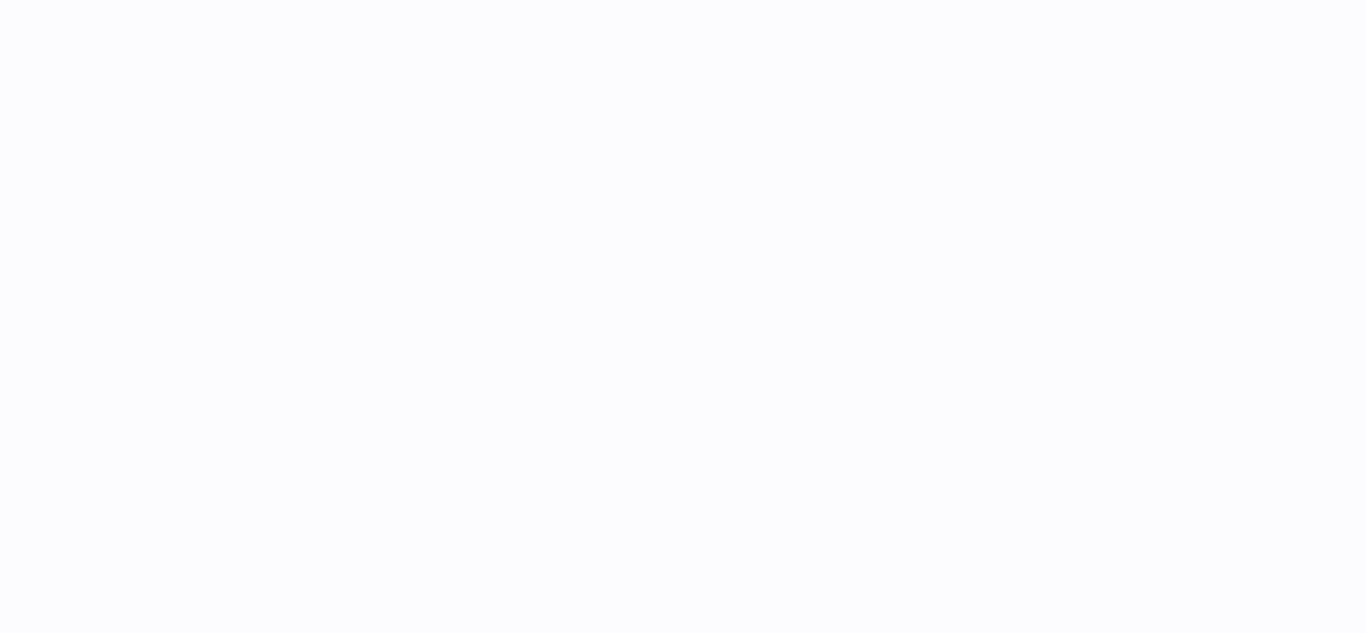 scroll, scrollTop: 0, scrollLeft: 0, axis: both 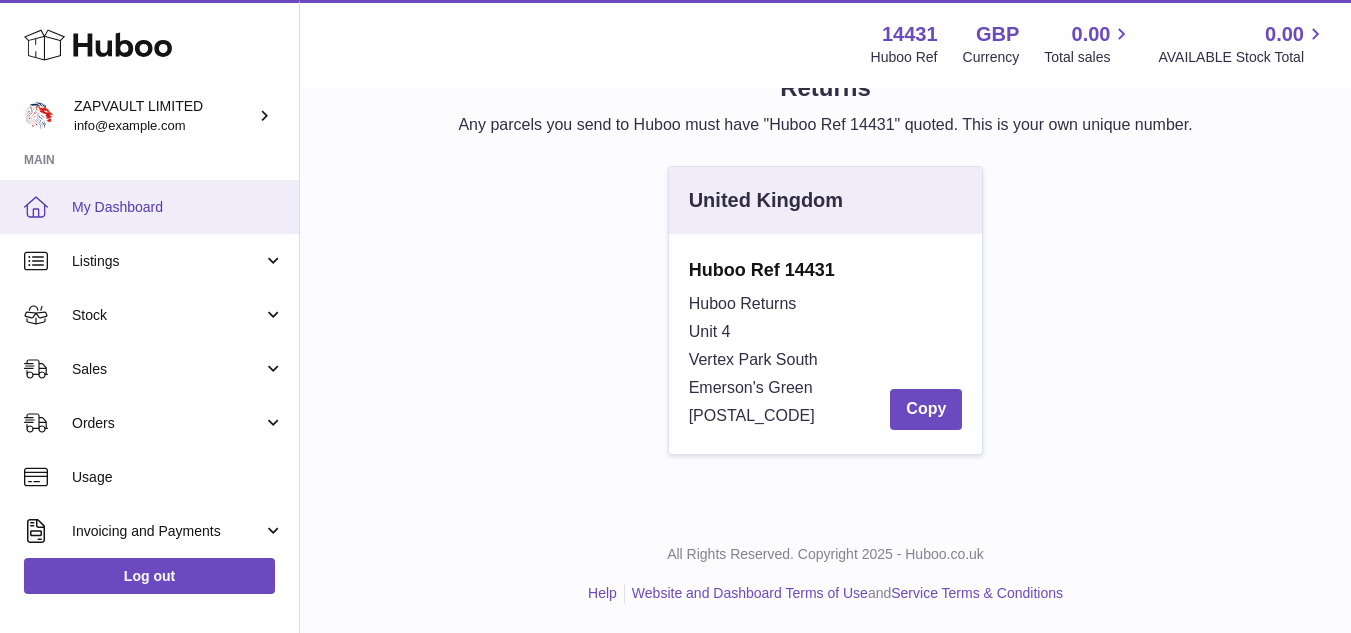 click on "My Dashboard" at bounding box center (149, 207) 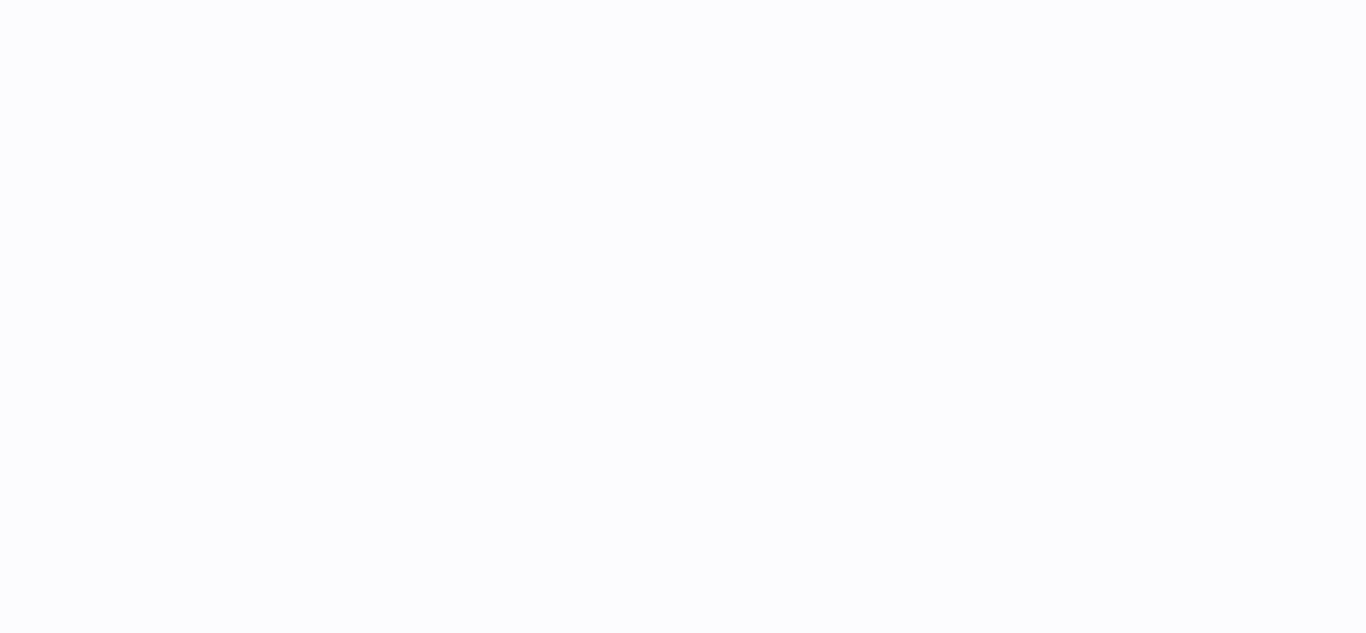 scroll, scrollTop: 0, scrollLeft: 0, axis: both 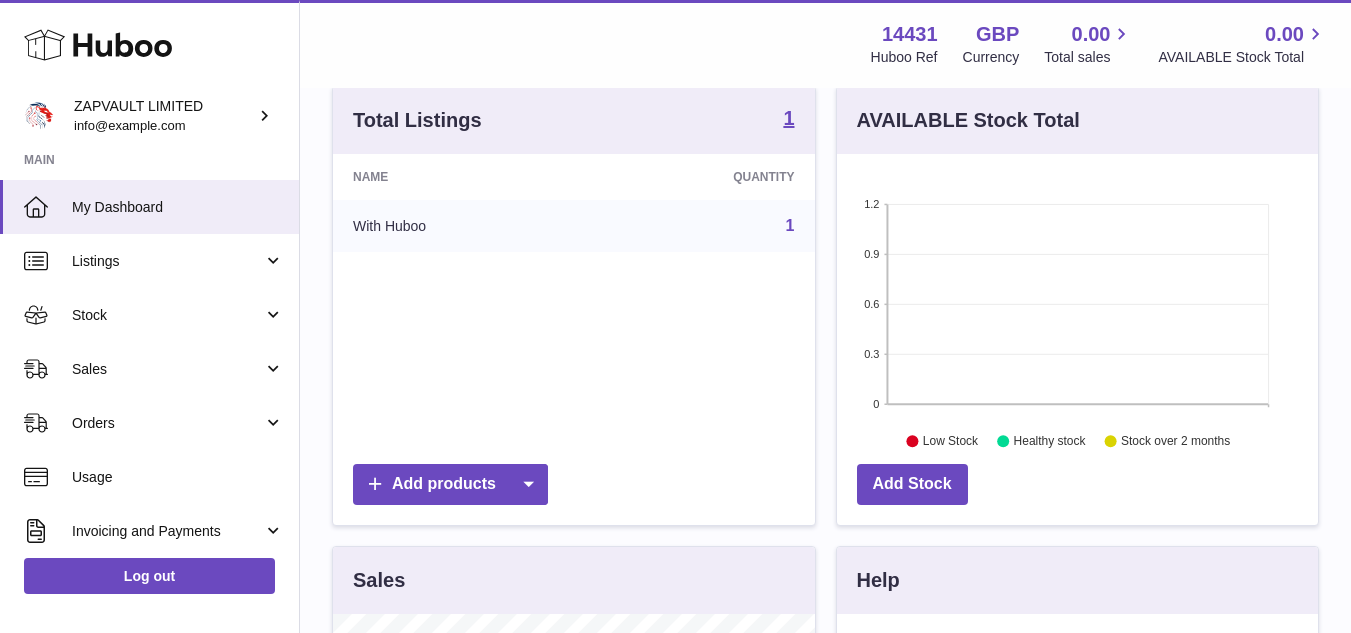 click on "1" at bounding box center [790, 225] 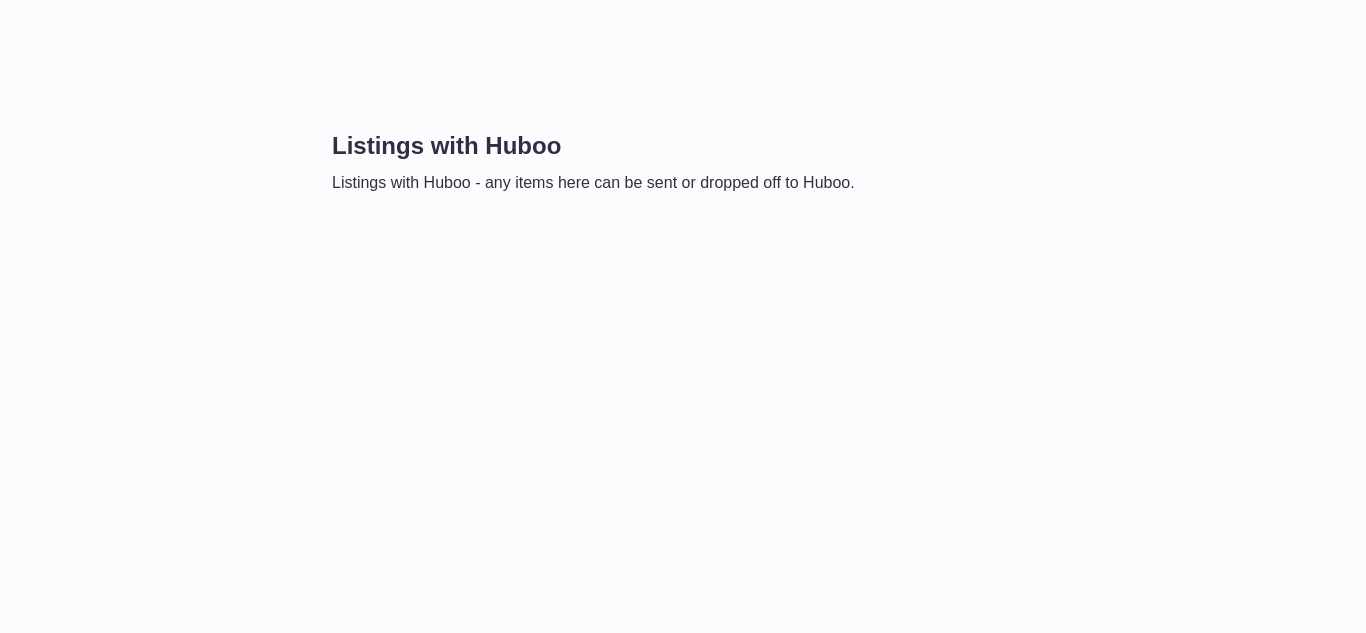 scroll, scrollTop: 0, scrollLeft: 0, axis: both 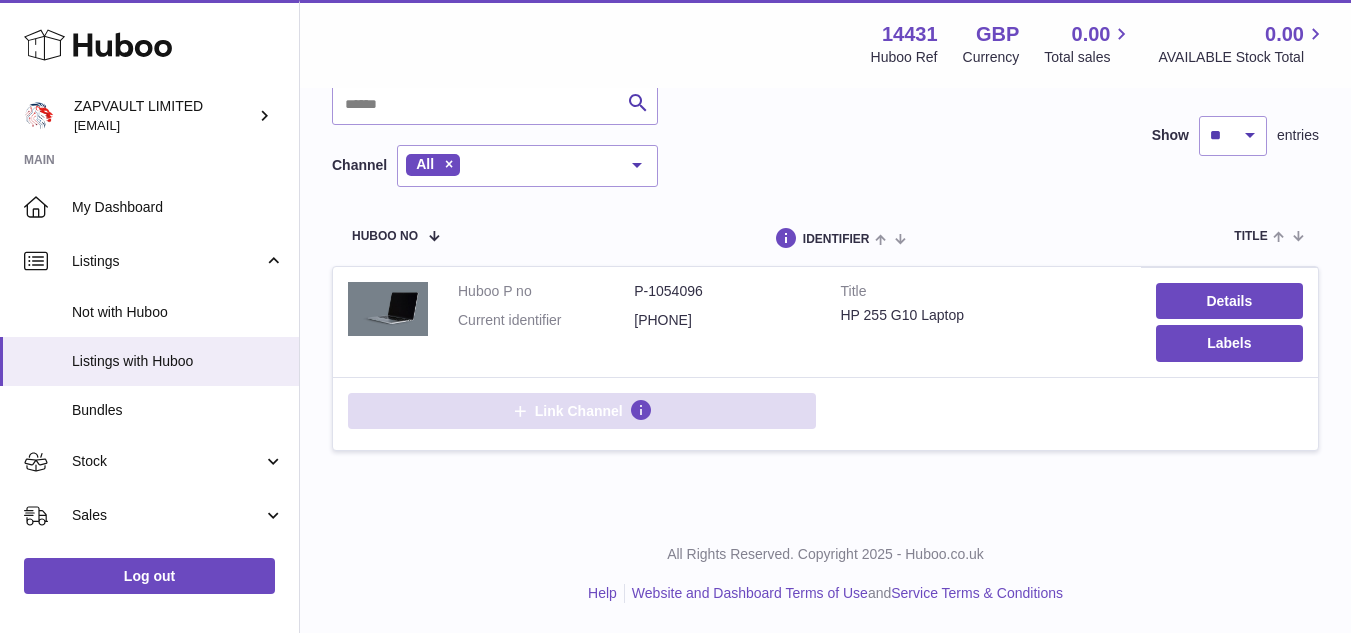 click on "Link Channel" at bounding box center [579, 411] 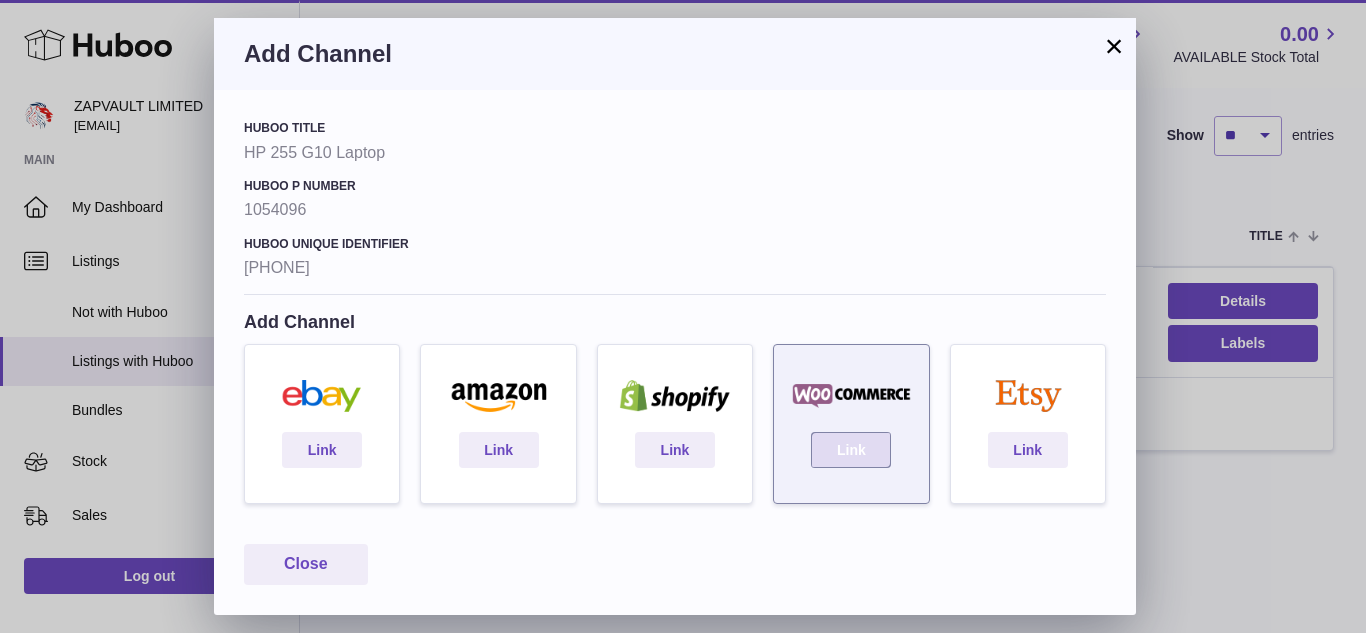 click on "Link" at bounding box center [851, 450] 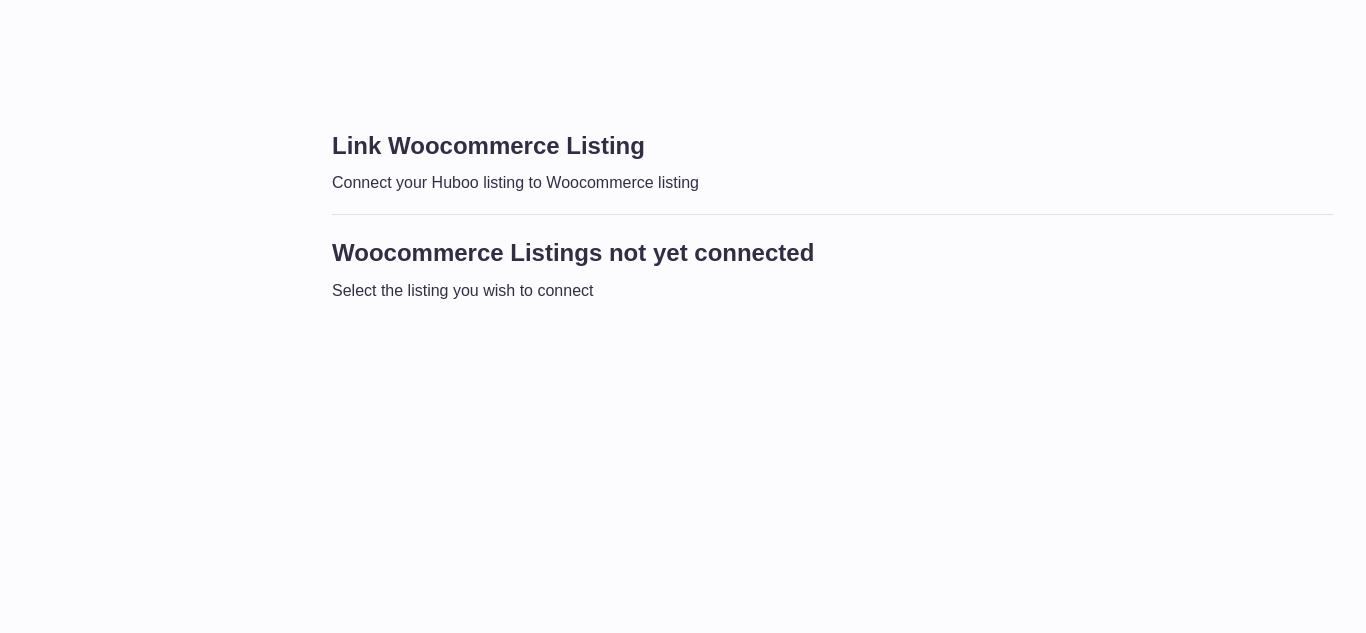 scroll, scrollTop: 0, scrollLeft: 0, axis: both 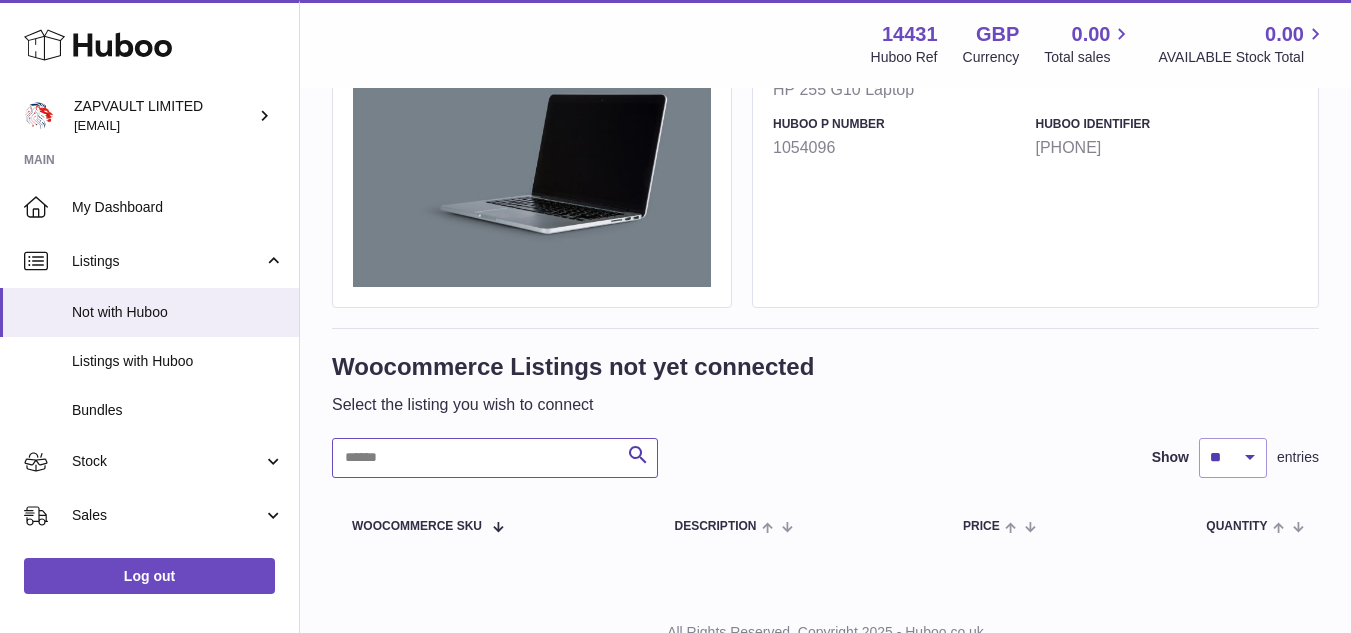 click at bounding box center [495, 458] 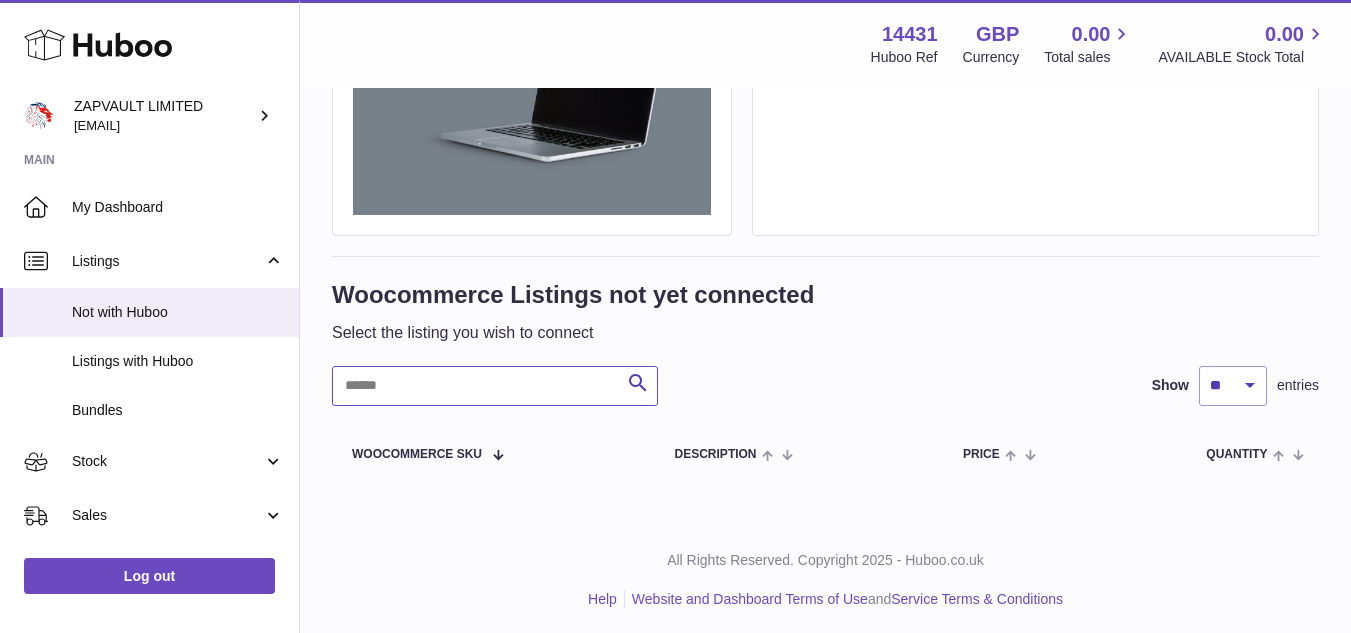 scroll, scrollTop: 265, scrollLeft: 0, axis: vertical 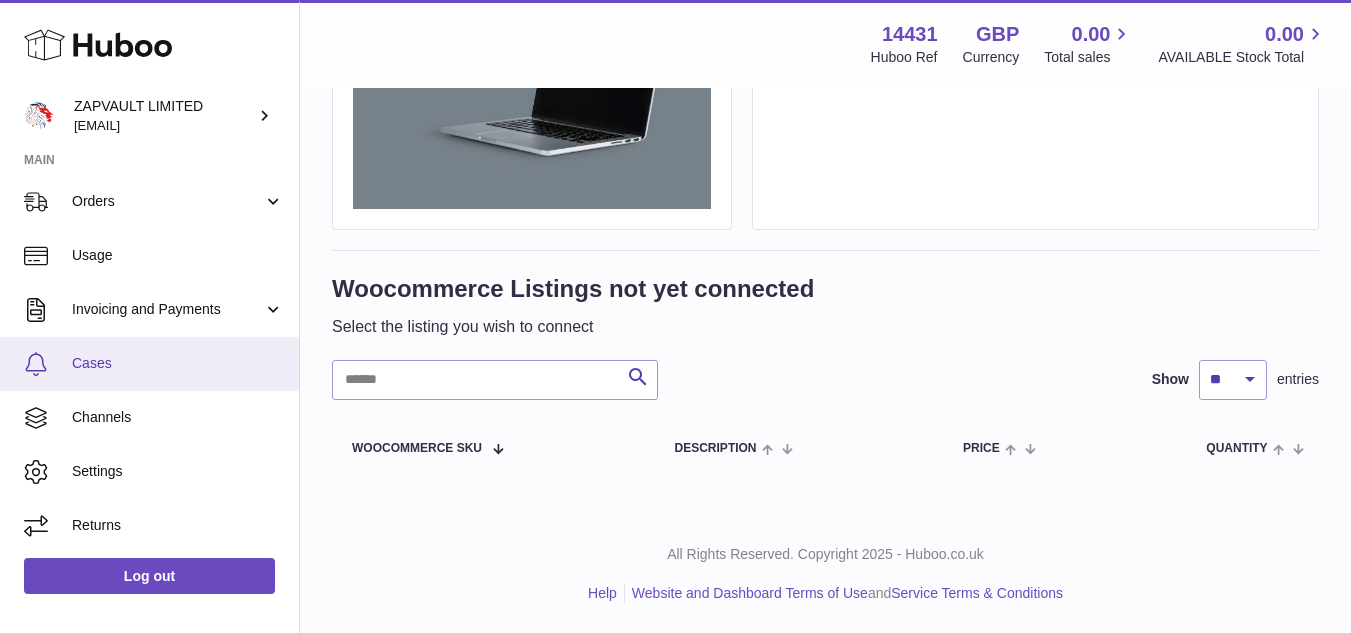 click on "Cases" at bounding box center (149, 364) 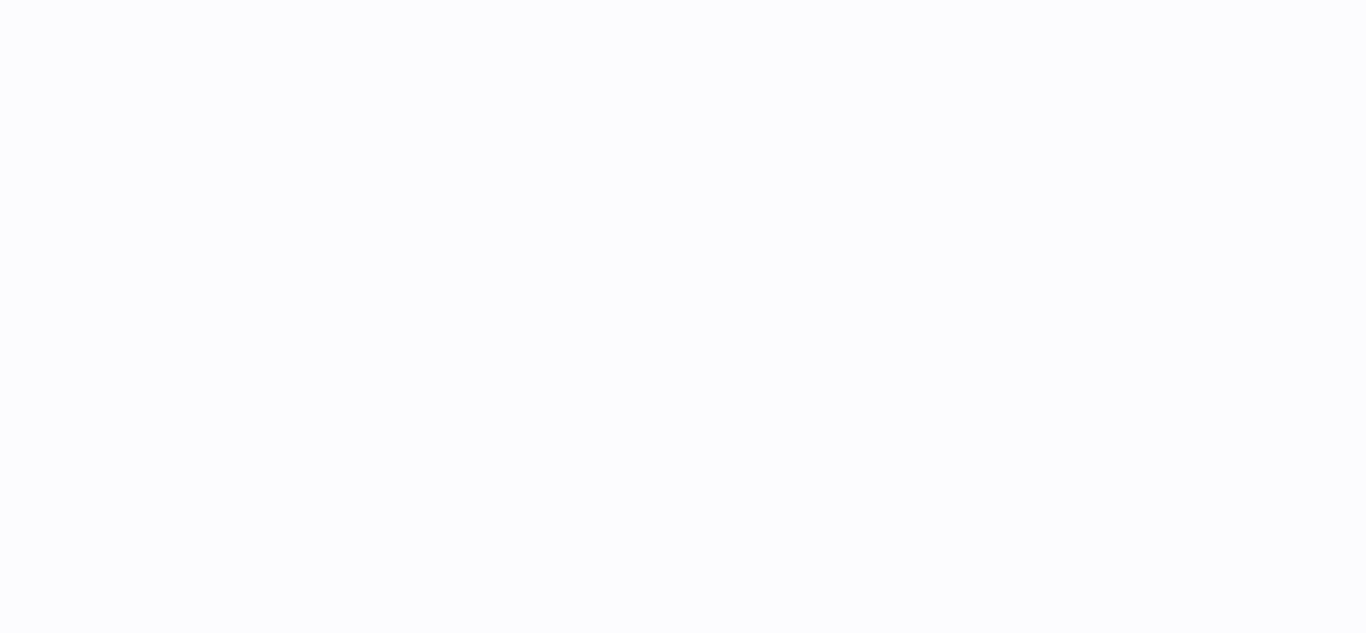 scroll, scrollTop: 0, scrollLeft: 0, axis: both 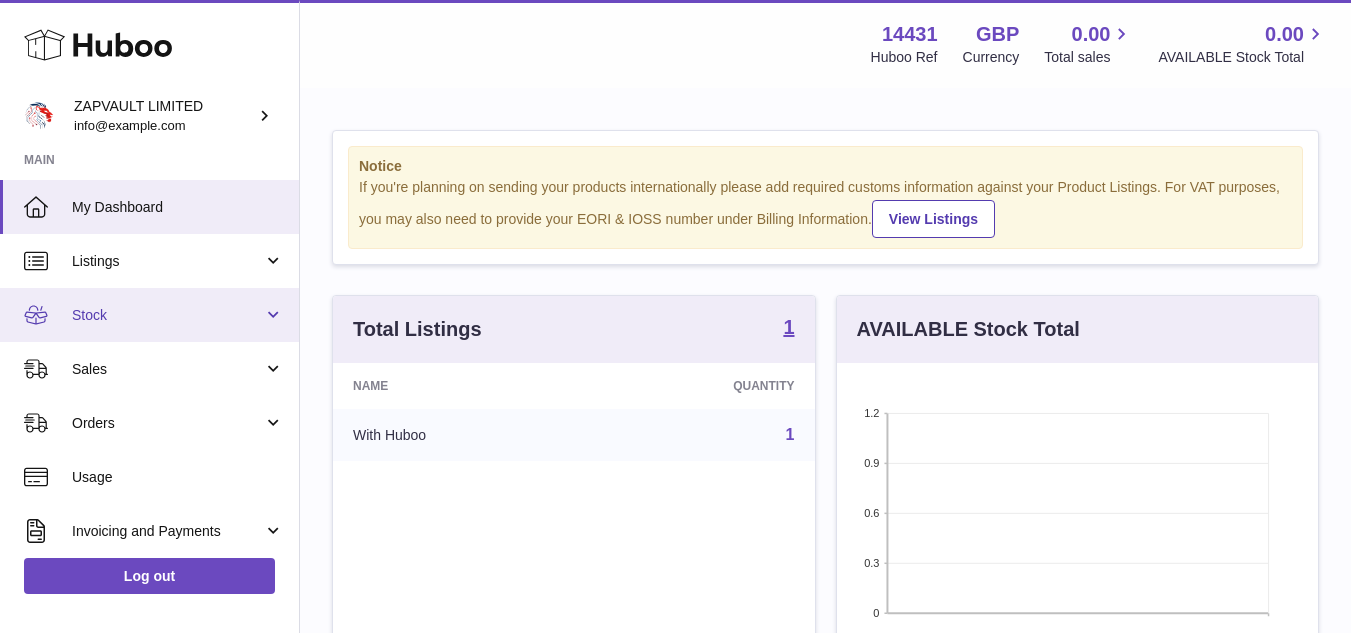 click on "Stock" at bounding box center (149, 315) 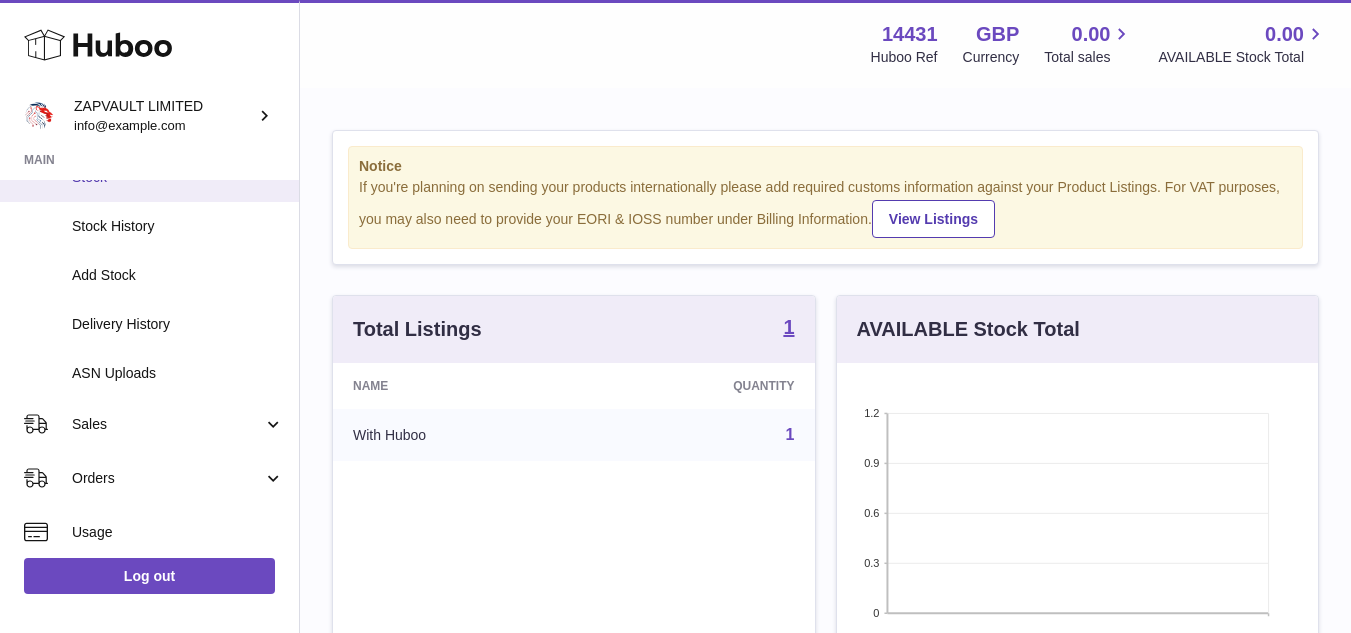 scroll, scrollTop: 191, scrollLeft: 0, axis: vertical 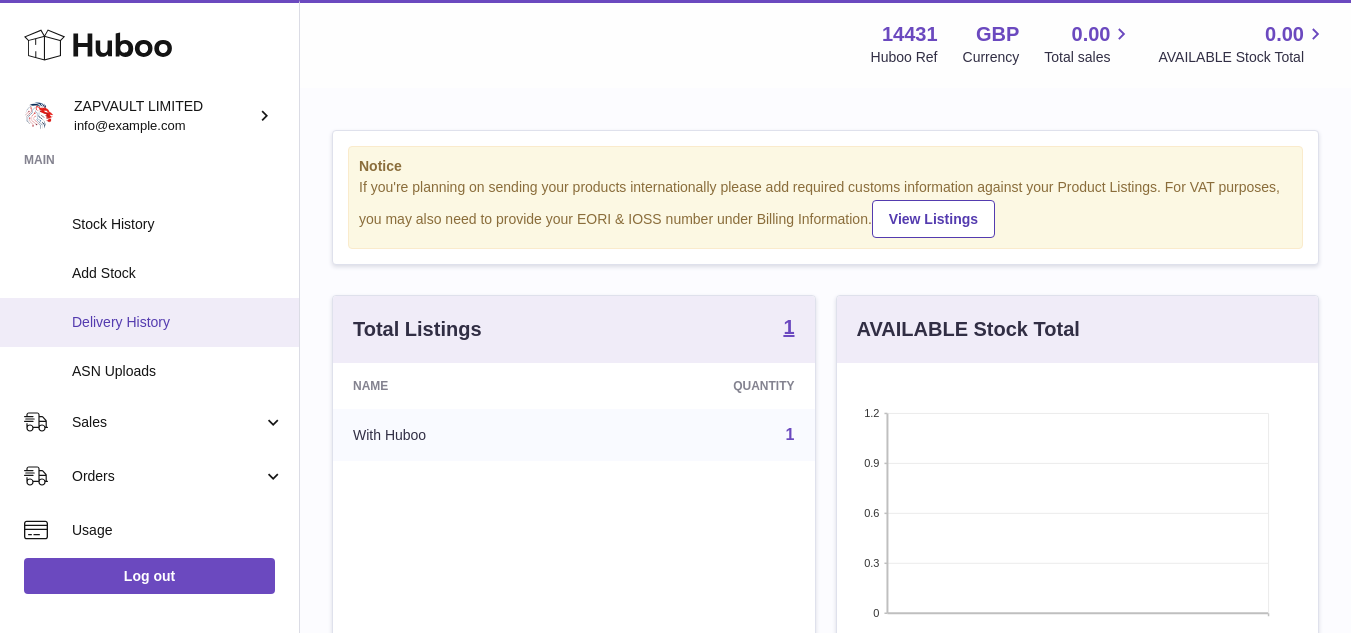 click on "Delivery History" at bounding box center (178, 322) 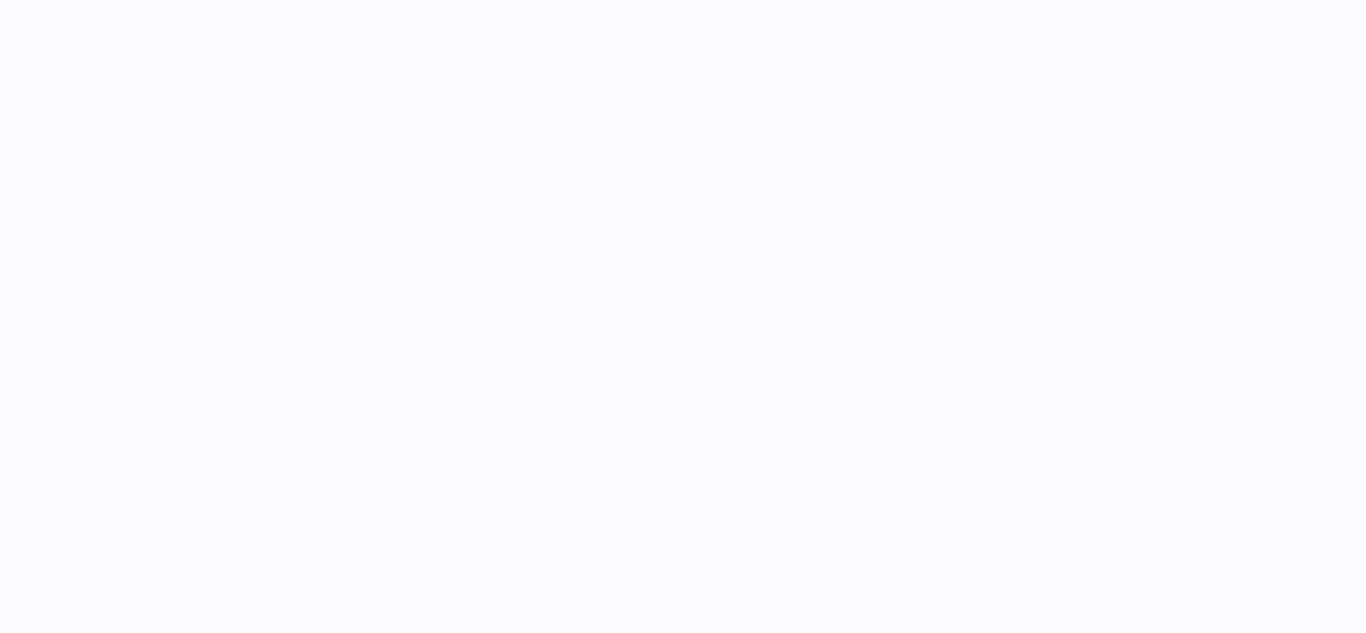 scroll, scrollTop: 0, scrollLeft: 0, axis: both 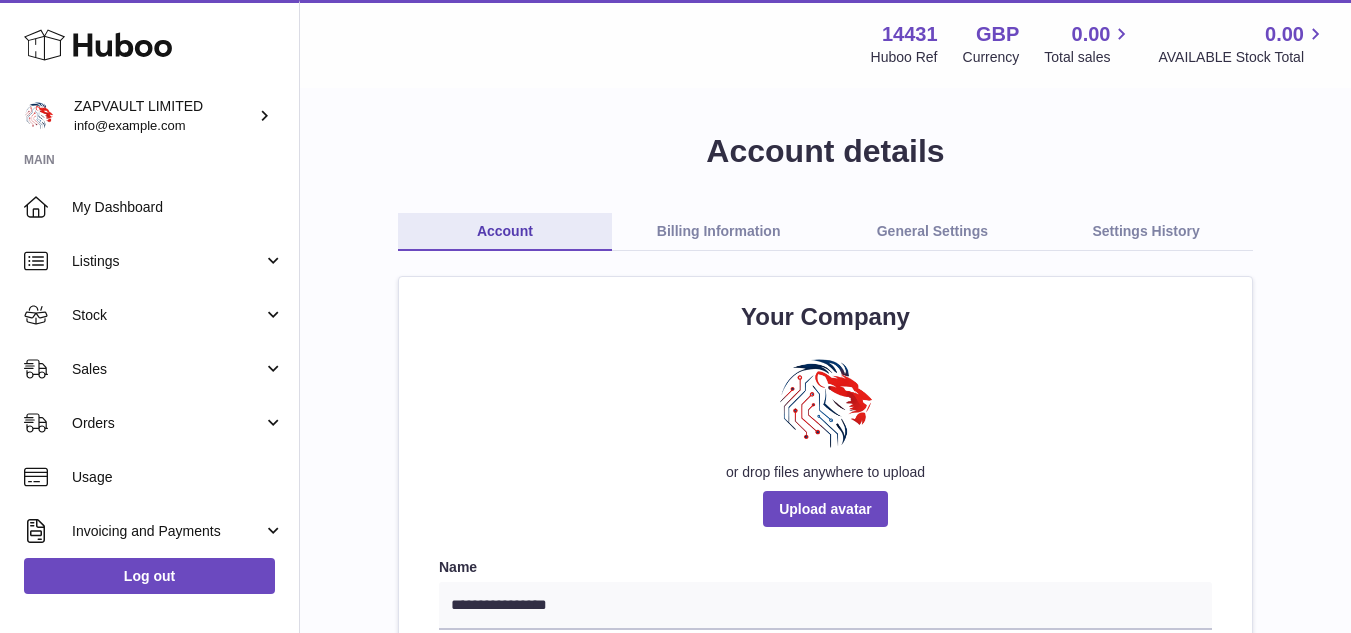 click on "Billing Information" at bounding box center (719, 232) 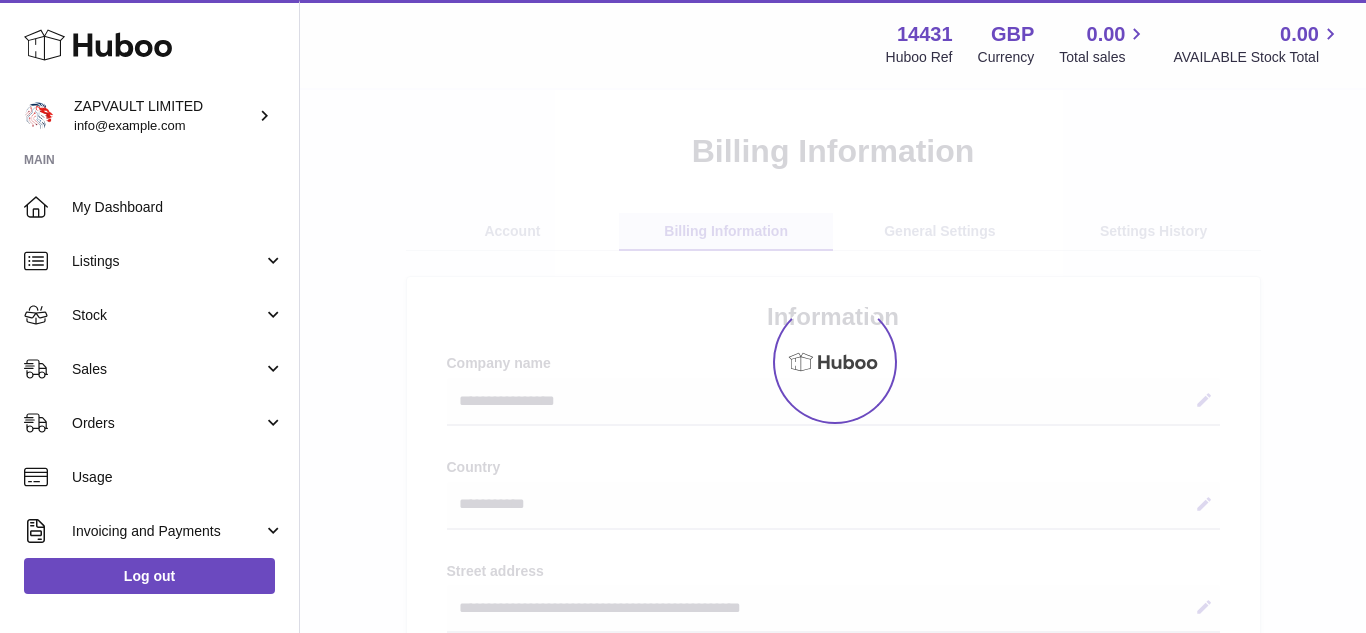 select on "**" 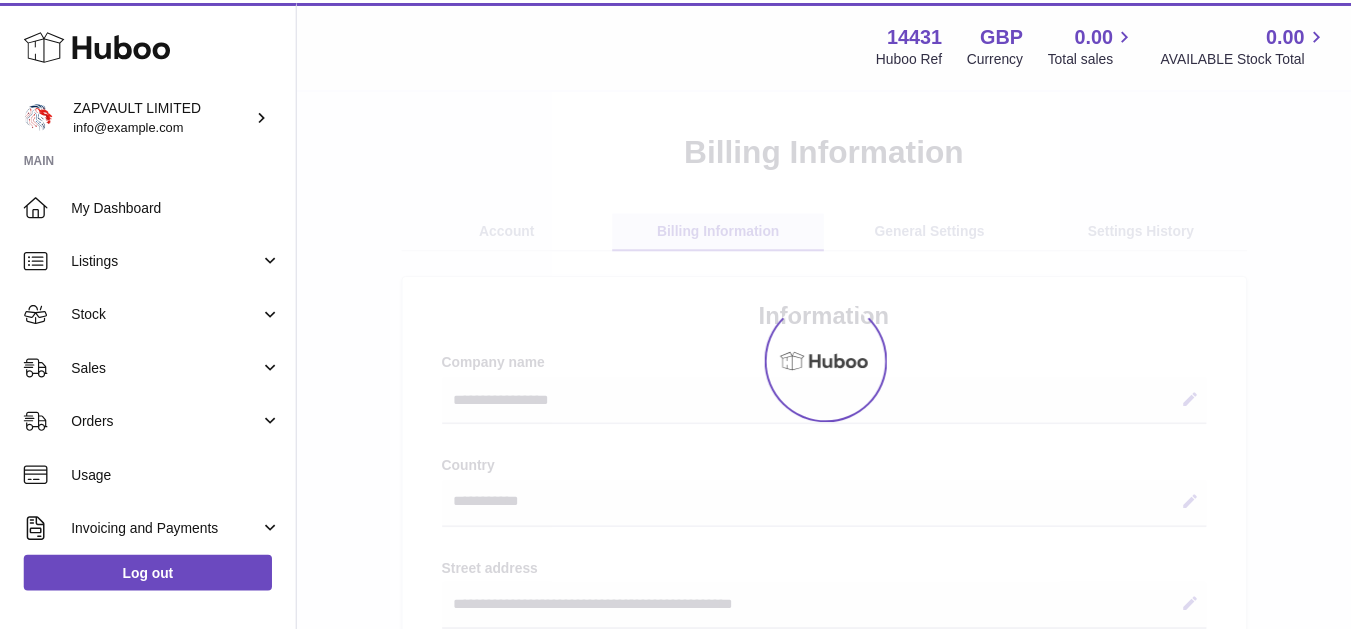 scroll, scrollTop: 0, scrollLeft: 0, axis: both 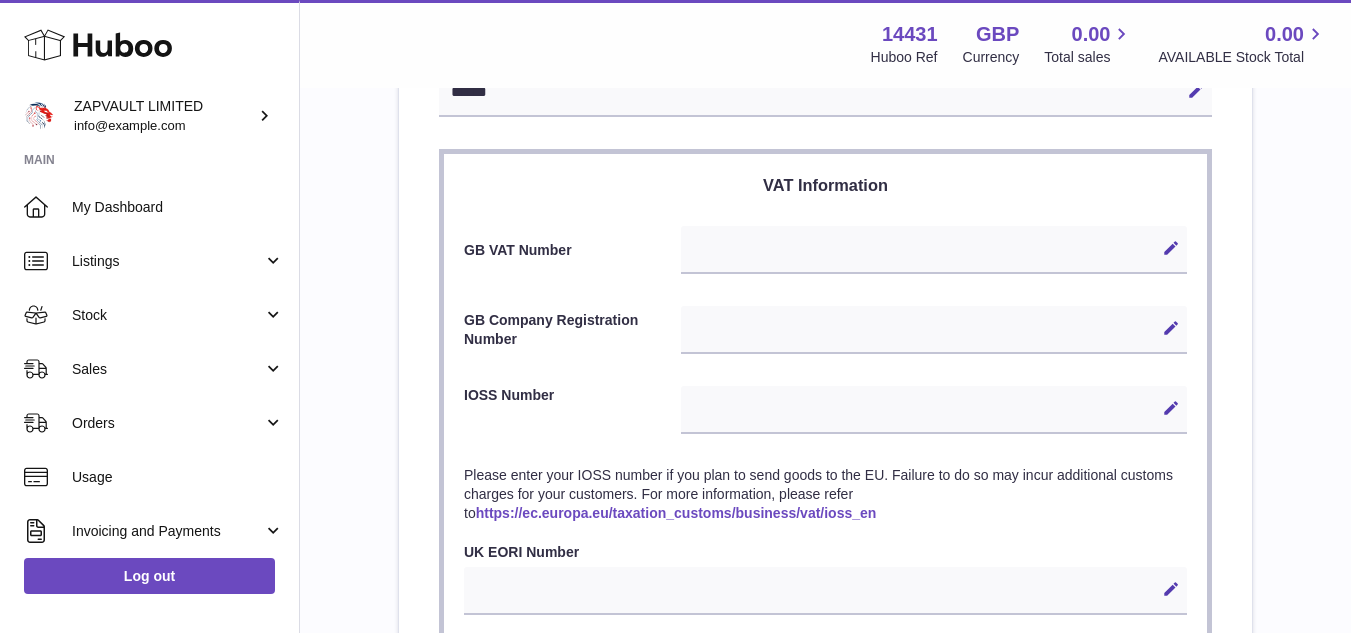 click on "Edit     Cancel     Save" at bounding box center (934, 330) 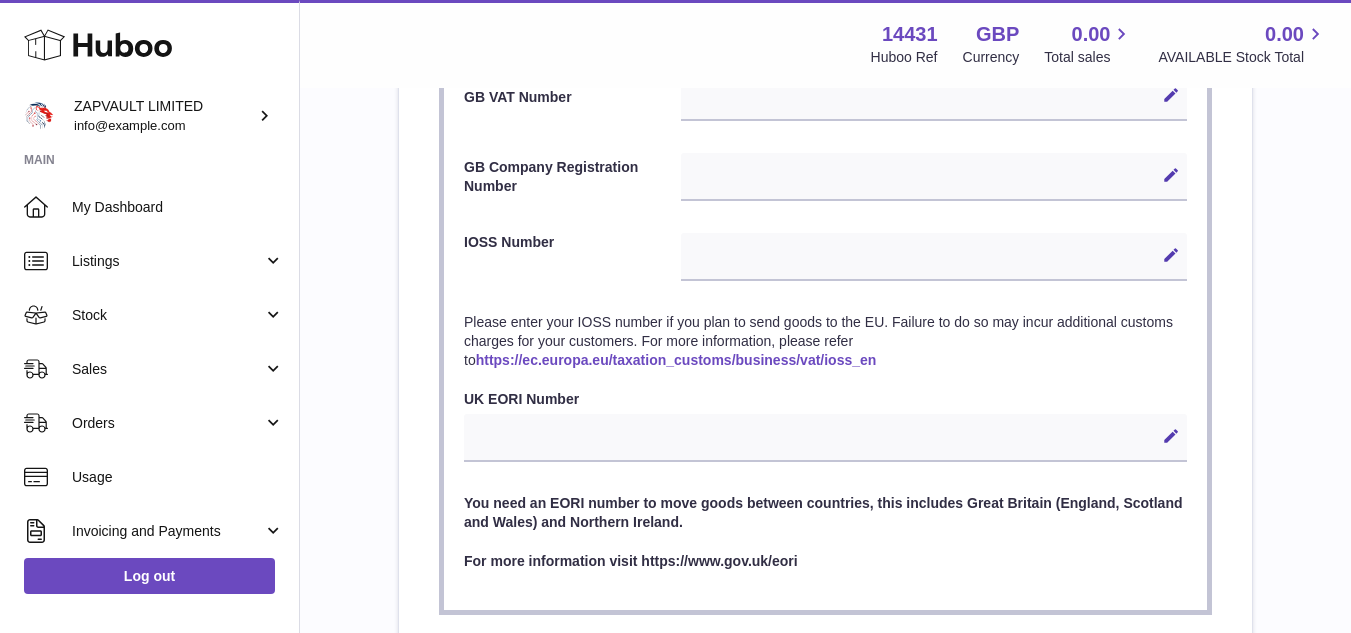 scroll, scrollTop: 933, scrollLeft: 0, axis: vertical 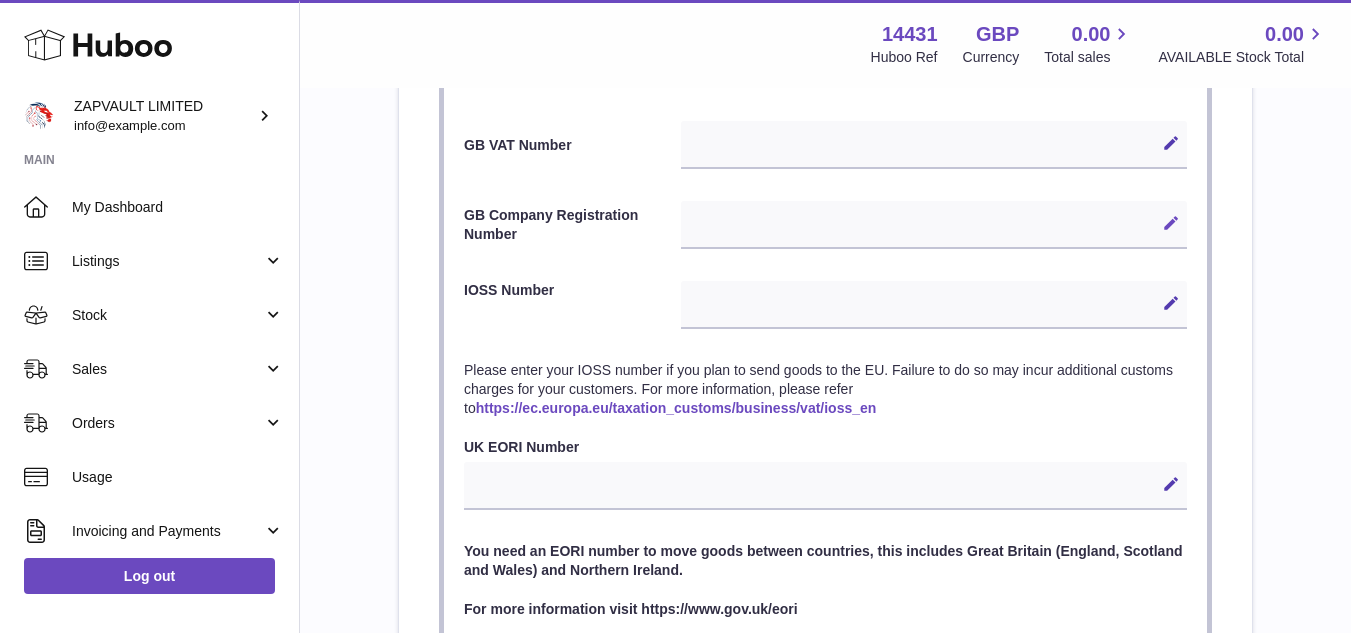 click at bounding box center [1171, 223] 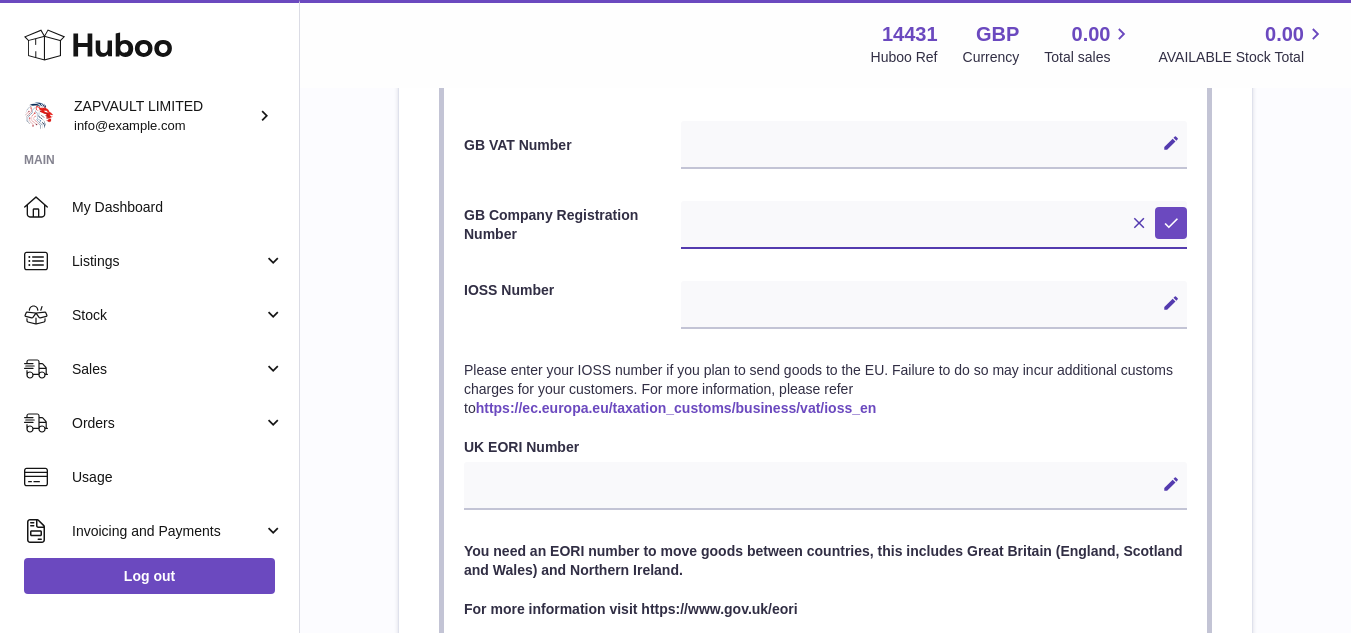 click at bounding box center (934, 225) 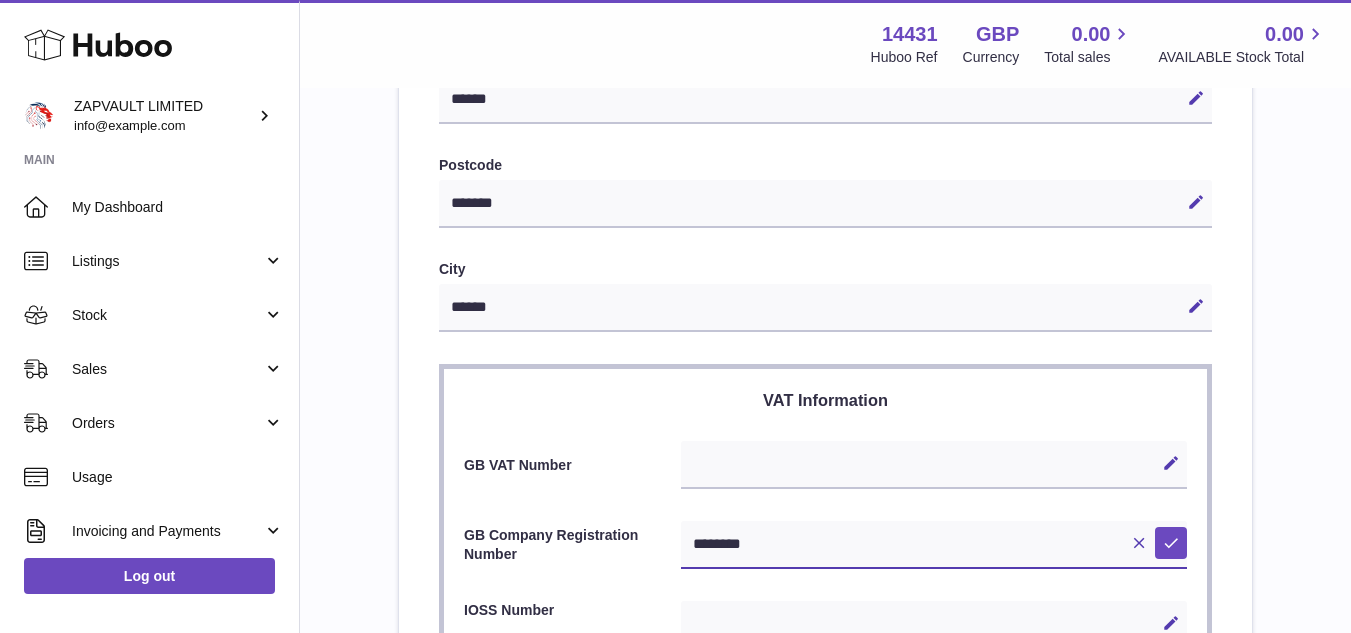 scroll, scrollTop: 609, scrollLeft: 0, axis: vertical 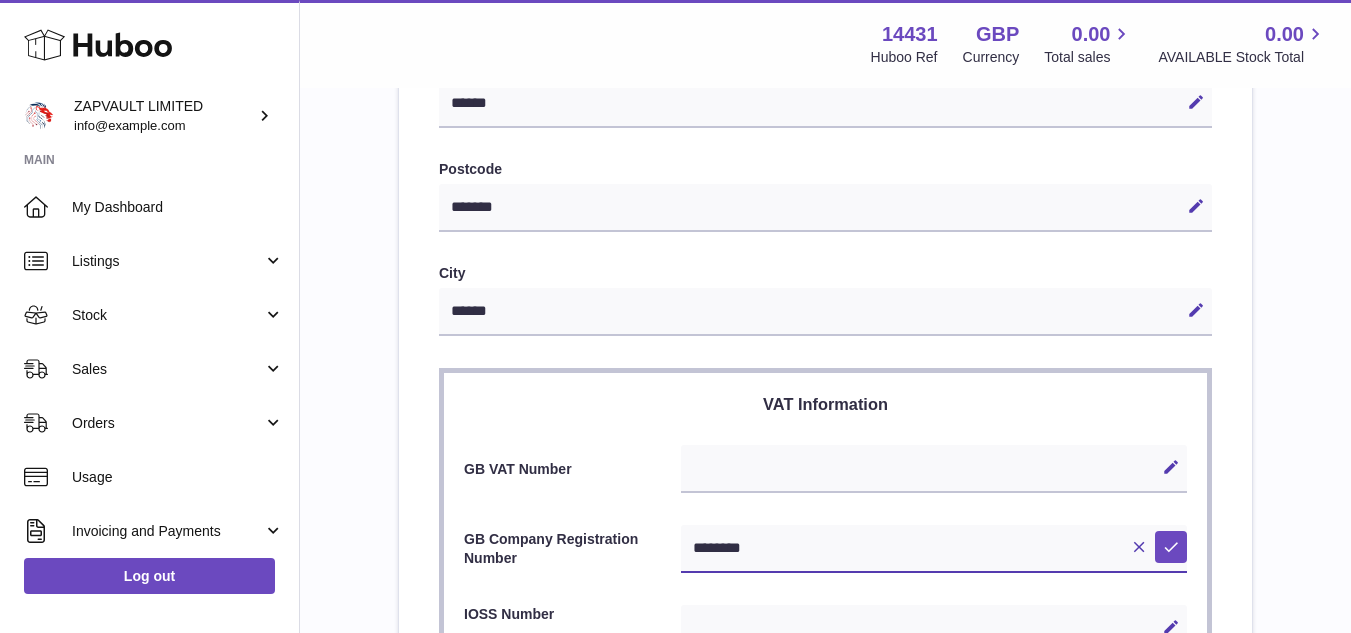 type on "********" 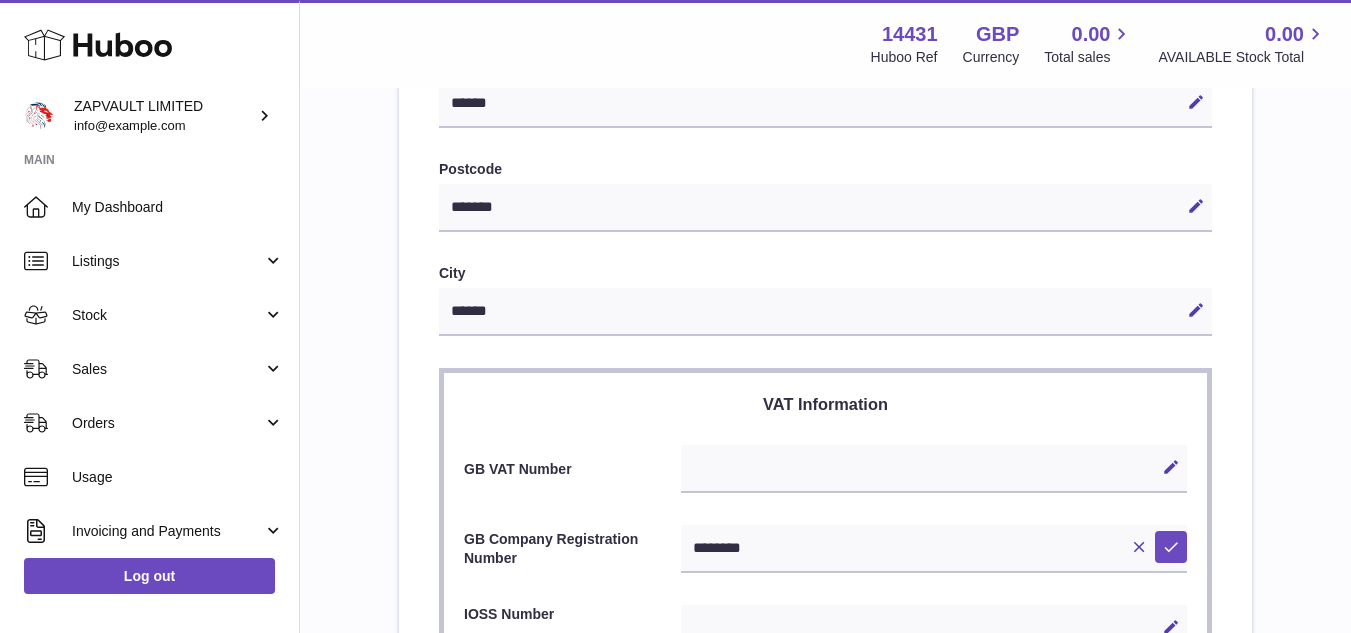 click on "**********" at bounding box center (825, 347) 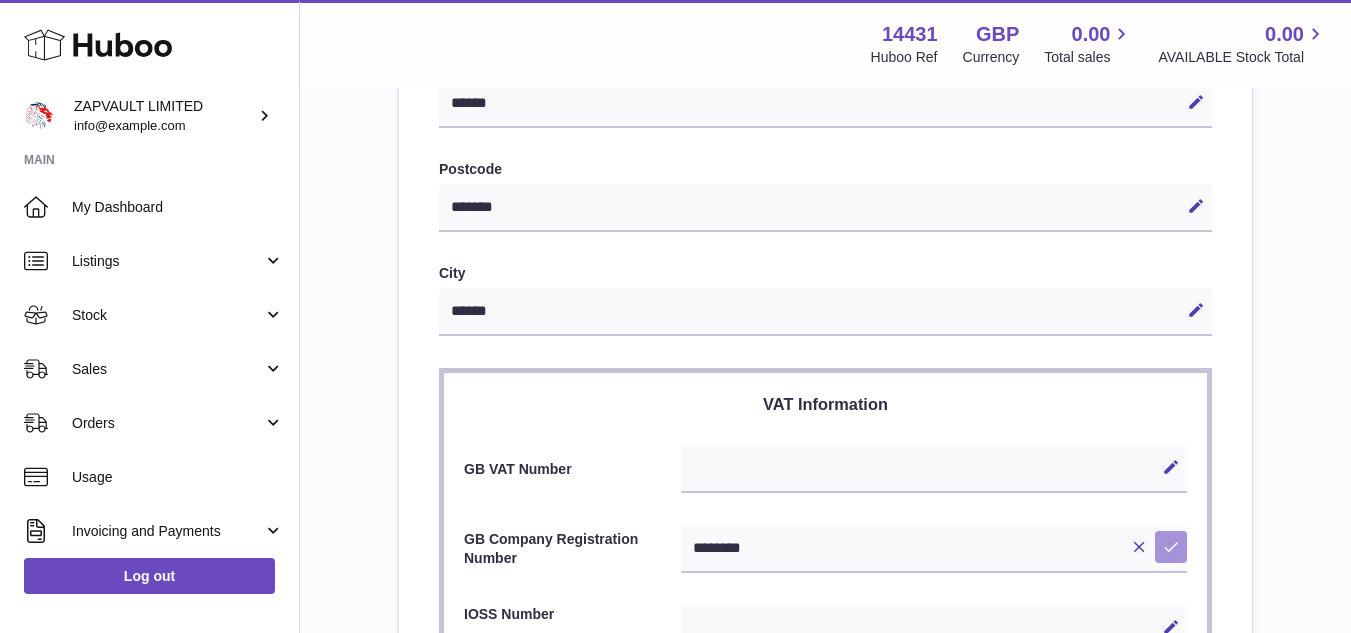 click at bounding box center [1171, 547] 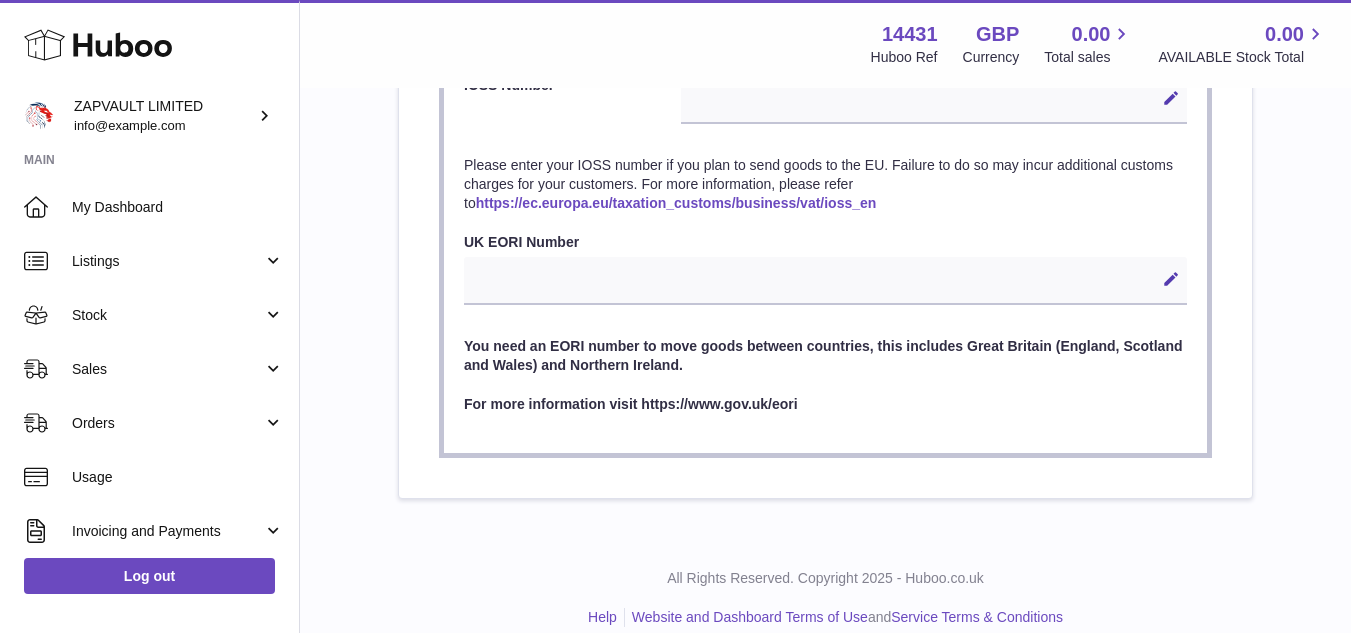 scroll, scrollTop: 1139, scrollLeft: 0, axis: vertical 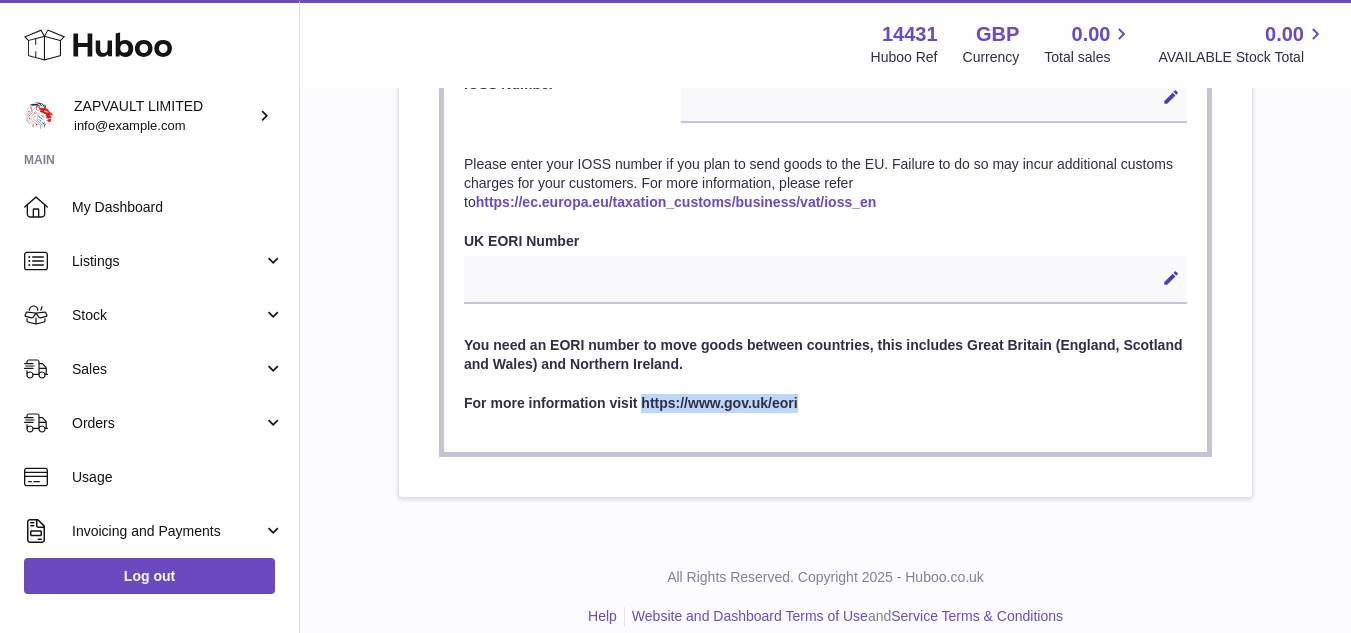 drag, startPoint x: 645, startPoint y: 403, endPoint x: 875, endPoint y: 418, distance: 230.48862 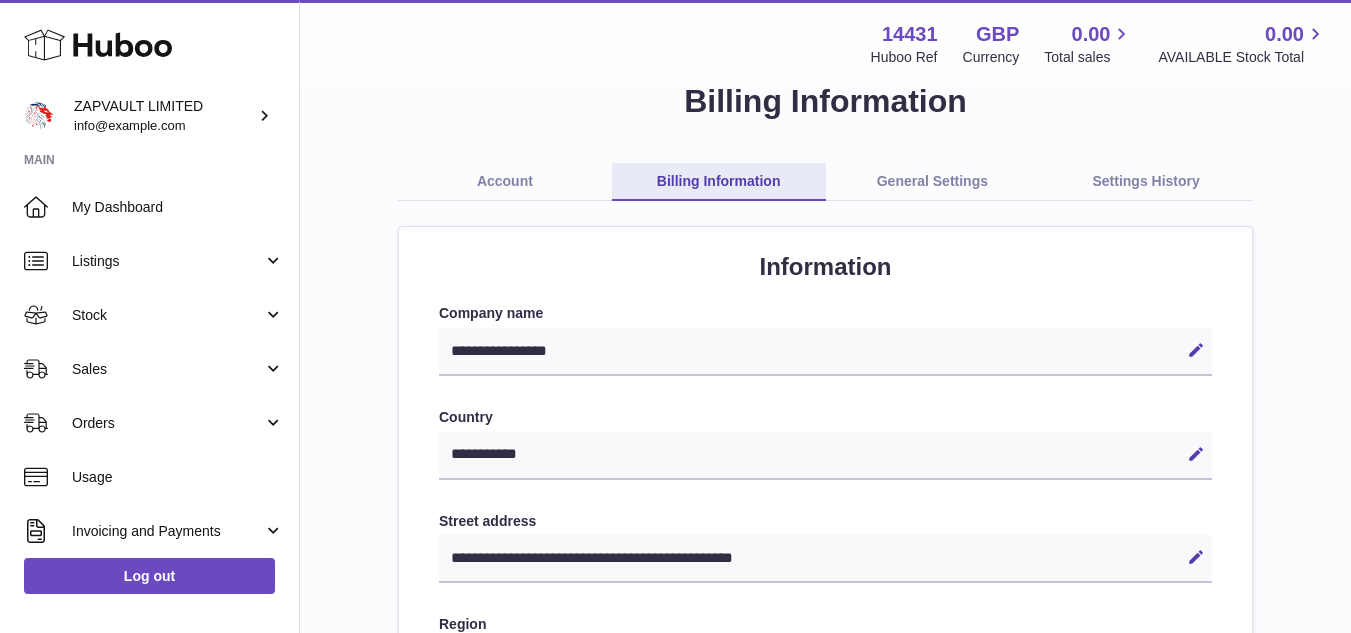 scroll, scrollTop: 0, scrollLeft: 0, axis: both 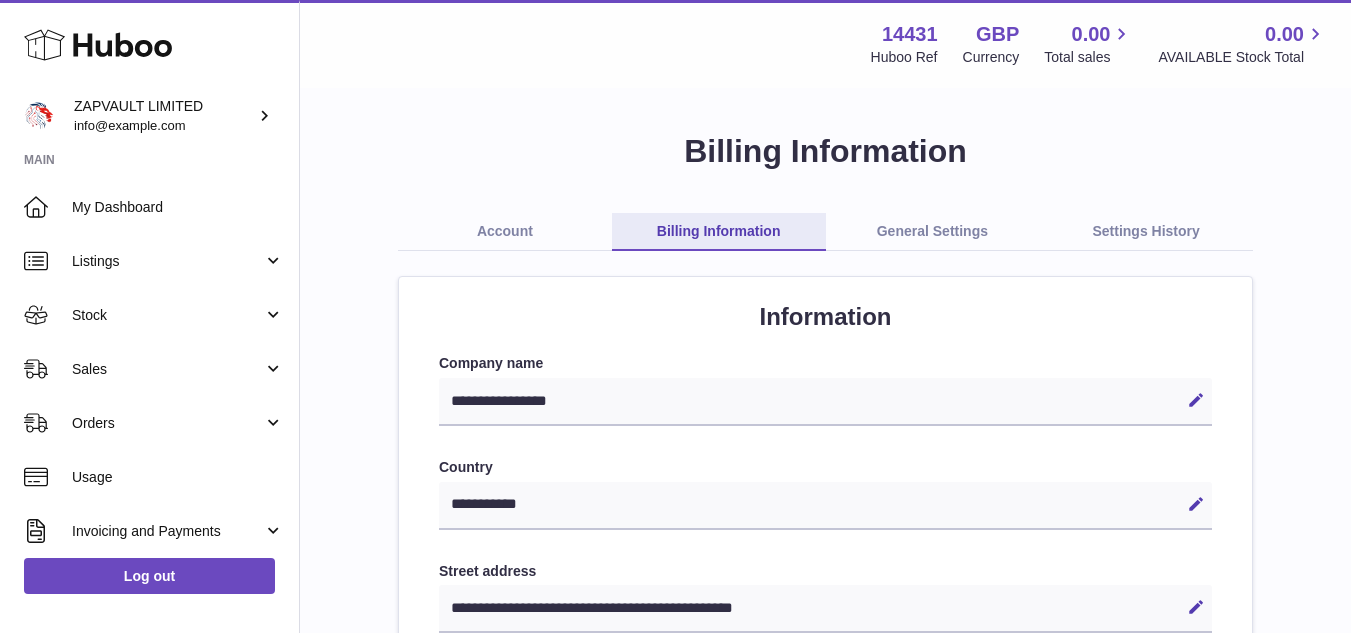 click on "General Settings" at bounding box center [933, 232] 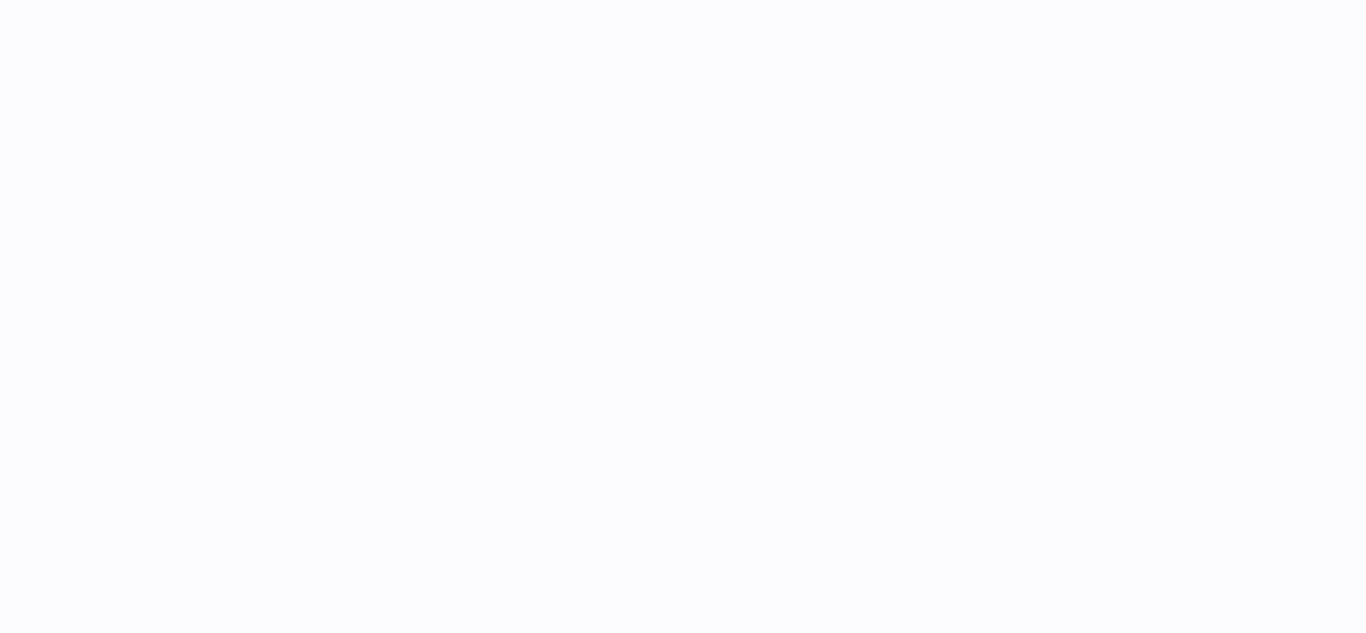 scroll, scrollTop: 0, scrollLeft: 0, axis: both 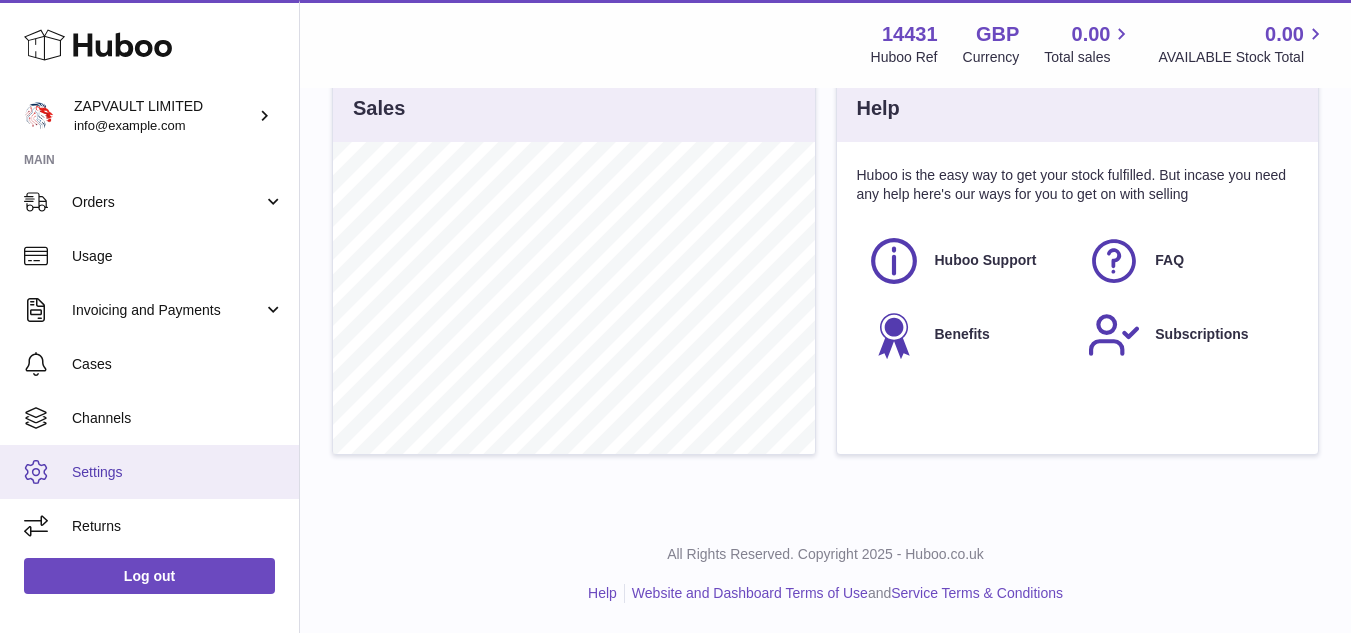 click on "Settings" at bounding box center [149, 472] 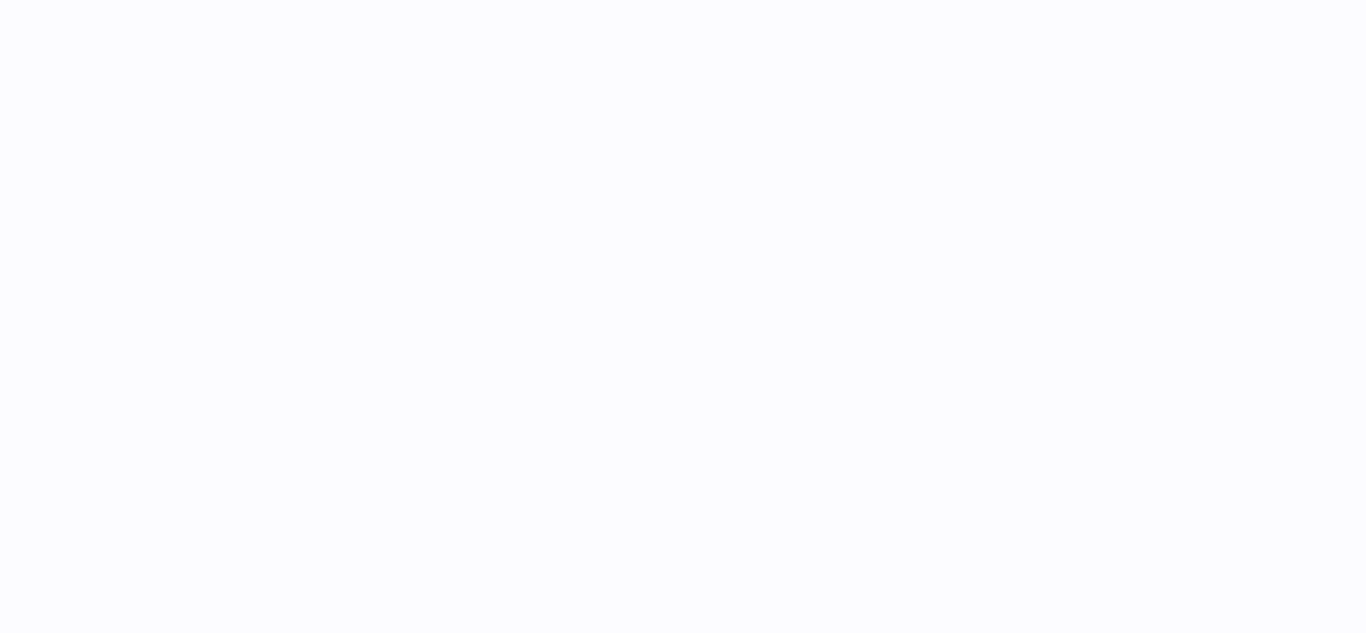 scroll, scrollTop: 0, scrollLeft: 0, axis: both 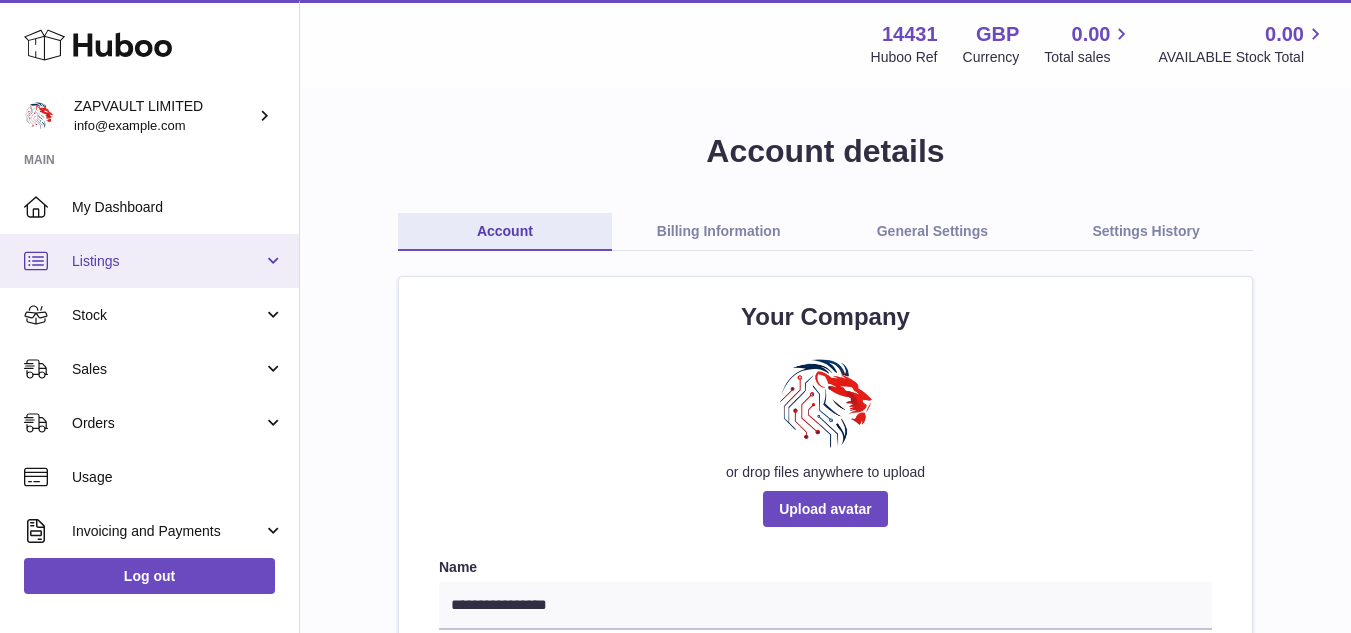 click on "Listings" at bounding box center (167, 261) 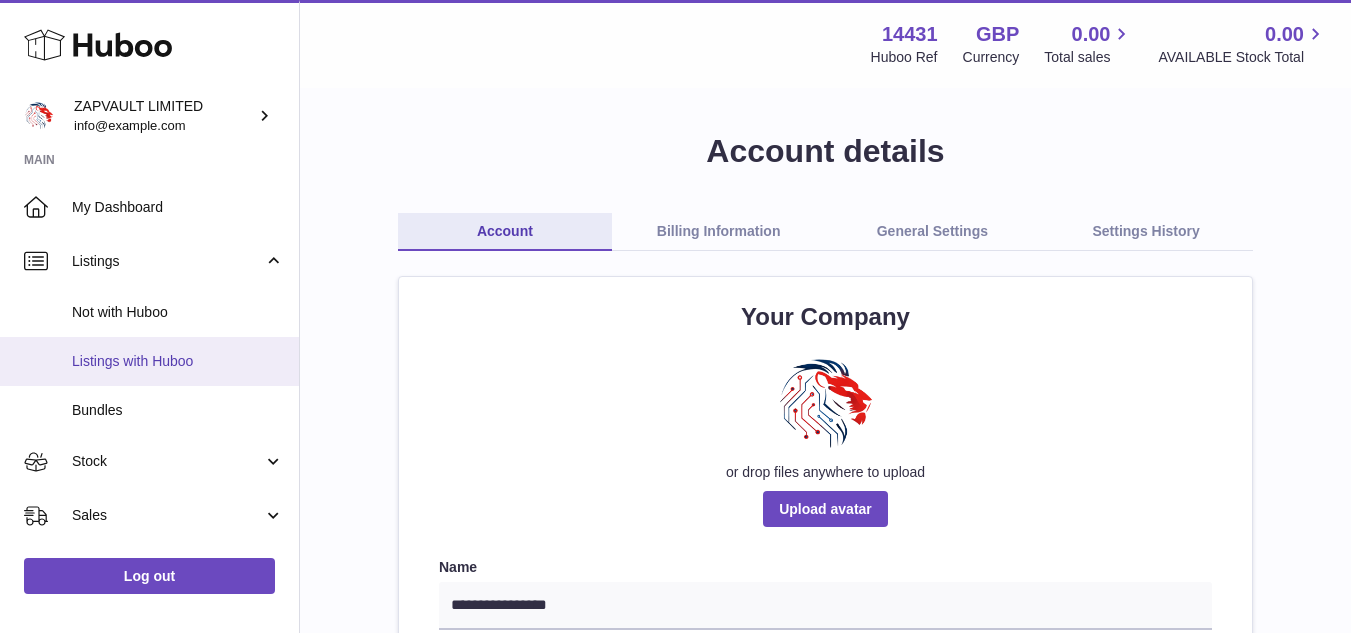 click on "Listings with Huboo" at bounding box center (178, 361) 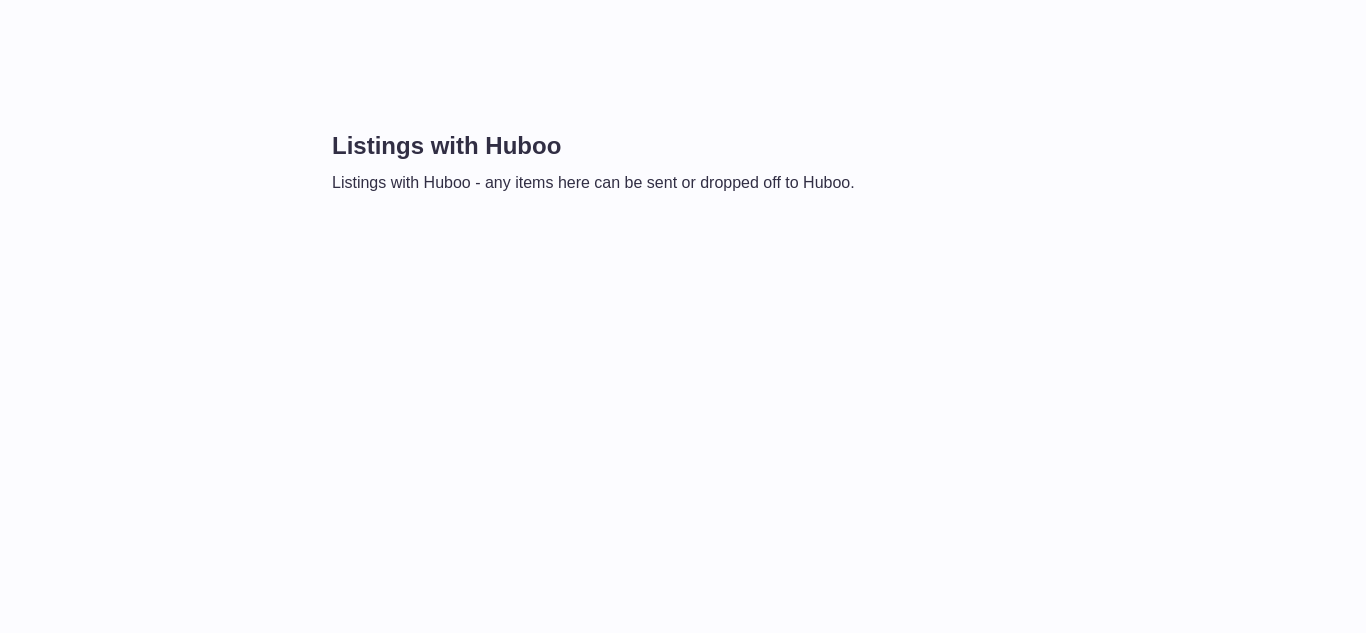 scroll, scrollTop: 0, scrollLeft: 0, axis: both 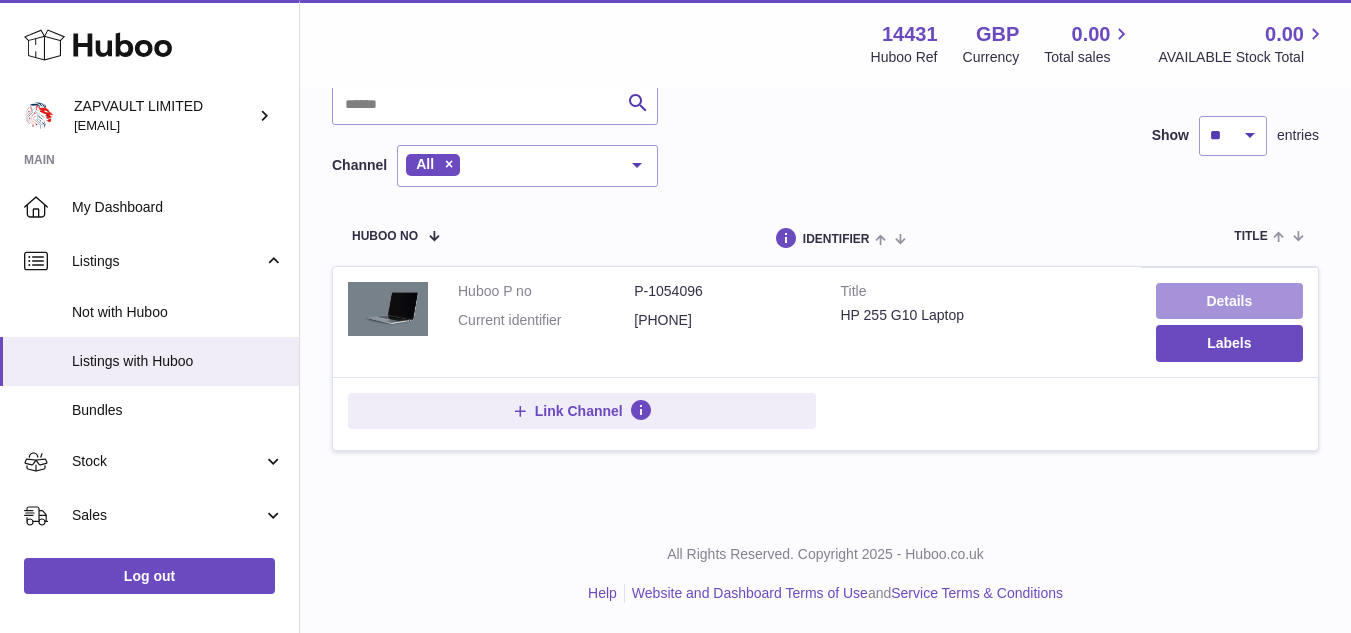 click on "Details" at bounding box center (1229, 301) 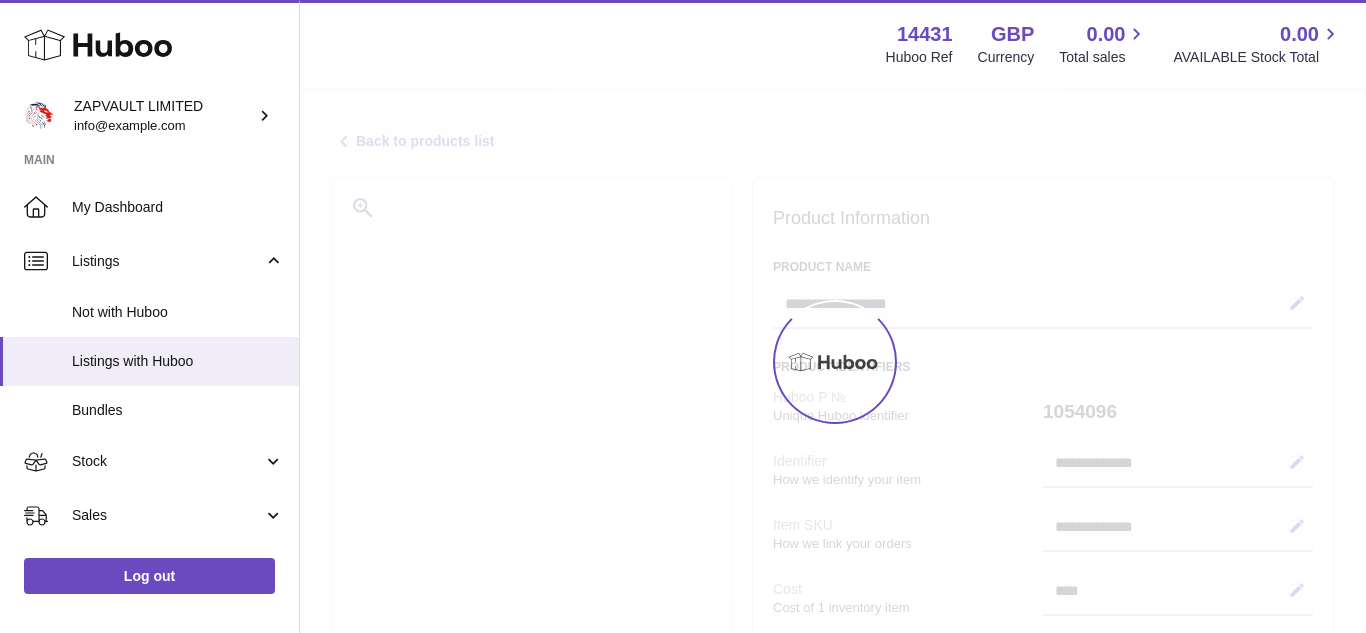 select on "***" 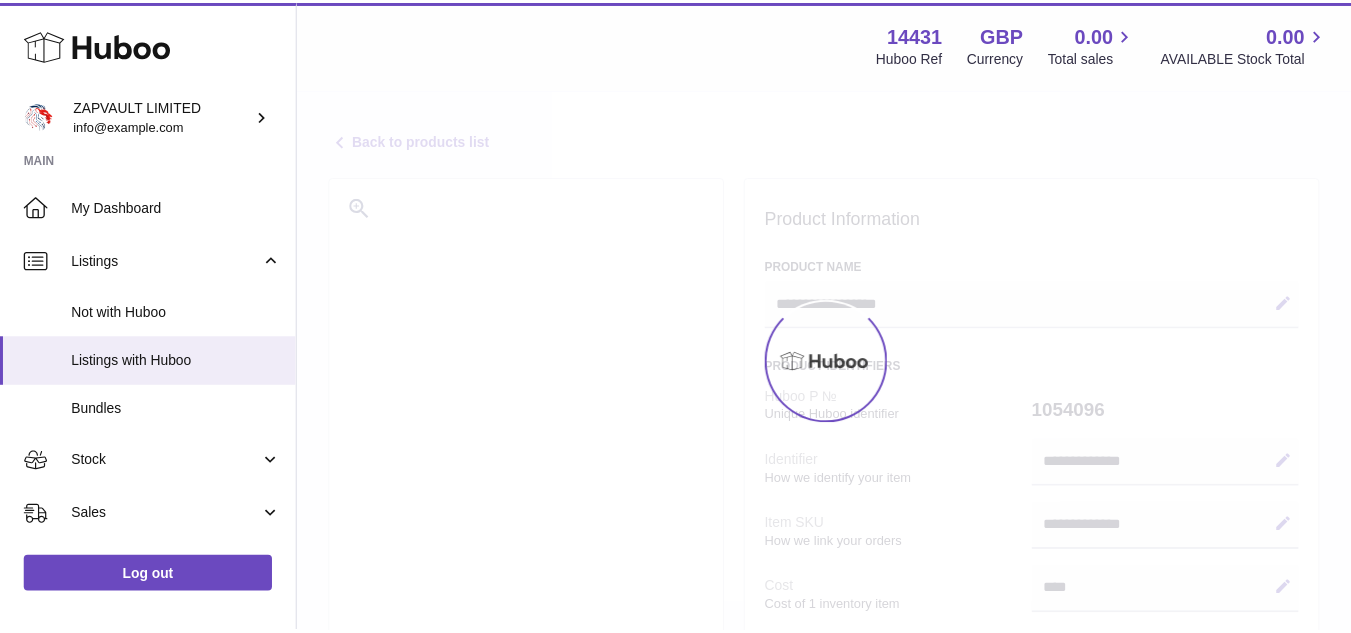 scroll, scrollTop: 0, scrollLeft: 0, axis: both 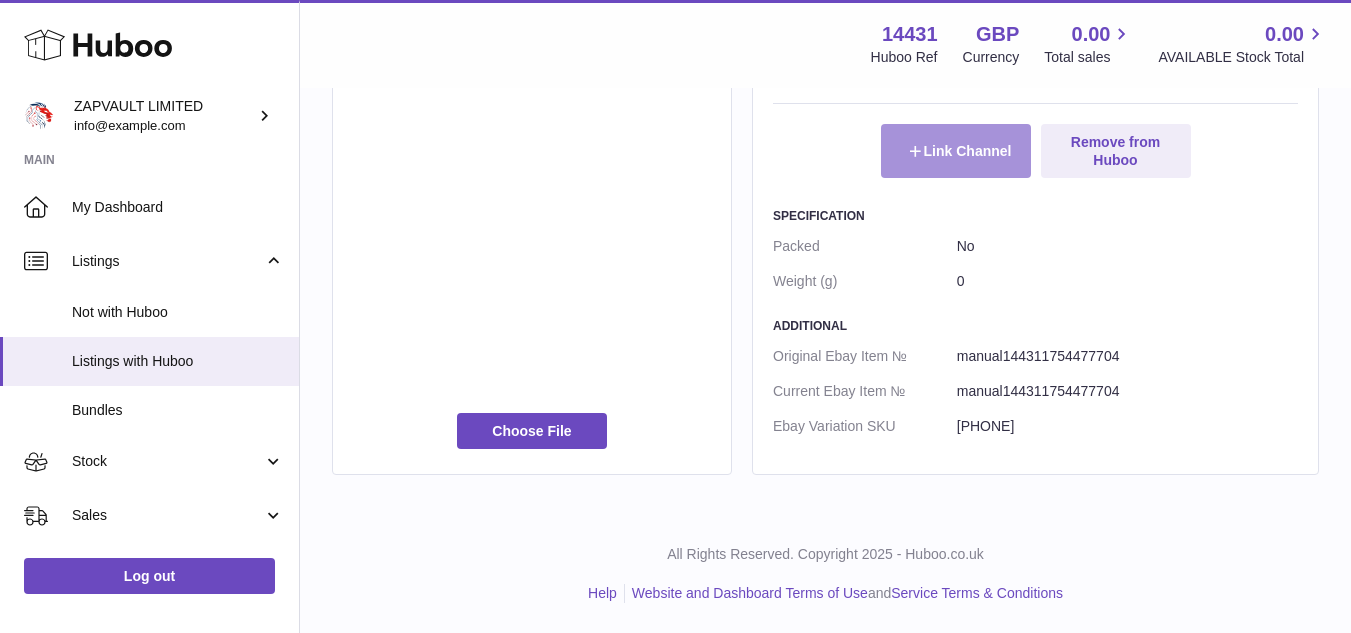 click on "Link Channel" at bounding box center (956, 151) 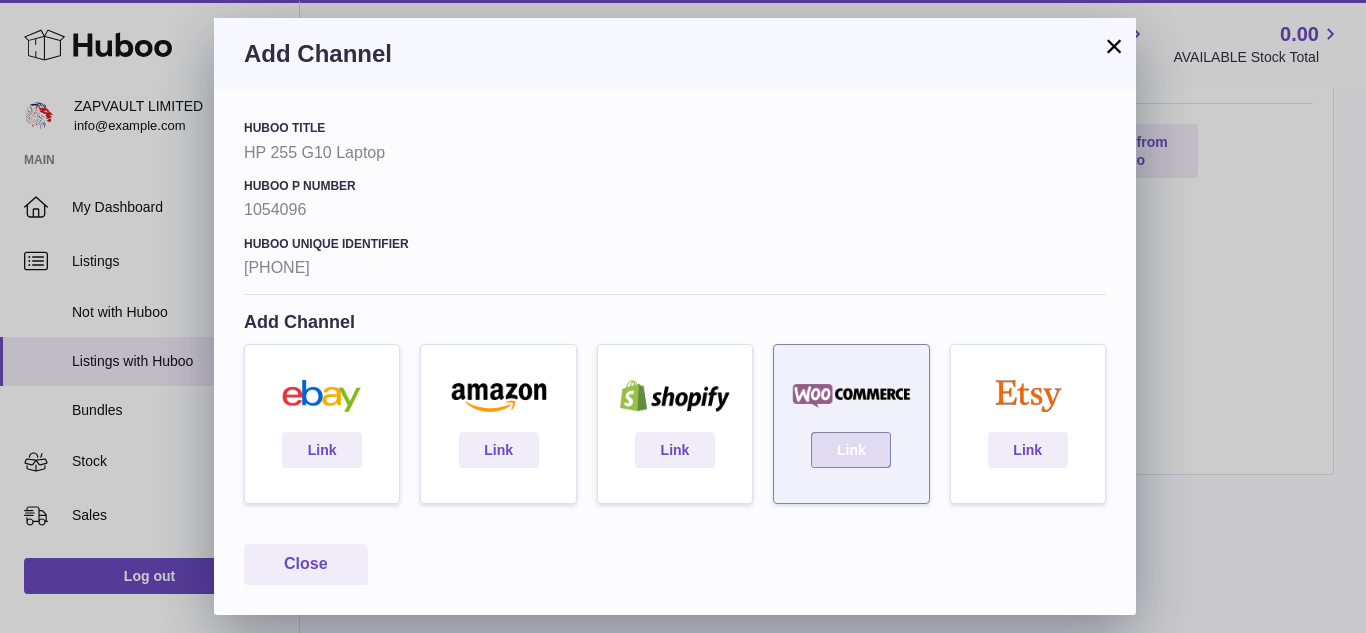 click on "Link" at bounding box center (851, 450) 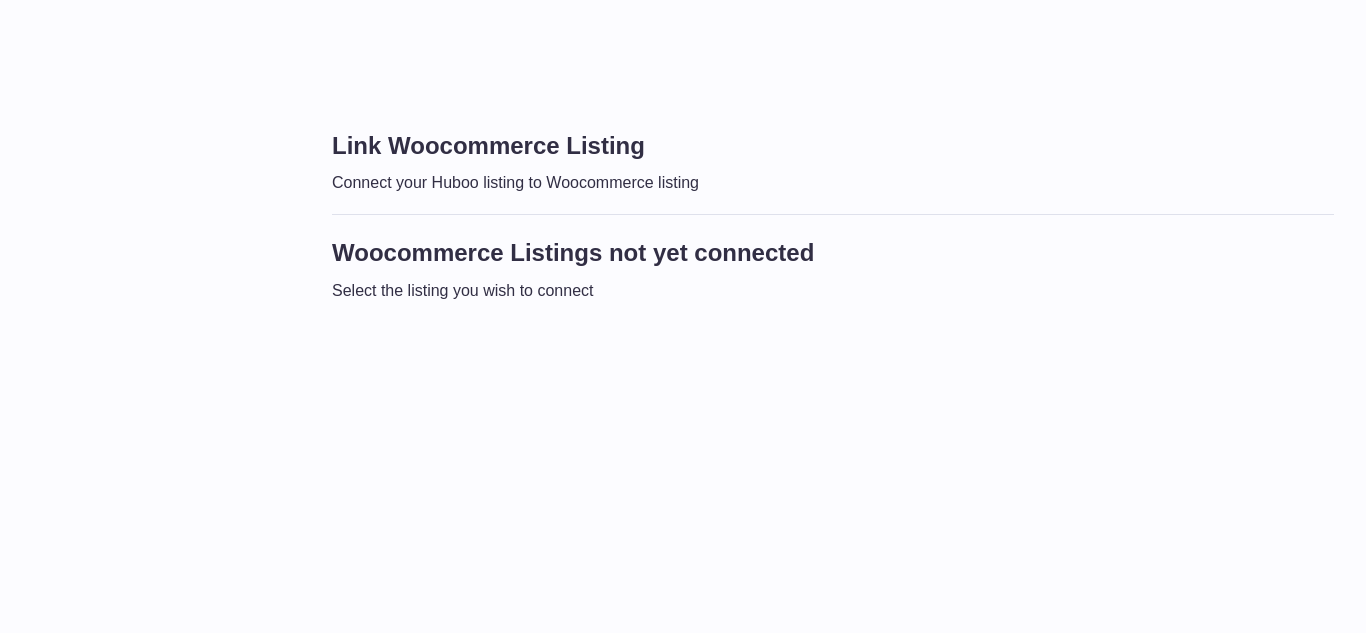 scroll, scrollTop: 0, scrollLeft: 0, axis: both 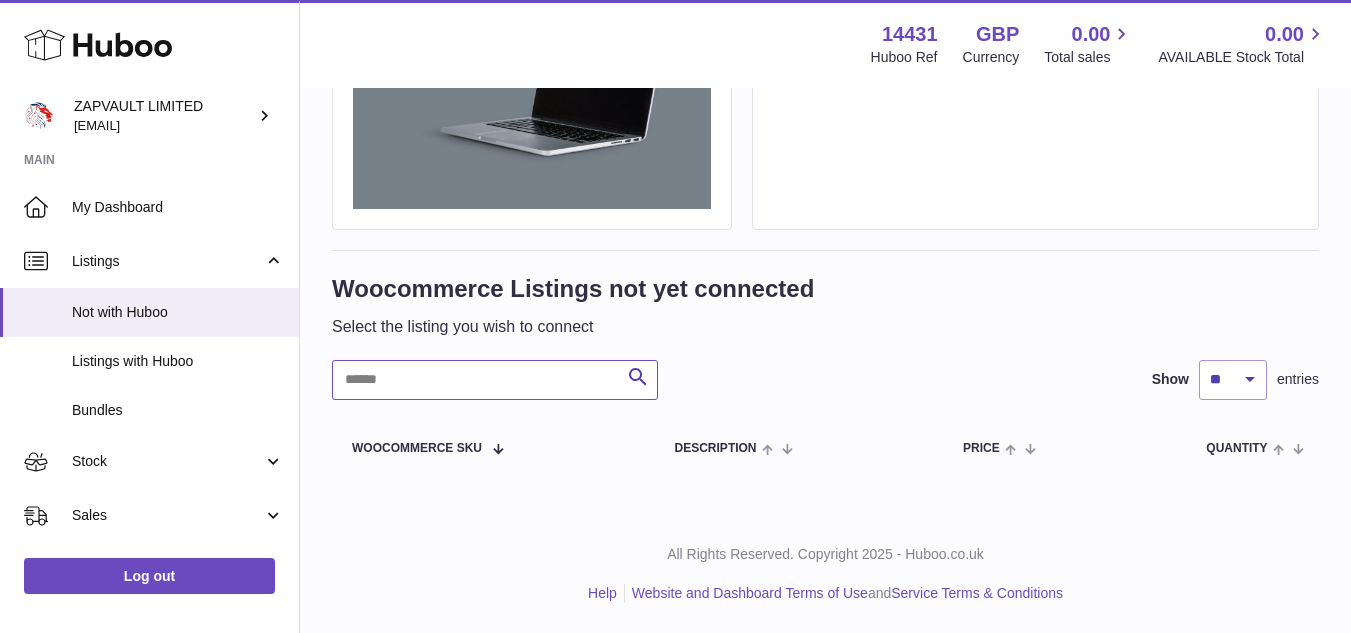 click at bounding box center [495, 380] 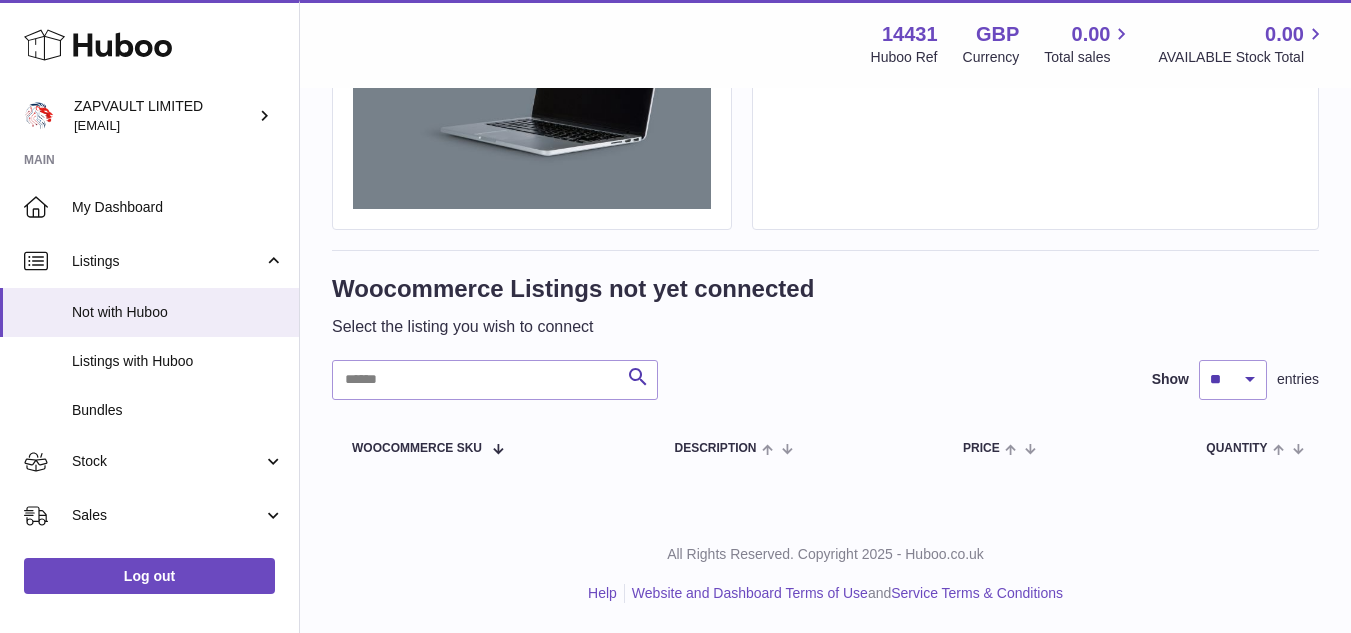click on "Select the listing you wish to connect" at bounding box center (573, 327) 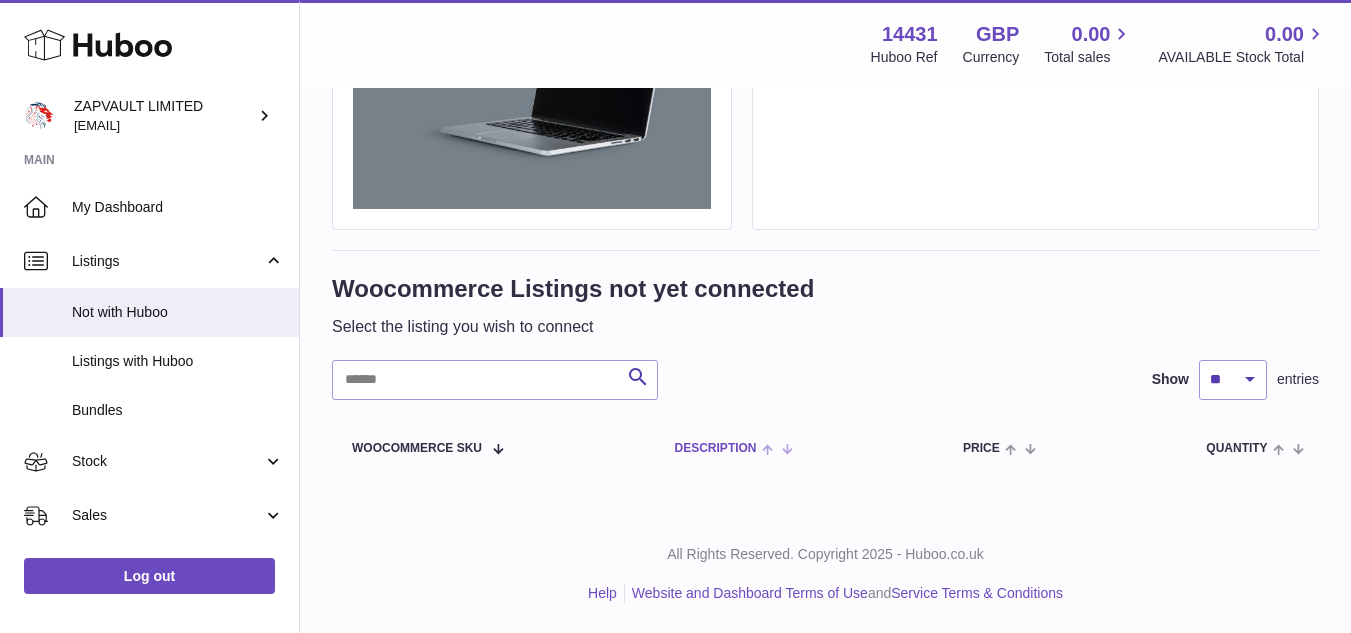 click on "Description" at bounding box center [731, 448] 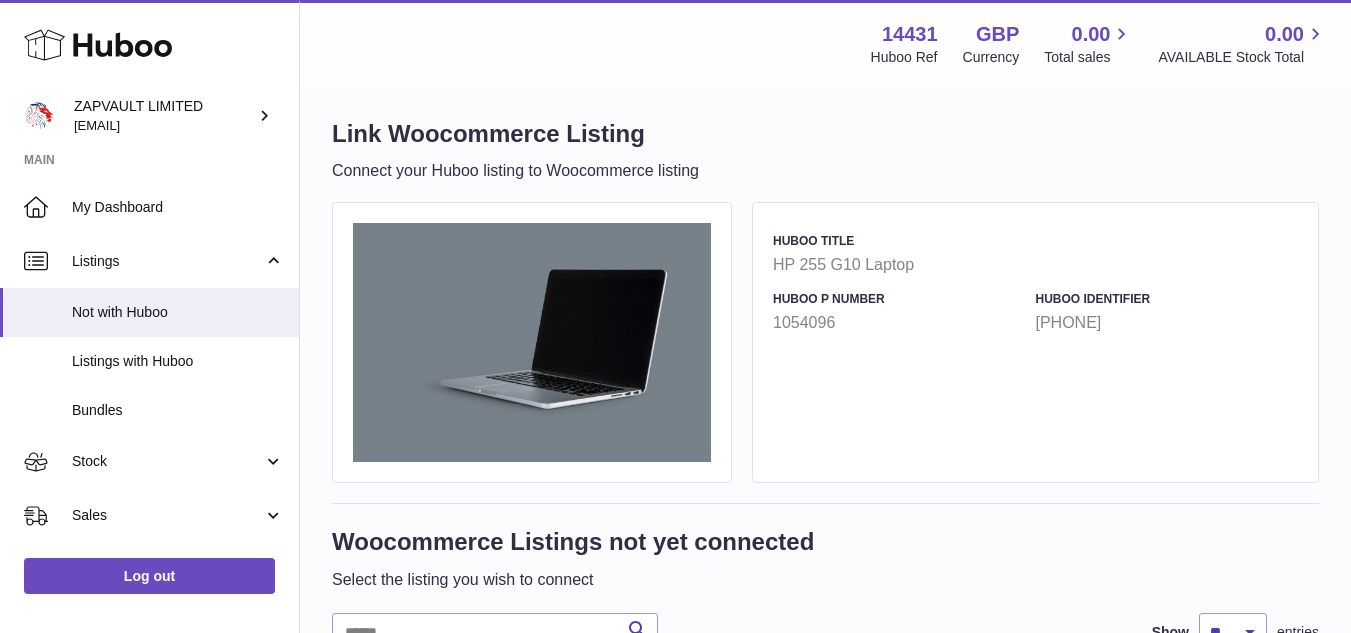 scroll, scrollTop: 0, scrollLeft: 0, axis: both 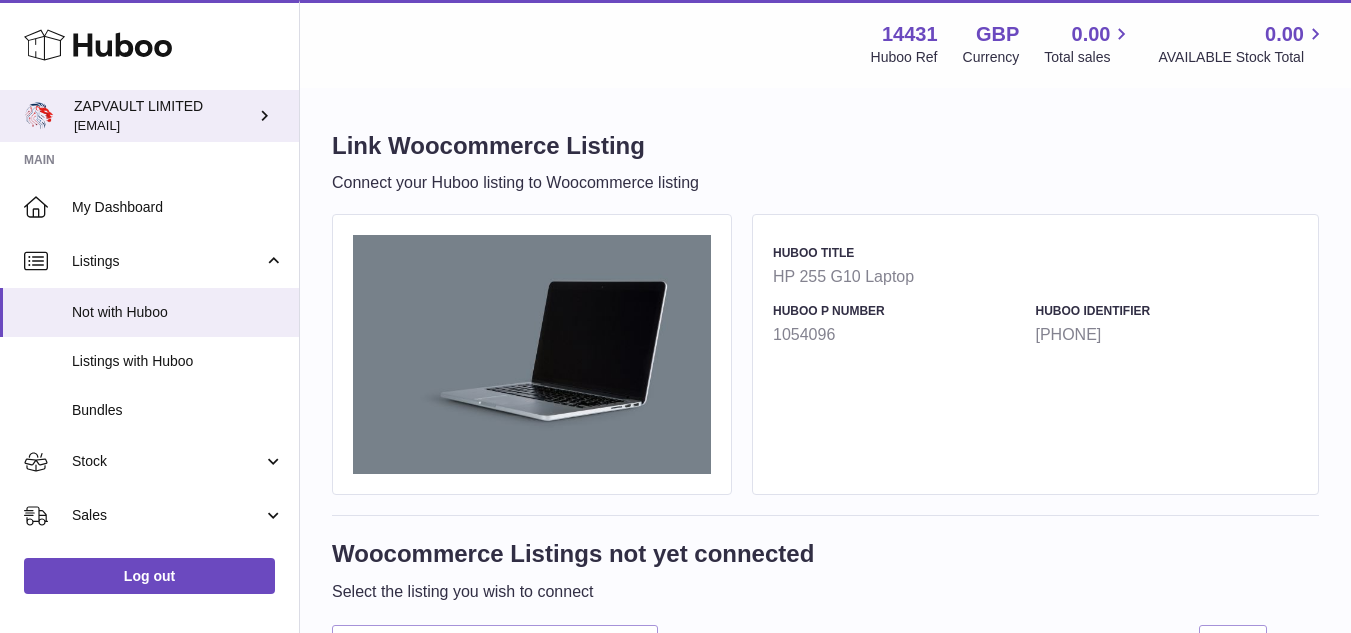 click on "ZAPVAULT LIMITED
info@zapvault.co.uk" at bounding box center (164, 116) 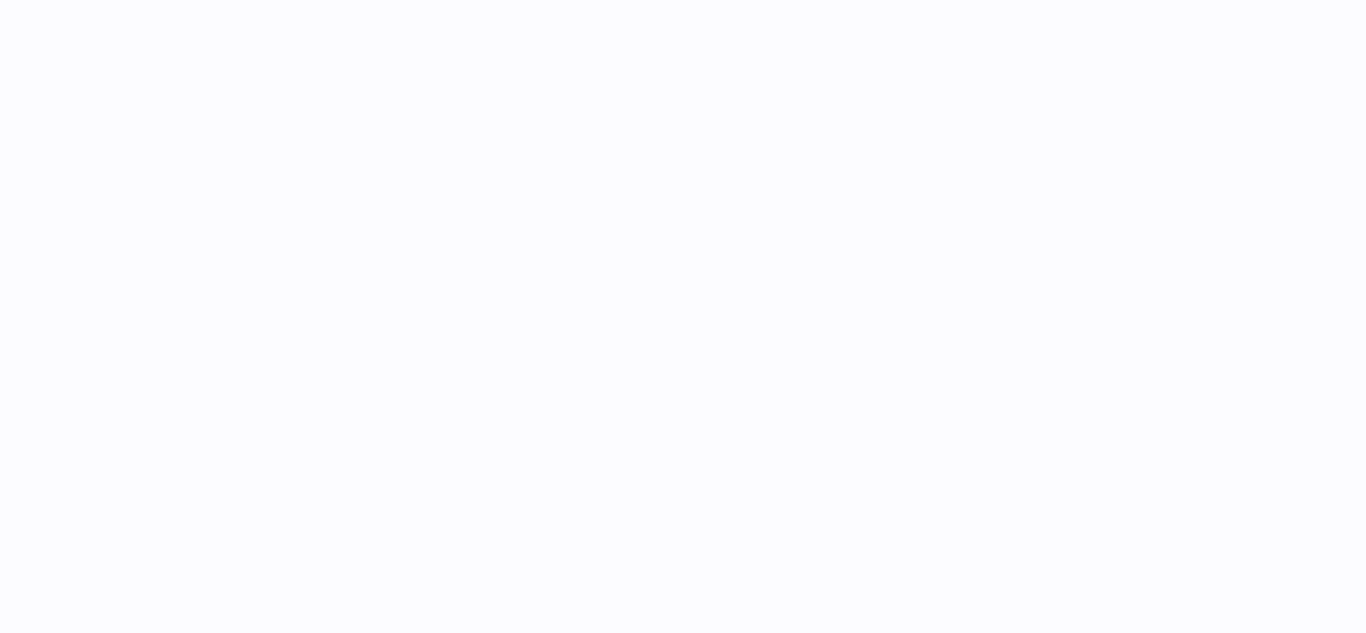 scroll, scrollTop: 0, scrollLeft: 0, axis: both 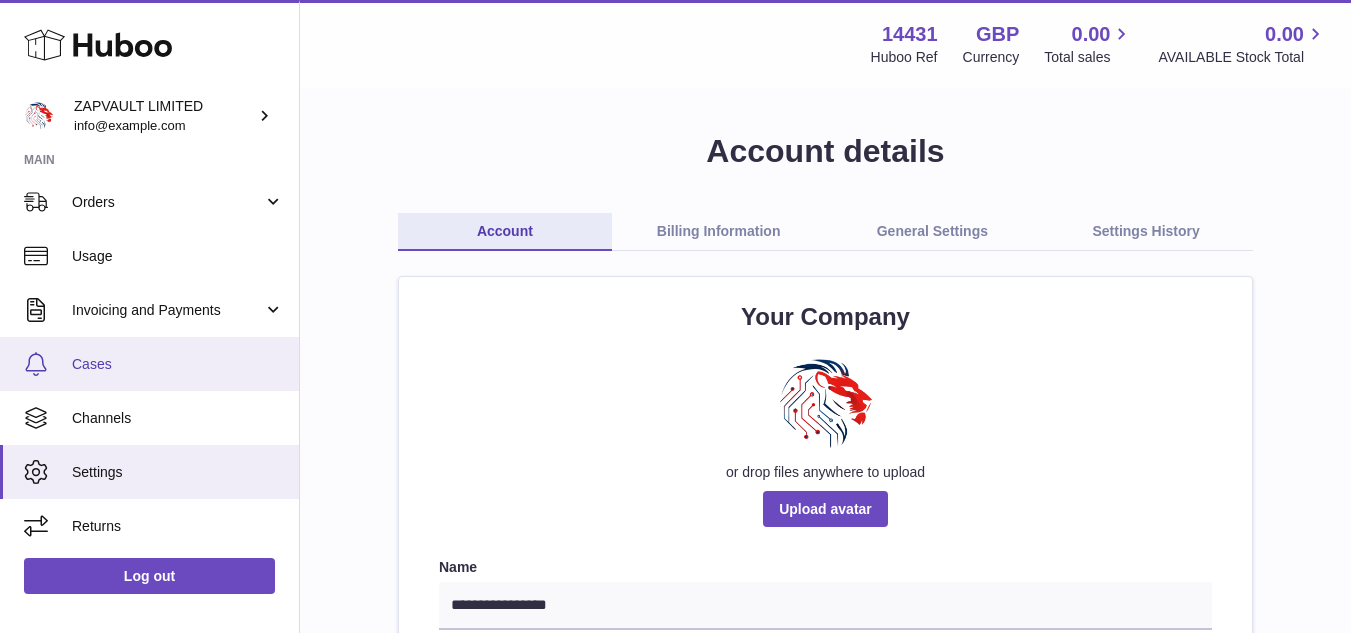 click on "Cases" at bounding box center (178, 364) 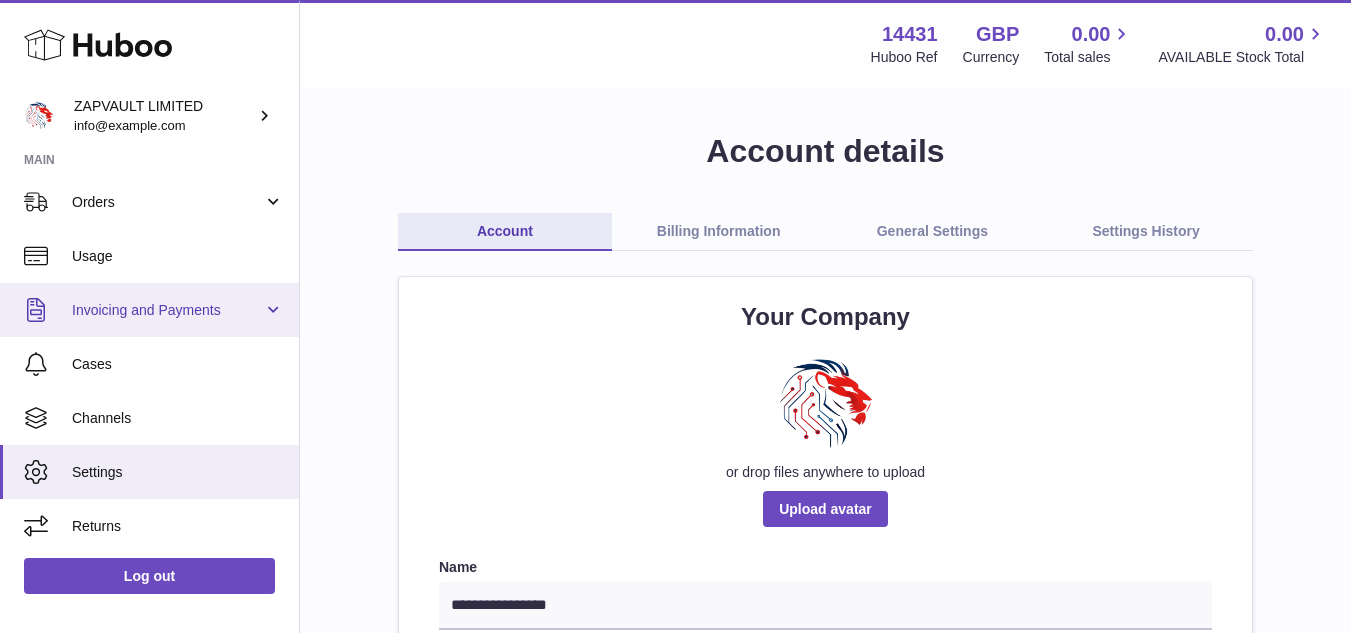 click on "Invoicing and Payments" at bounding box center (167, 310) 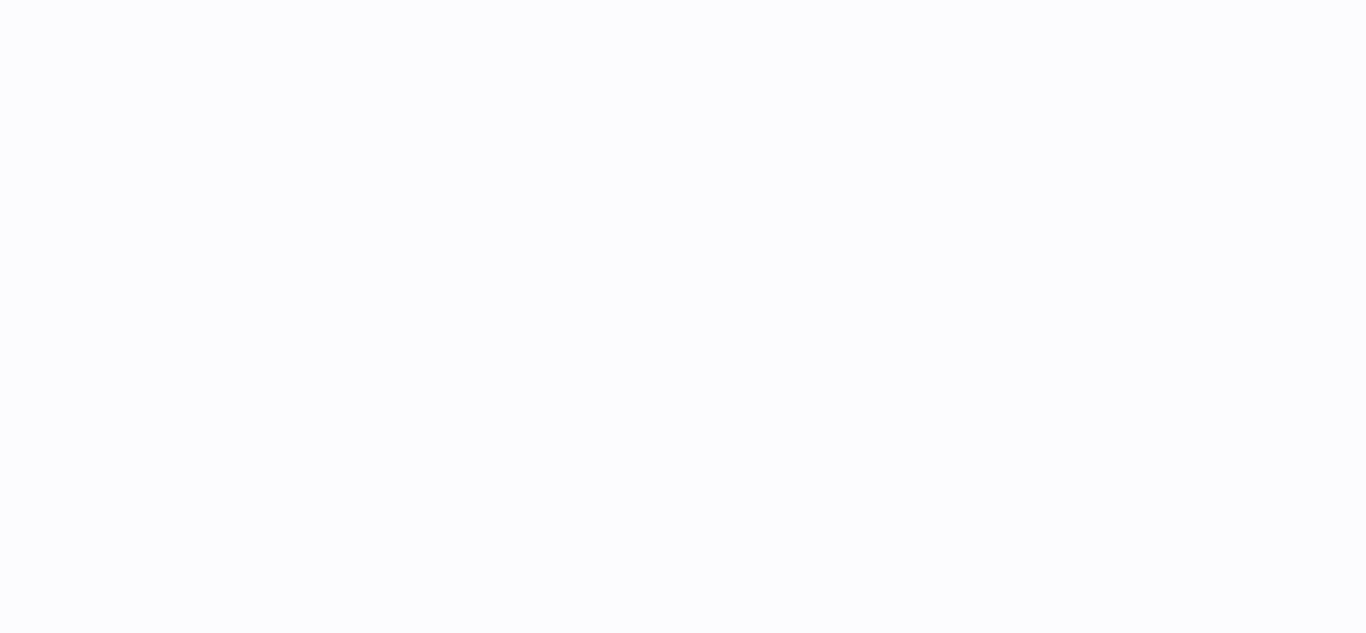 scroll, scrollTop: 0, scrollLeft: 0, axis: both 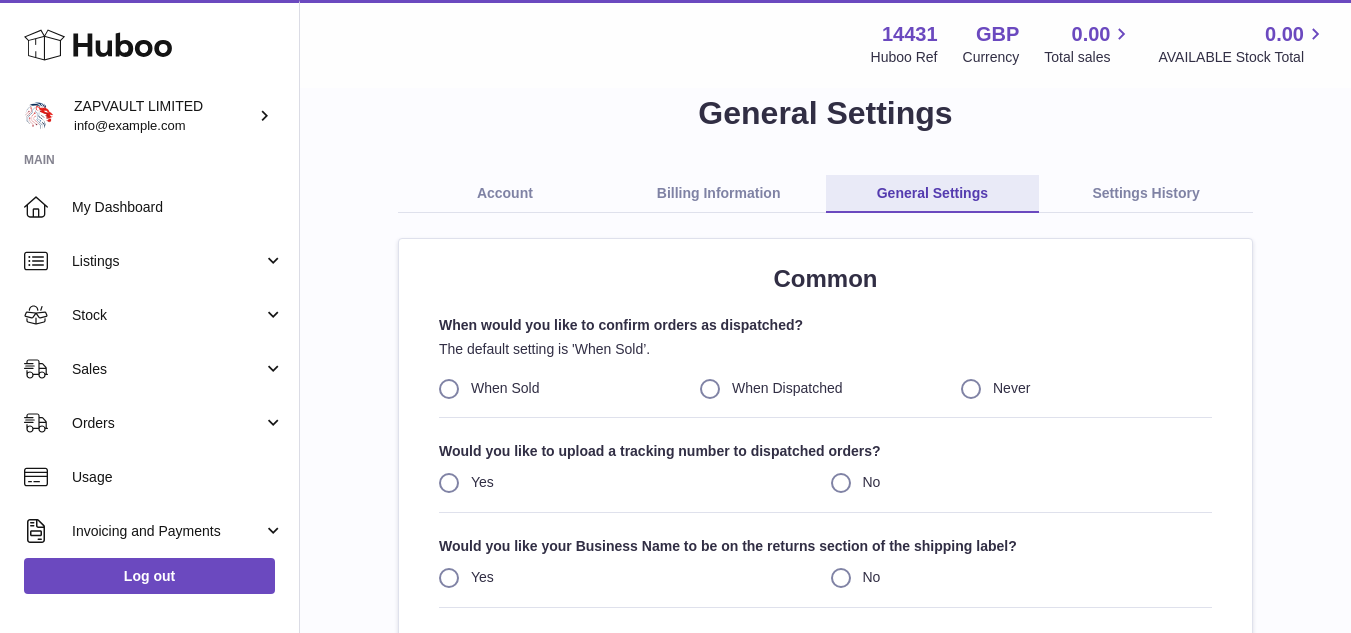 click on "Account" at bounding box center [505, 194] 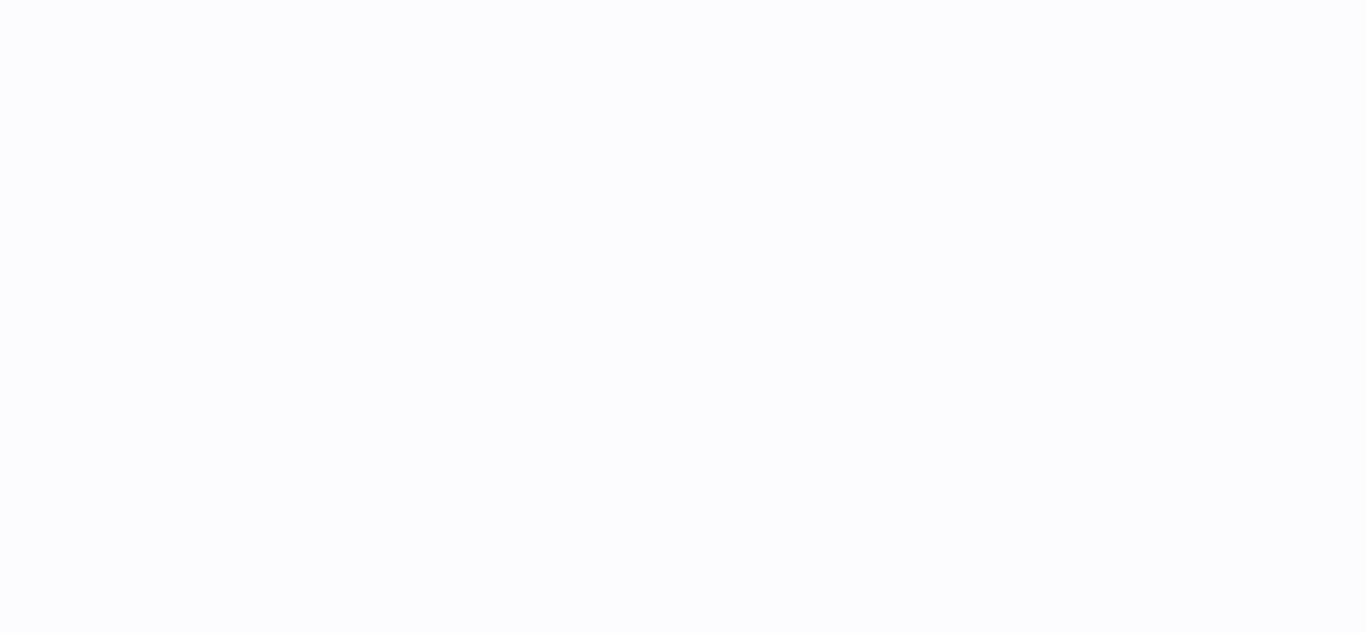 scroll, scrollTop: 0, scrollLeft: 0, axis: both 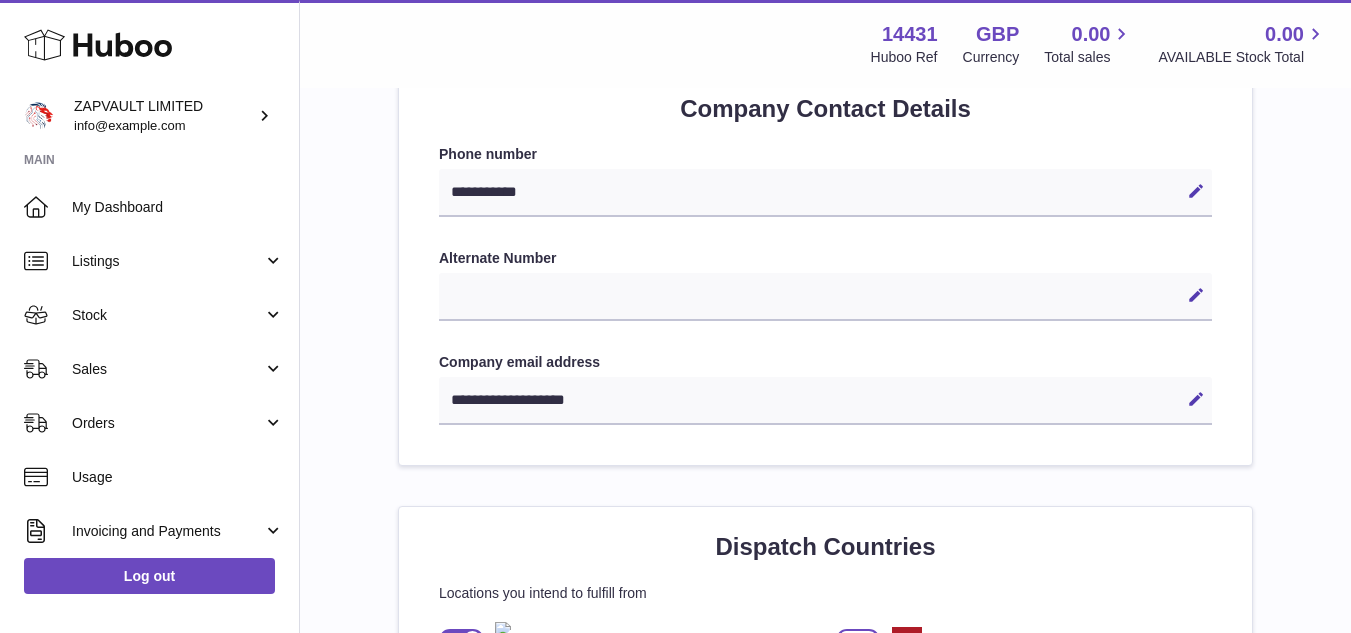 click on "Edit     Cancel     Save" at bounding box center (825, 297) 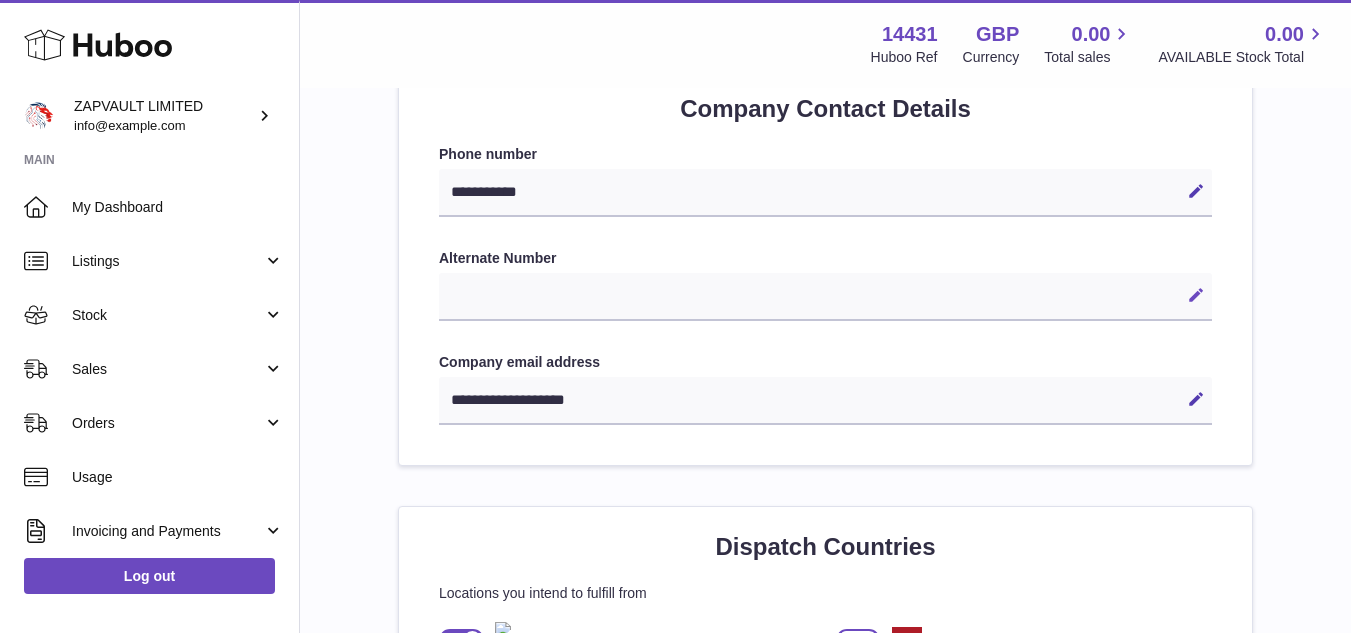 click on "Edit" at bounding box center (1196, 295) 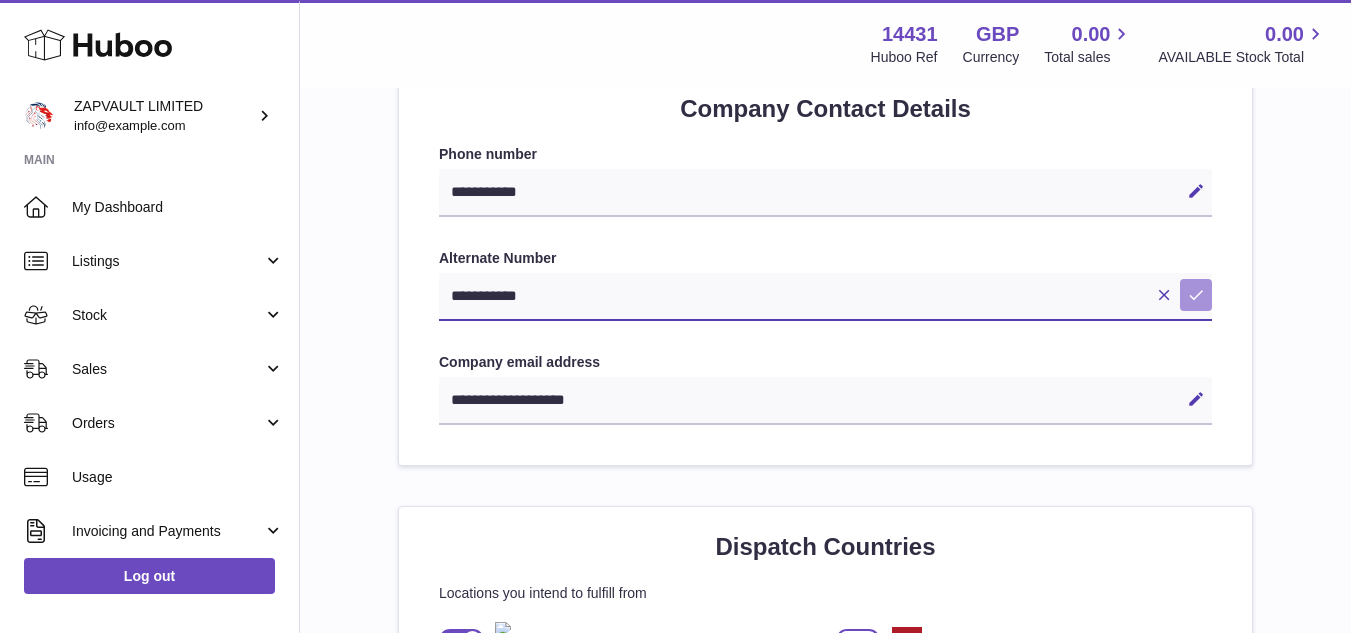 type on "**********" 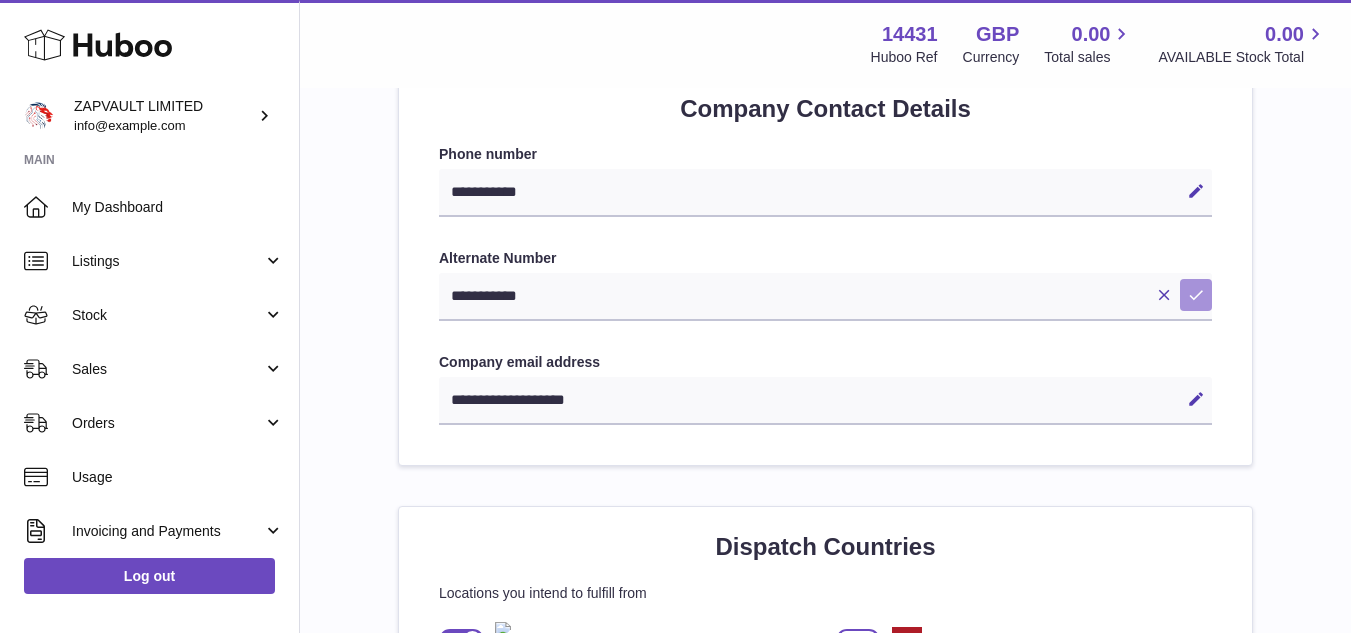 click on "Save" at bounding box center (1196, 295) 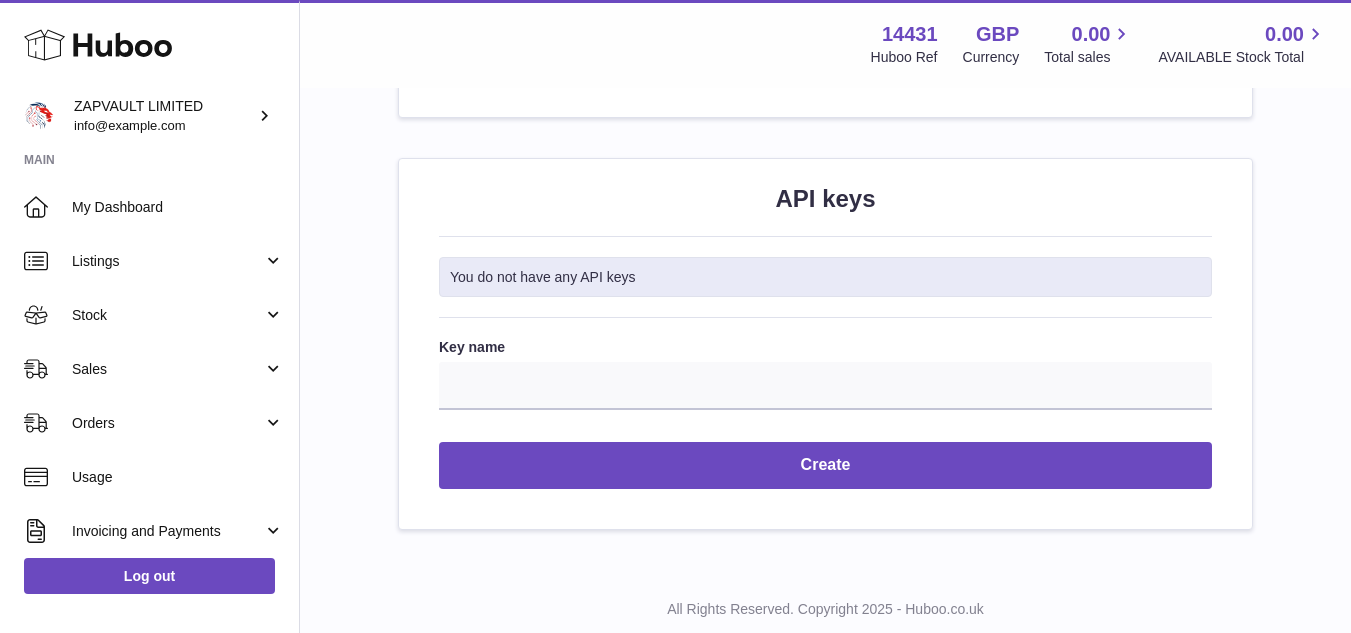 scroll, scrollTop: 2366, scrollLeft: 0, axis: vertical 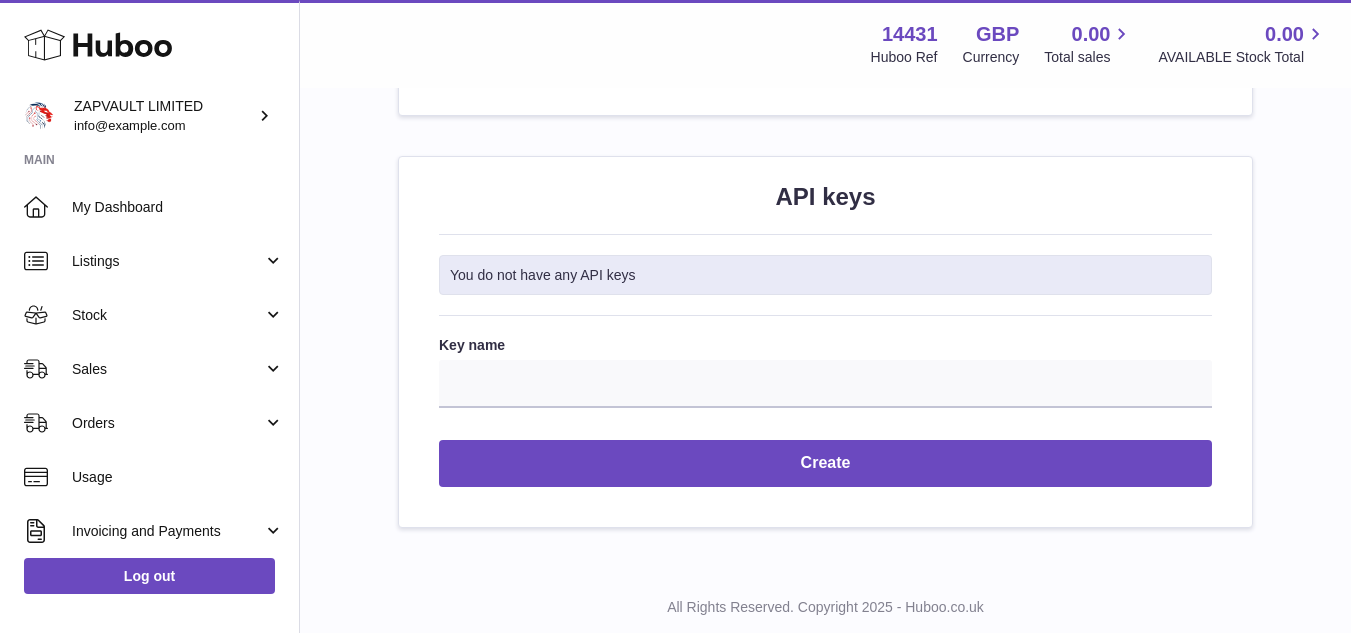 click on "You do not have any API keys" at bounding box center [825, 275] 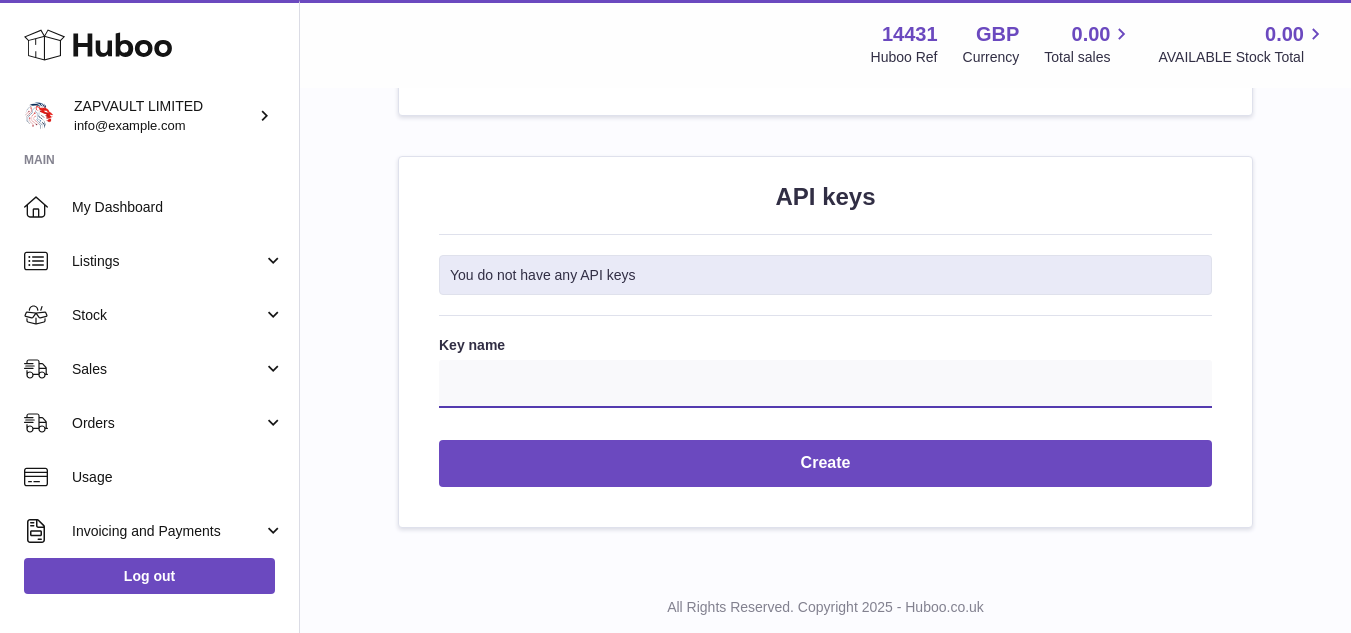 click on "Key name" at bounding box center (825, 384) 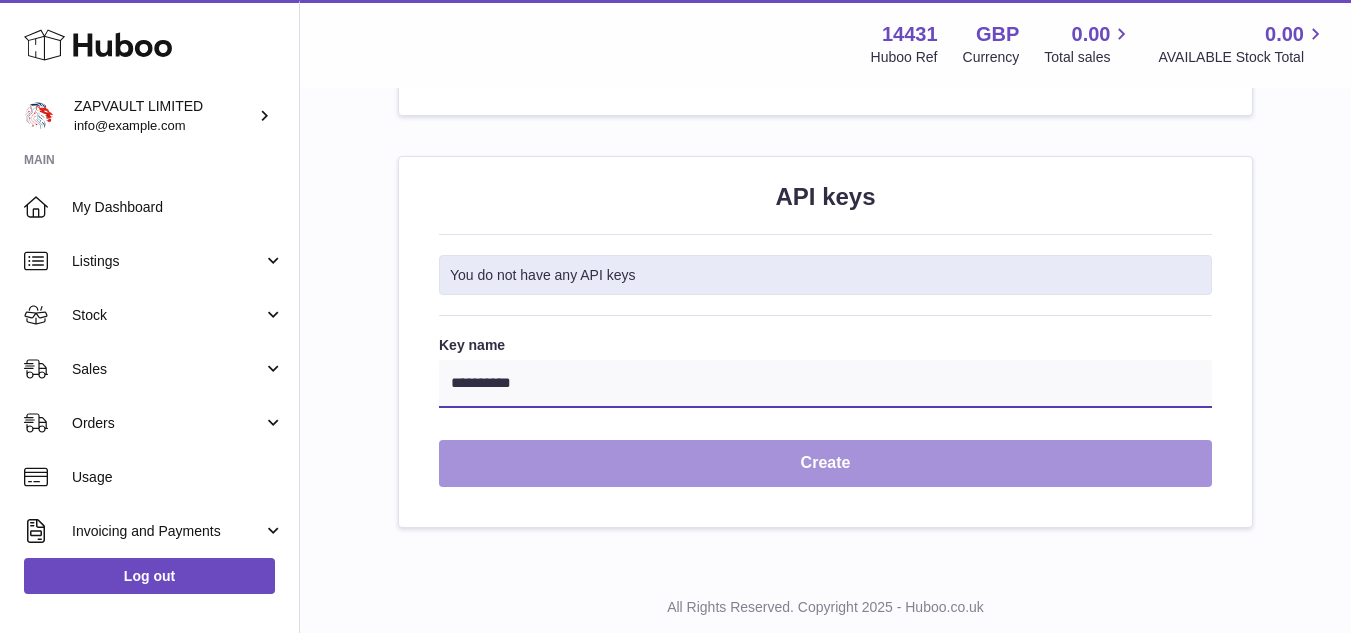 type on "**********" 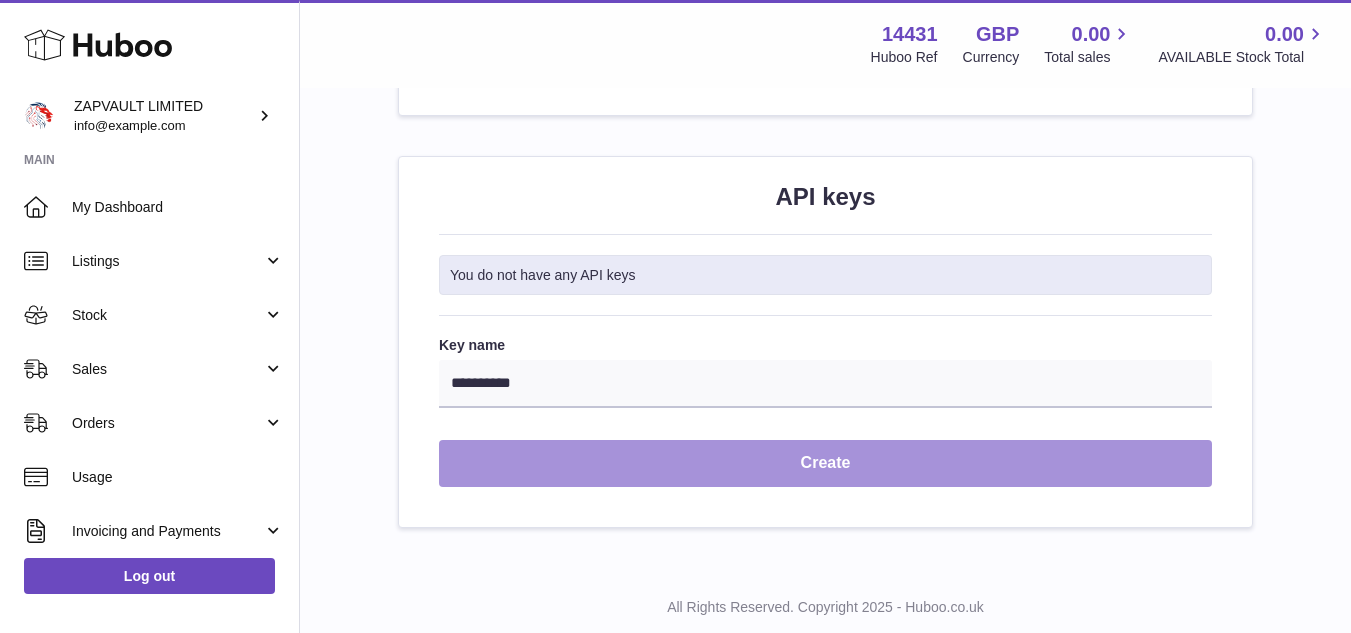 click on "Create" at bounding box center [825, 463] 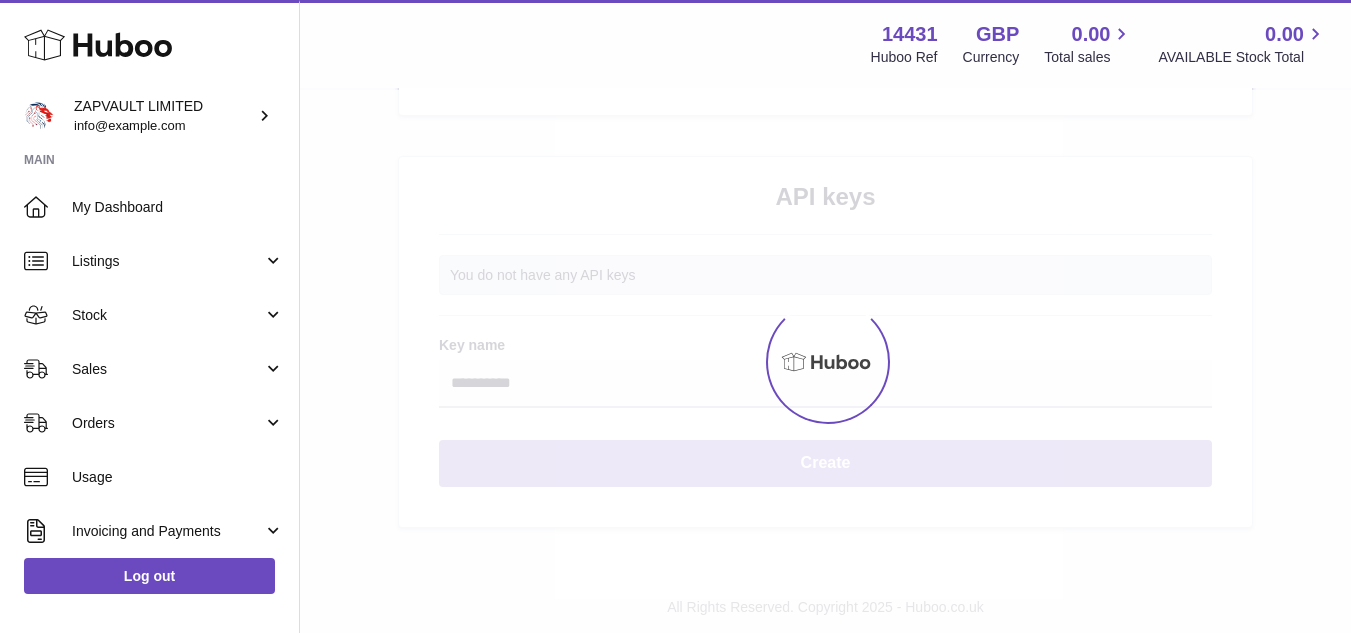 type 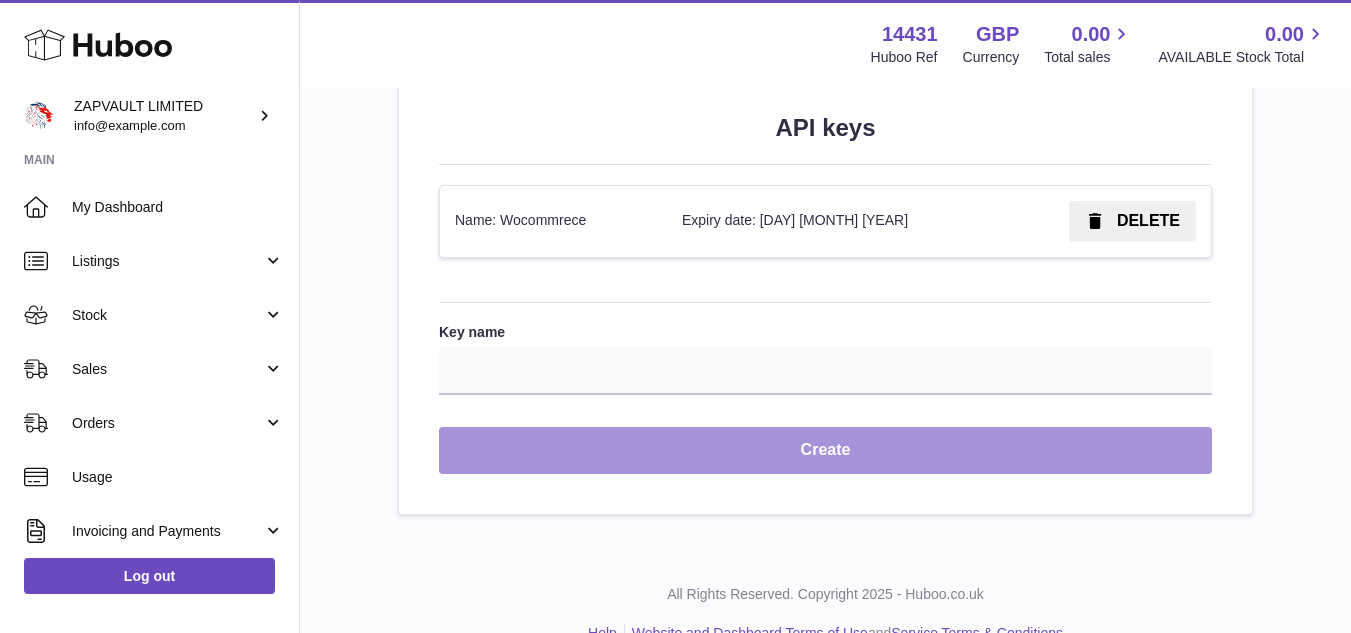 scroll, scrollTop: 2605, scrollLeft: 0, axis: vertical 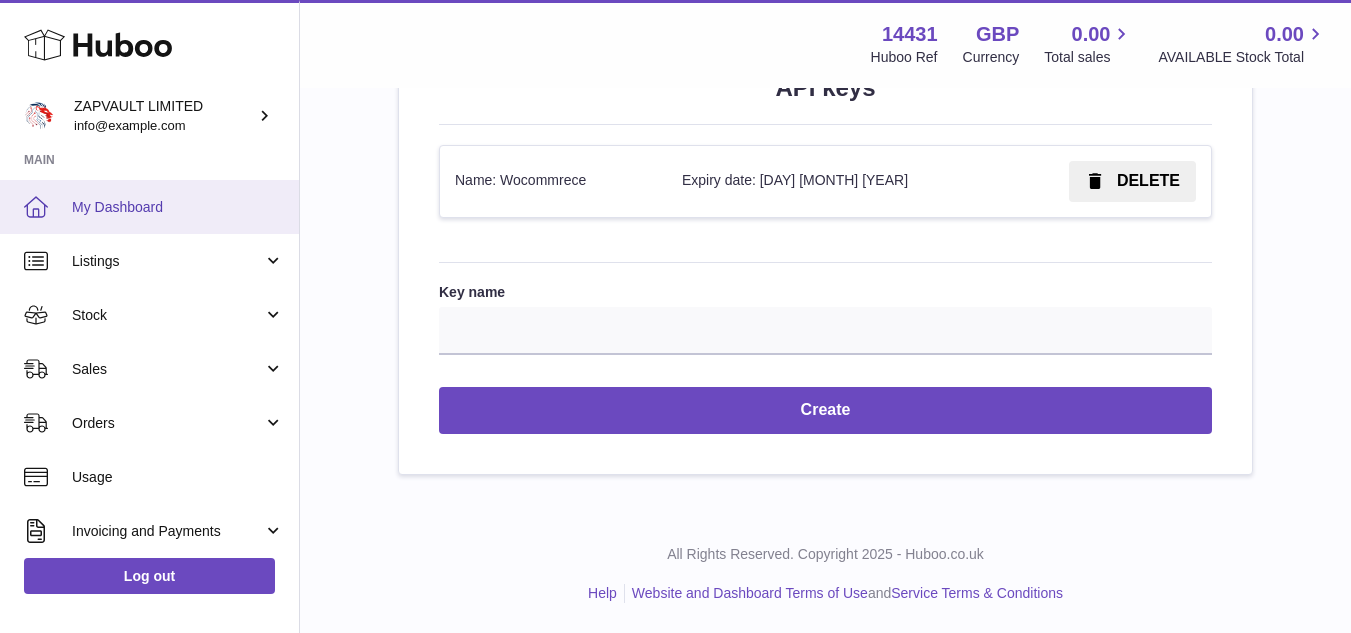click on "My Dashboard" at bounding box center (178, 207) 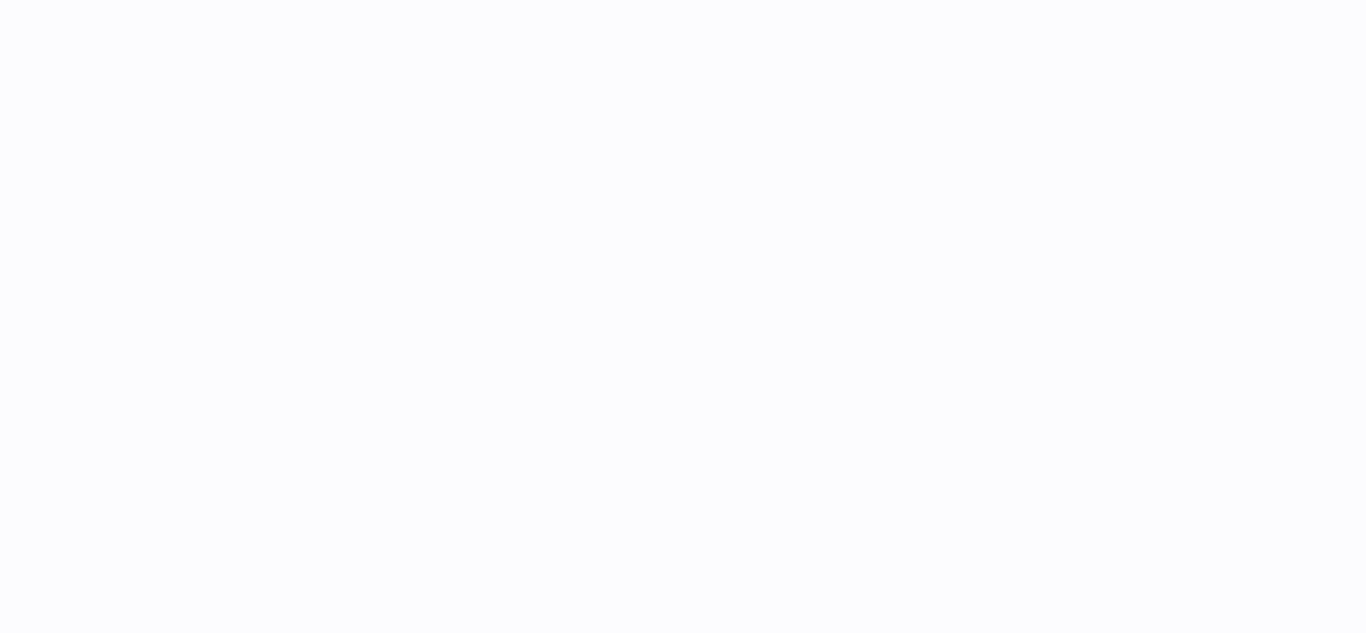scroll, scrollTop: 0, scrollLeft: 0, axis: both 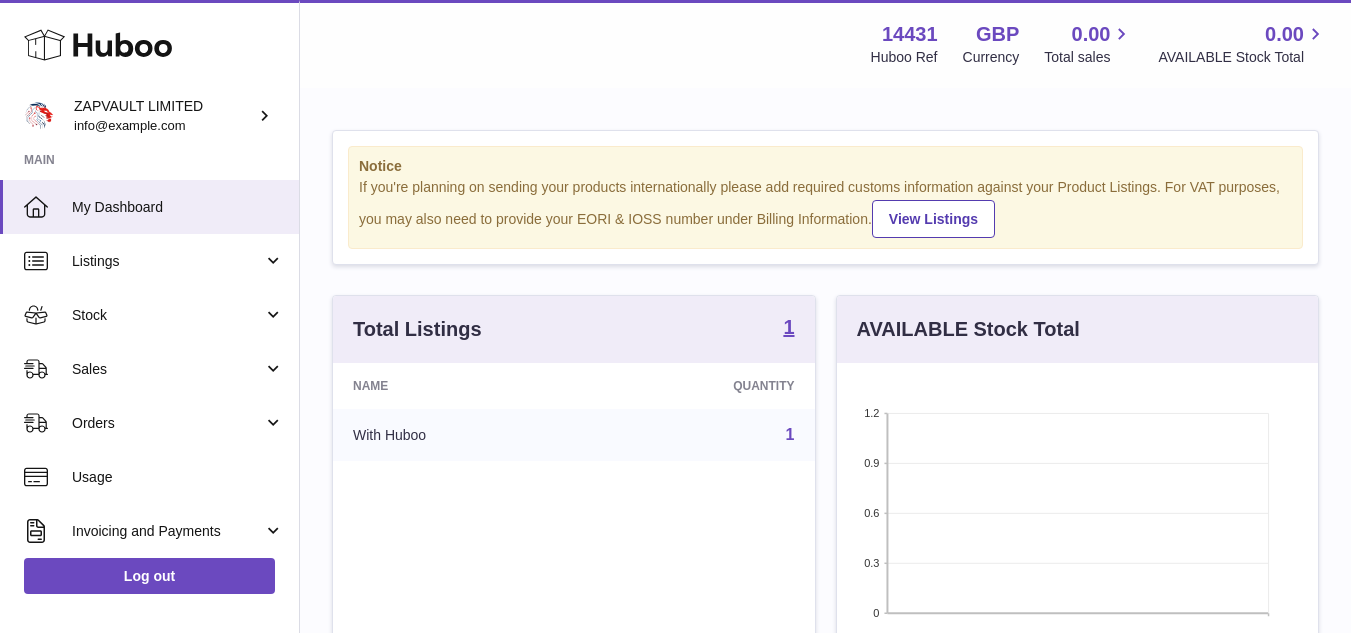 click on "GBP" at bounding box center [997, 34] 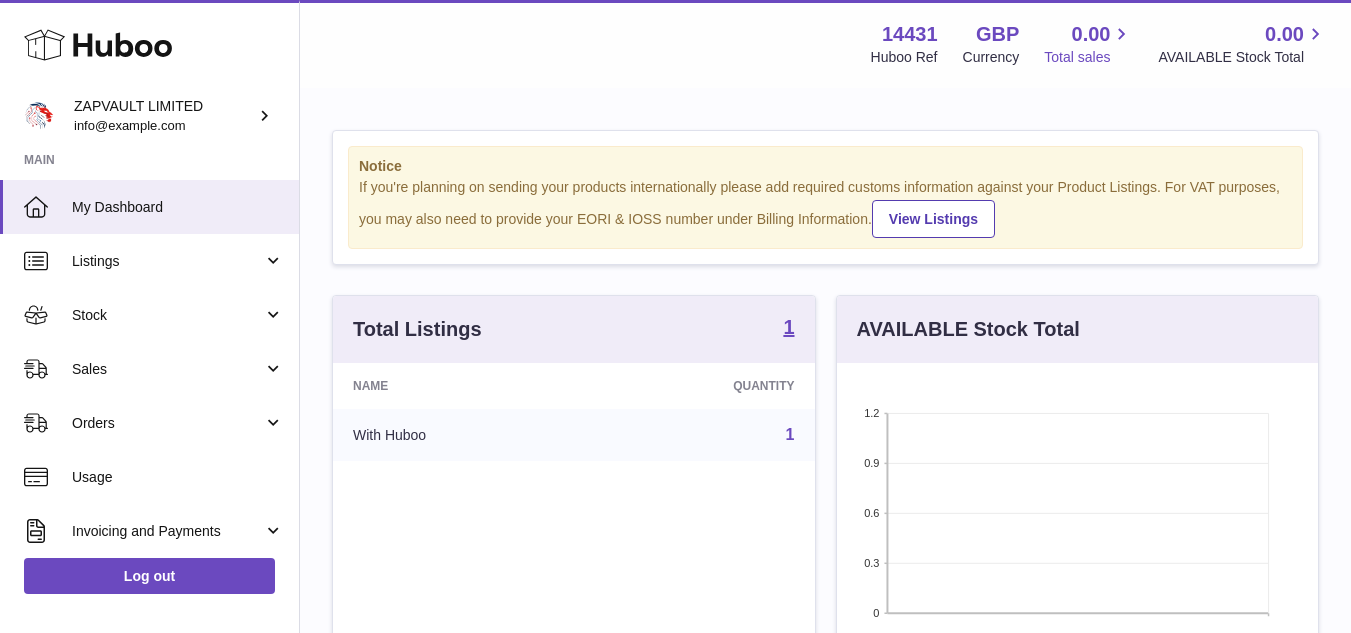 click on "0.00" at bounding box center (1091, 34) 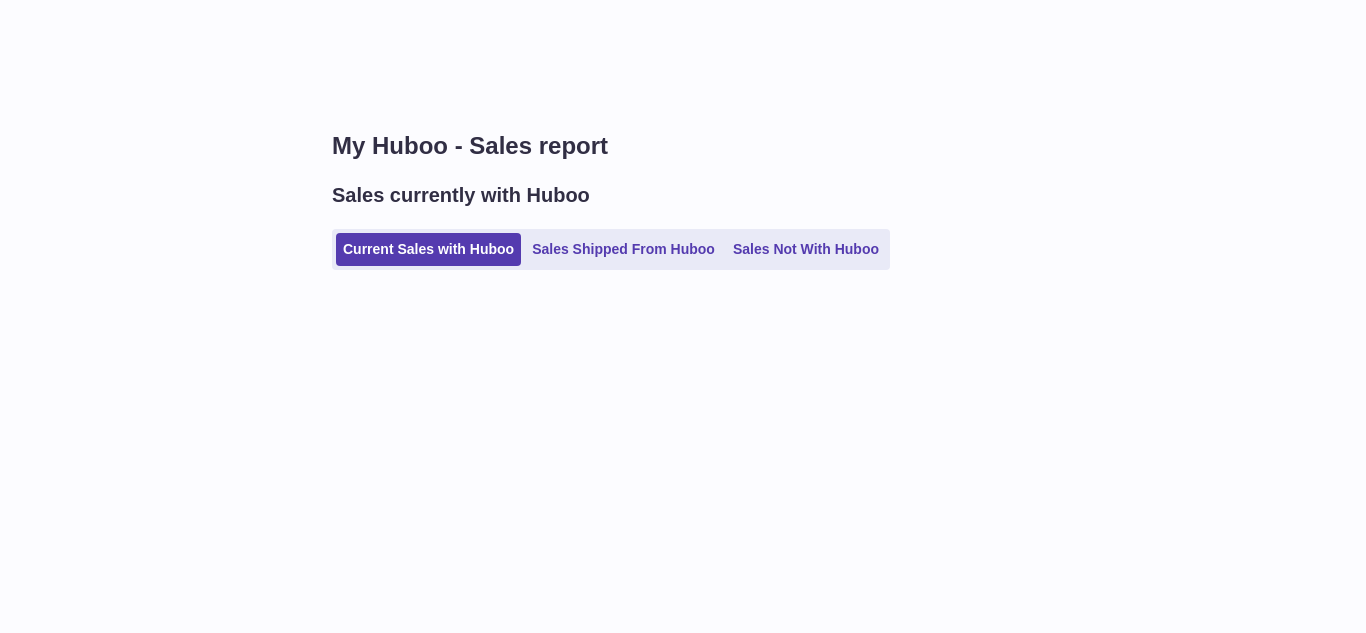 scroll, scrollTop: 0, scrollLeft: 0, axis: both 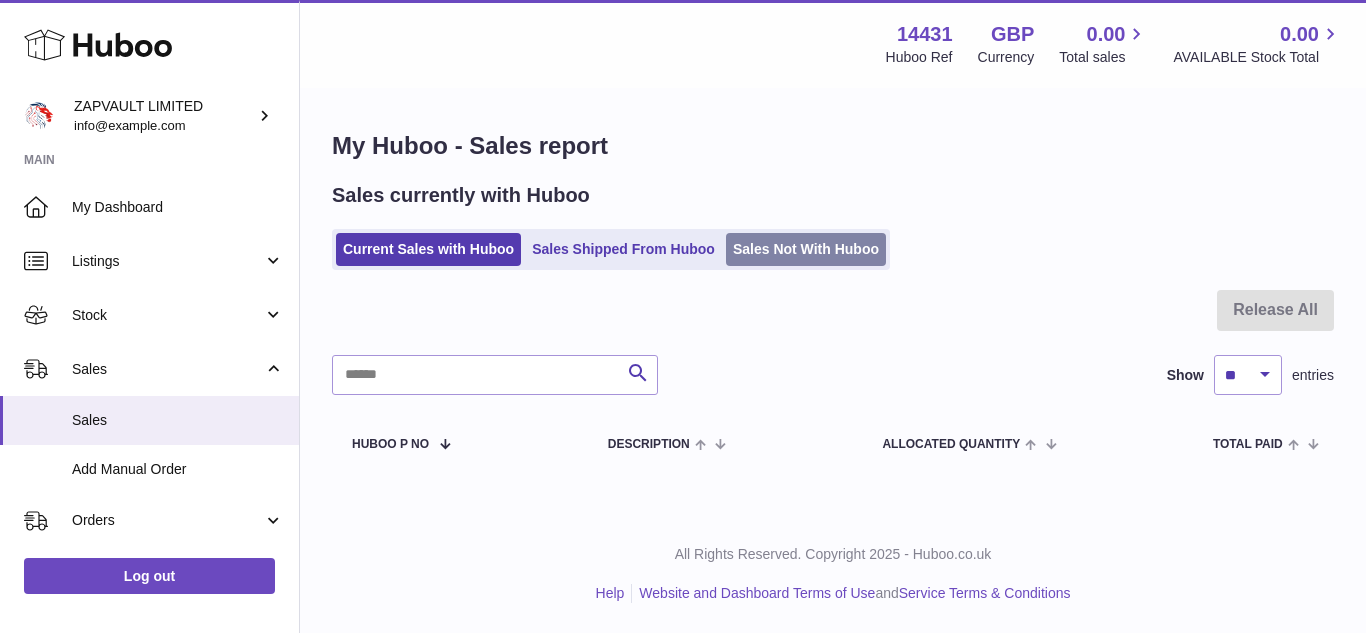 click on "Sales Not With Huboo" at bounding box center [806, 249] 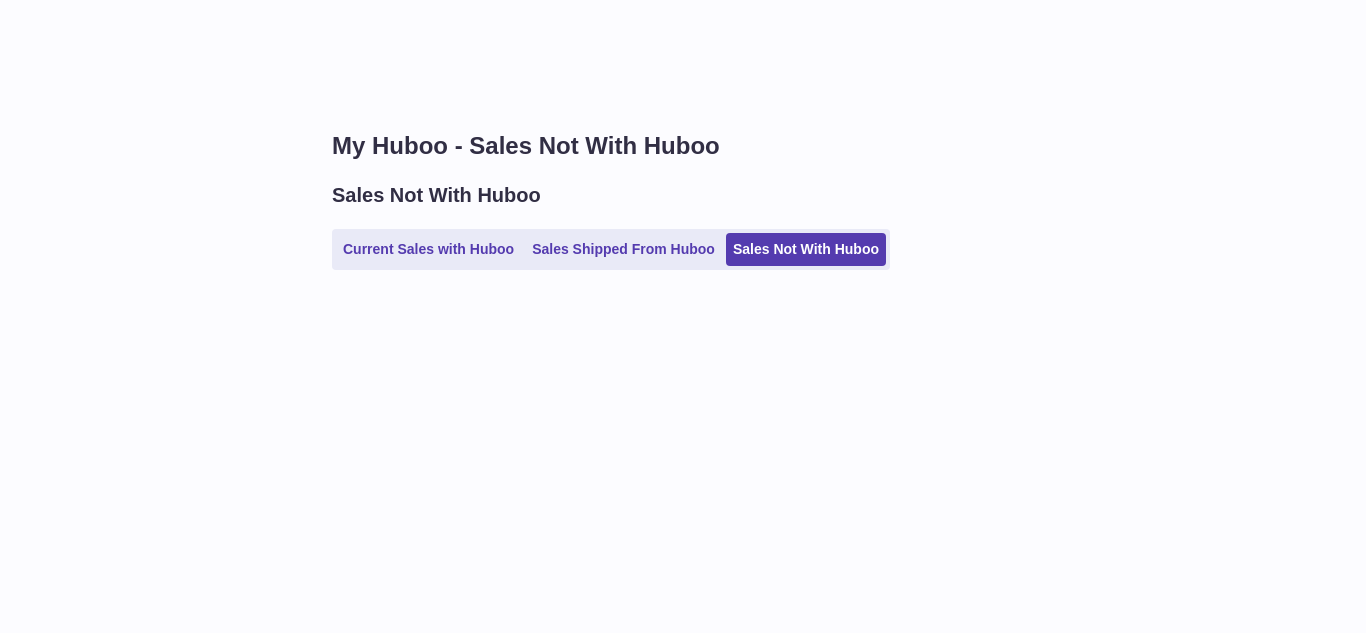 scroll, scrollTop: 0, scrollLeft: 0, axis: both 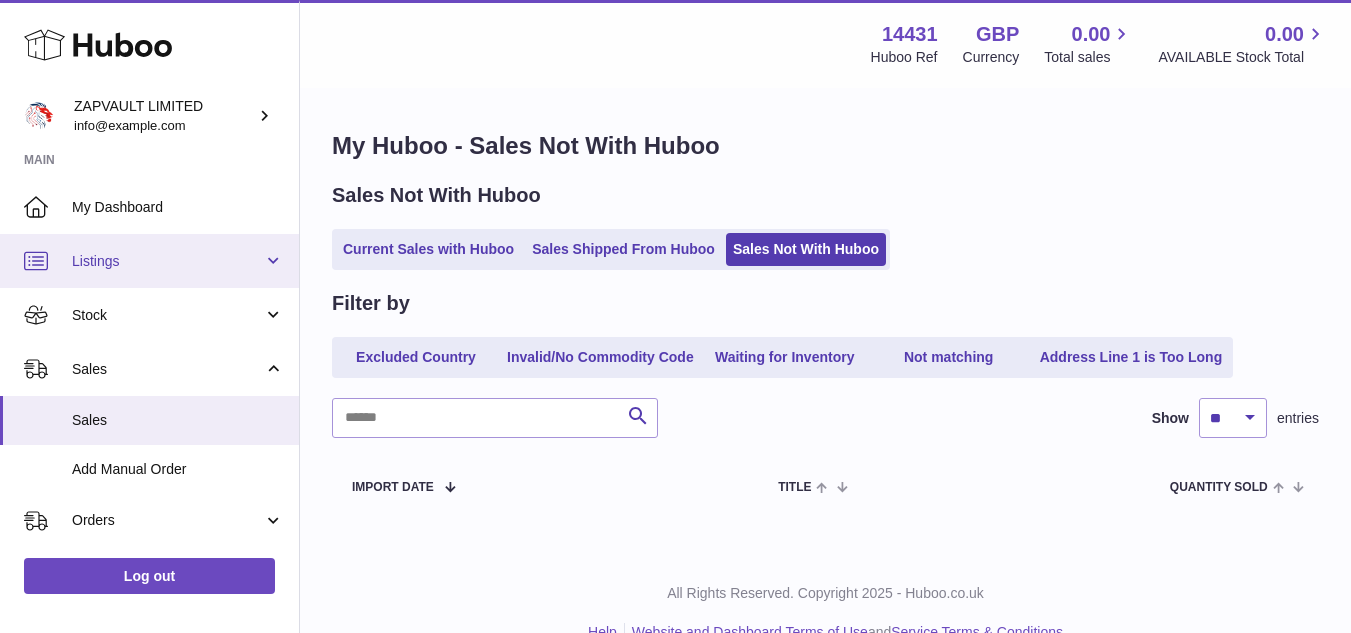 click on "Listings" at bounding box center [149, 261] 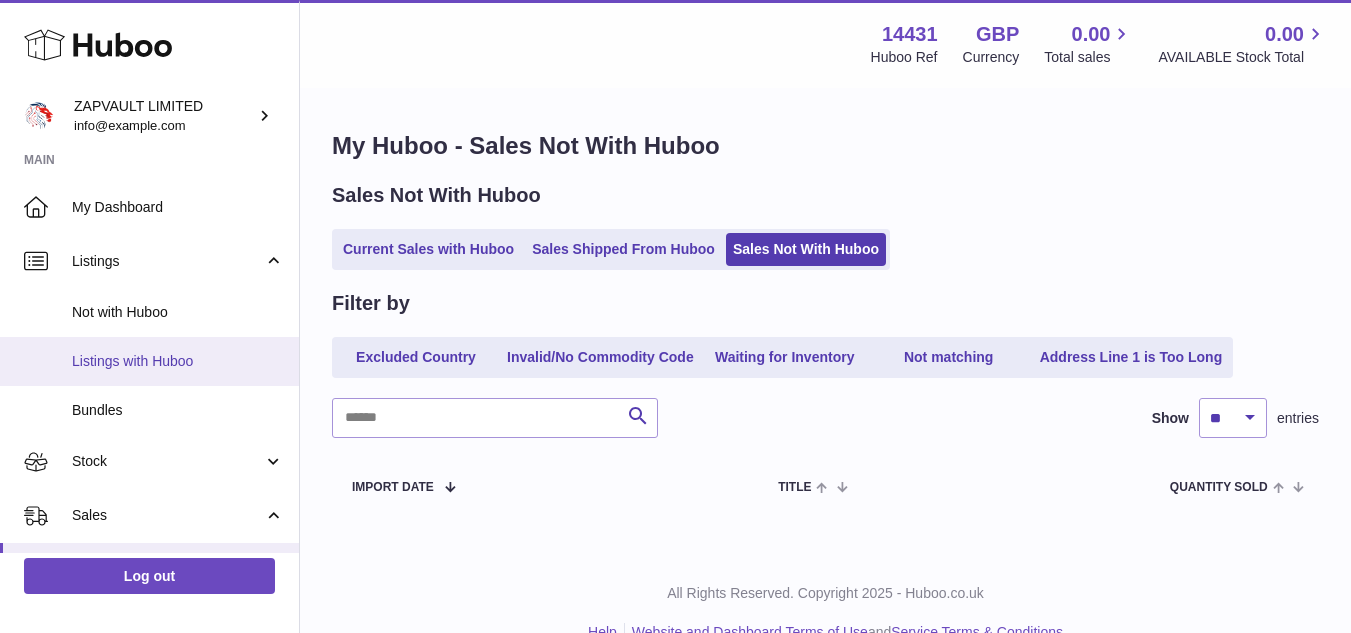 click on "Listings with Huboo" at bounding box center (178, 361) 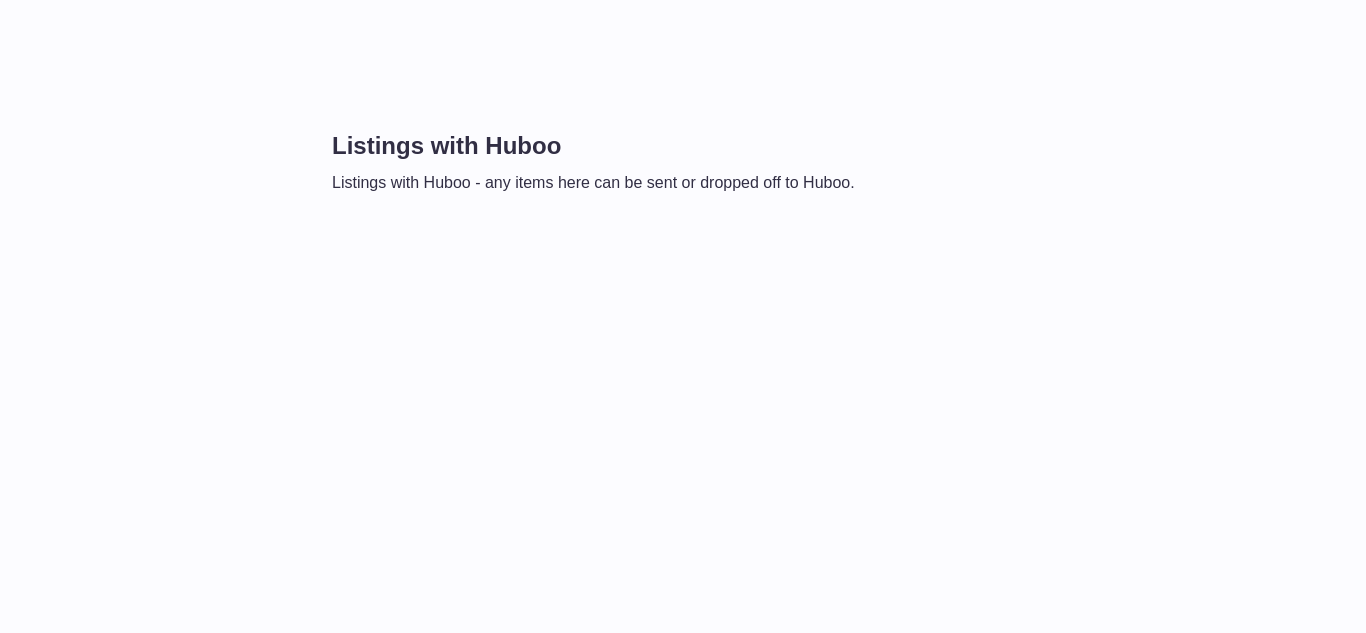 scroll, scrollTop: 0, scrollLeft: 0, axis: both 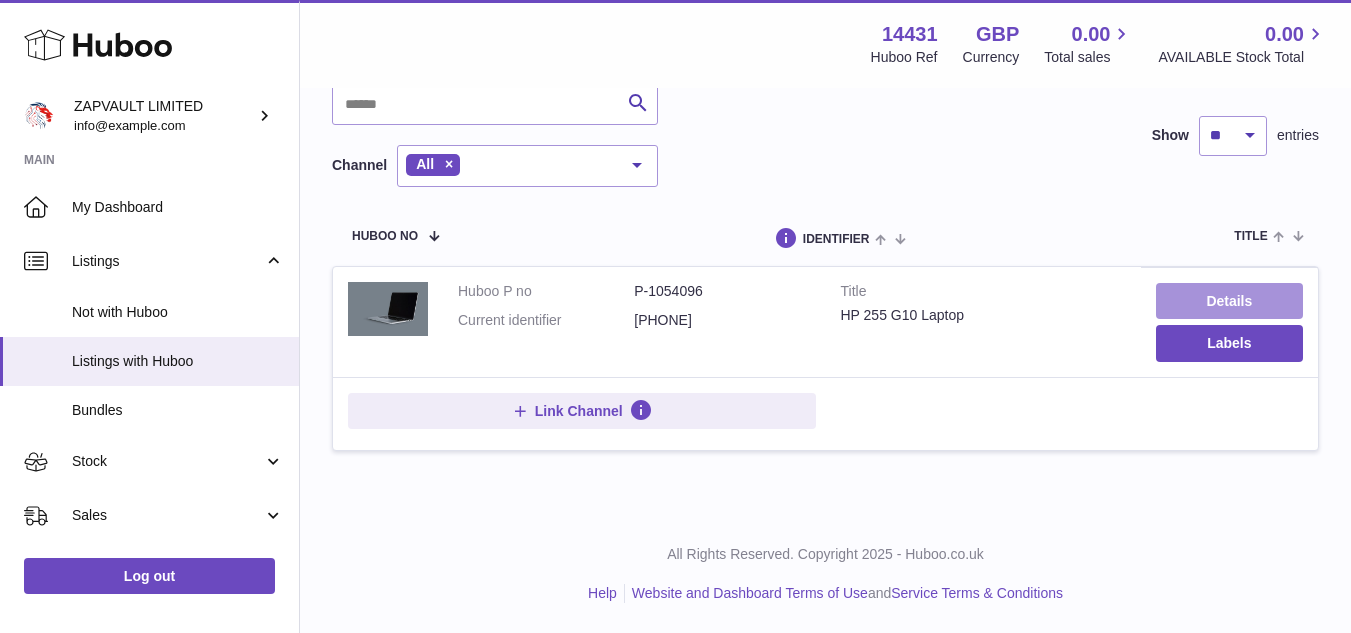 click on "Details" at bounding box center [1229, 301] 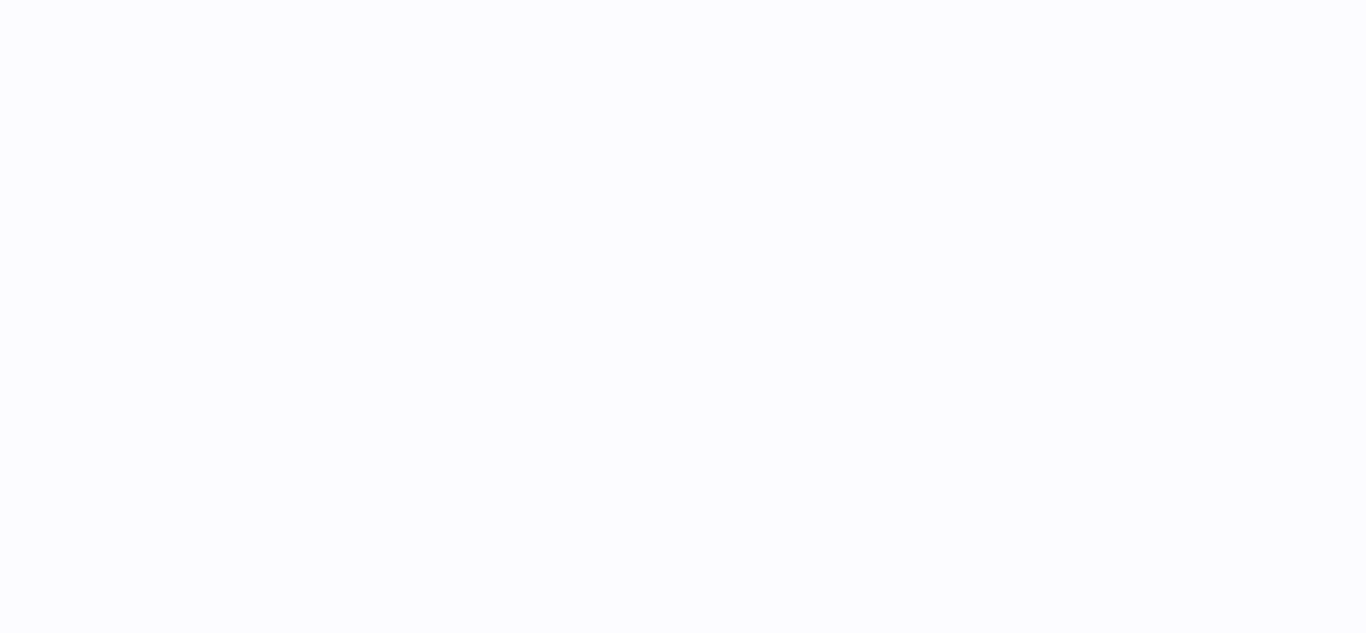 scroll, scrollTop: 0, scrollLeft: 0, axis: both 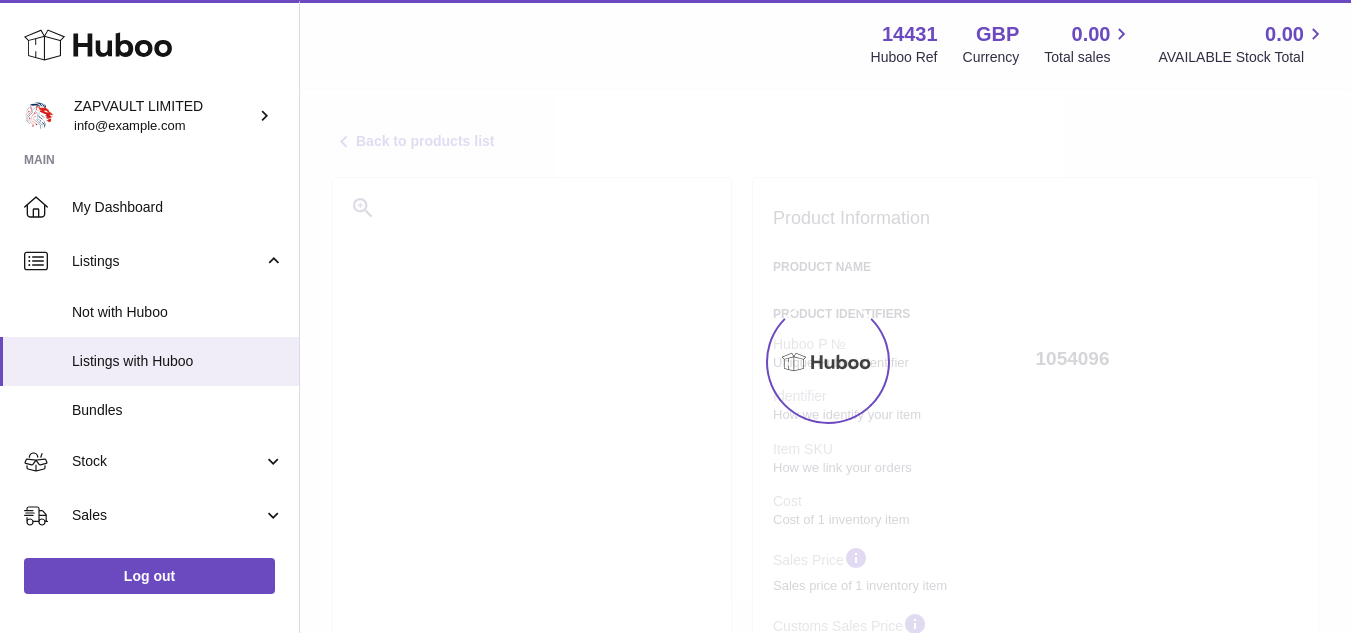 select on "***" 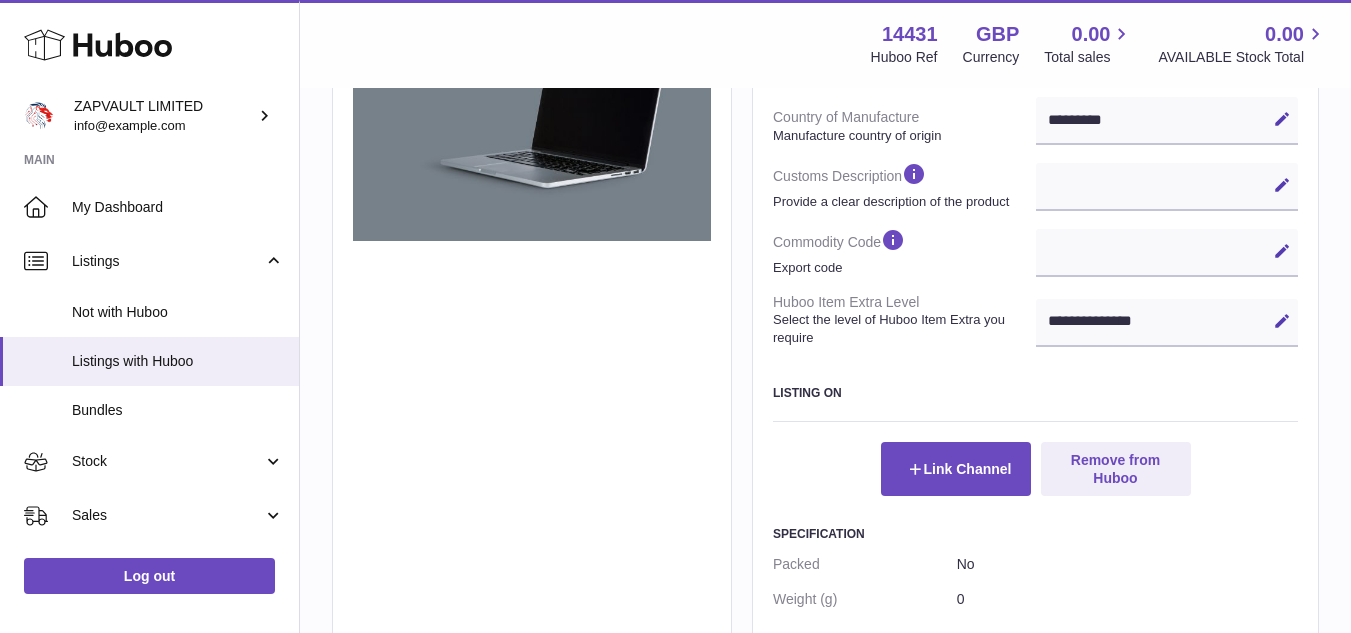 scroll, scrollTop: 687, scrollLeft: 0, axis: vertical 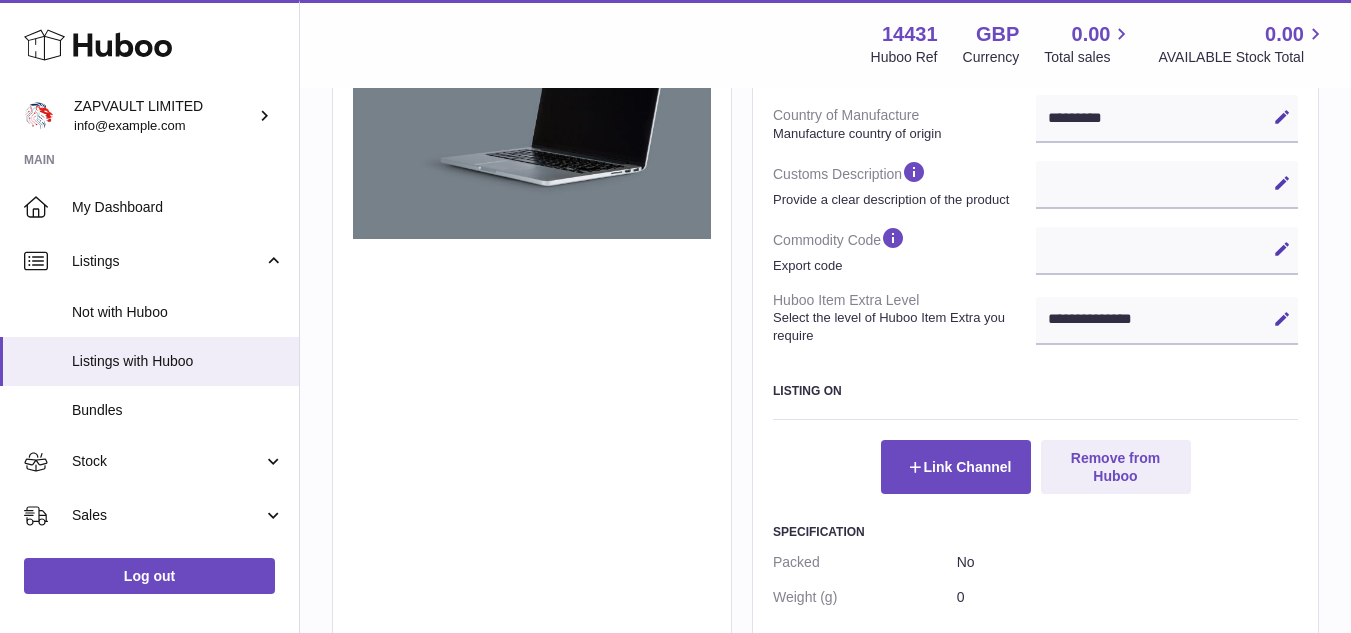click at bounding box center (1282, 319) 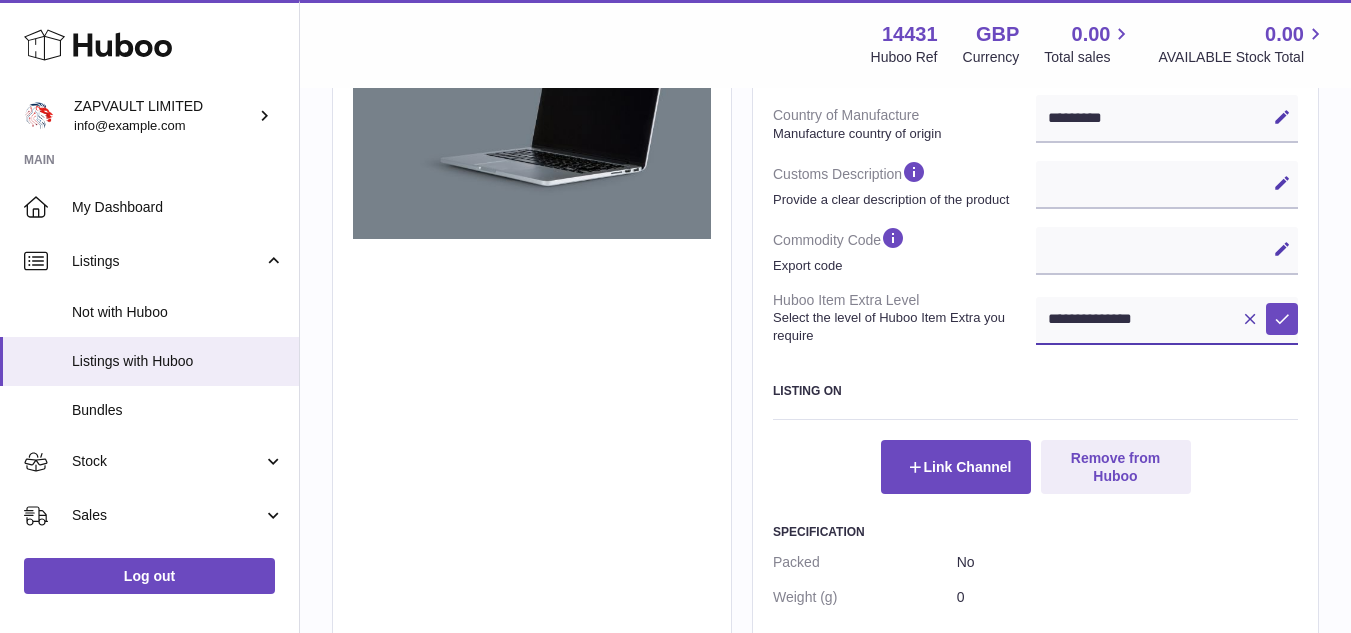 click on "**********" at bounding box center [1167, 321] 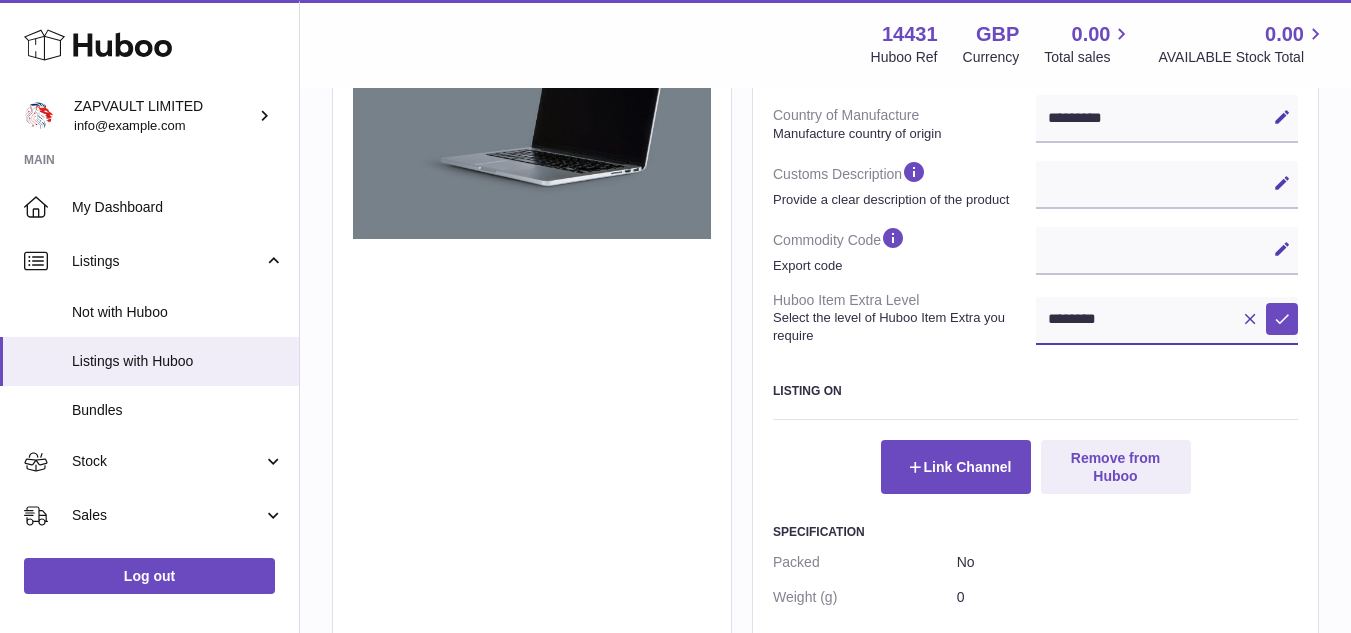 click on "**********" at bounding box center [1167, 321] 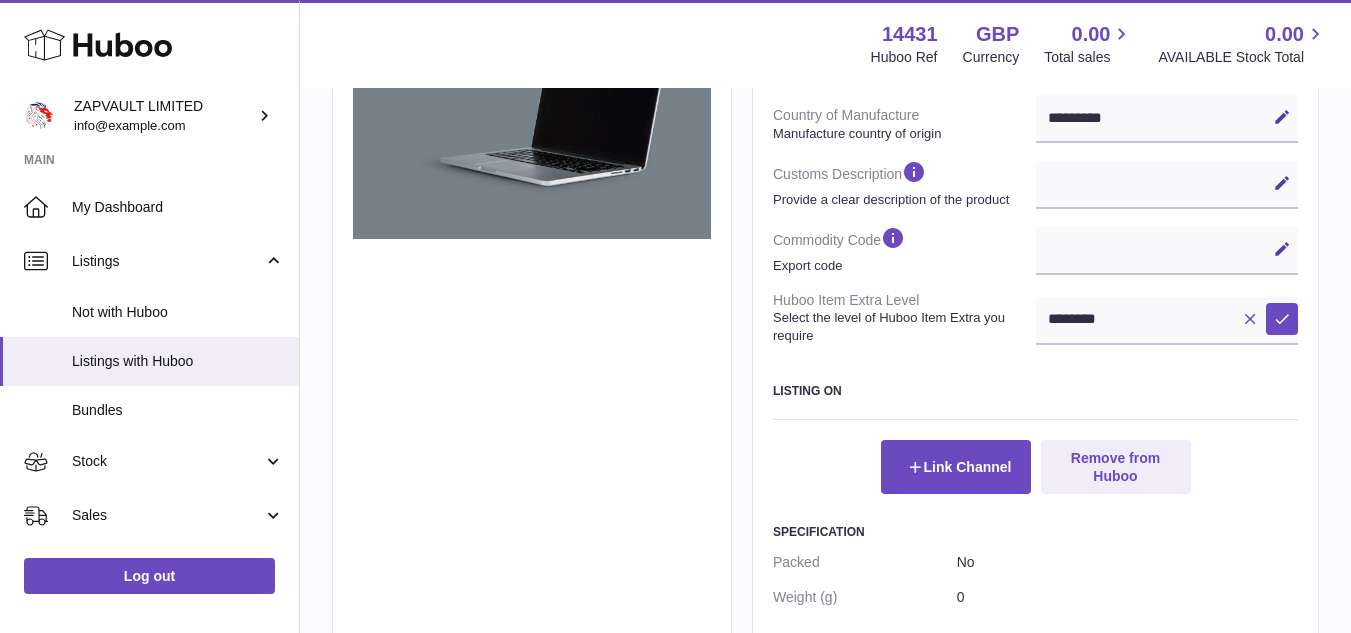 click on "Cancel" at bounding box center (1250, 319) 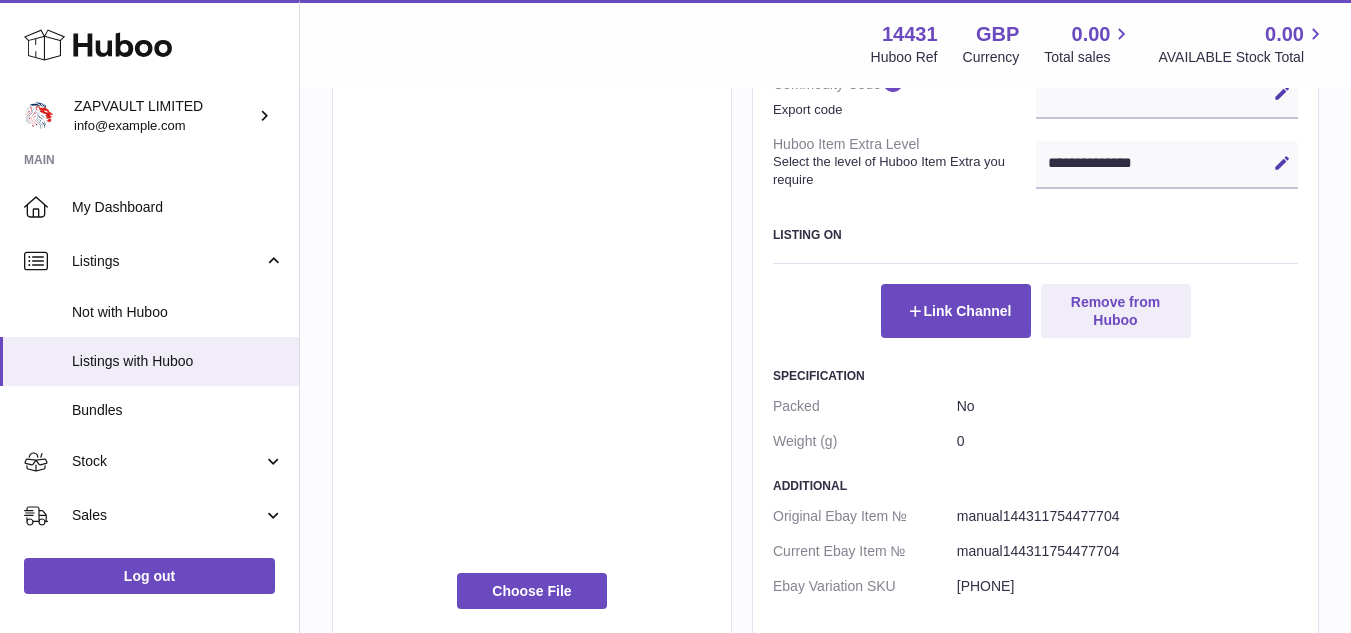 scroll, scrollTop: 842, scrollLeft: 0, axis: vertical 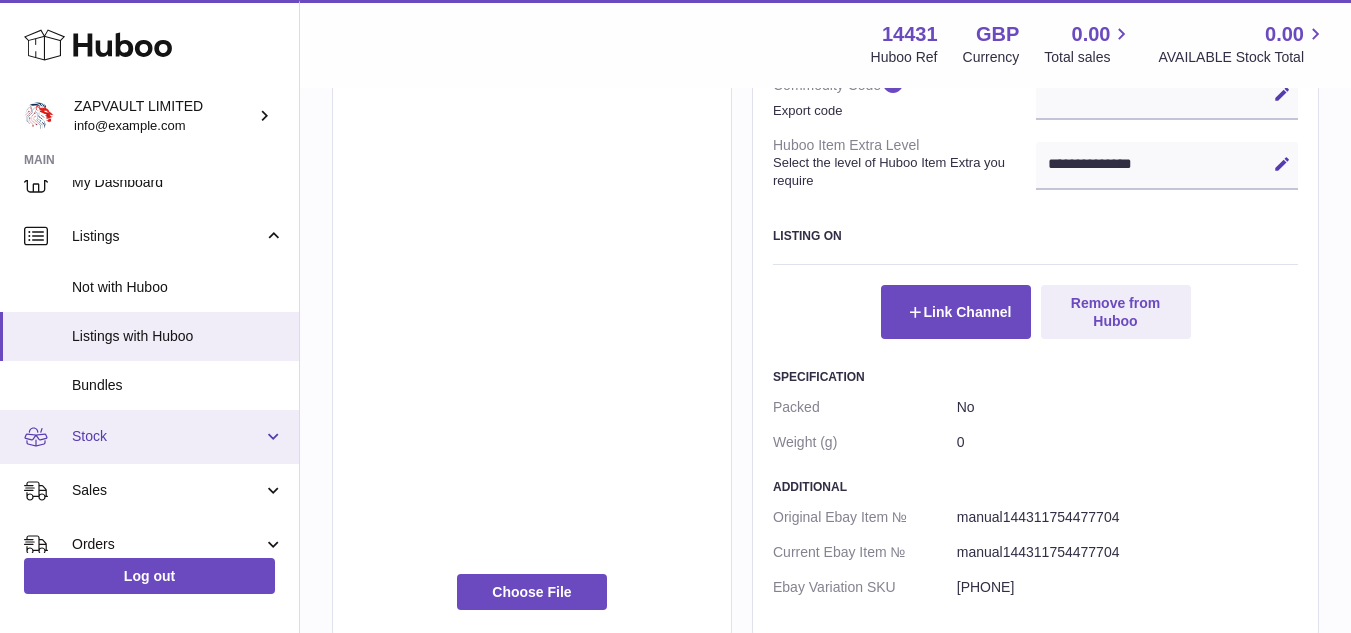 click on "Sales" at bounding box center (149, 491) 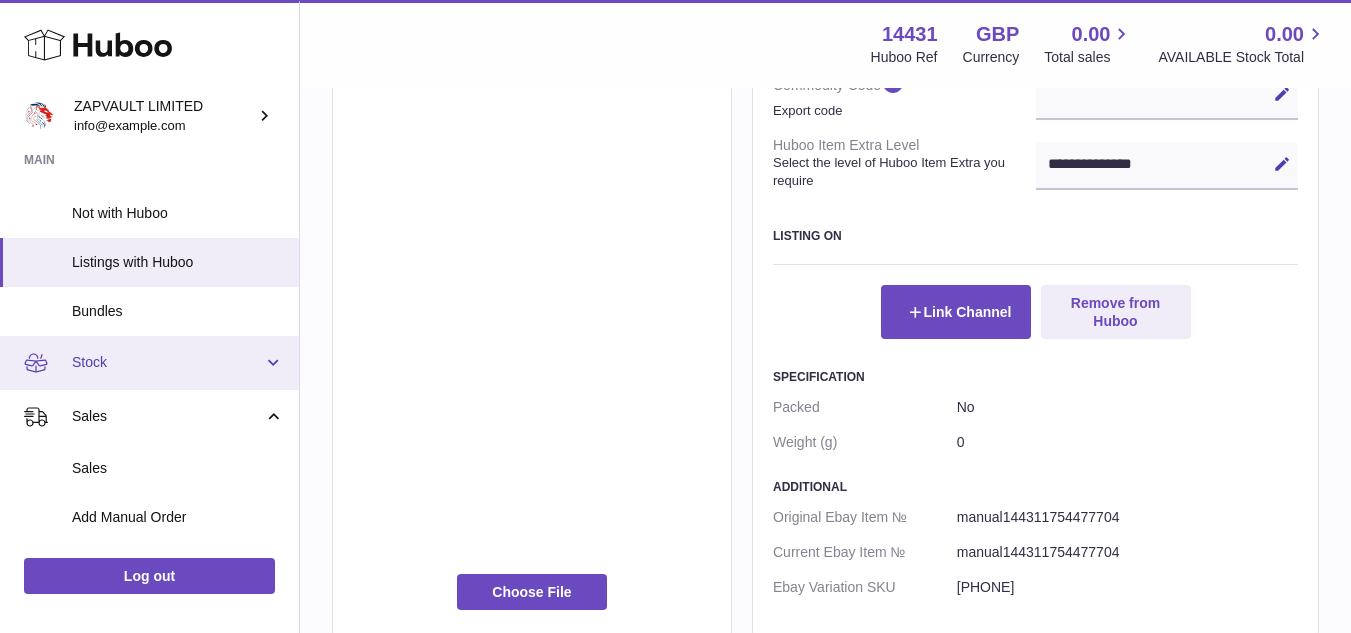 scroll, scrollTop: 101, scrollLeft: 0, axis: vertical 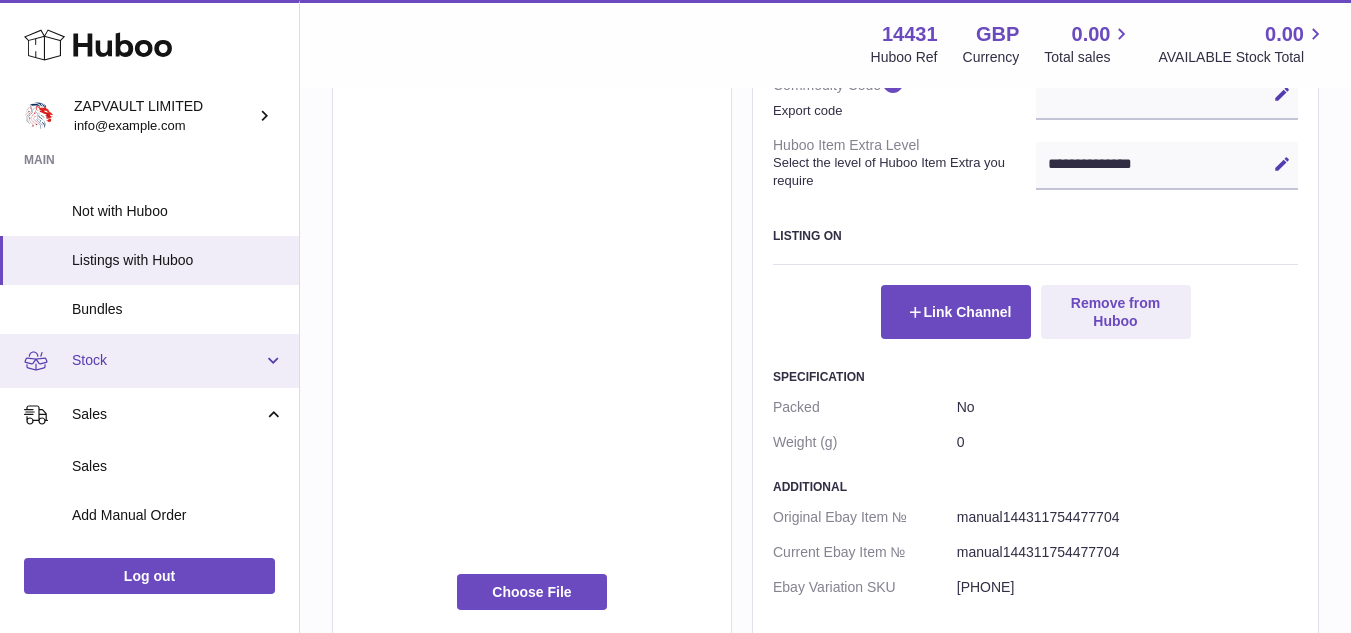 click on "Stock" at bounding box center [149, 361] 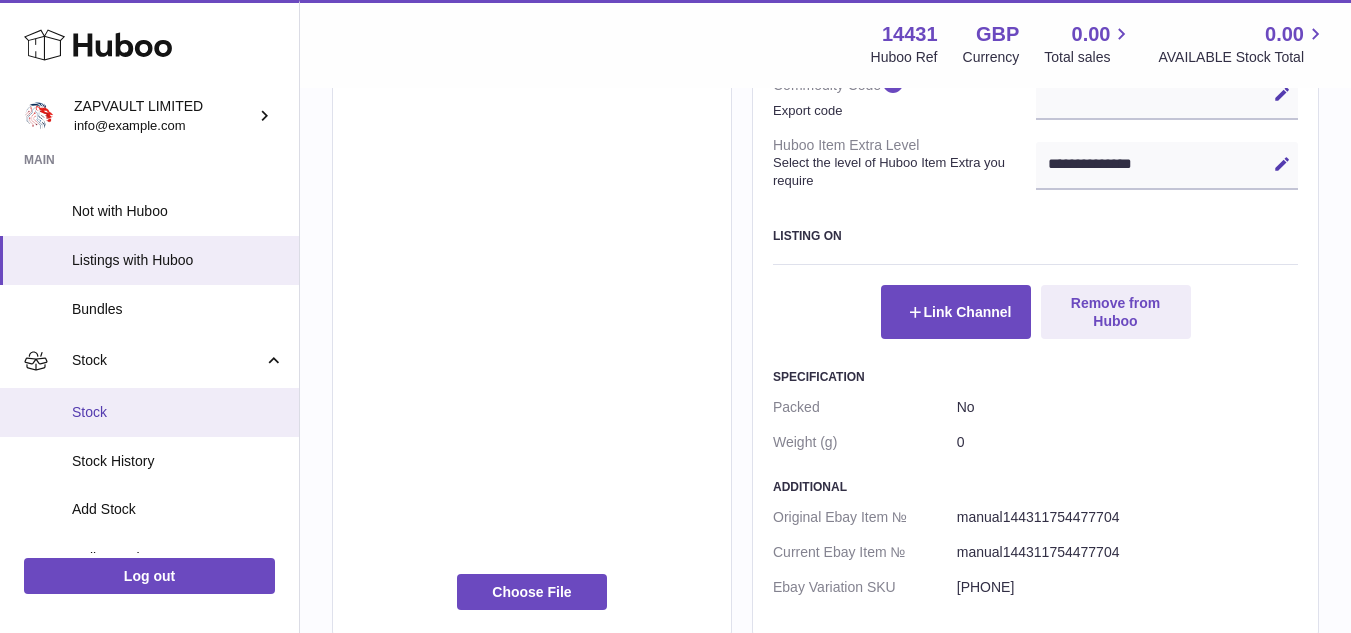 click on "Stock" at bounding box center [149, 412] 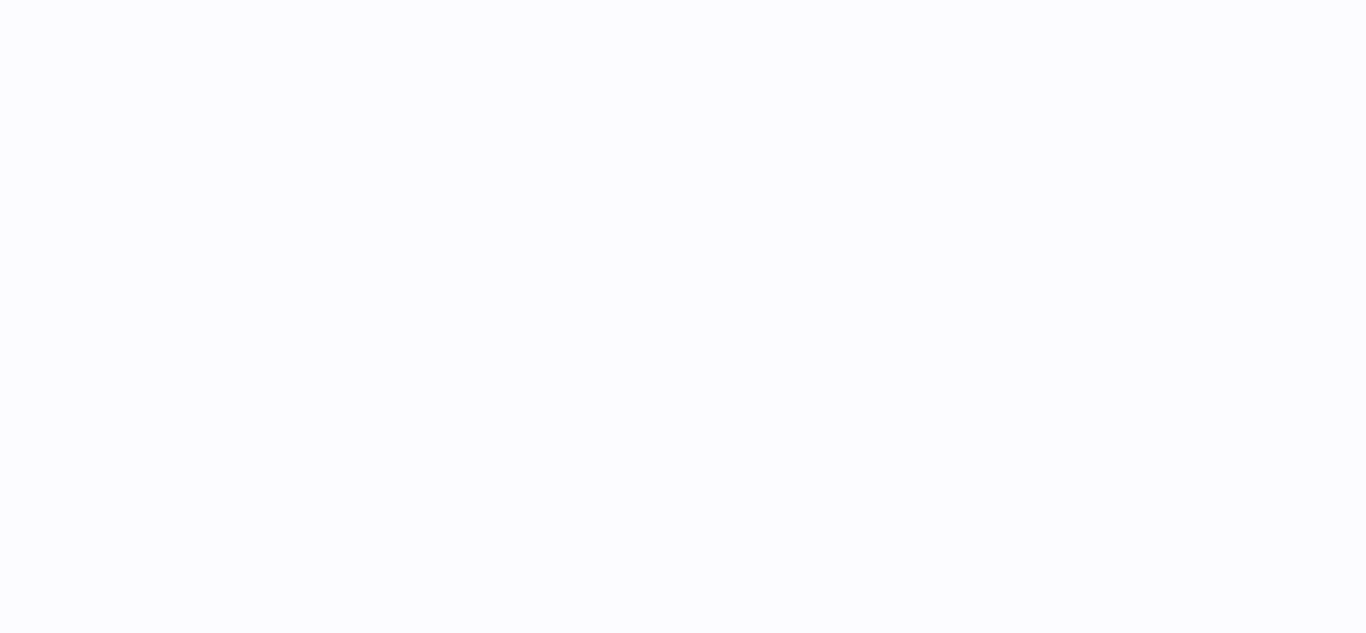scroll, scrollTop: 0, scrollLeft: 0, axis: both 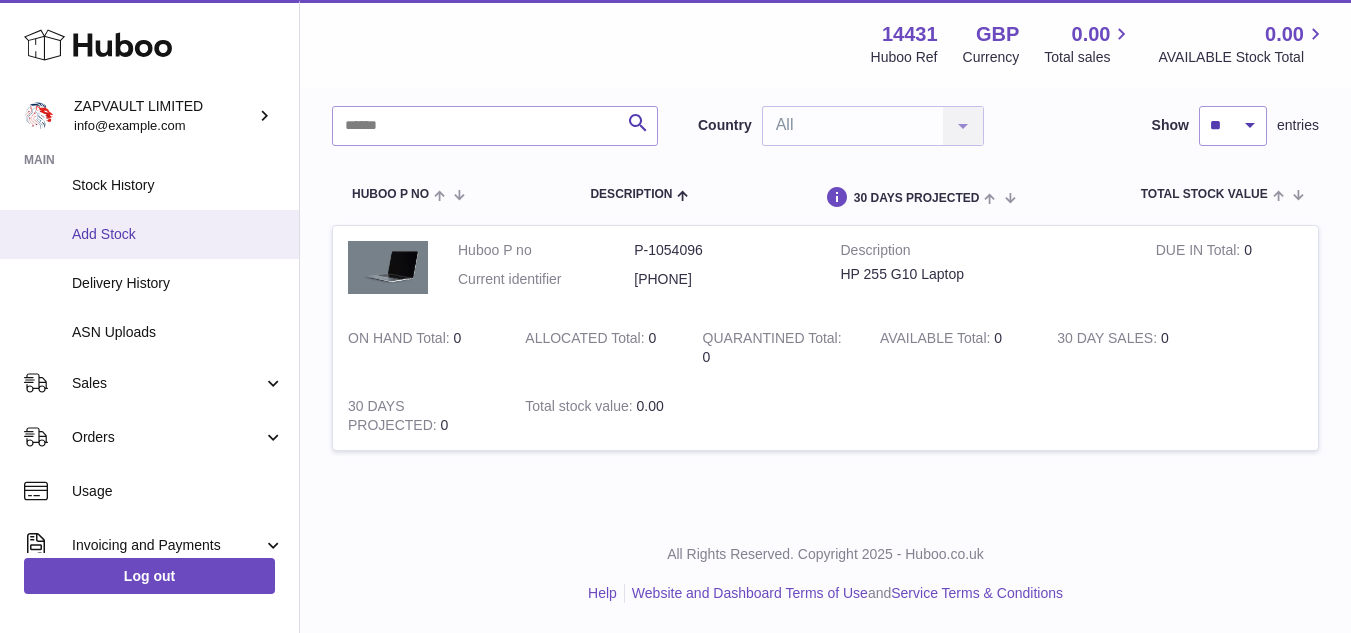 click on "Add Stock" at bounding box center [149, 234] 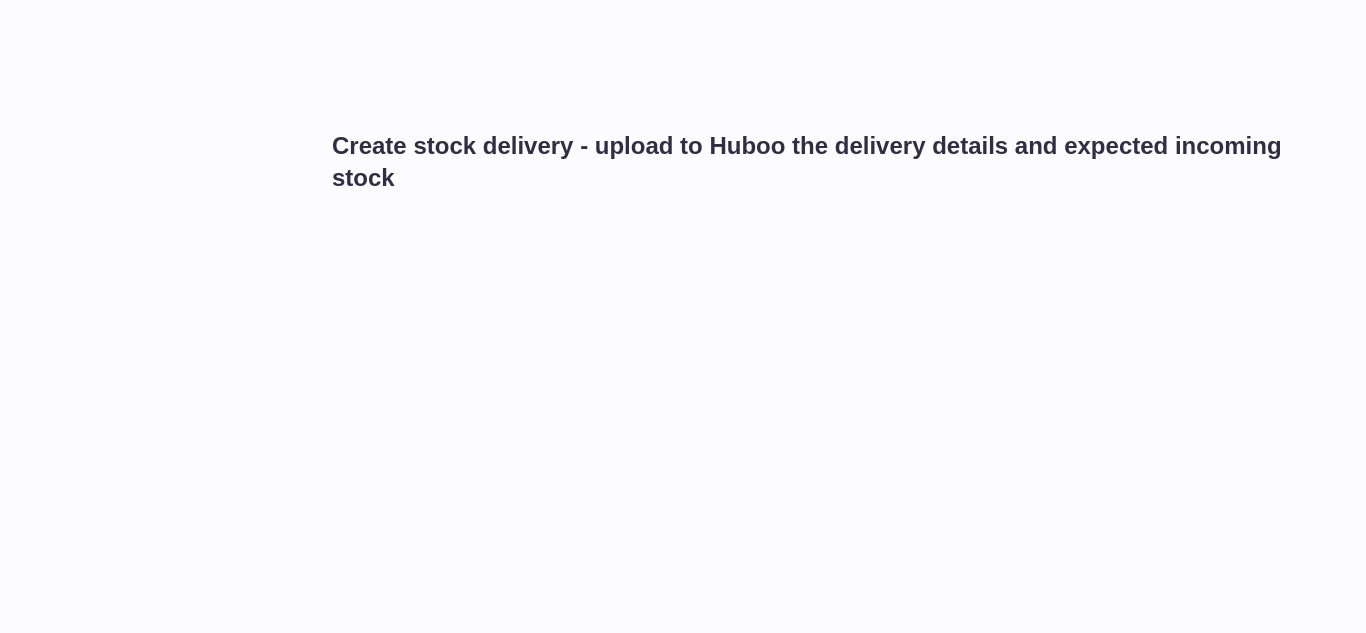 scroll, scrollTop: 0, scrollLeft: 0, axis: both 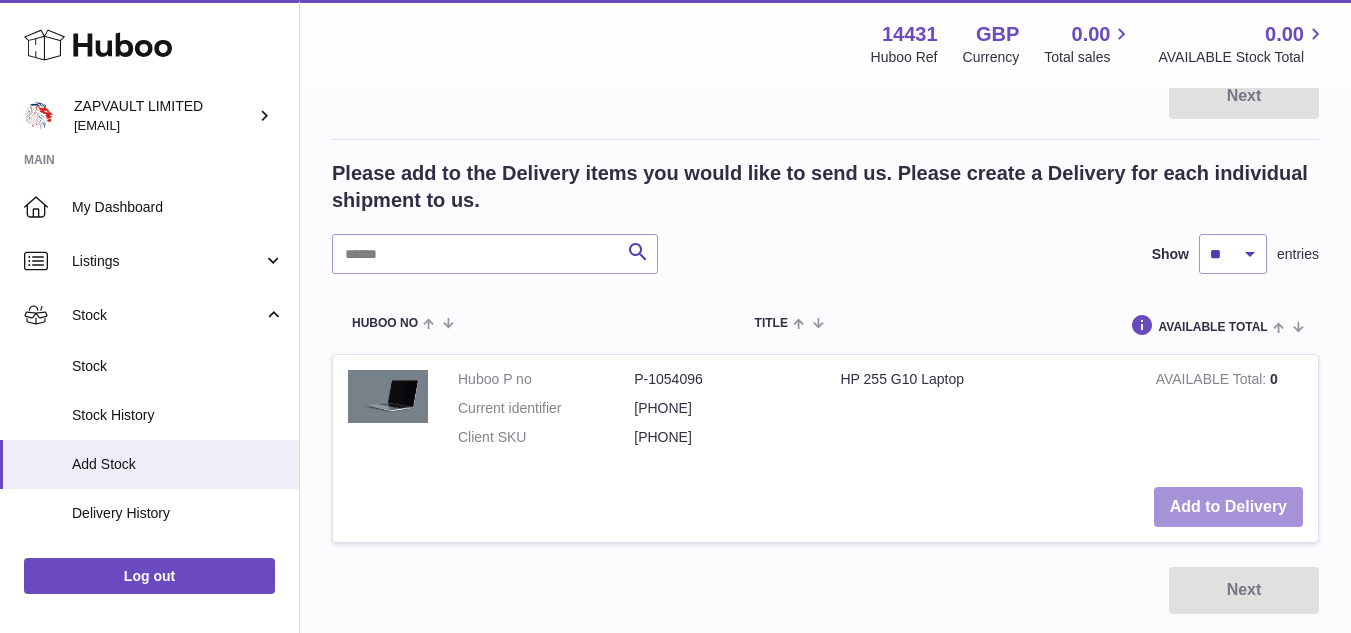 click on "Add to Delivery" at bounding box center [1228, 507] 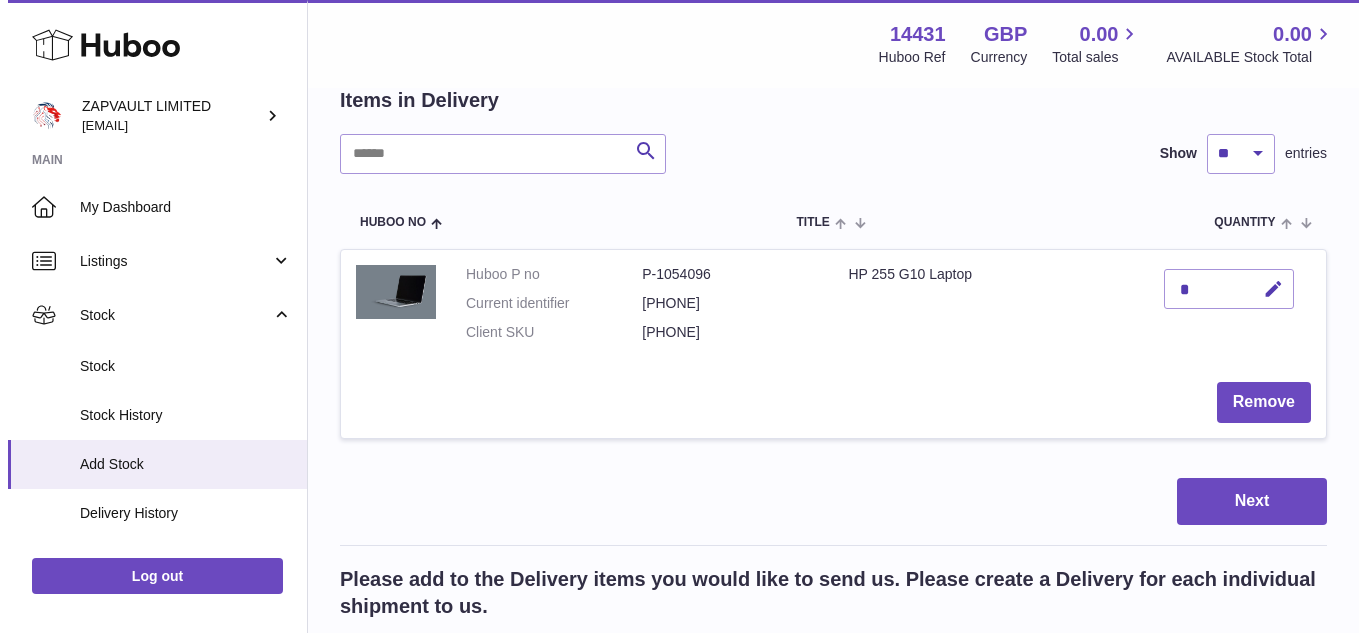scroll, scrollTop: 184, scrollLeft: 0, axis: vertical 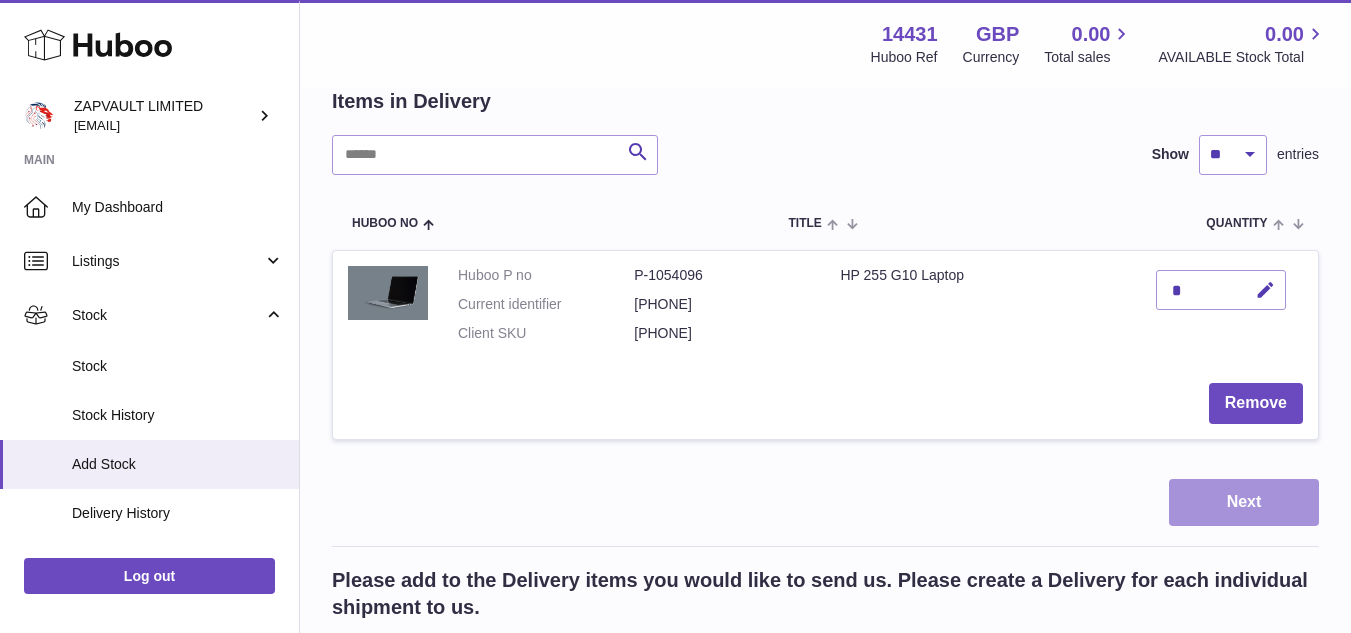 click on "Next" at bounding box center (1244, 502) 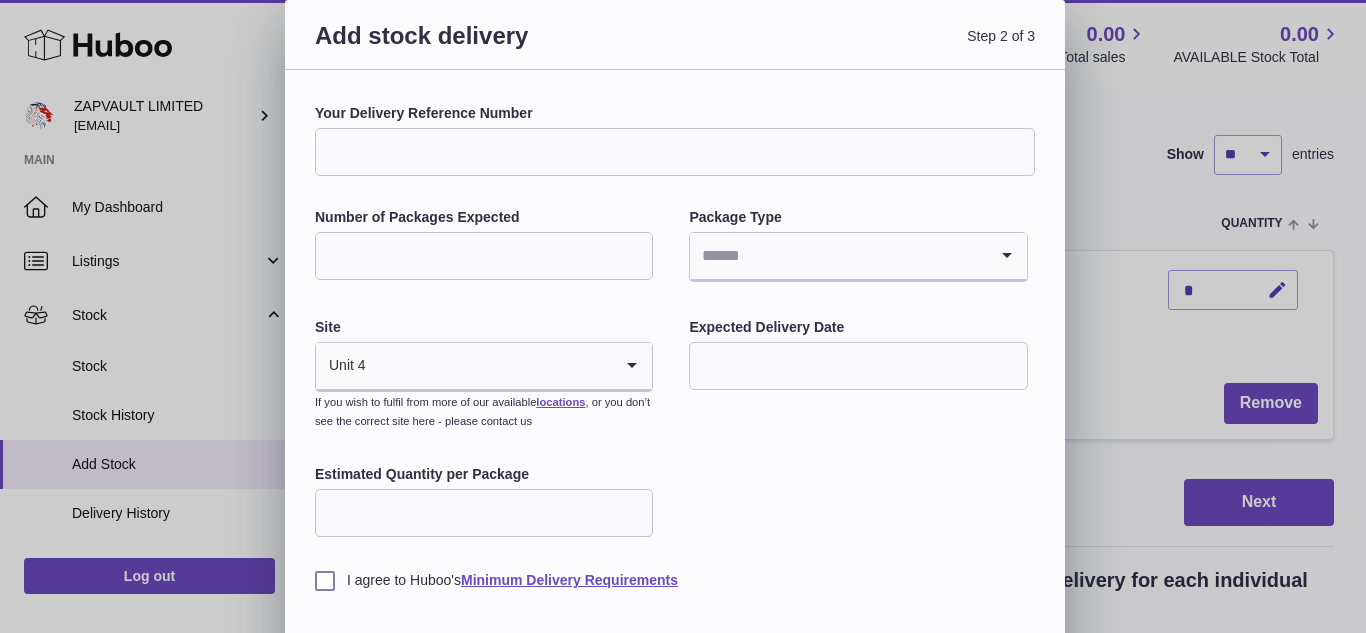 click on "Your Delivery Reference Number" at bounding box center (675, 152) 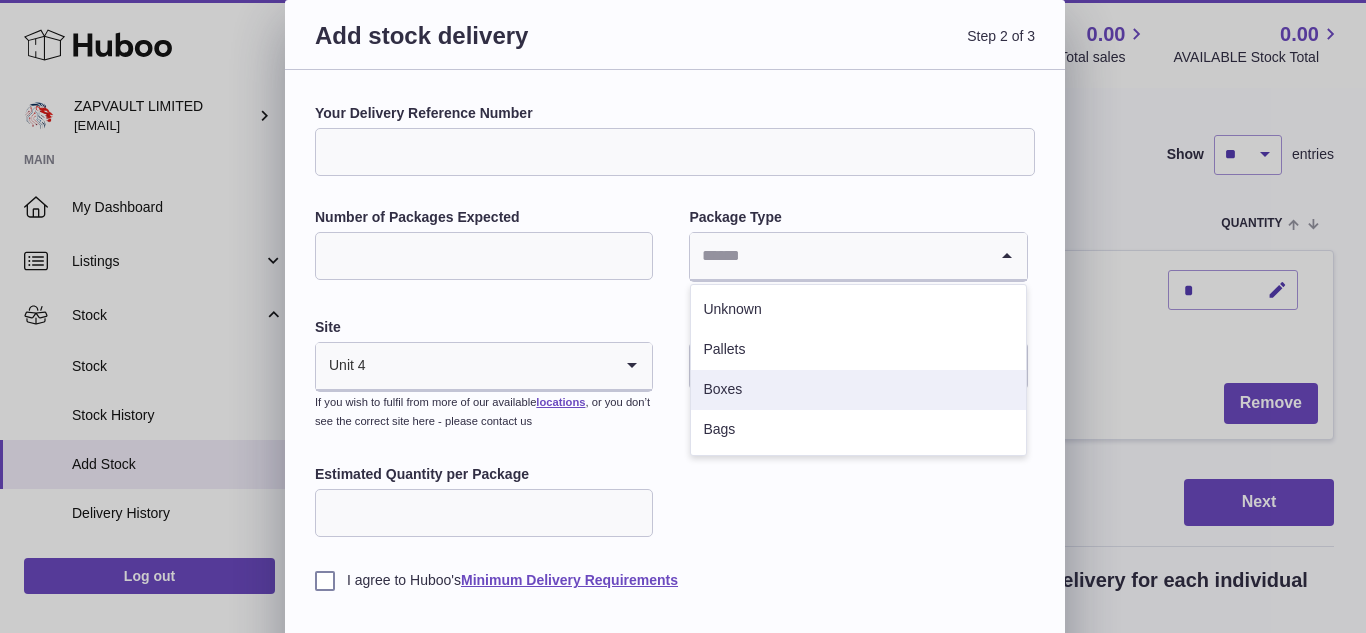 click on "Boxes" at bounding box center (858, 390) 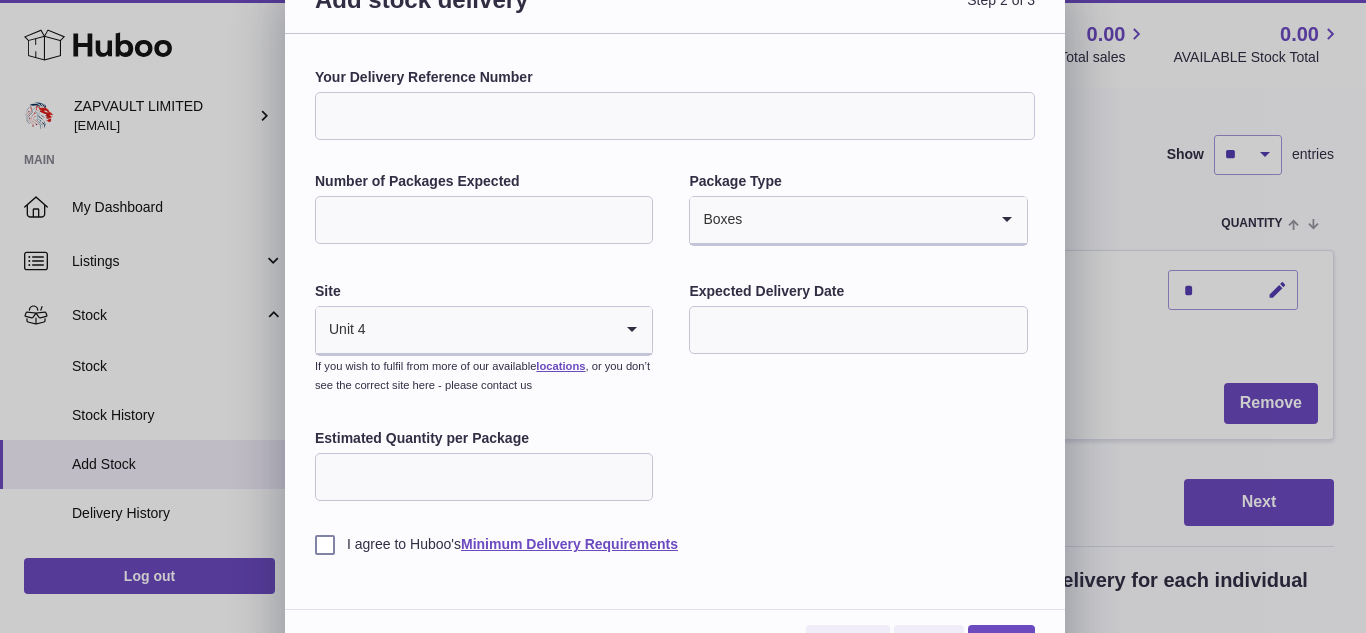 scroll, scrollTop: 81, scrollLeft: 0, axis: vertical 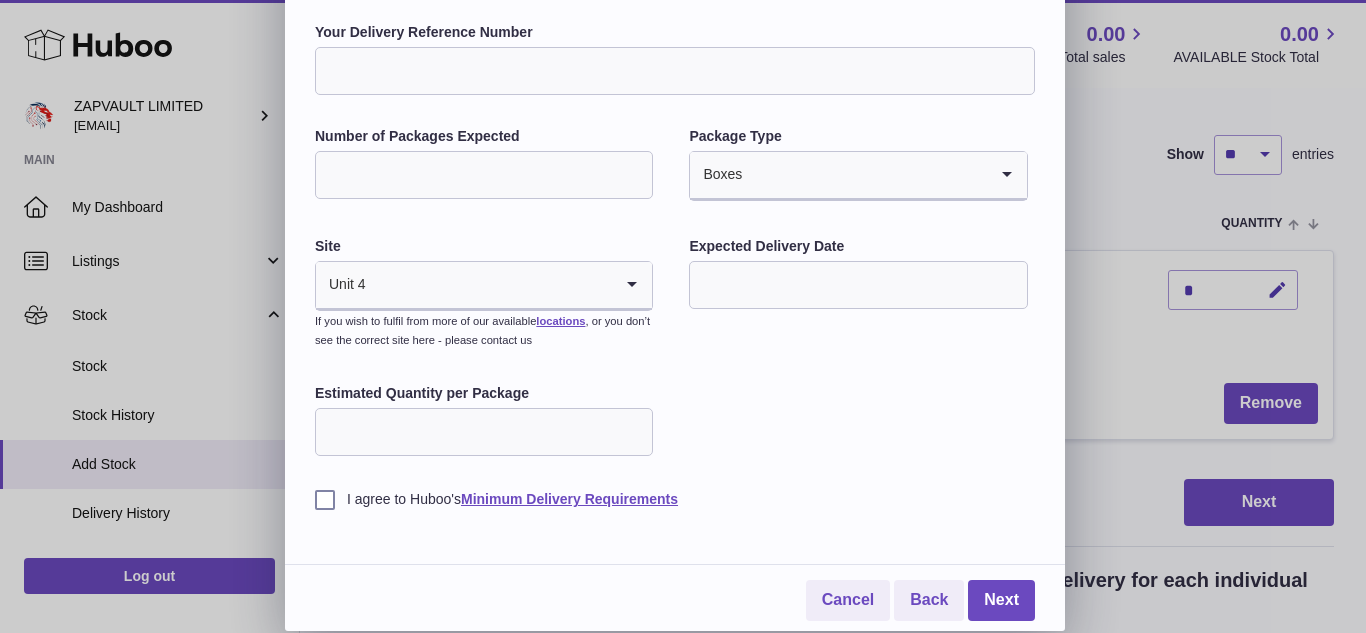 click at bounding box center [490, 285] 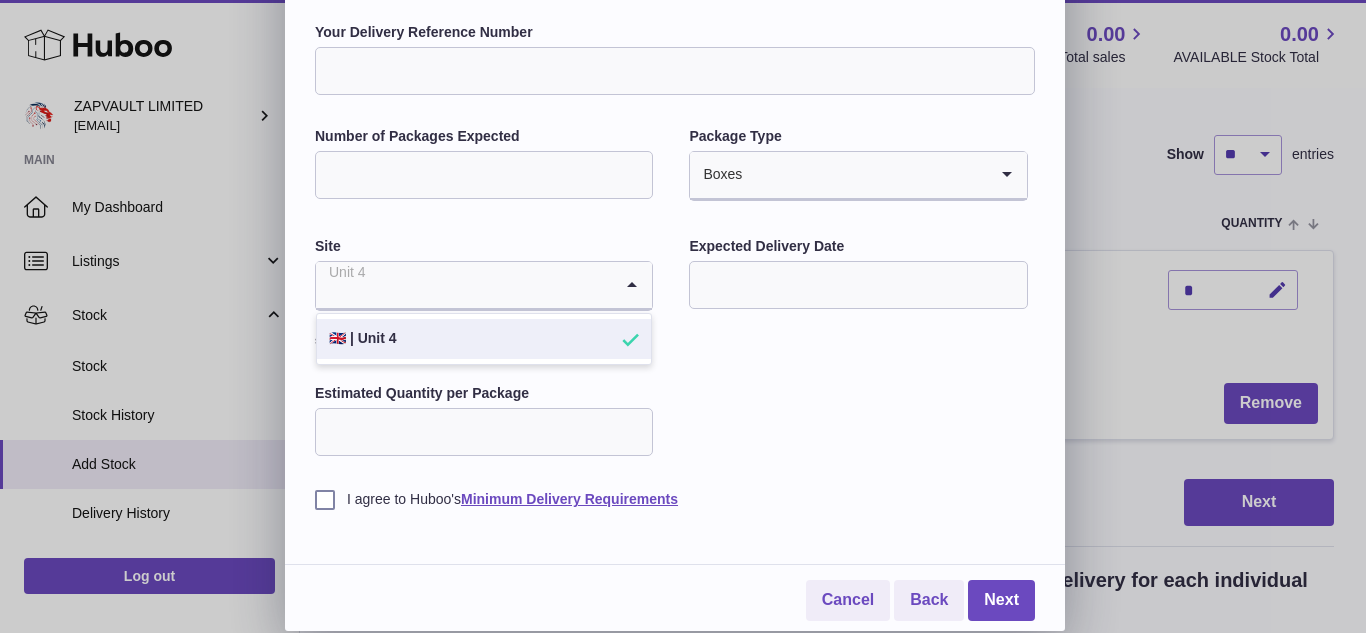 click on "🇬🇧 | Unit 4" at bounding box center [484, 339] 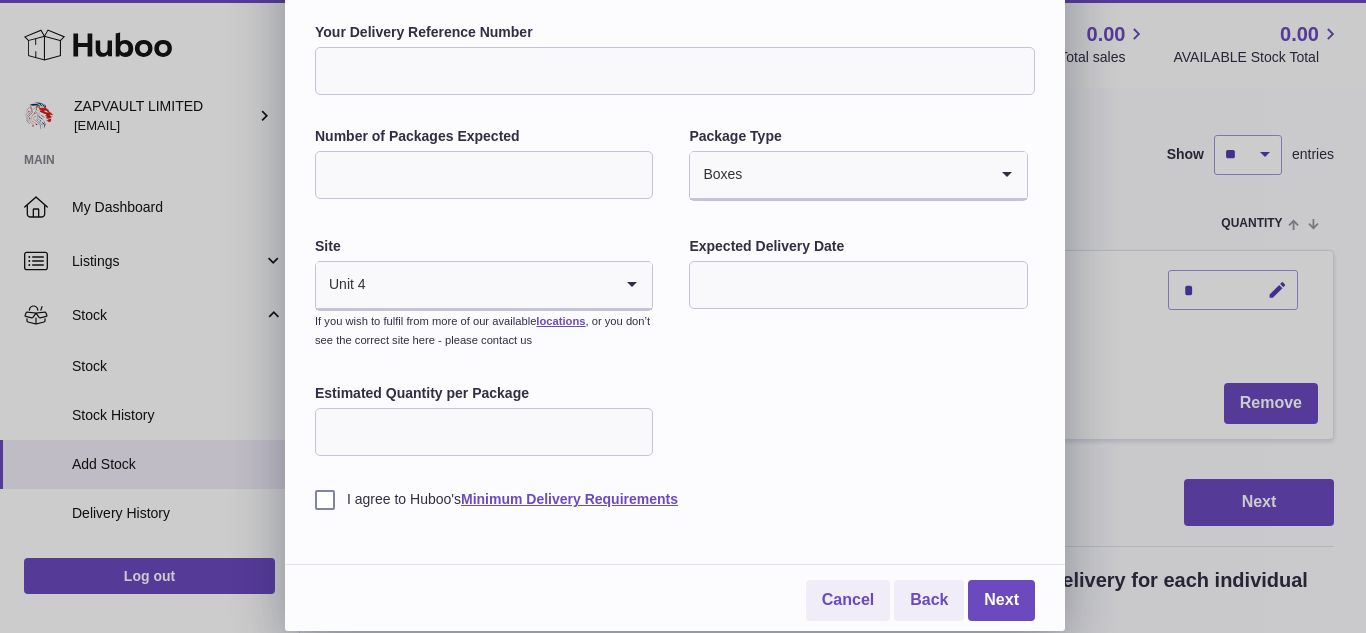 click on "Estimated Quantity per Package" at bounding box center [484, 432] 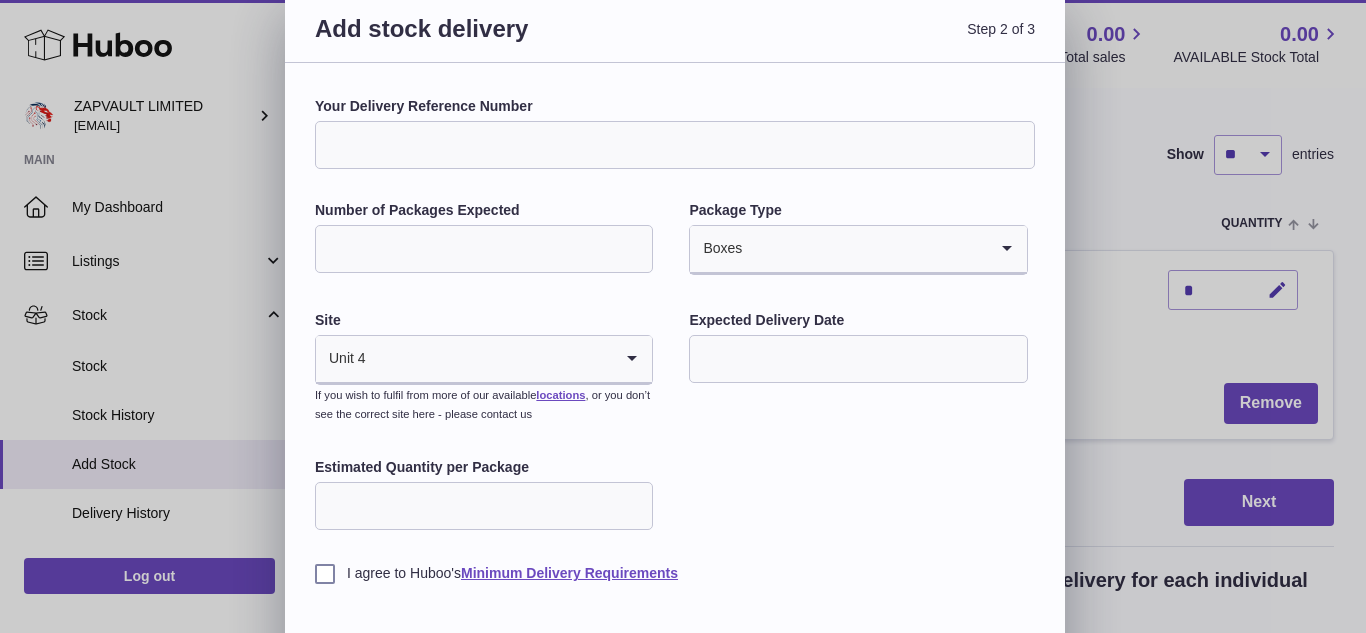 scroll, scrollTop: 0, scrollLeft: 0, axis: both 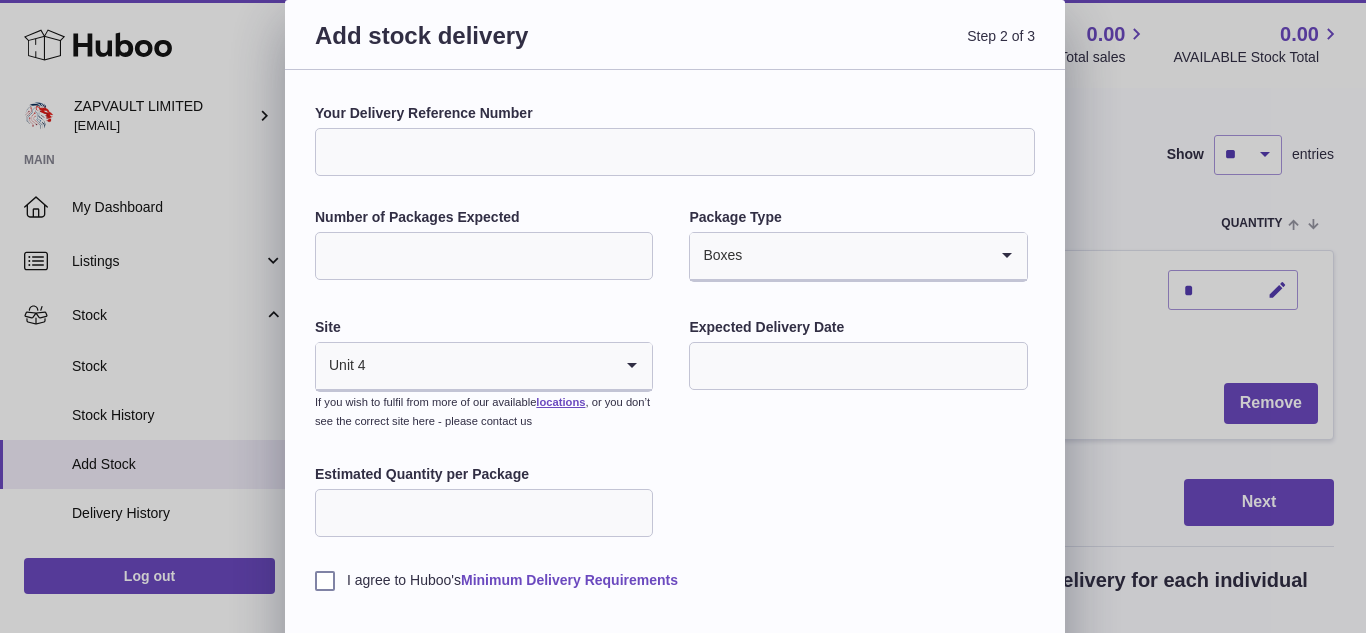 click on "Minimum Delivery Requirements" at bounding box center (569, 580) 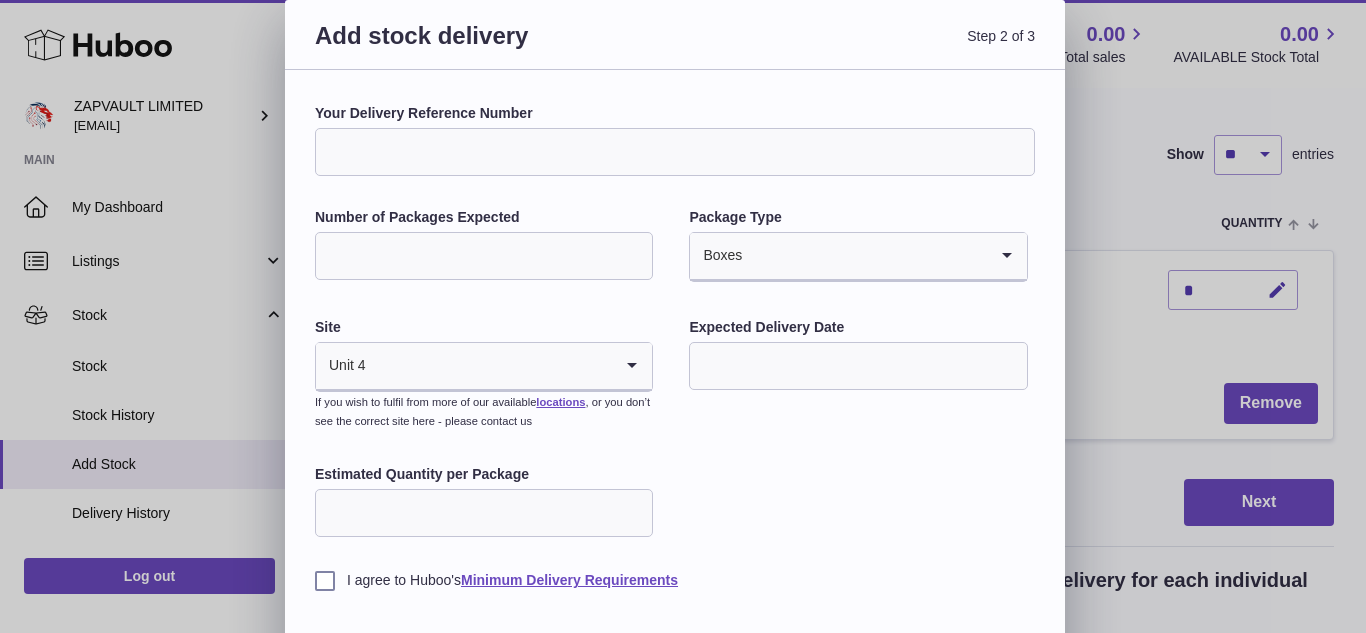 click on "Your Delivery Reference Number" at bounding box center [675, 152] 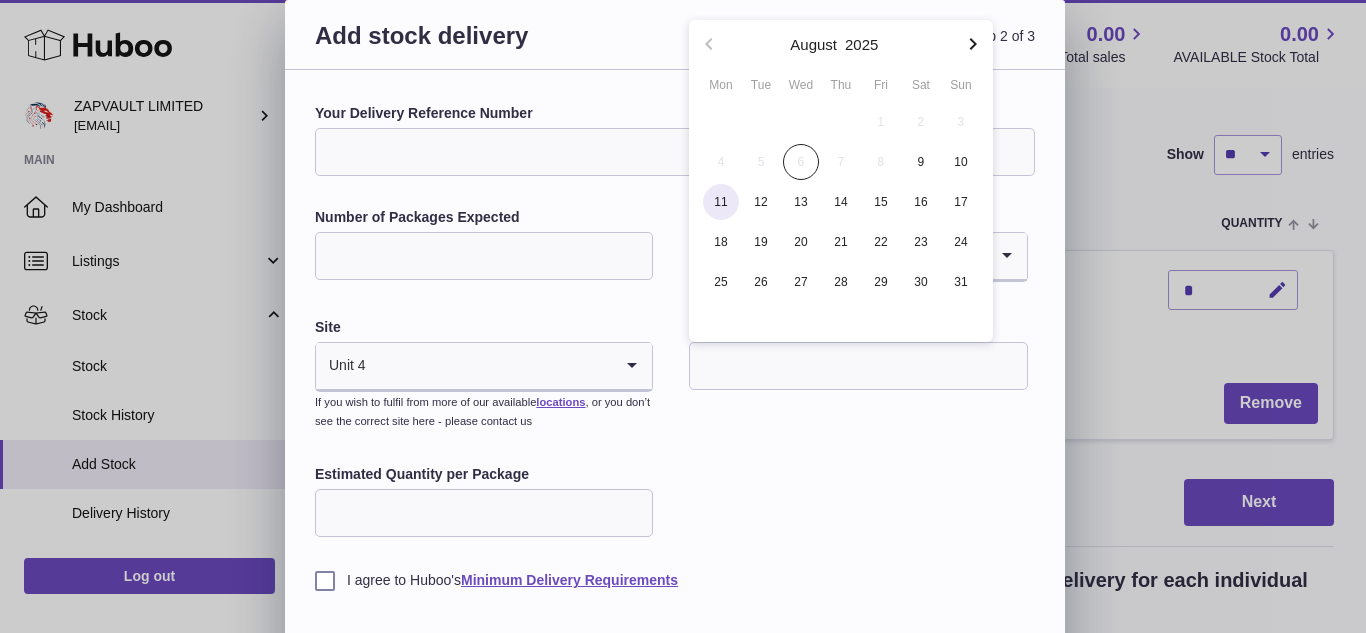 click on "11" at bounding box center (721, 202) 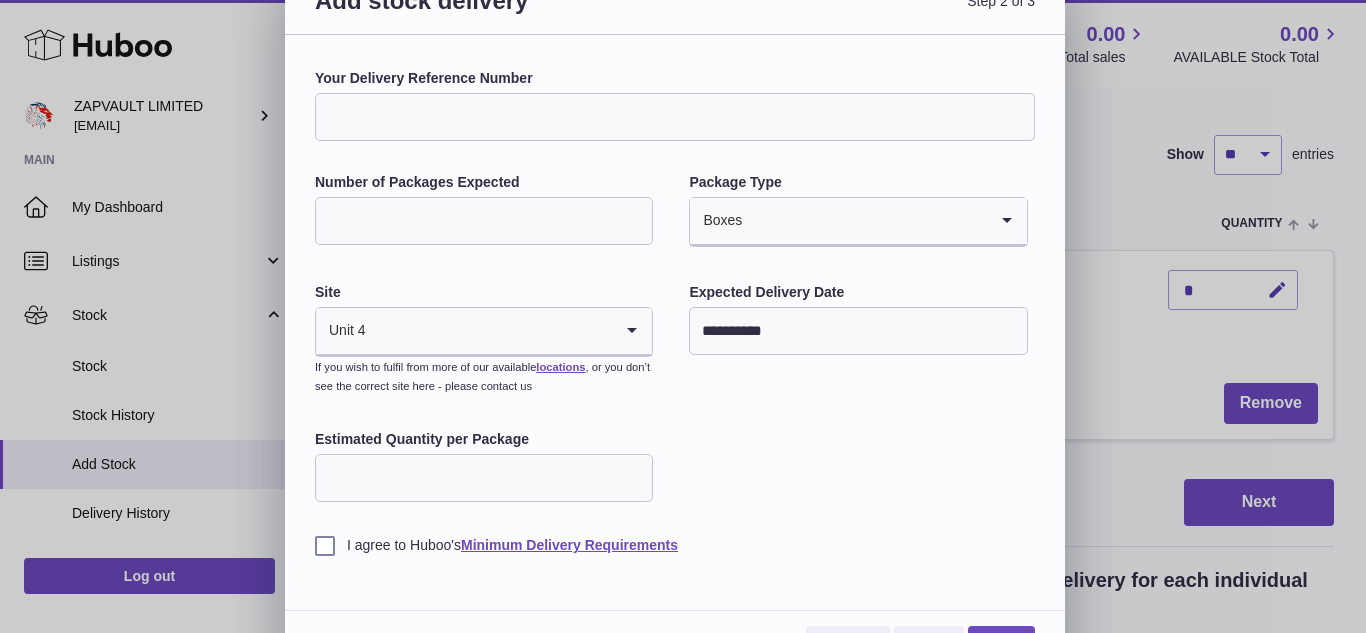 scroll, scrollTop: 81, scrollLeft: 0, axis: vertical 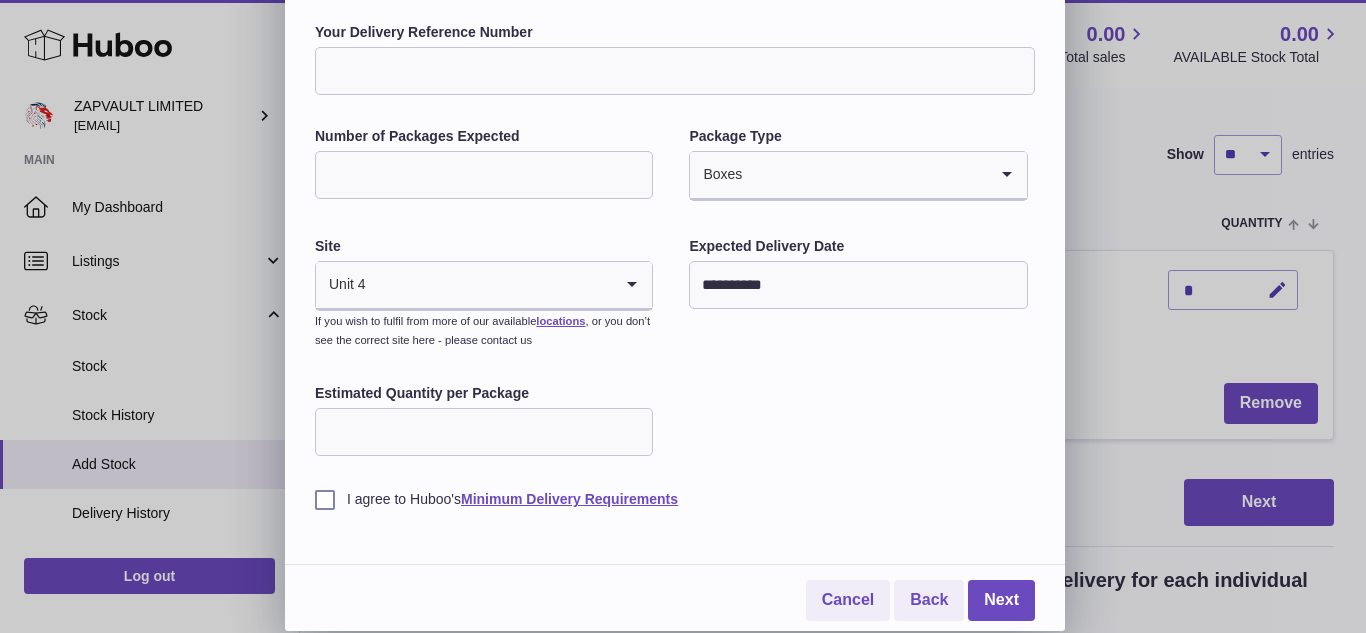 click on "Estimated Quantity per Package" at bounding box center [484, 432] 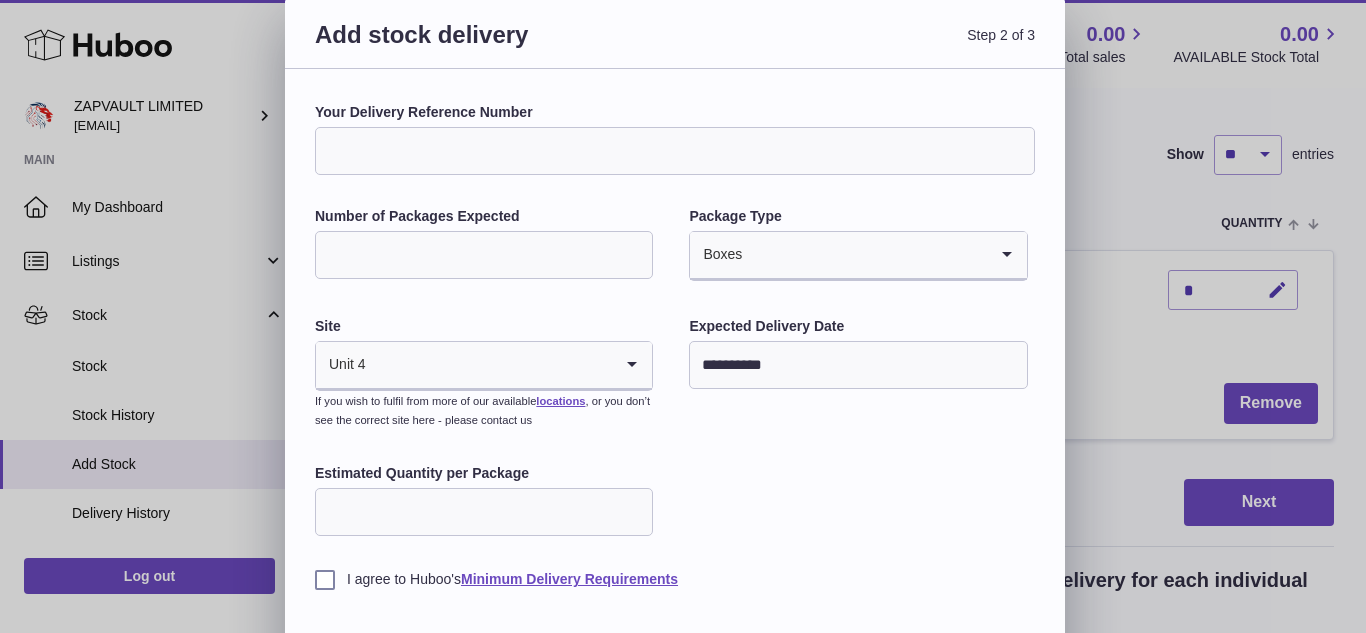 scroll, scrollTop: 0, scrollLeft: 0, axis: both 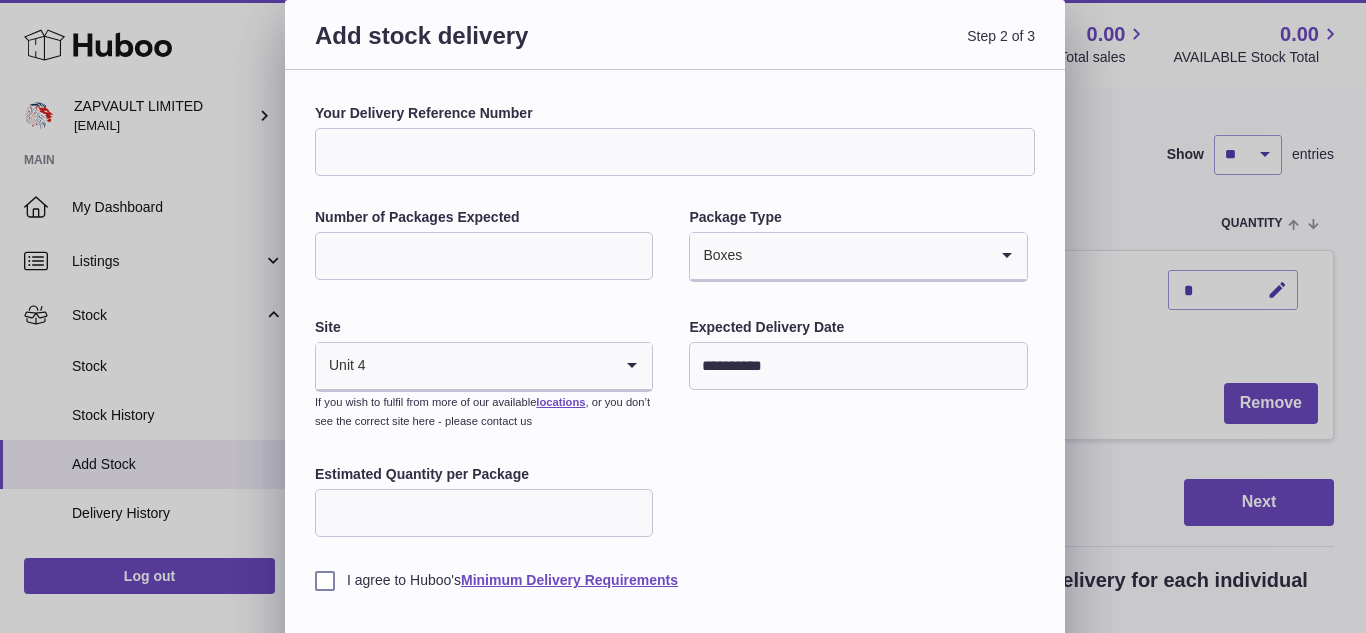 click on "Your Delivery Reference Number" at bounding box center (675, 152) 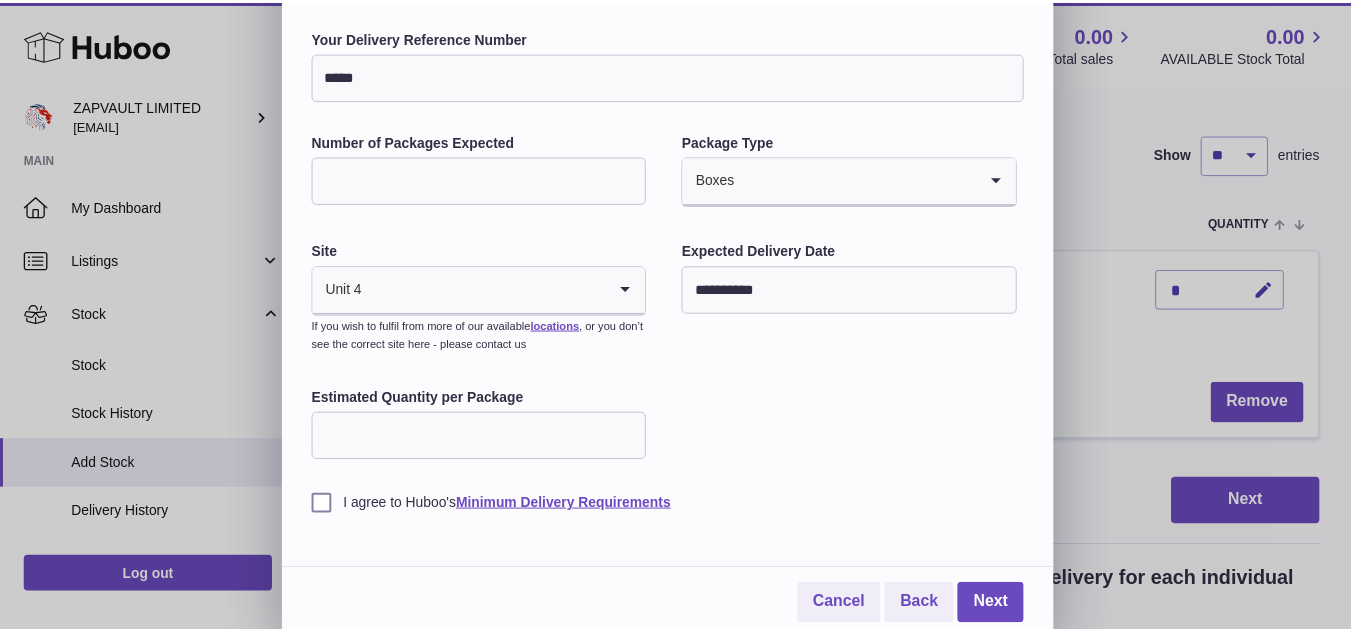 scroll, scrollTop: 81, scrollLeft: 0, axis: vertical 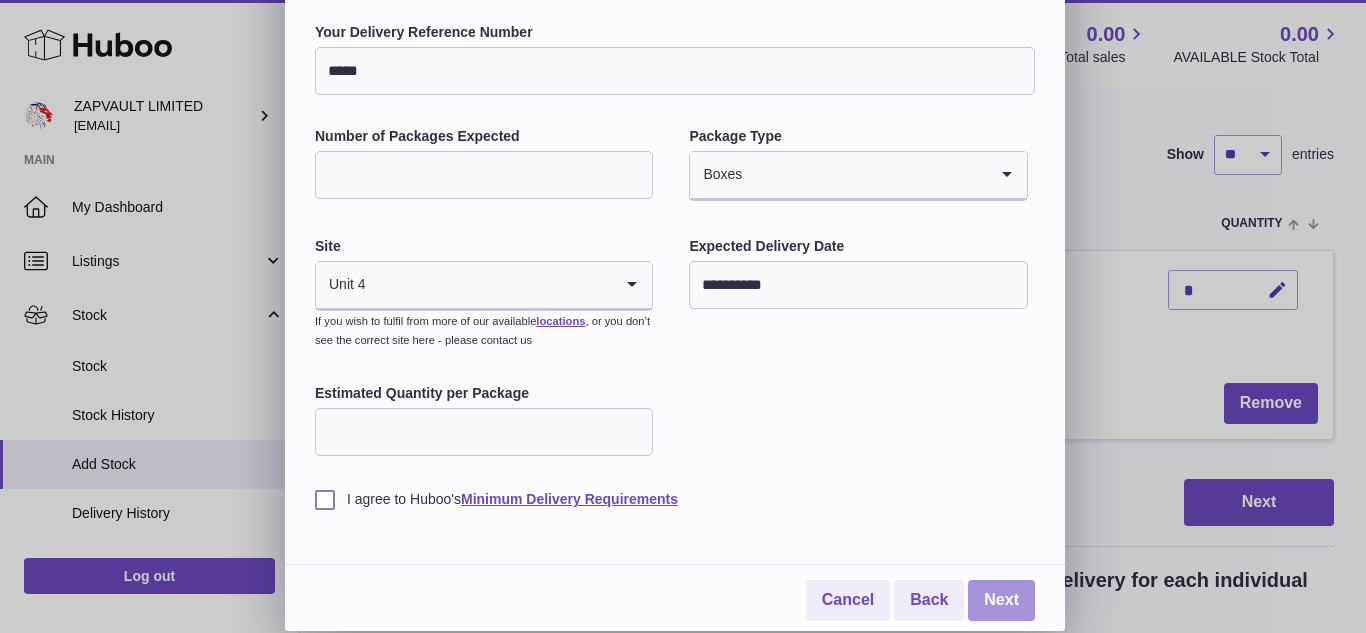 type on "*****" 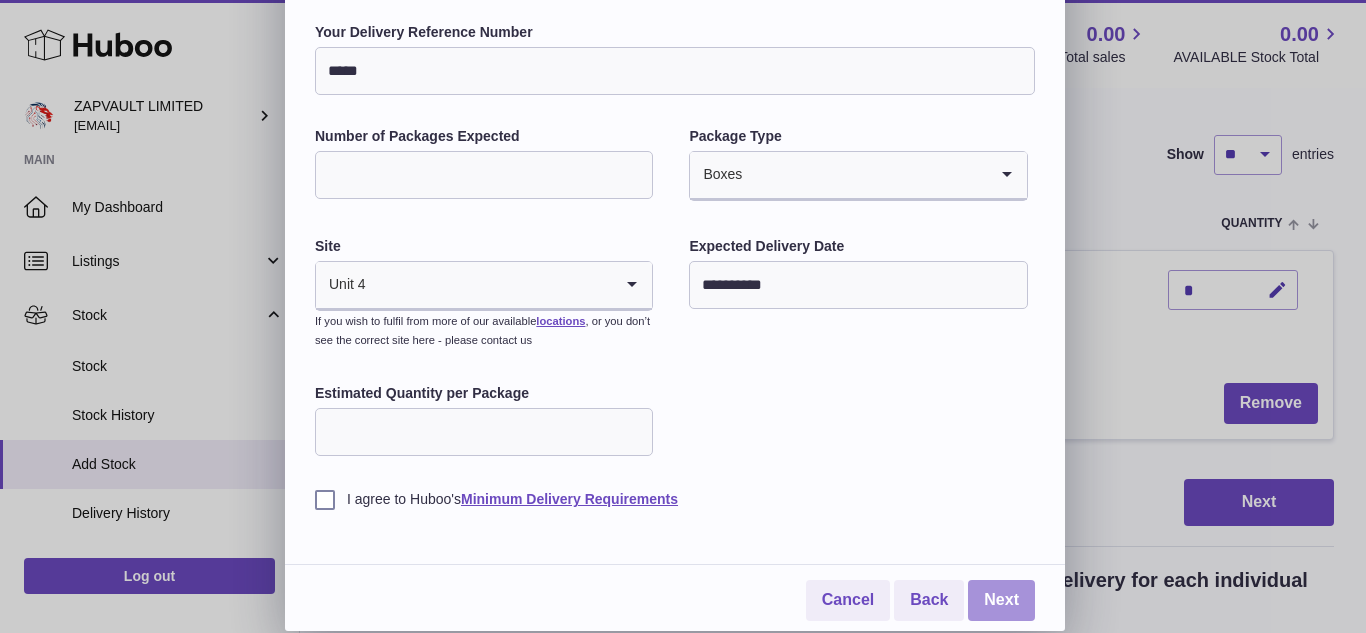click on "Next" at bounding box center (1001, 600) 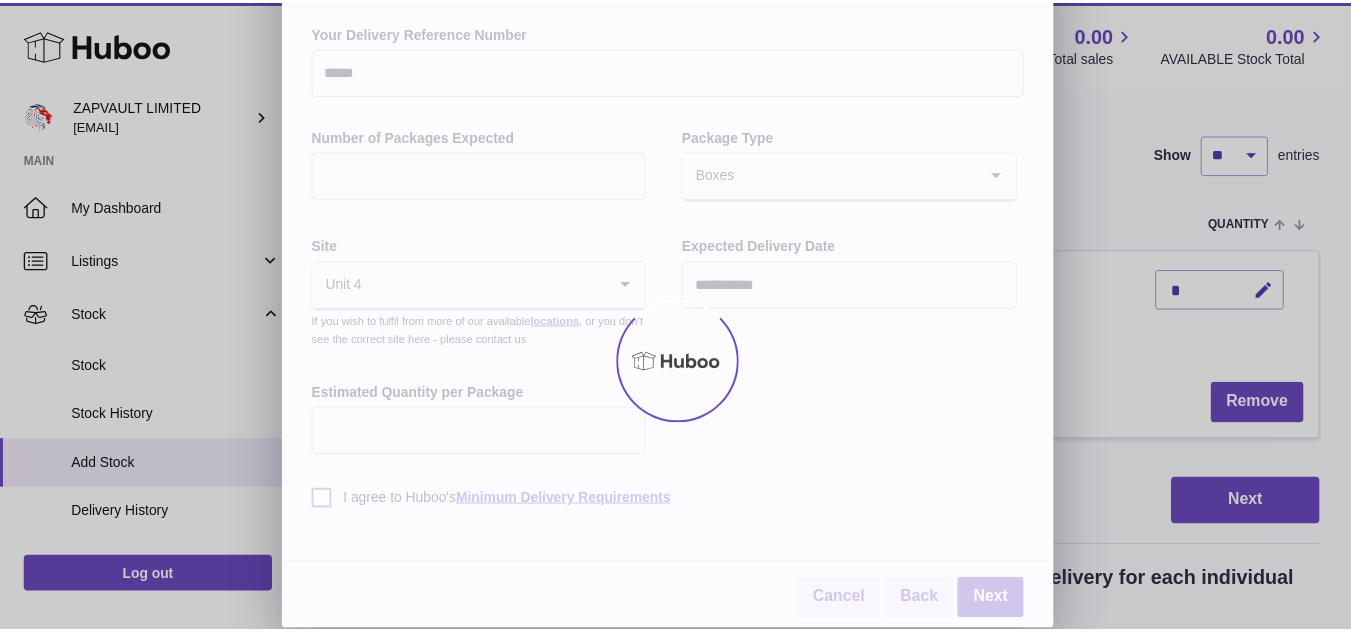 scroll, scrollTop: 0, scrollLeft: 0, axis: both 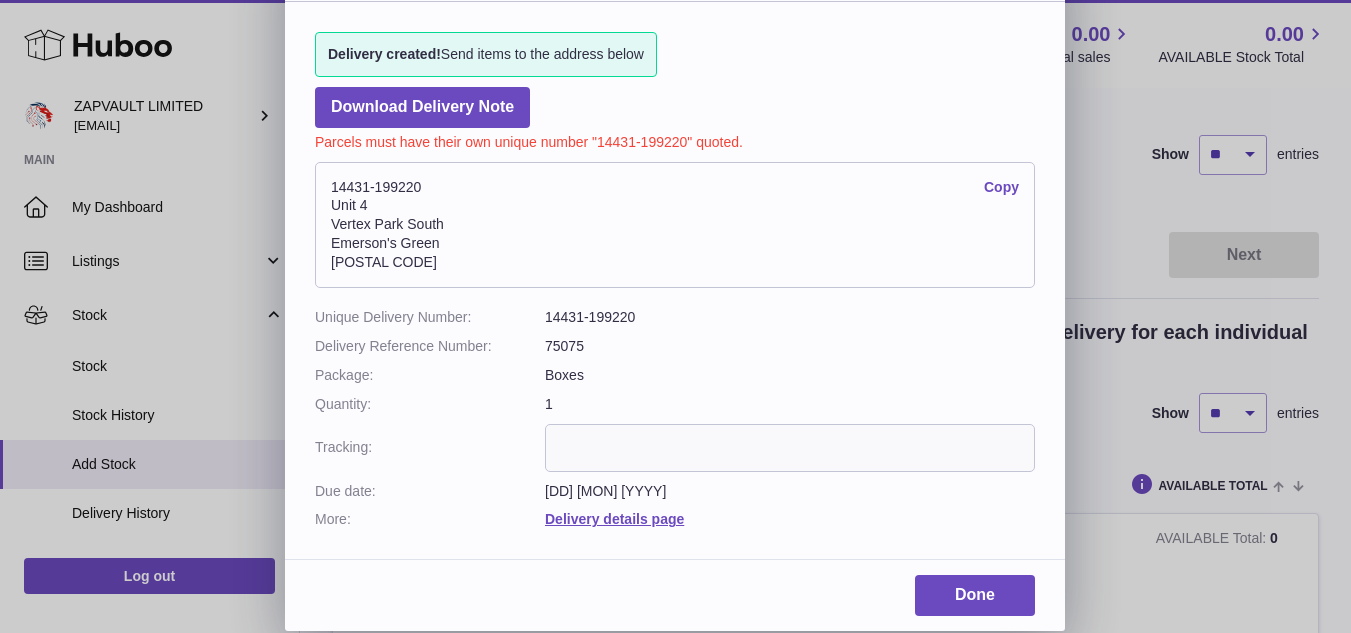 click at bounding box center (790, 448) 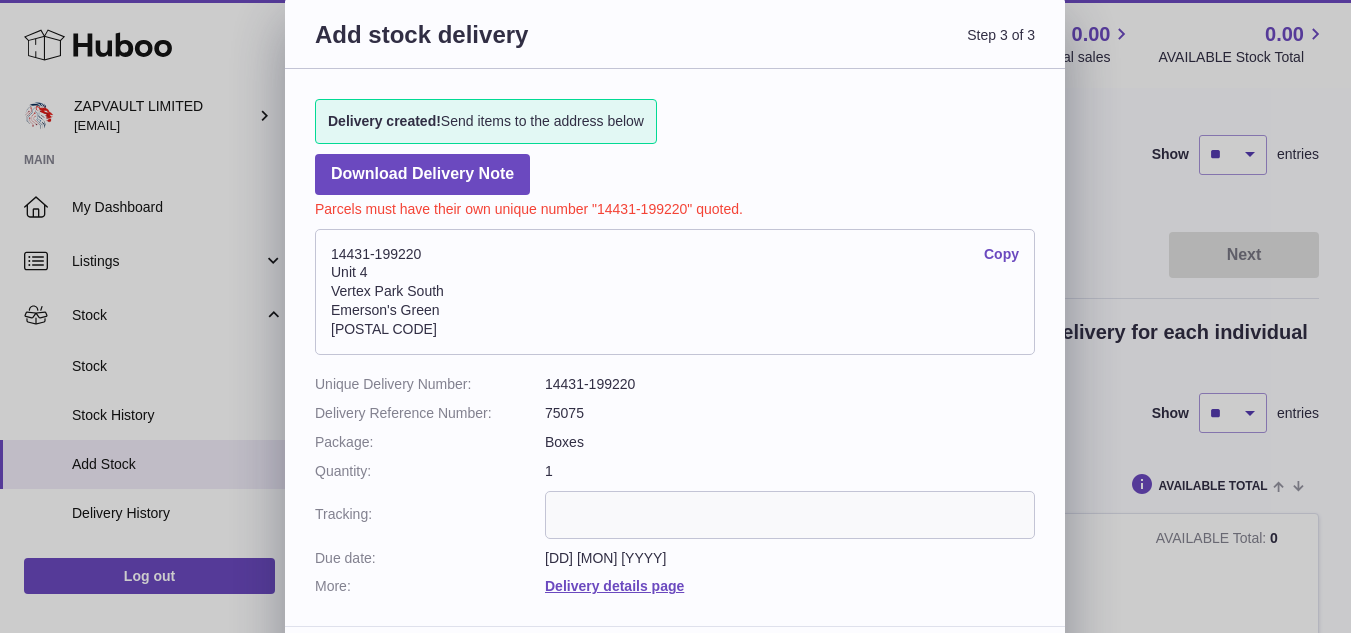 scroll, scrollTop: 0, scrollLeft: 0, axis: both 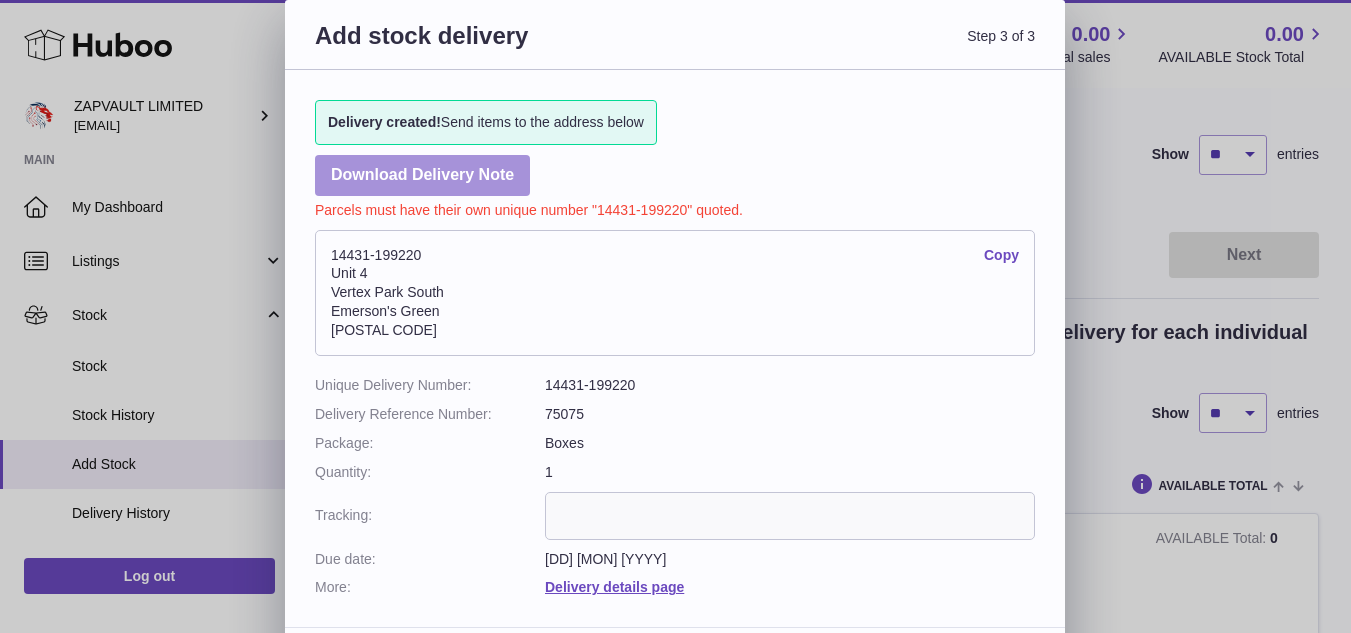 click on "Download Delivery Note" at bounding box center (422, 175) 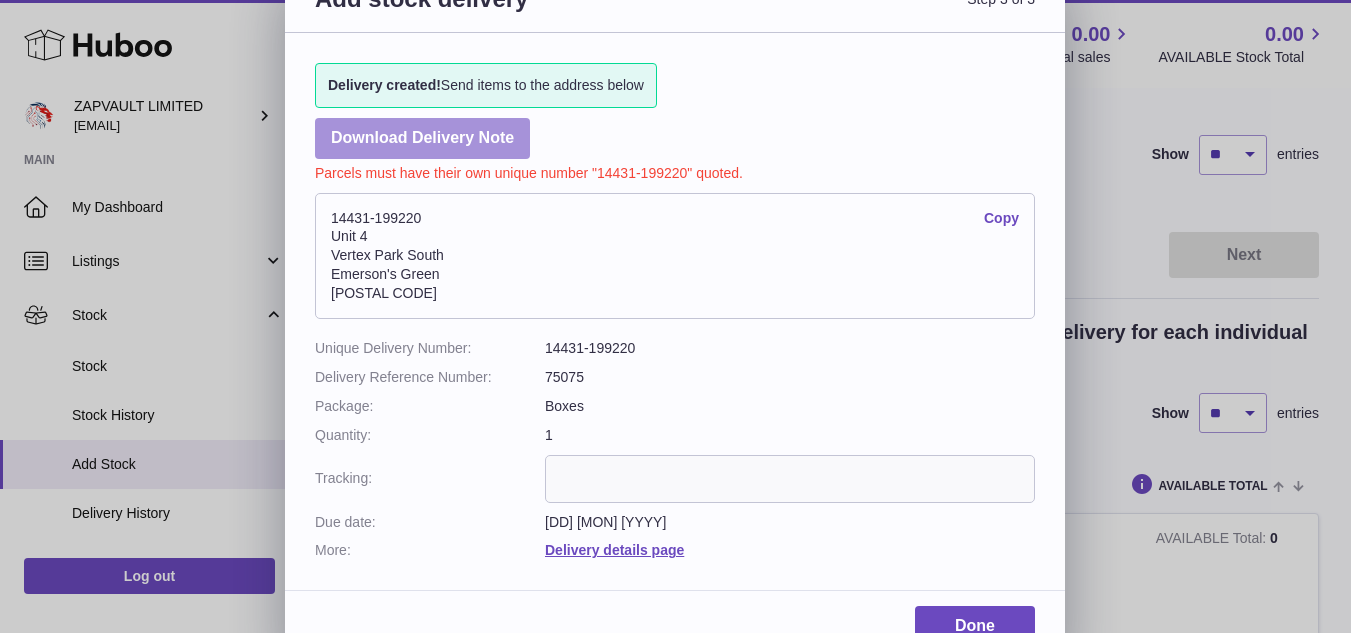 scroll, scrollTop: 68, scrollLeft: 0, axis: vertical 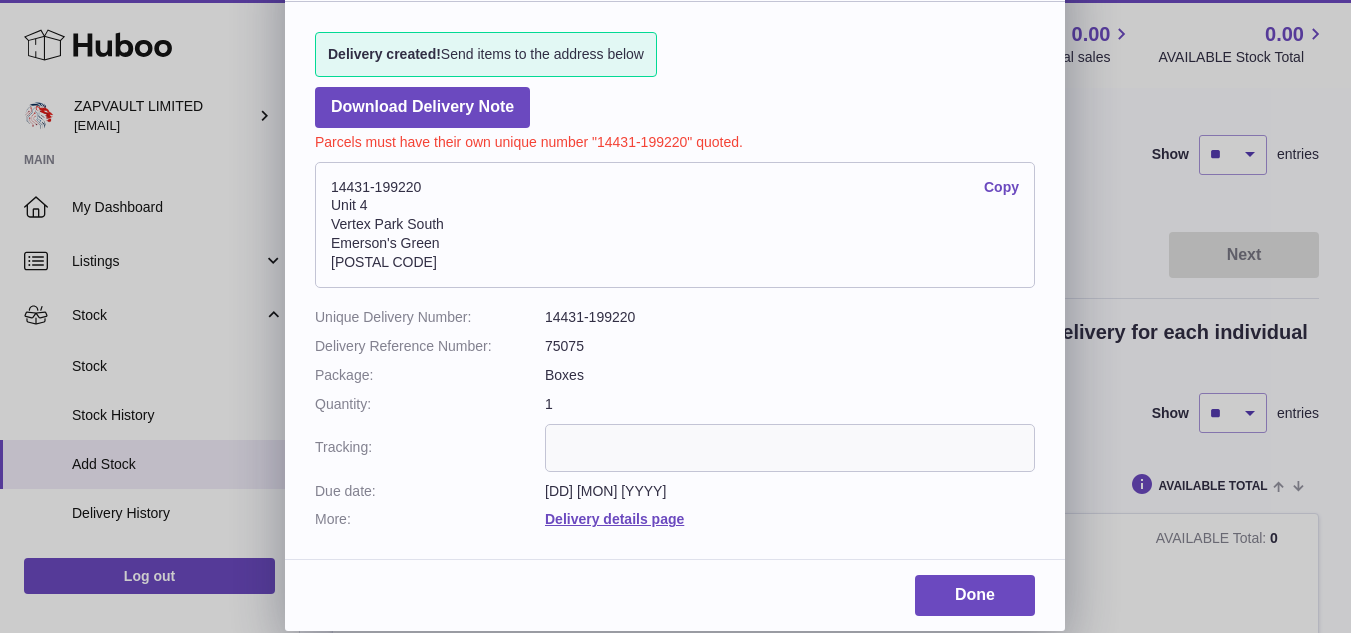 click at bounding box center [790, 448] 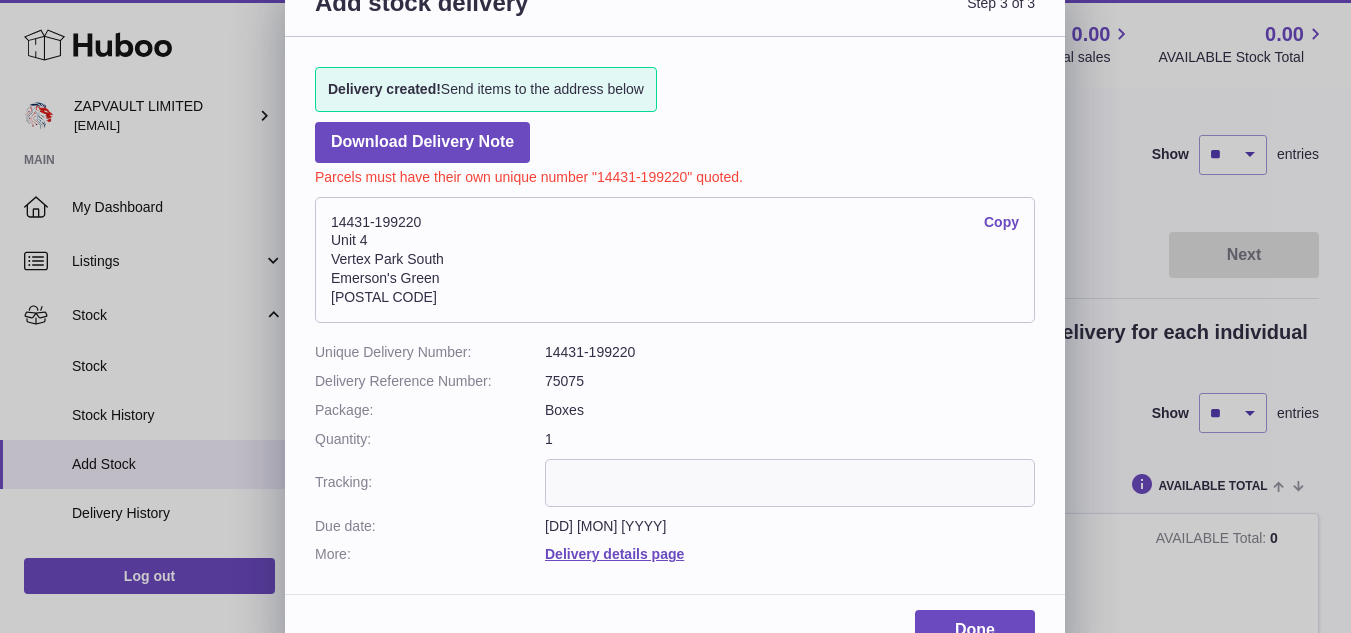 scroll, scrollTop: 0, scrollLeft: 0, axis: both 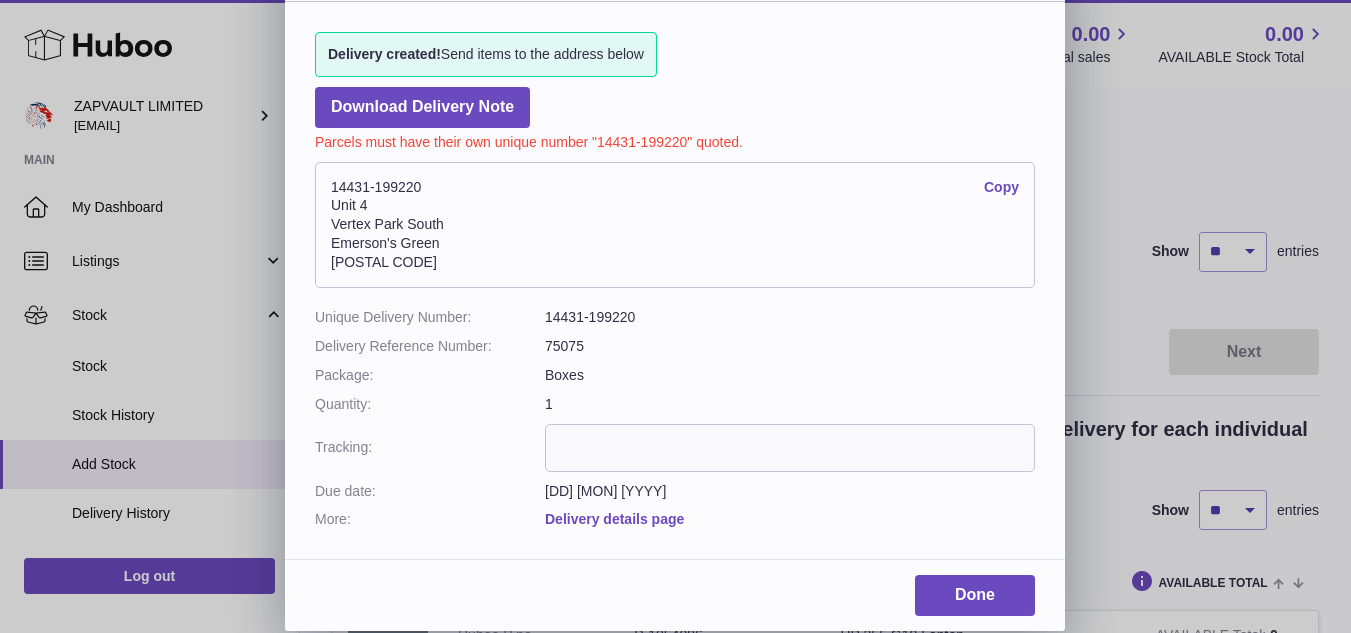 click on "Delivery details page" at bounding box center (614, 519) 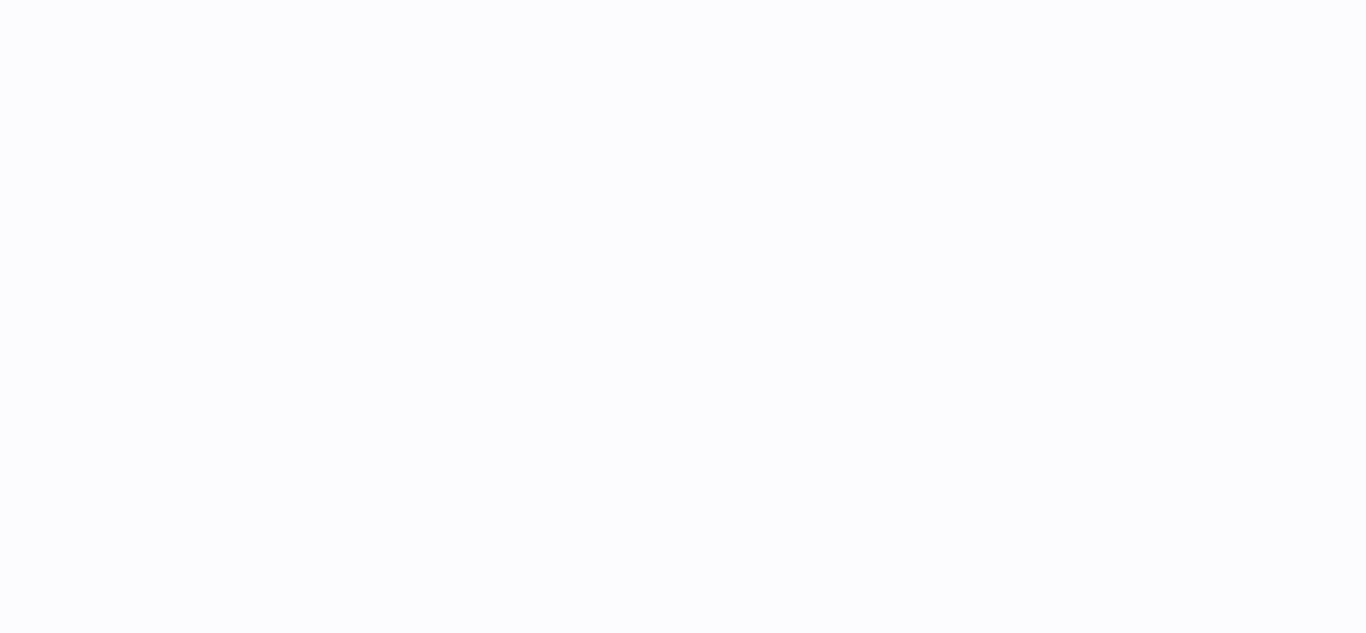 scroll, scrollTop: 0, scrollLeft: 0, axis: both 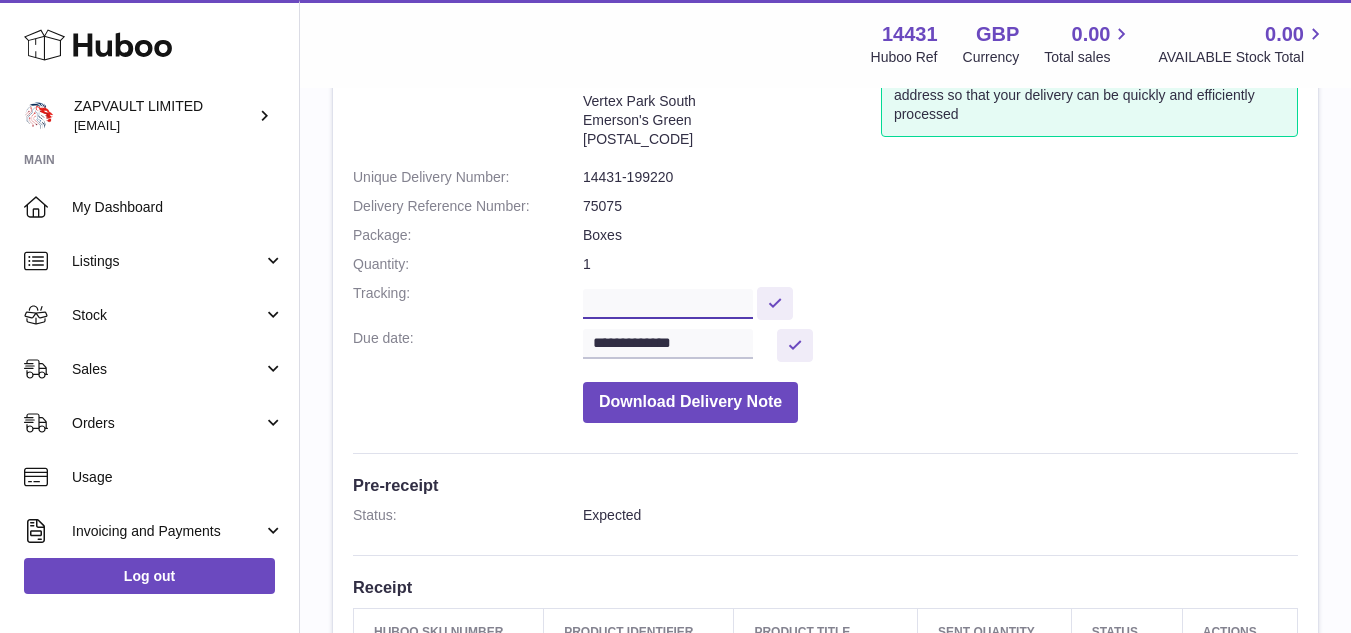 click at bounding box center (668, 304) 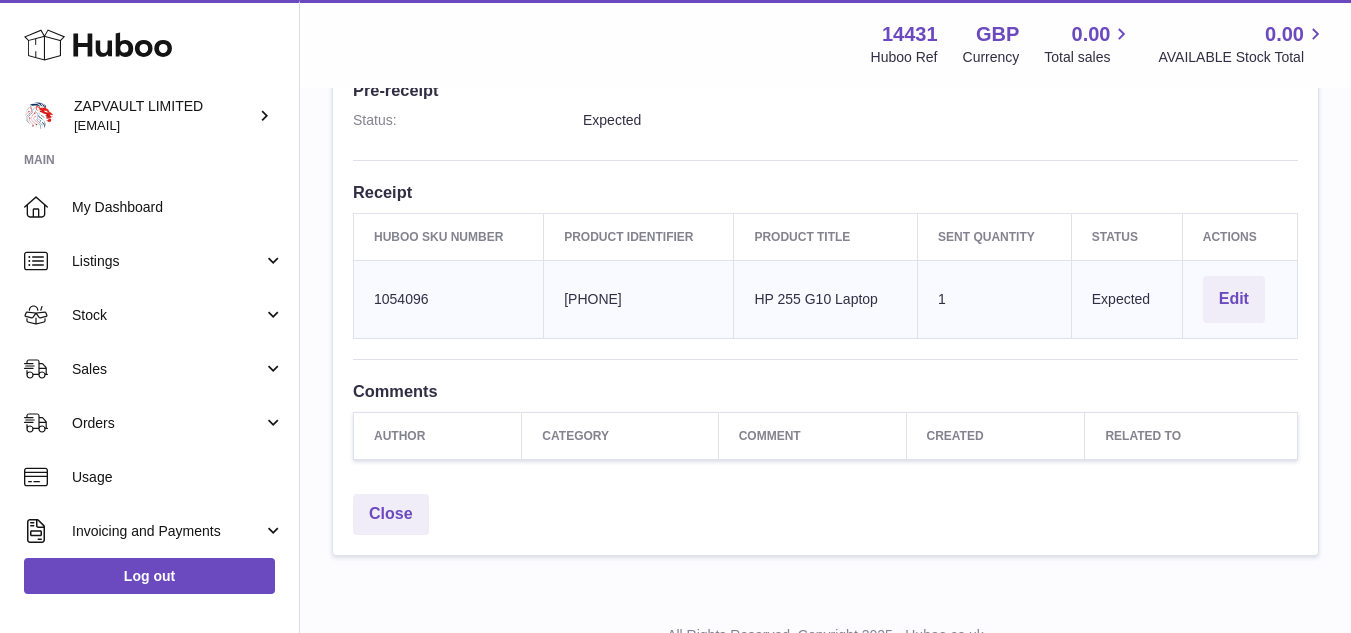 scroll, scrollTop: 564, scrollLeft: 0, axis: vertical 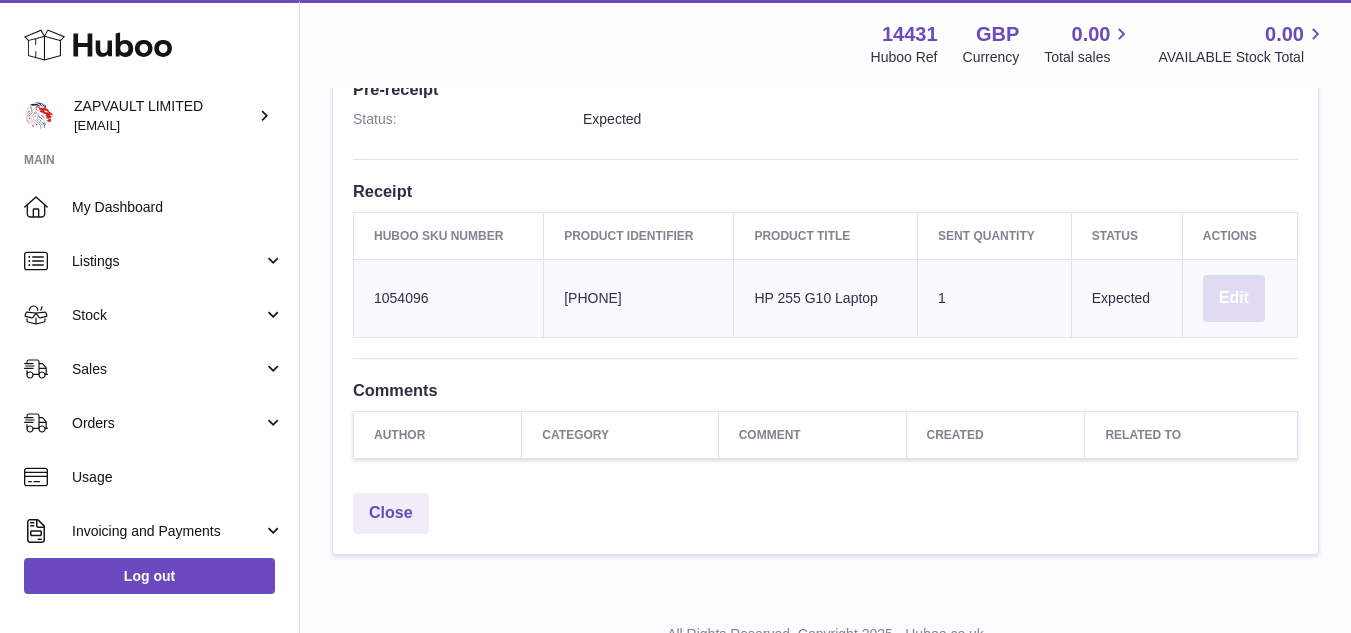 click on "Edit" at bounding box center [1234, 298] 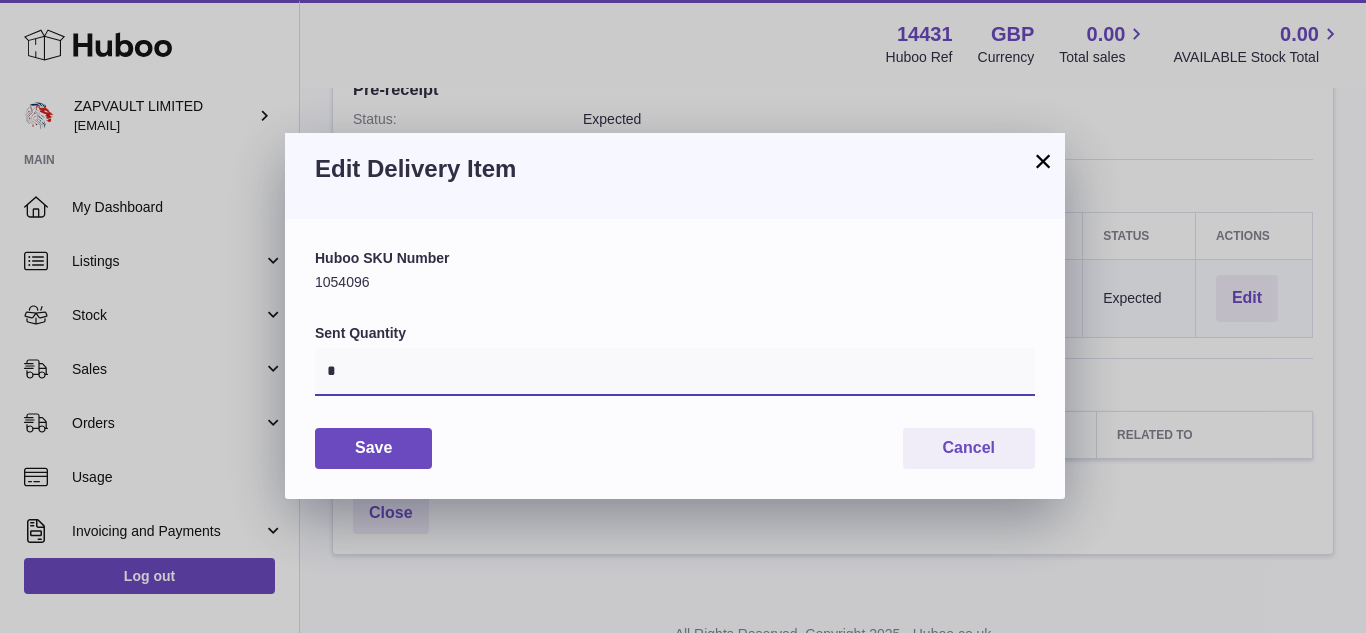 click on "*" at bounding box center (675, 372) 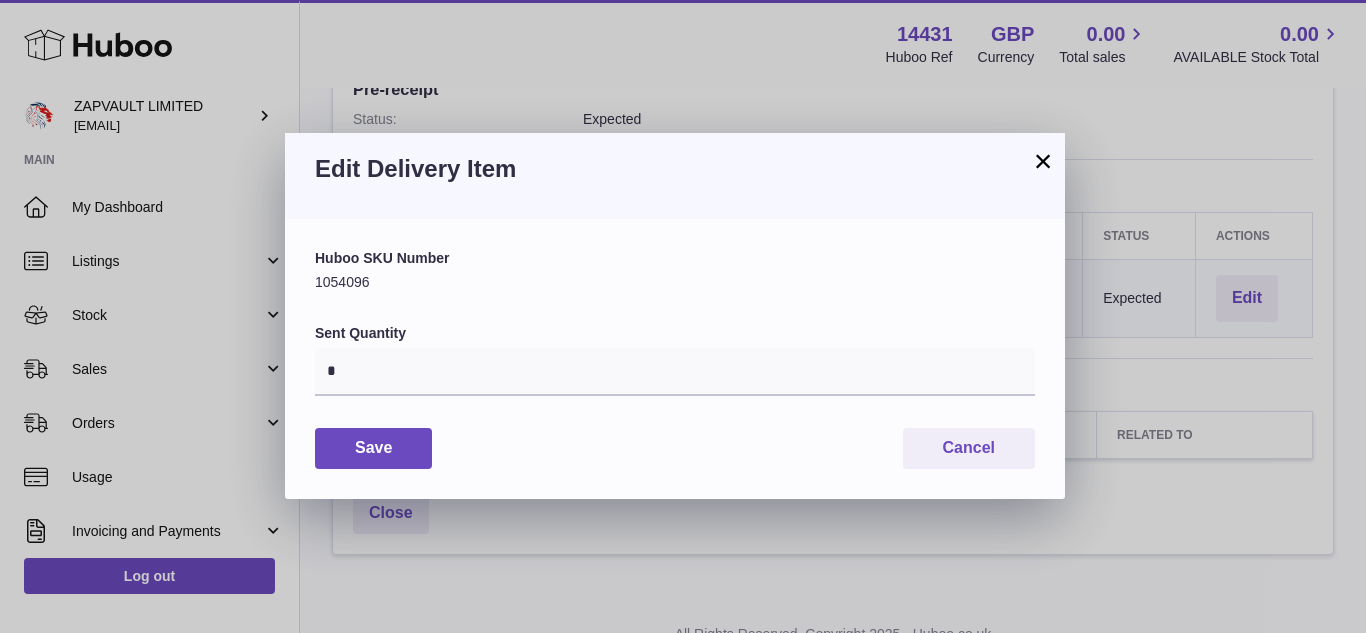 click on "×" at bounding box center (1043, 161) 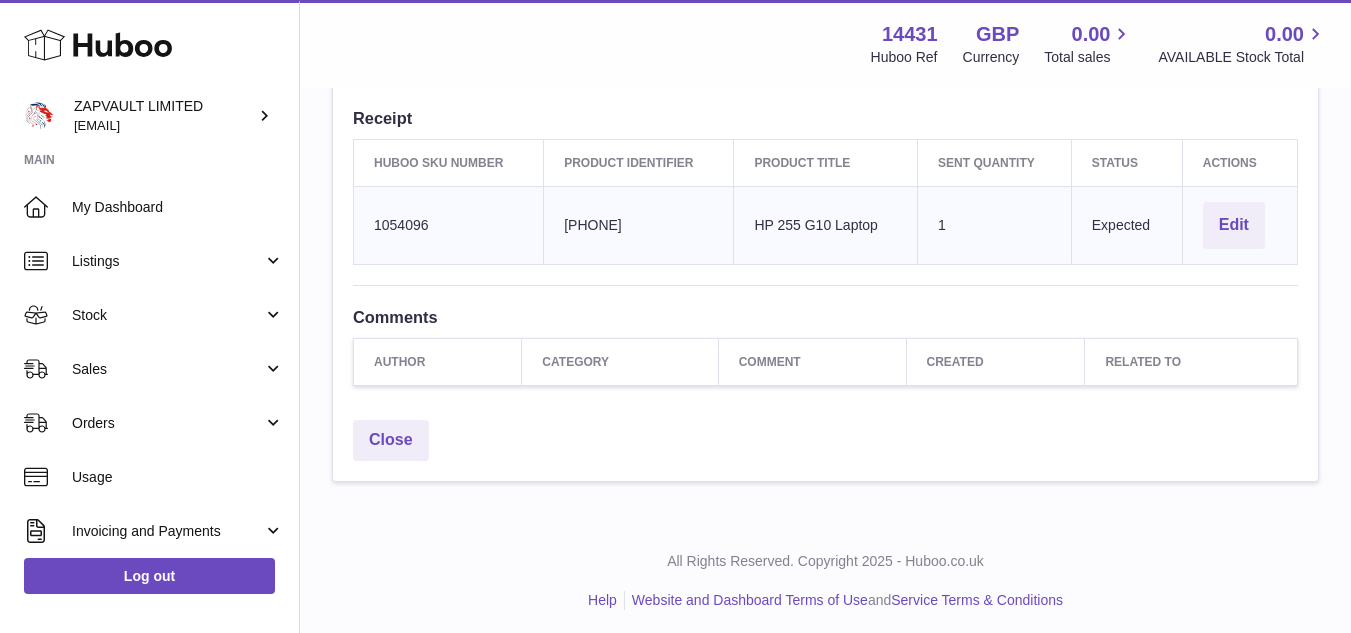 scroll, scrollTop: 642, scrollLeft: 0, axis: vertical 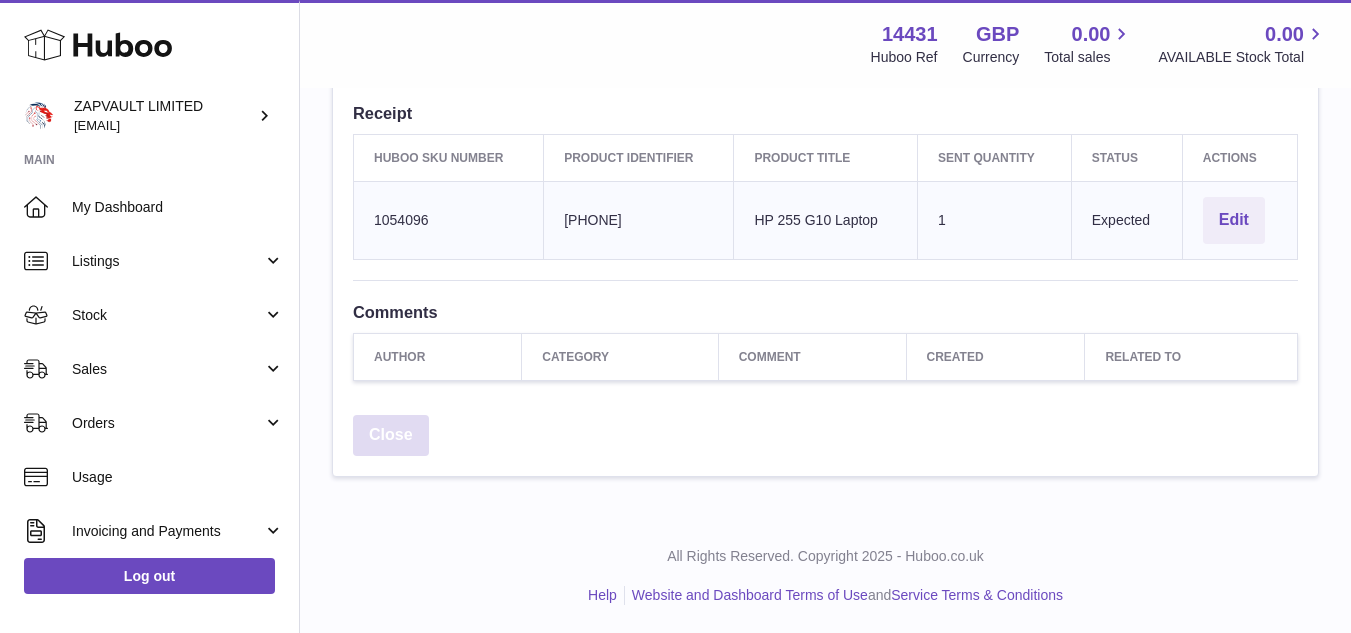 click on "Close" at bounding box center [391, 435] 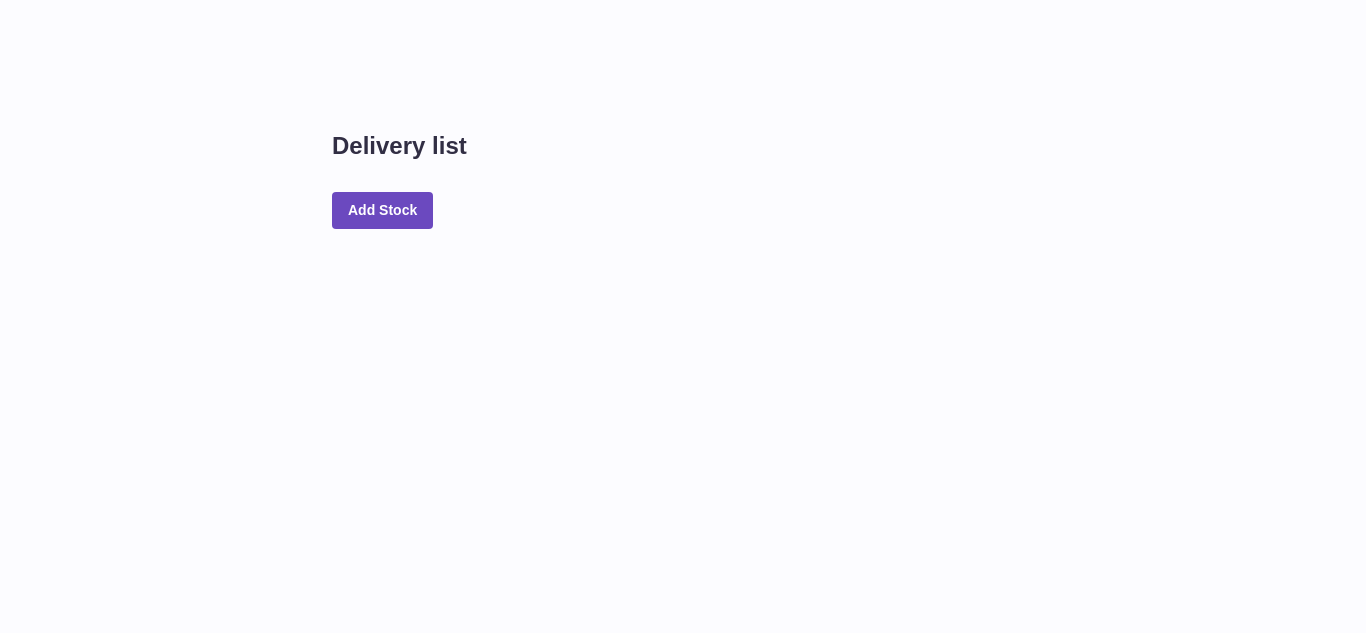 scroll, scrollTop: 0, scrollLeft: 0, axis: both 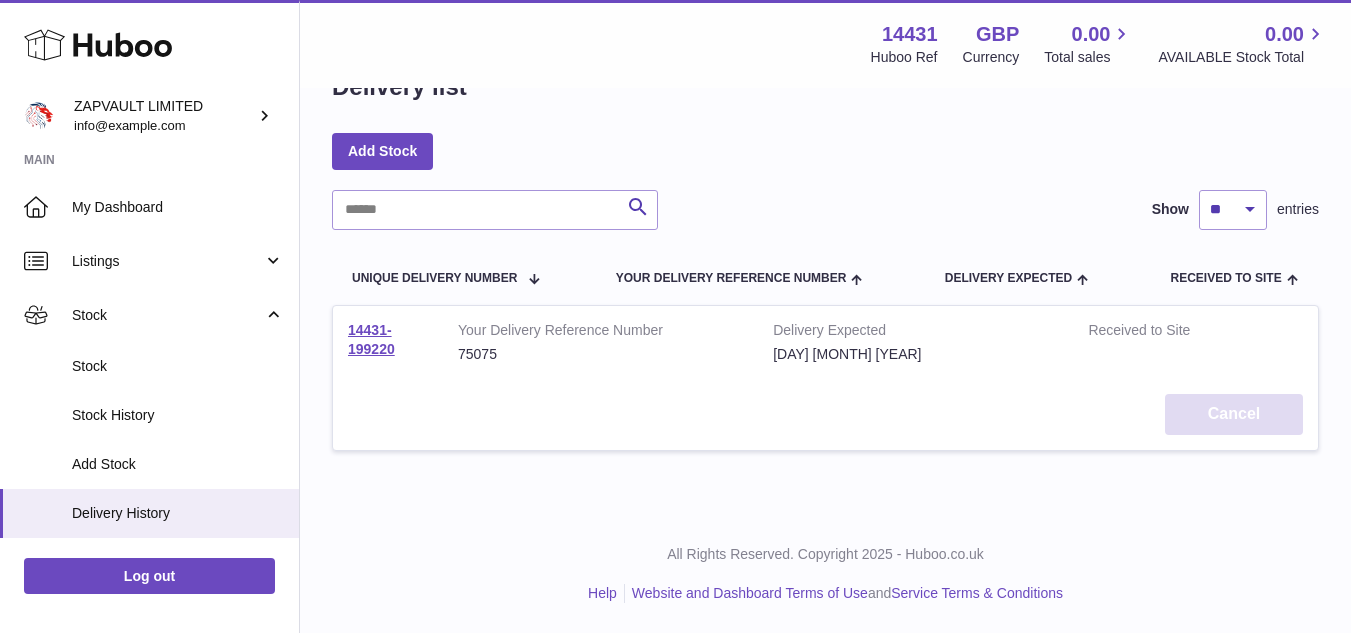 click on "Cancel" at bounding box center (1234, 414) 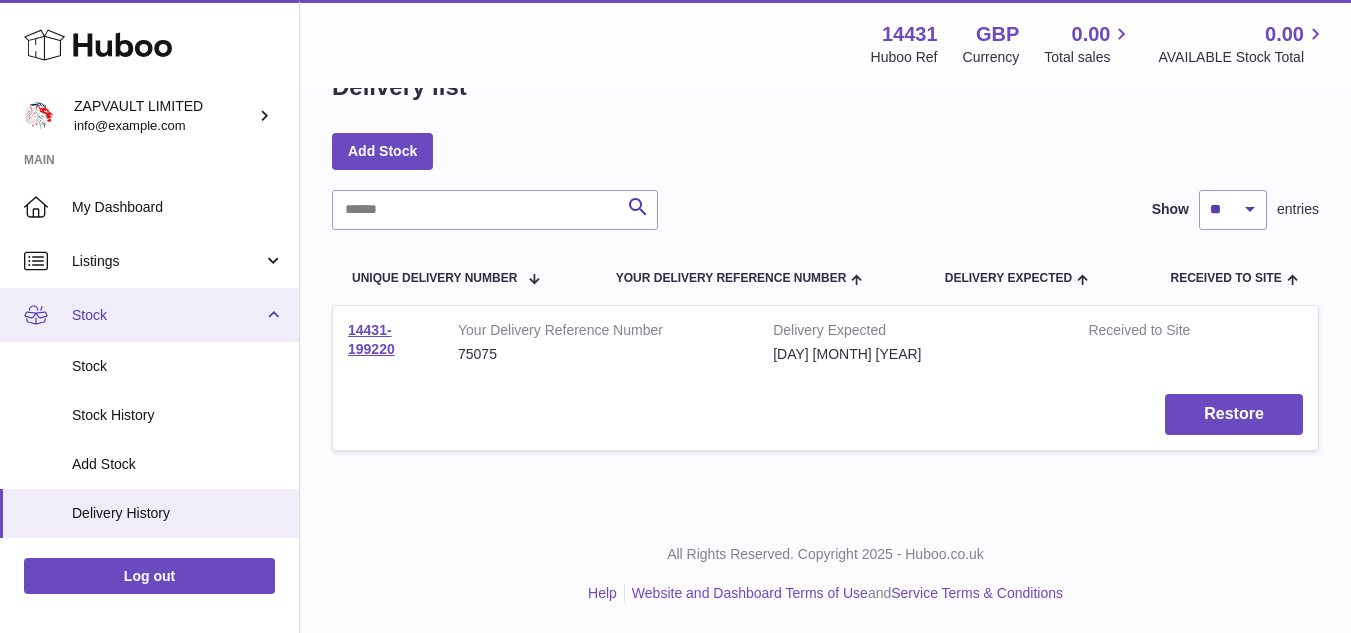scroll, scrollTop: 0, scrollLeft: 0, axis: both 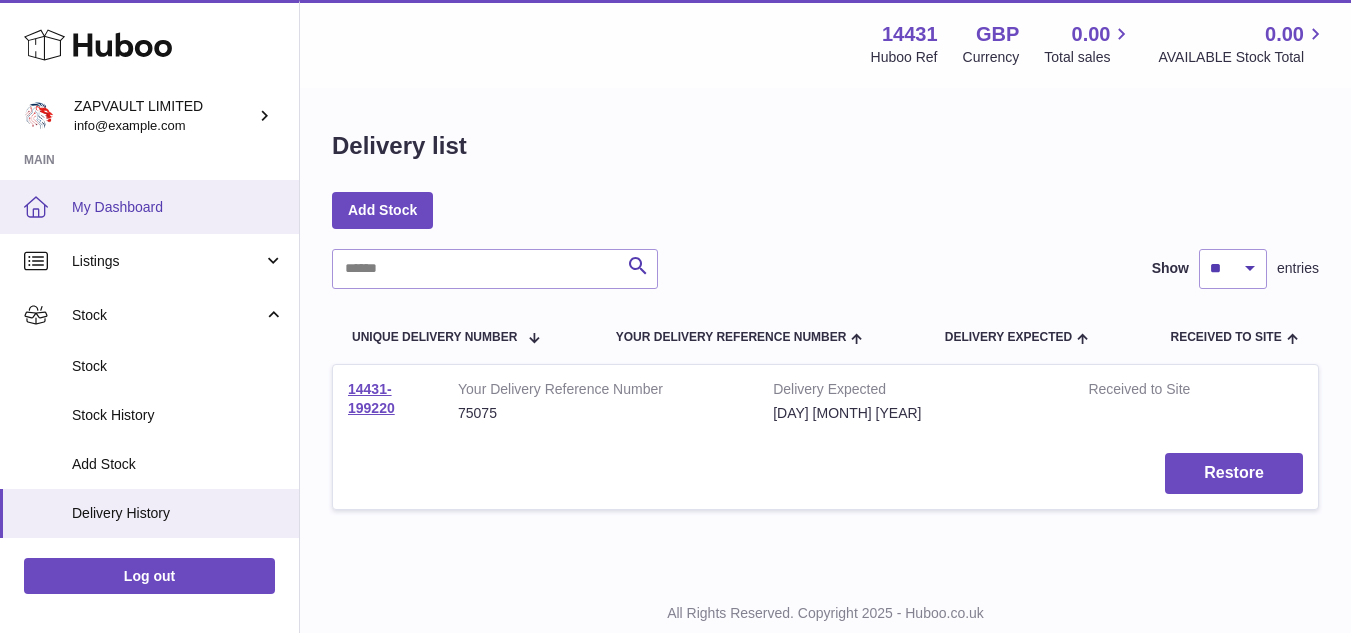 click 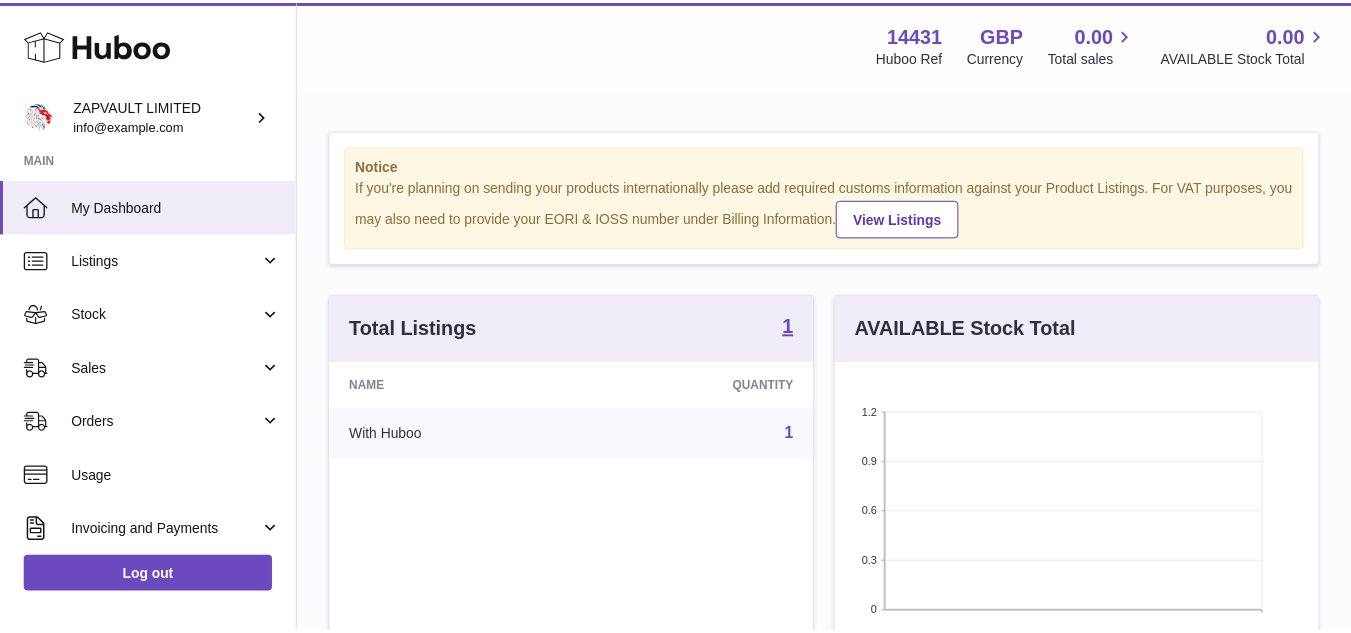 scroll, scrollTop: 0, scrollLeft: 0, axis: both 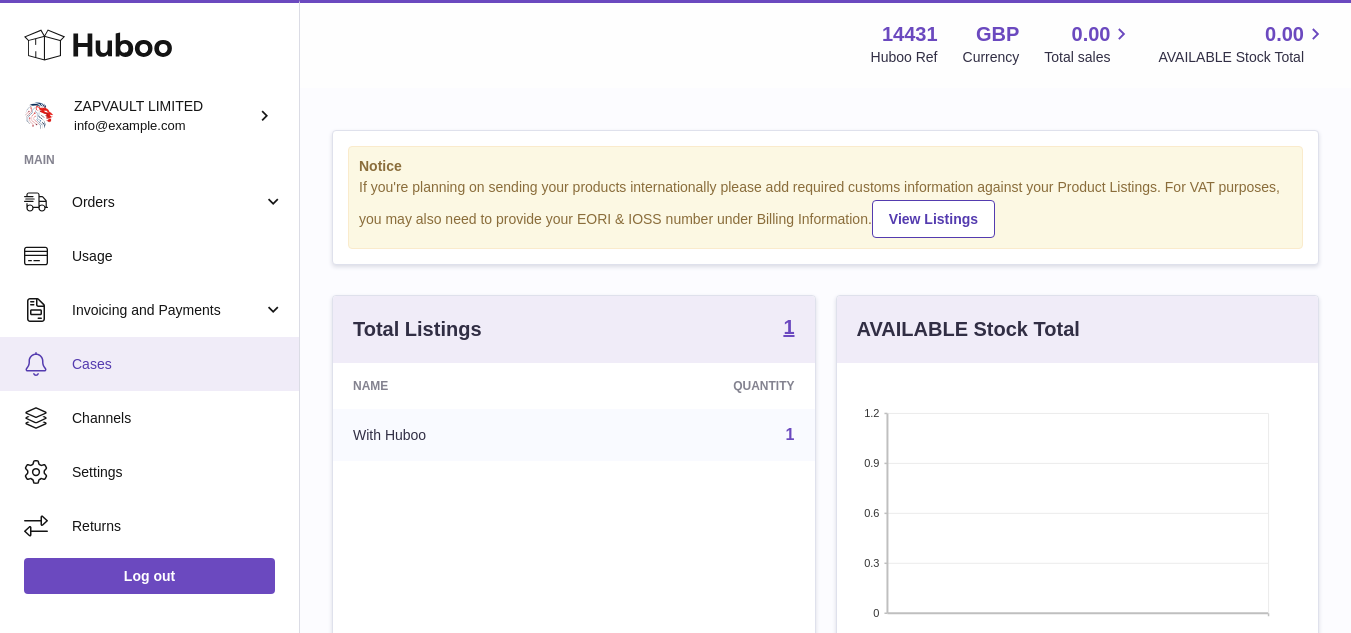 click on "Cases" at bounding box center [178, 364] 